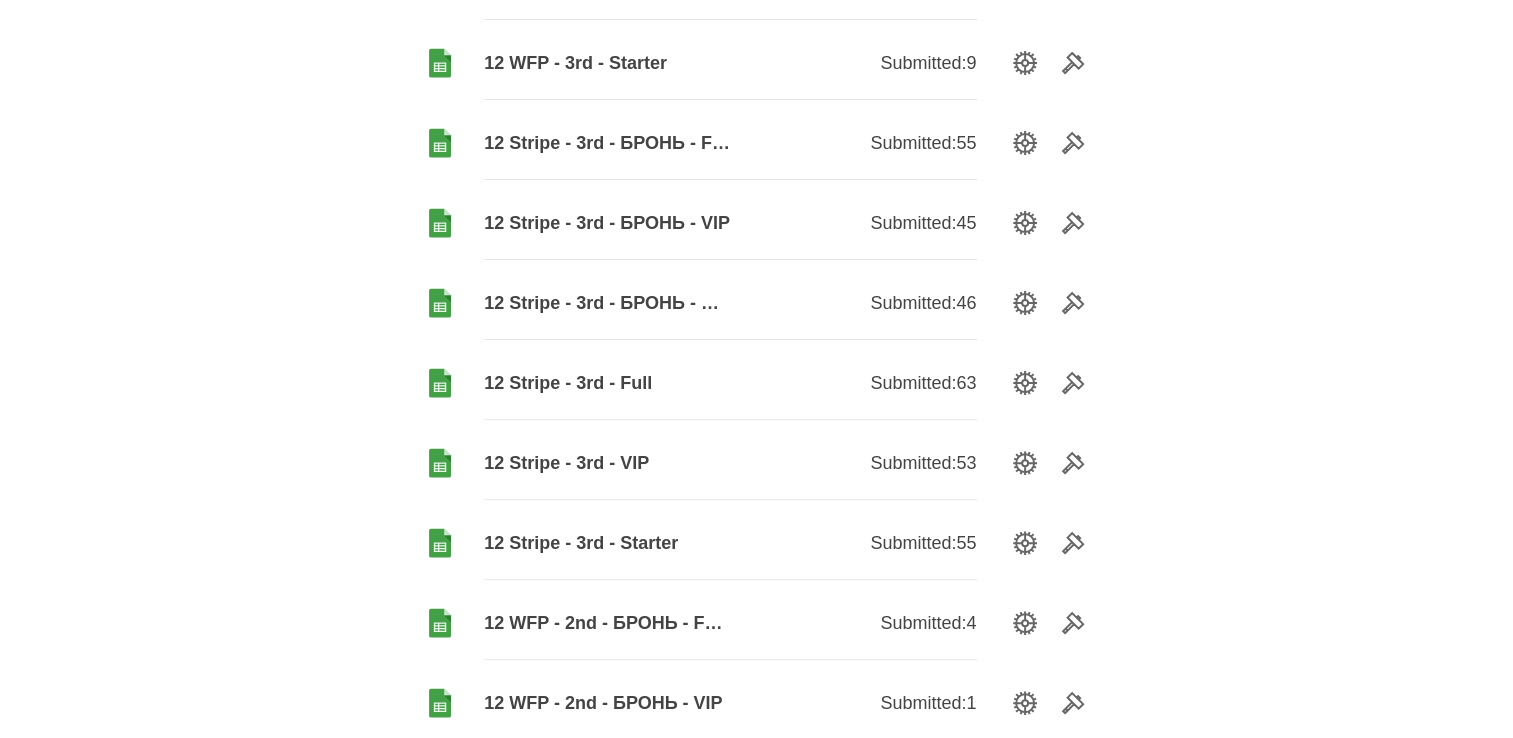 scroll, scrollTop: 700, scrollLeft: 0, axis: vertical 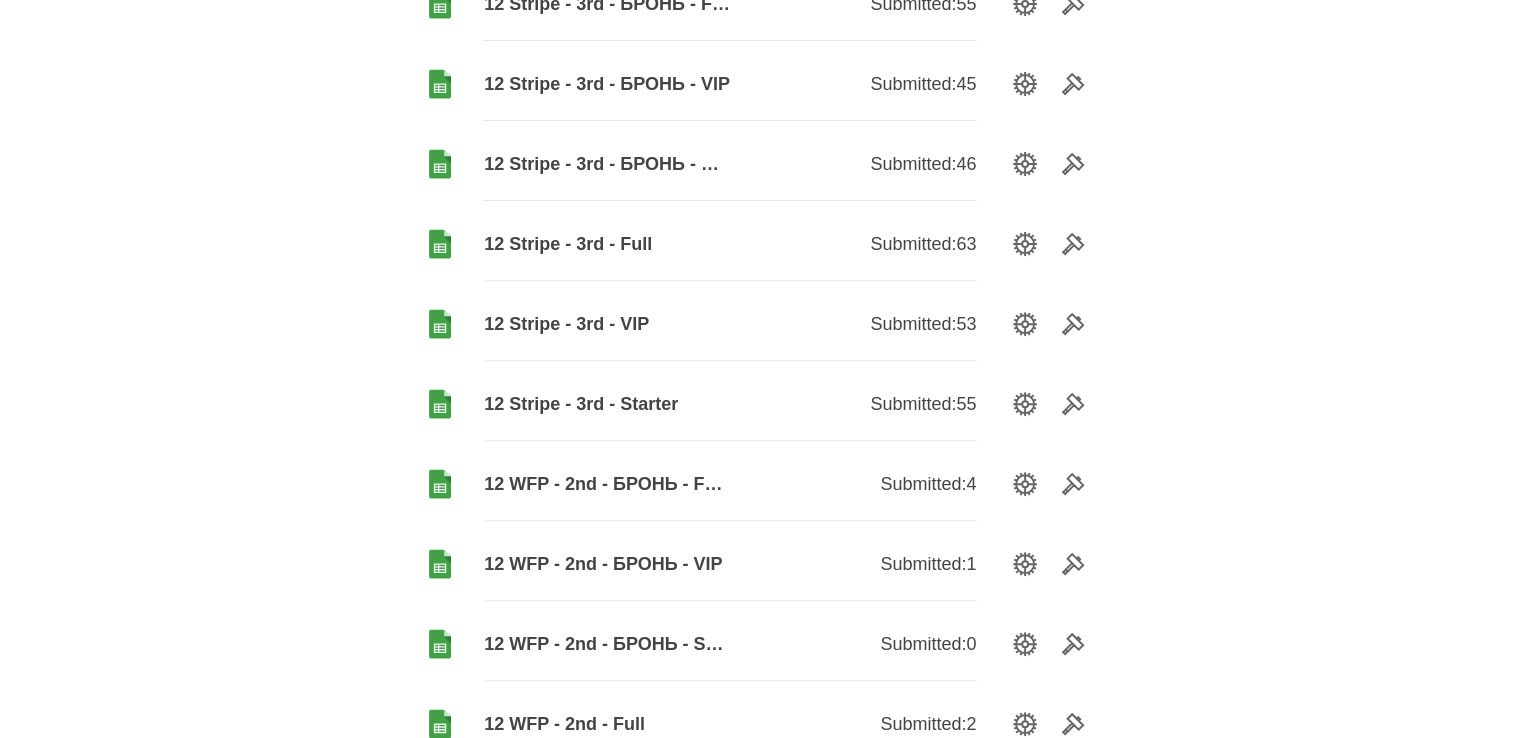 click on "12 Stripe - 3rd - Starter" at bounding box center [607, 404] 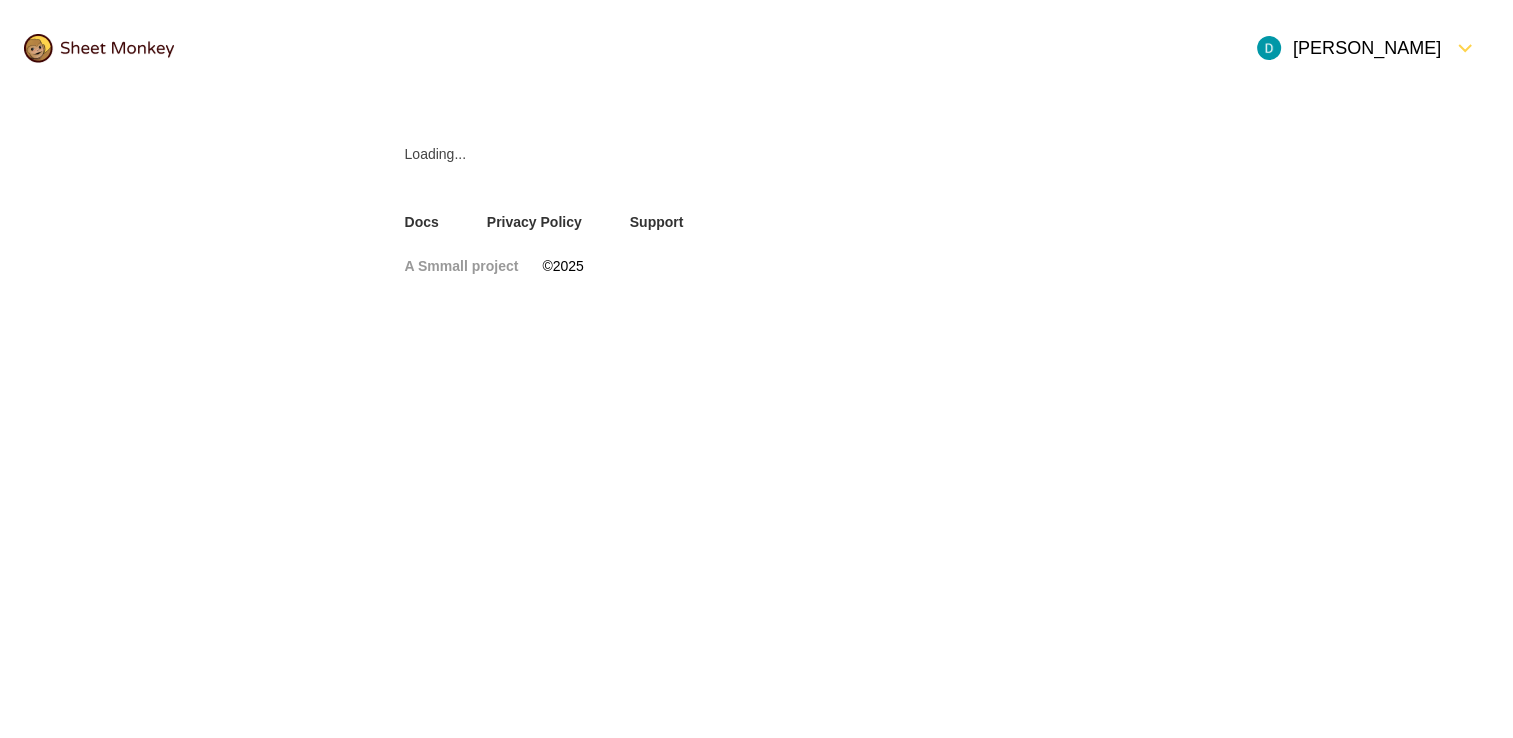scroll, scrollTop: 0, scrollLeft: 0, axis: both 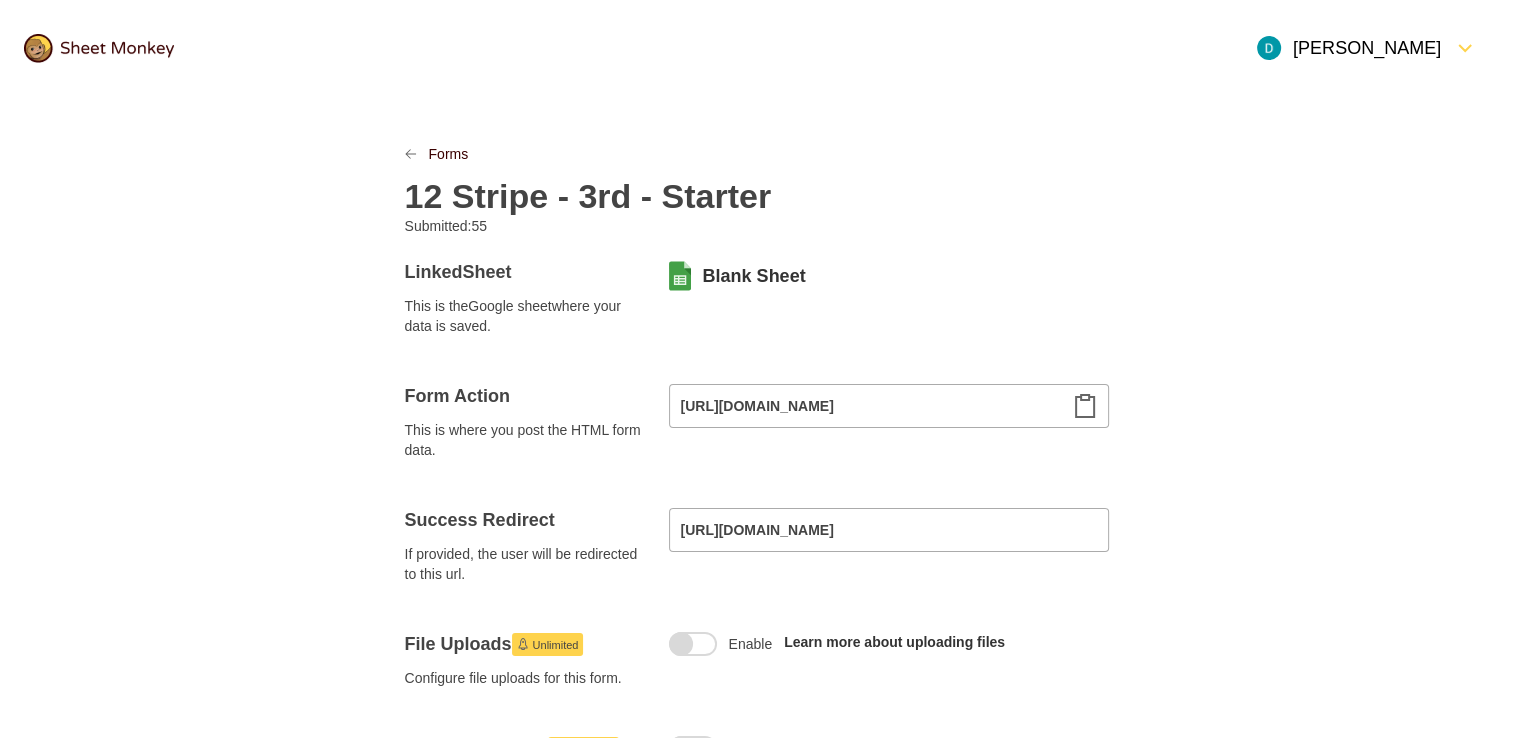click on "12 Stripe - 3rd - Starter" at bounding box center (588, 196) 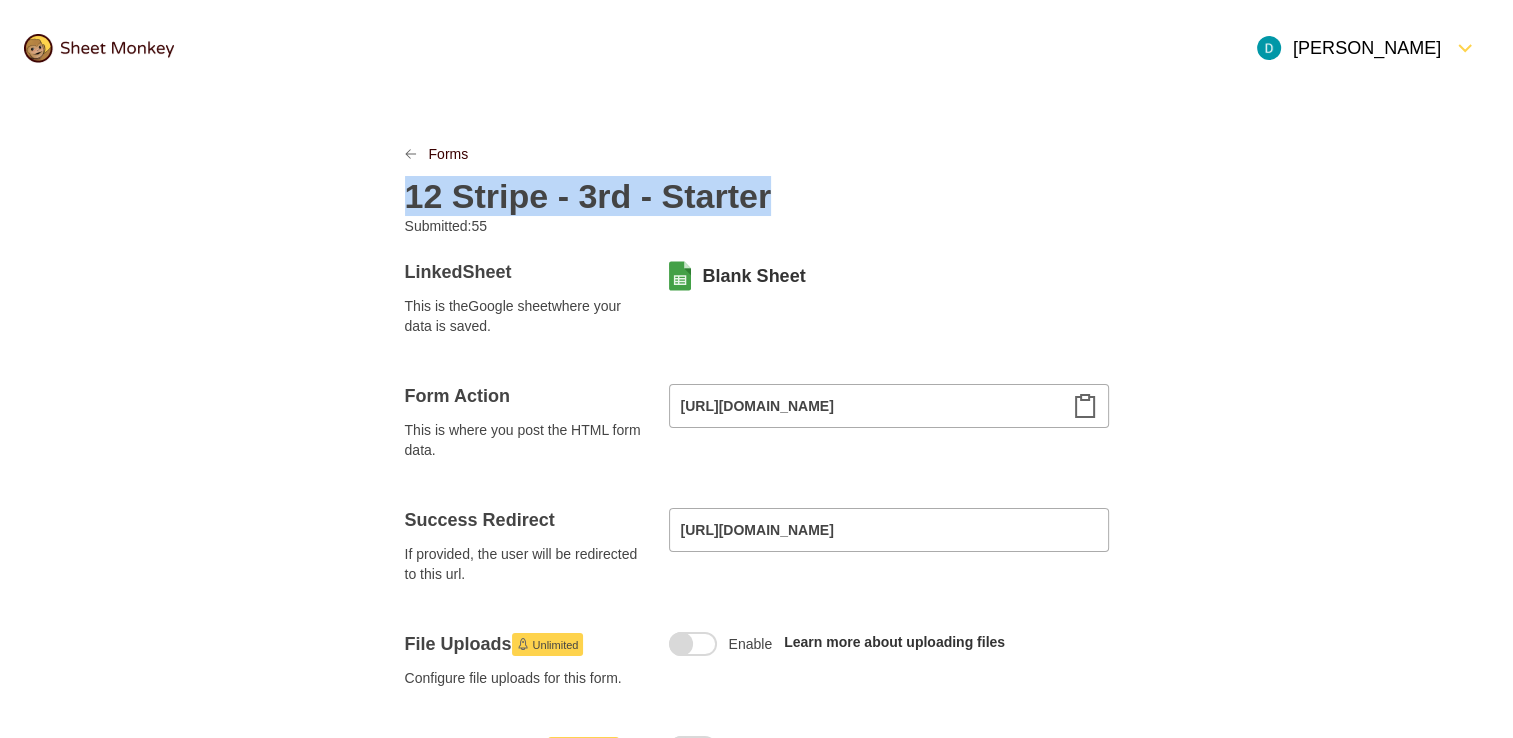 copy on "12 Stripe - 3rd - Starter" 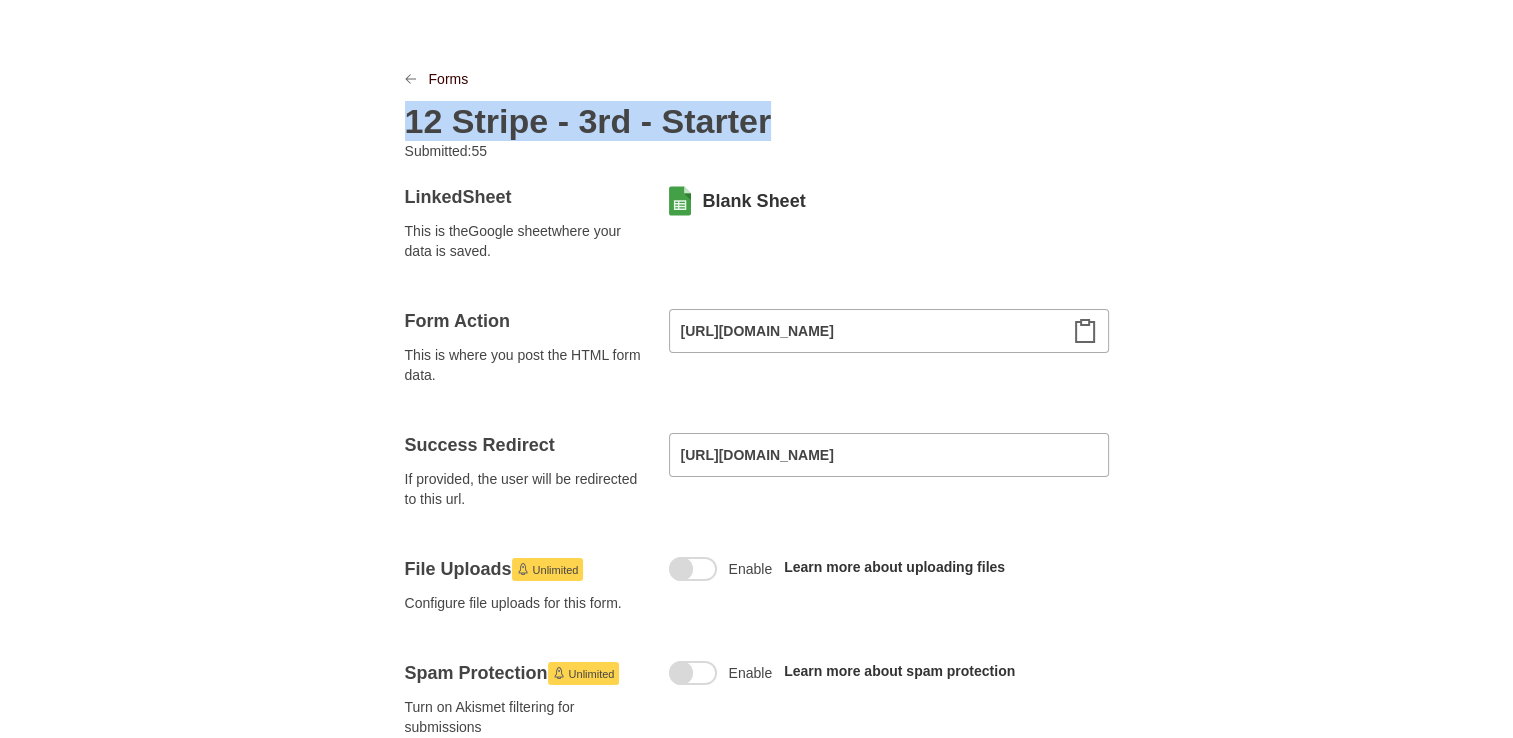 scroll, scrollTop: 300, scrollLeft: 0, axis: vertical 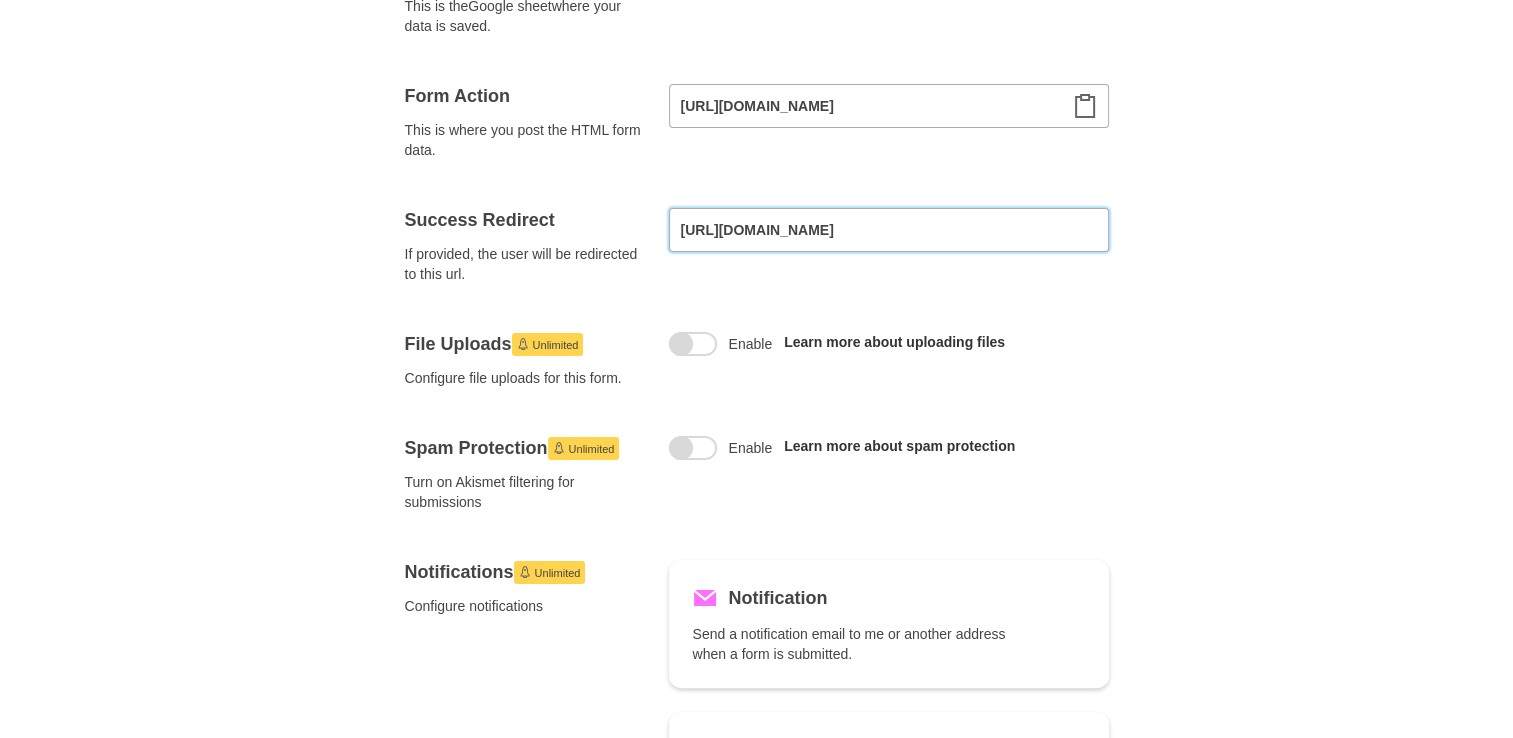 click on "[URL][DOMAIN_NAME]" at bounding box center (889, 230) 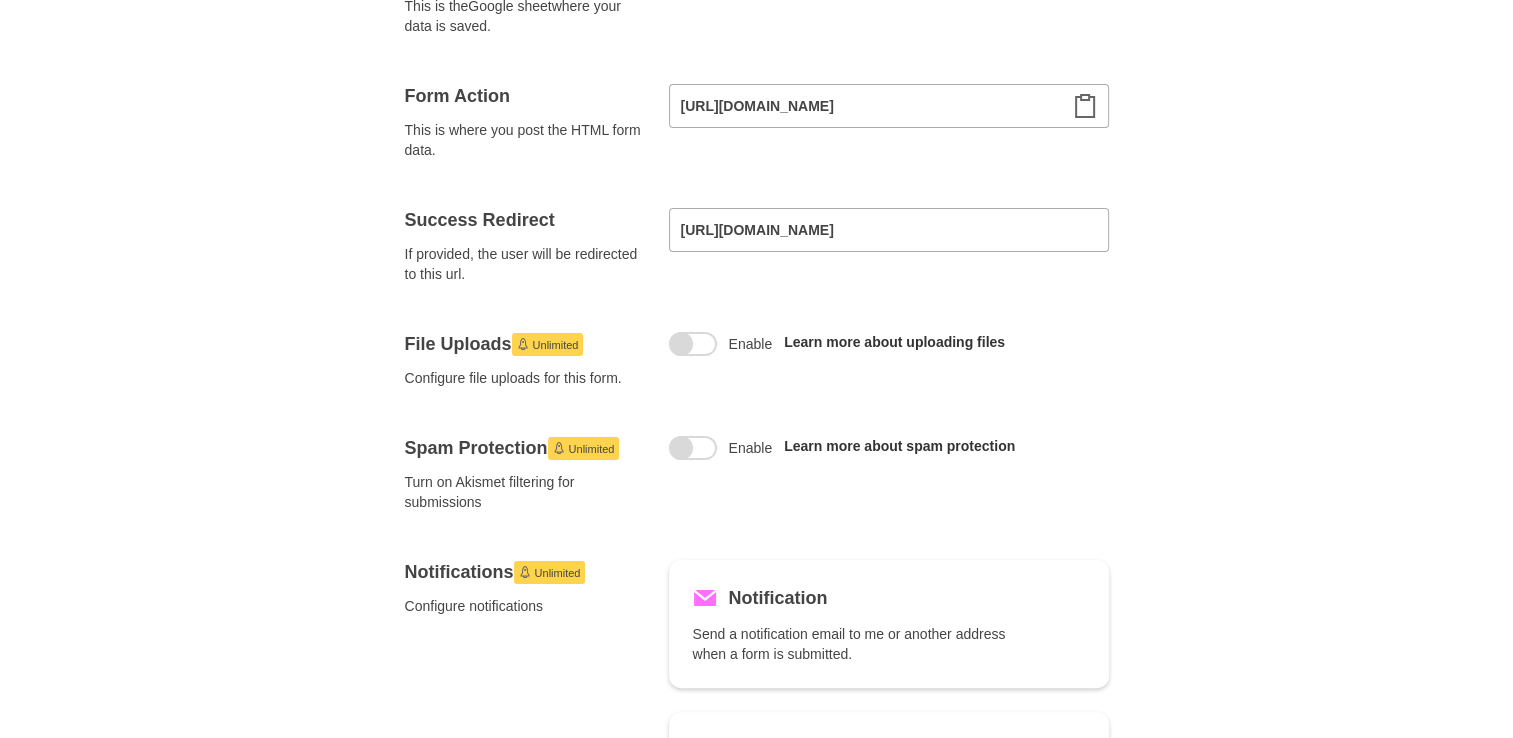 click on "Forms 12 Stripe - 3rd - Starter Submitted:  55 Linked  Sheet   This is the  Google sheet  where your data is saved. Blank Sheet Form Action This is where you post the HTML form data. https://api.sheetmonkey.io/form/sRre6h9WDjvbKRPd495Doi Success Redirect If provided, the user will be redirected to this url. https://finwise.education/splata-tarifu-starter File Uploads    Unlimited Configure file uploads for this form. Enable Learn more about uploading files Spam Protection    Unlimited Turn on Akismet filtering for submissions Enable Learn more about spam protection Notifications    Unlimited Configure notifications Notification Send a notification email to me or another address when a form is submitted. Autoresponse Send an automatic response email to the person who submitted the form. Embed HTML A starter HTML snippet for posting to this  sheet < form   action = "https://api.sheetmonkey.io/form/sRre6h9WDjvbKRPd495Doi"   method = "post" >
< label > Example Field:  < input   type = "text"   name =   </" at bounding box center [756, 702] 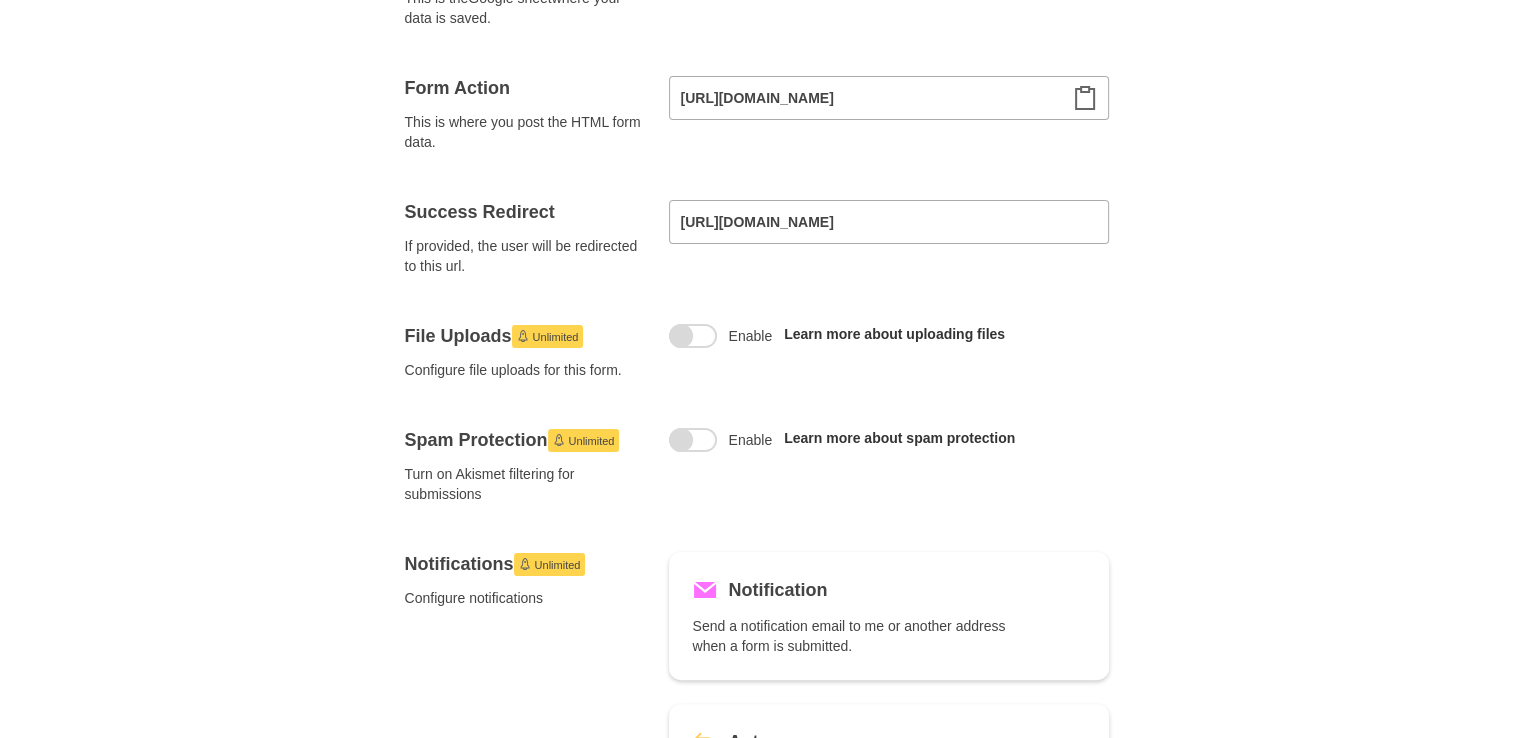 scroll, scrollTop: 0, scrollLeft: 0, axis: both 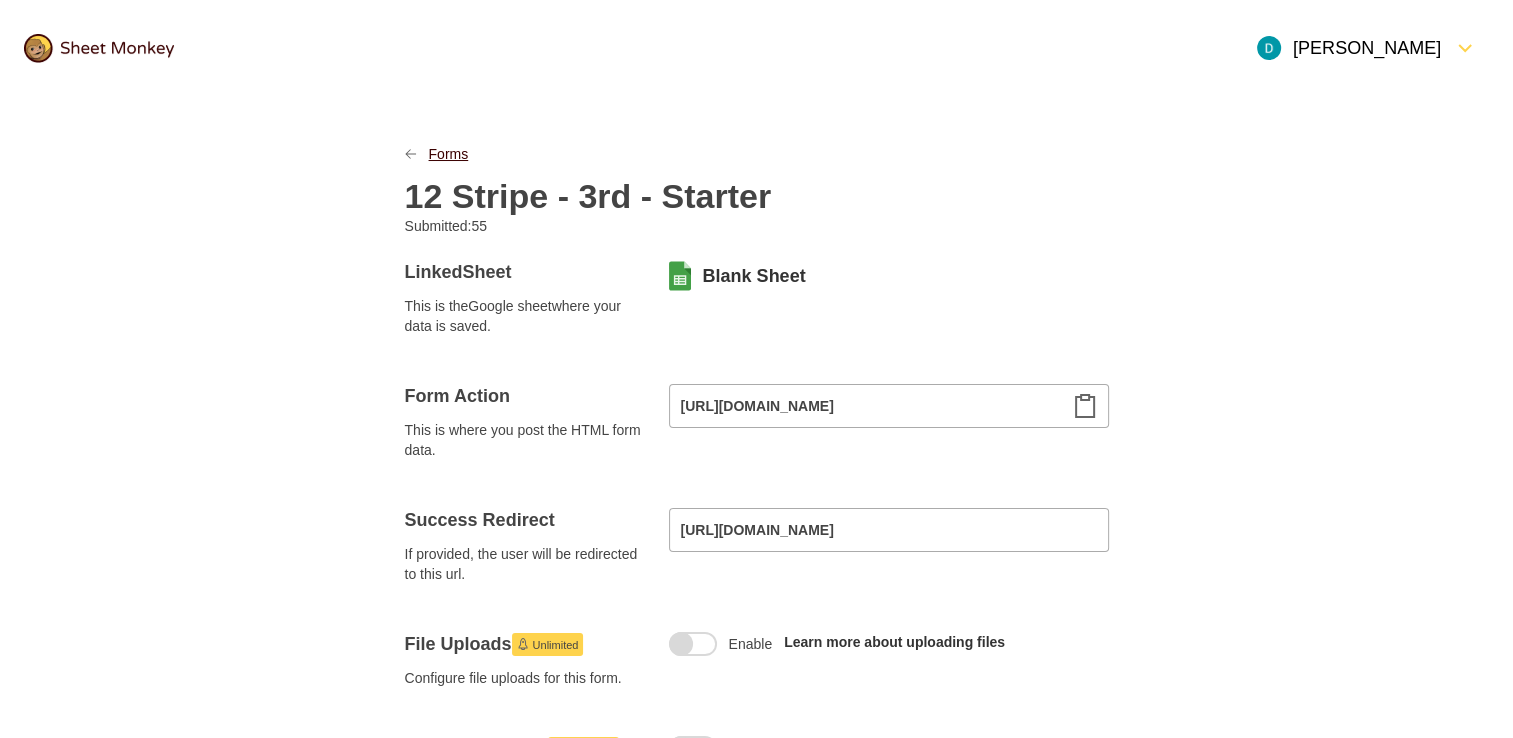 click on "Forms" at bounding box center (449, 154) 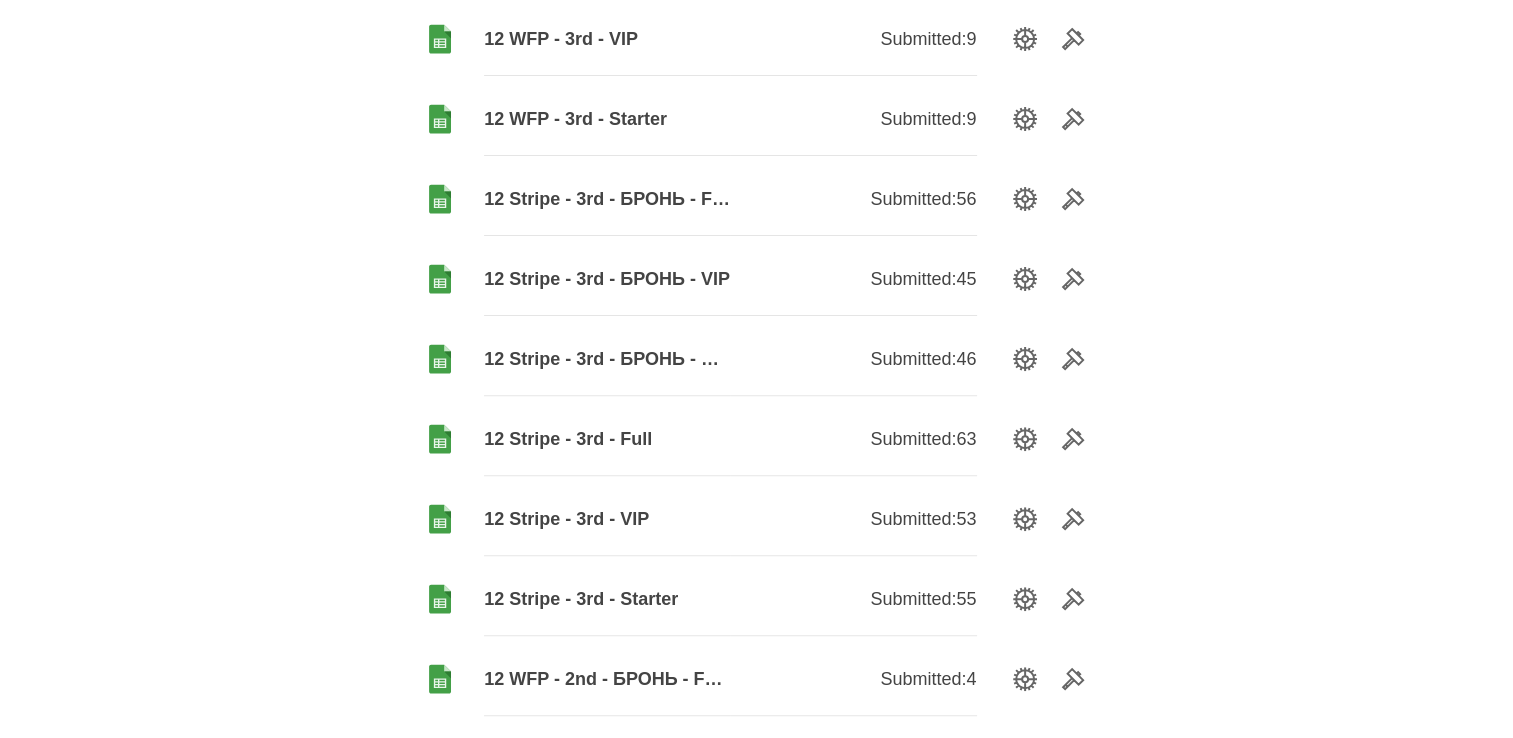 scroll, scrollTop: 600, scrollLeft: 0, axis: vertical 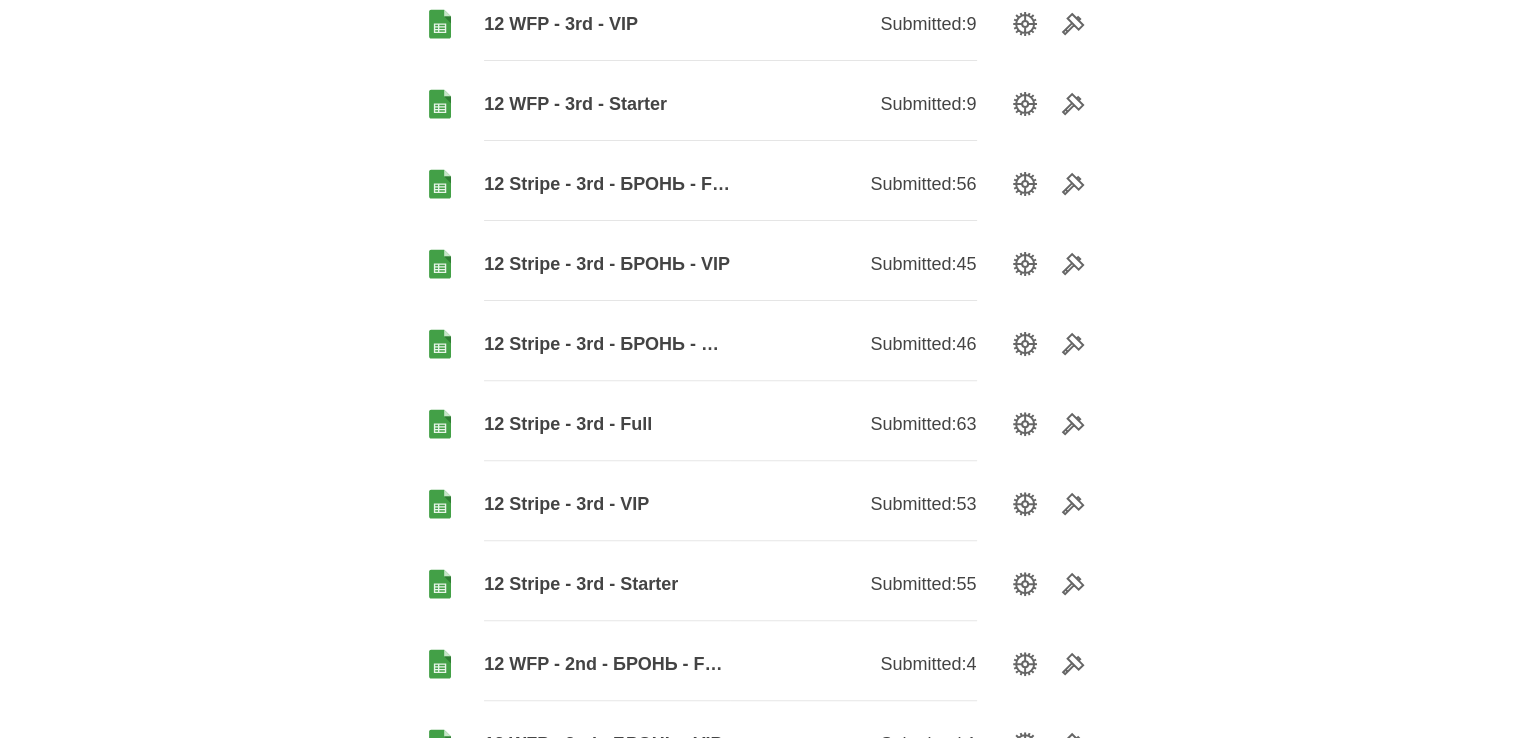 click on "12 Stripe - 3rd - VIP" at bounding box center (607, 504) 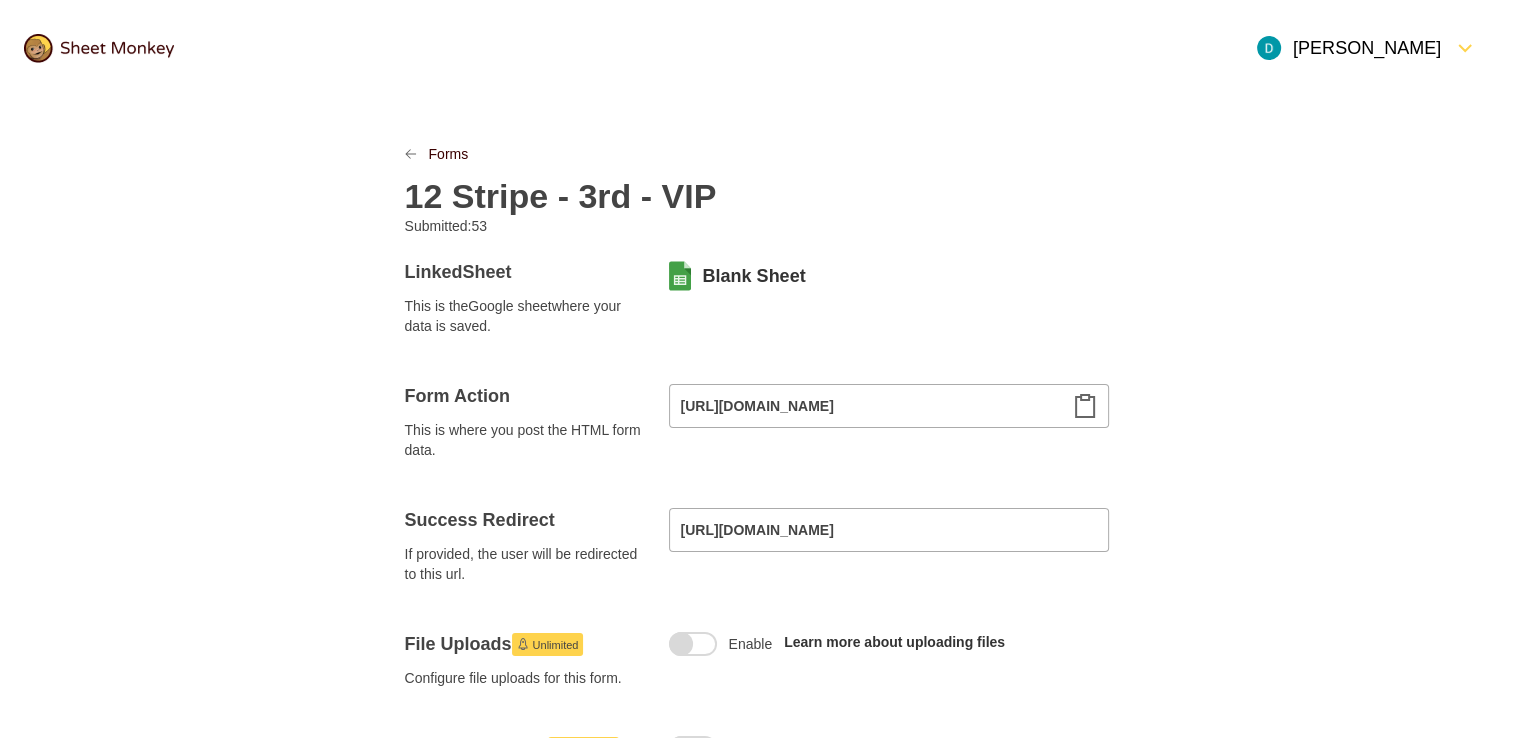 click on "12 Stripe - 3rd - VIP" at bounding box center (561, 196) 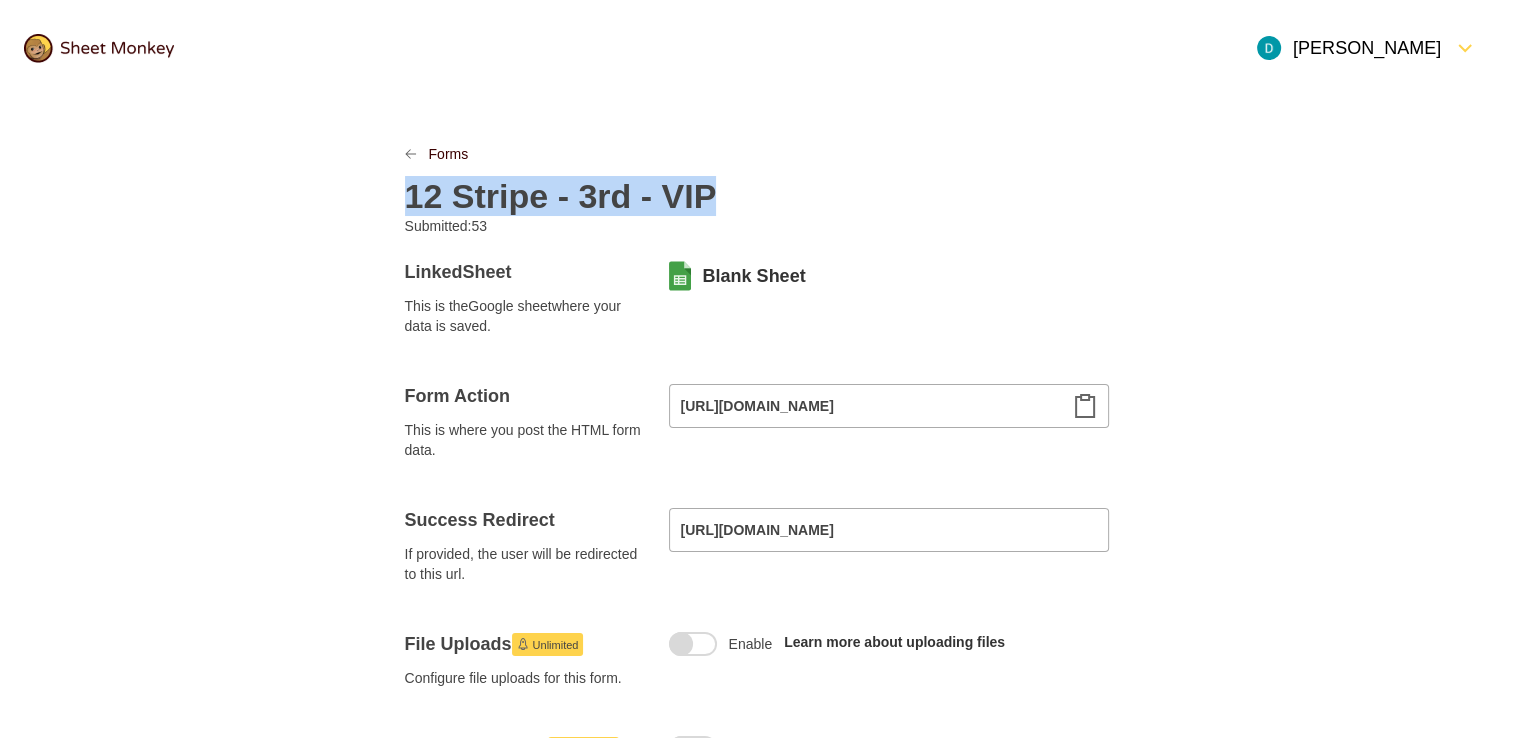 copy on "12 Stripe - 3rd - VIP" 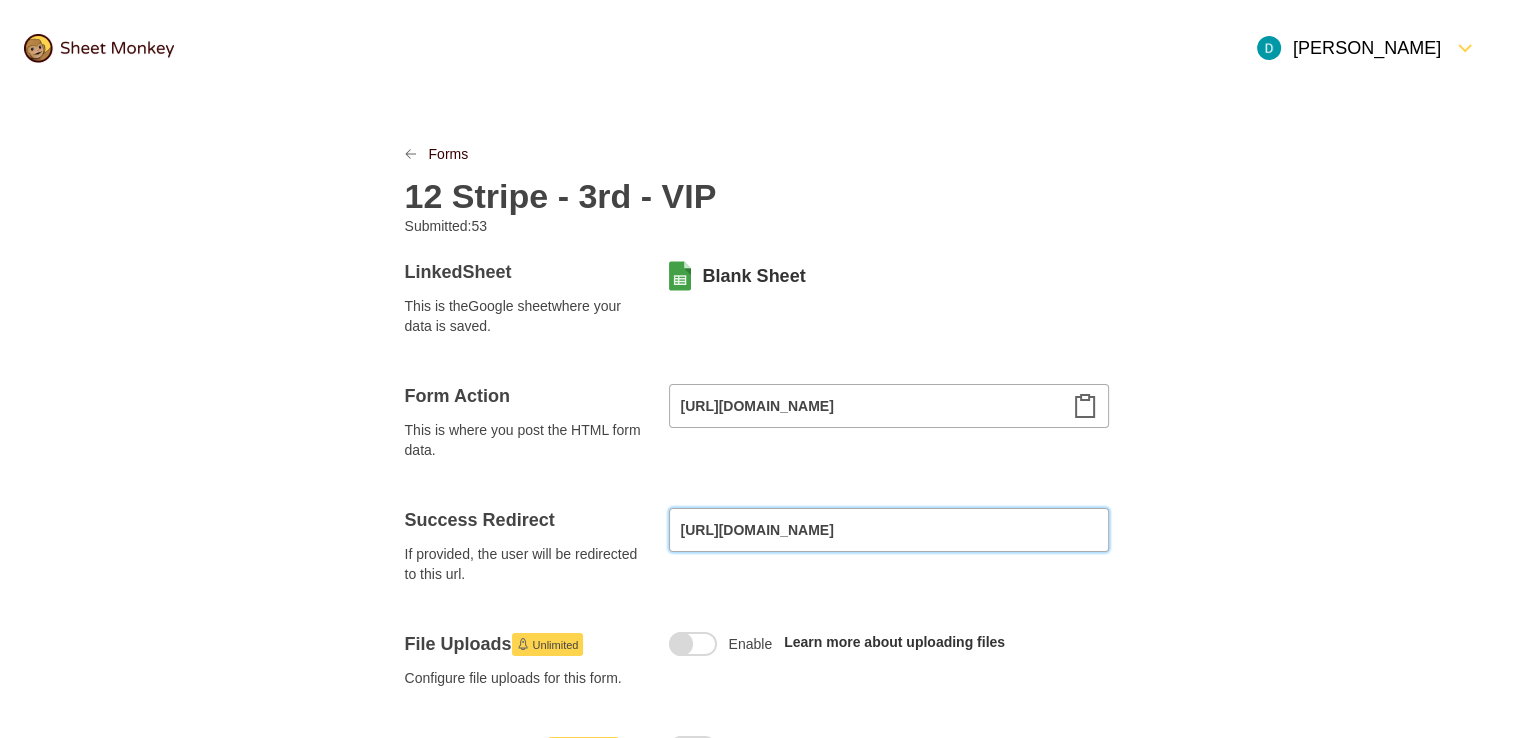 click on "[URL][DOMAIN_NAME]" at bounding box center [889, 530] 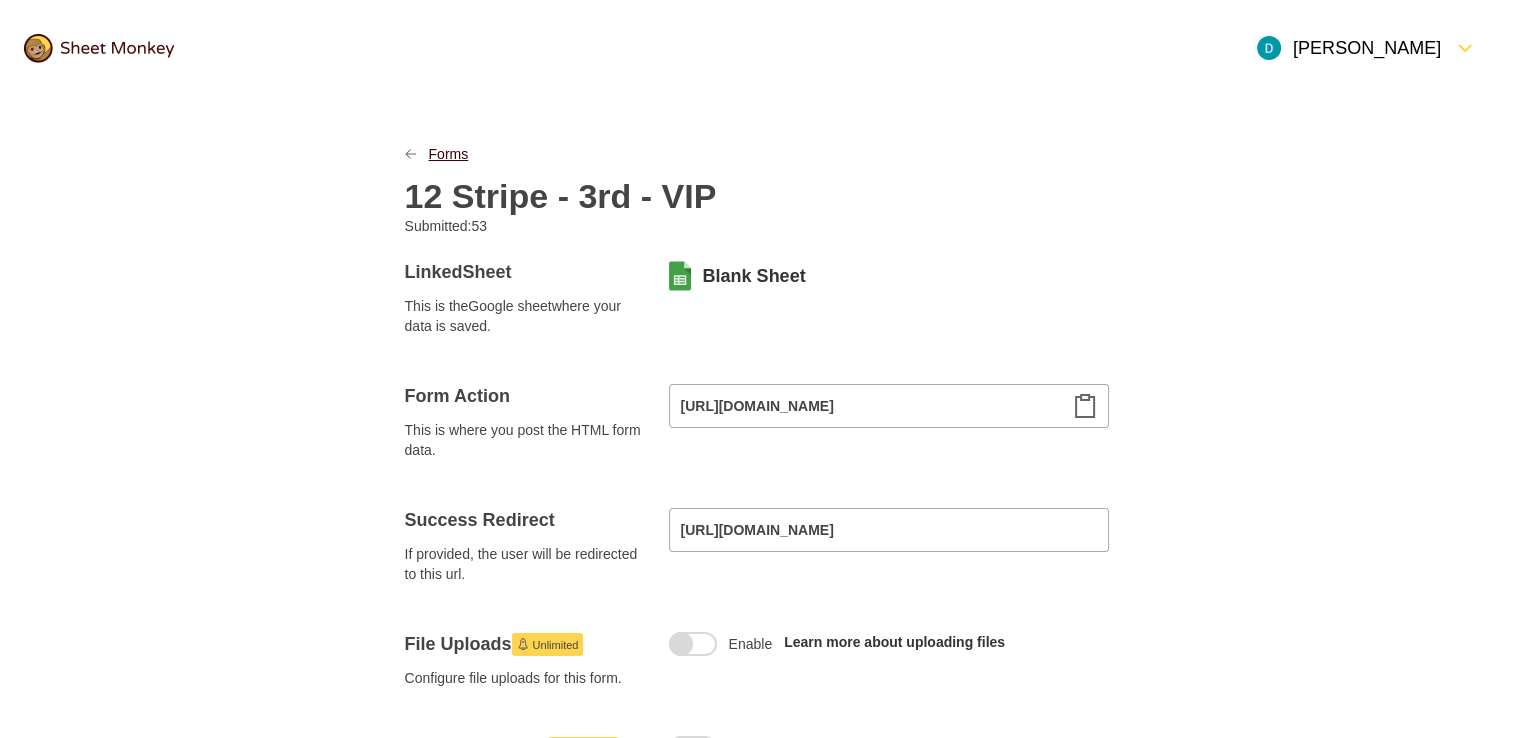 click on "Forms" at bounding box center [449, 154] 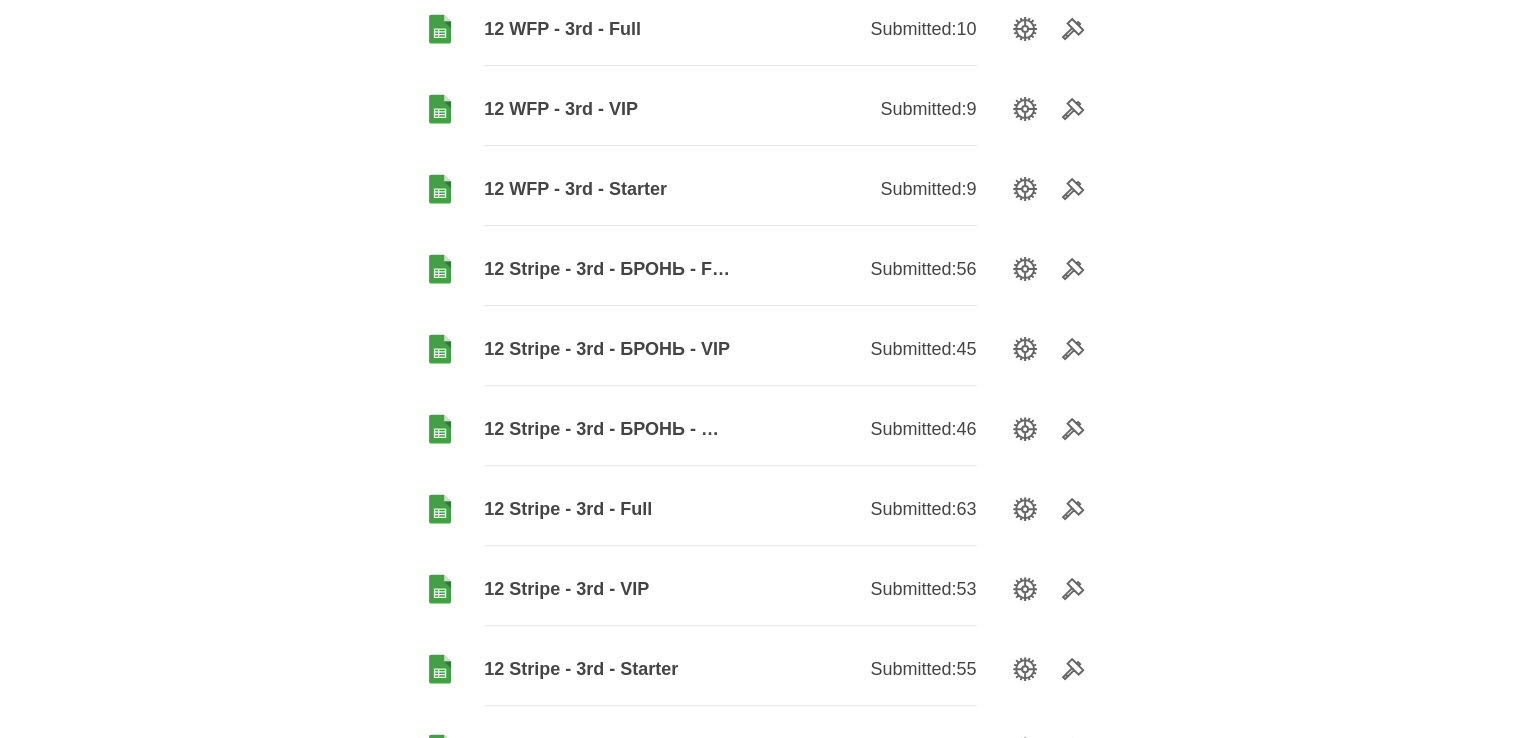 scroll, scrollTop: 600, scrollLeft: 0, axis: vertical 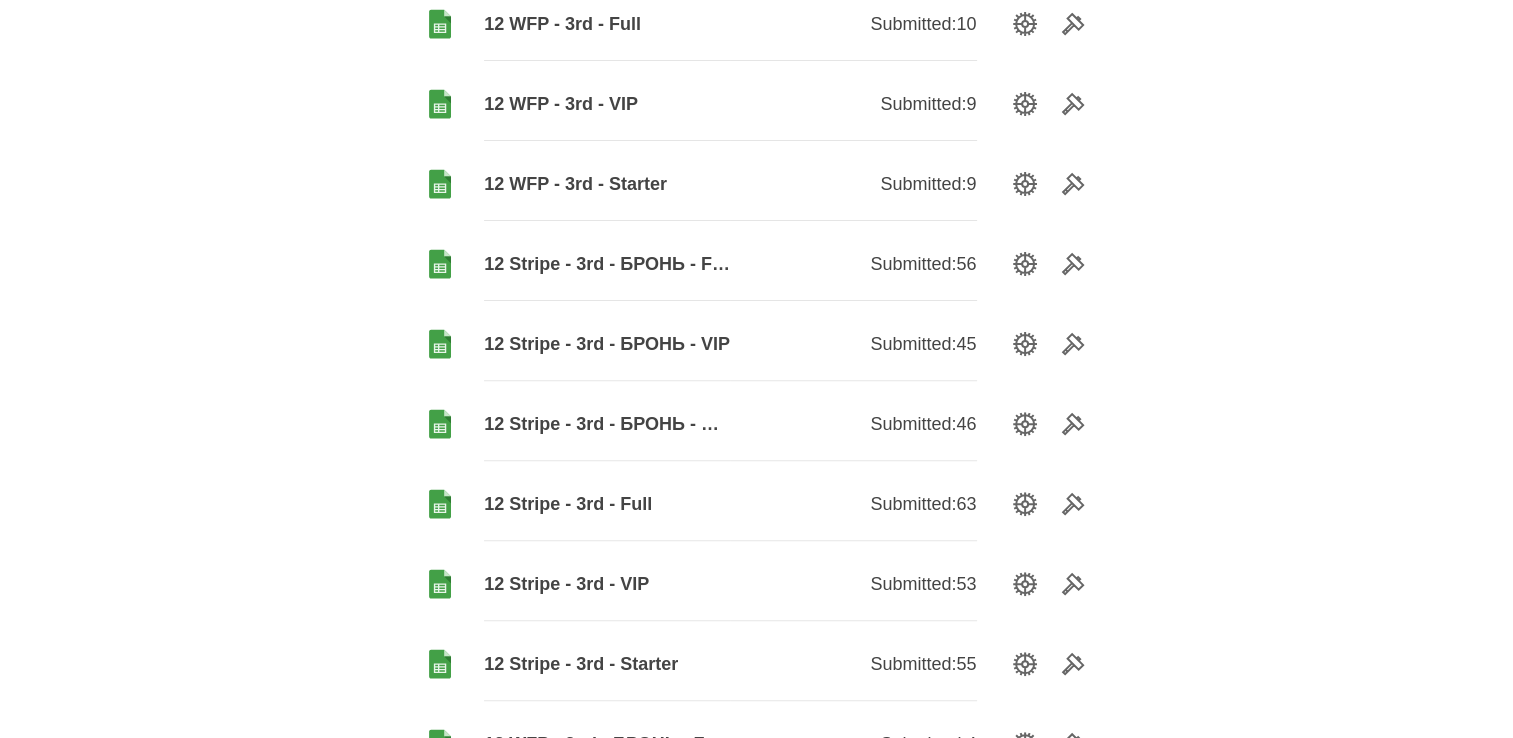 click on "12 Stripe - 3rd - Full" at bounding box center (607, 504) 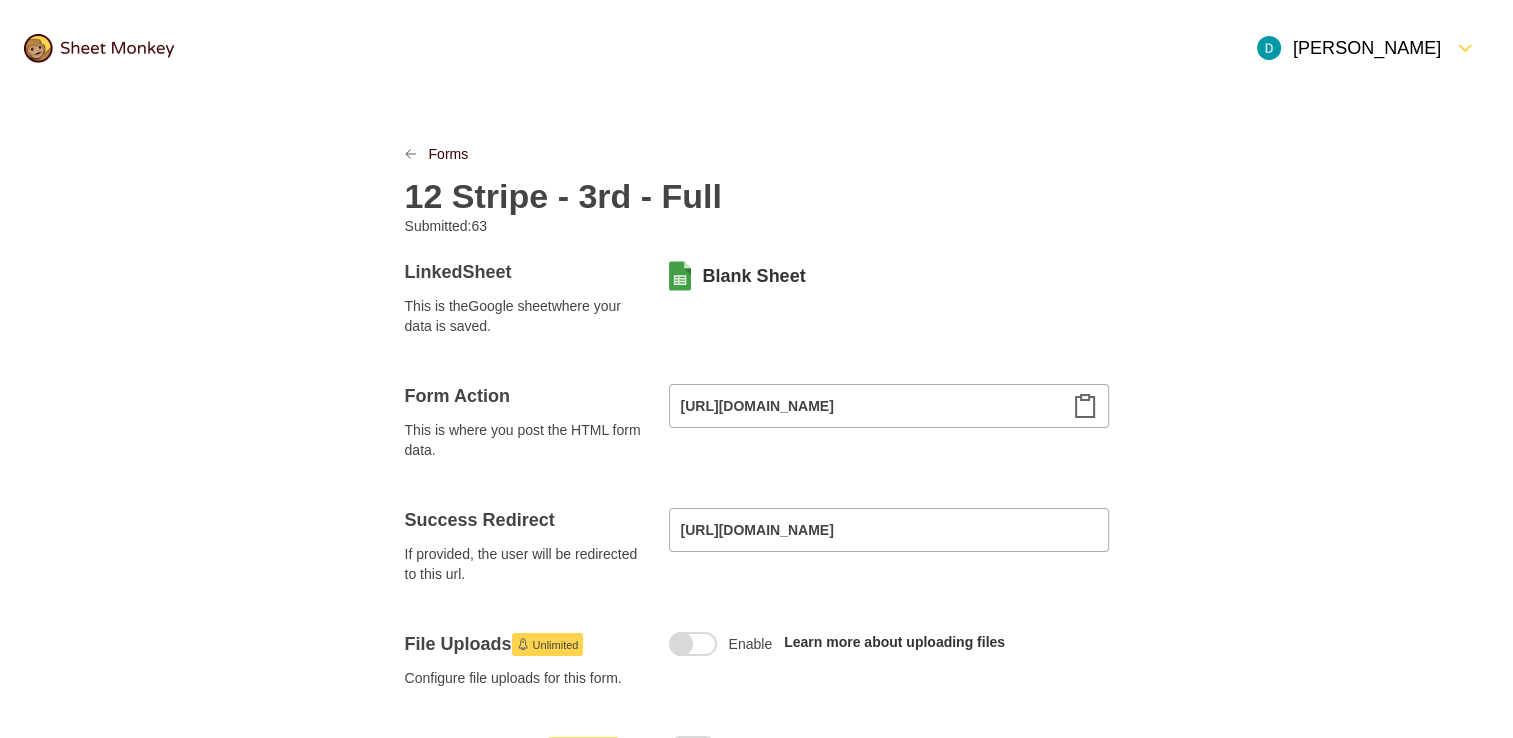 click on "12 Stripe - 3rd - Full" at bounding box center (563, 196) 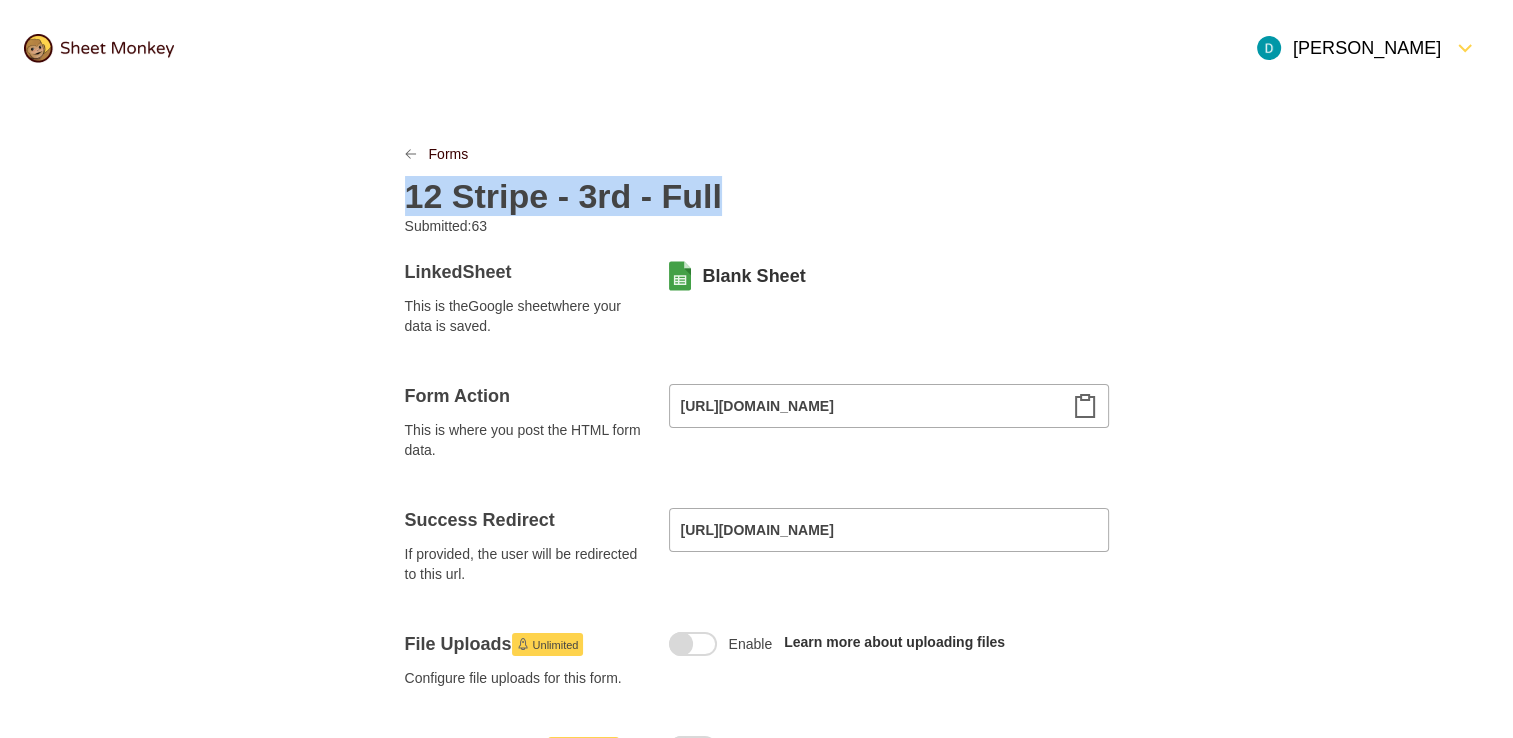 copy on "12 Stripe - 3rd - Full" 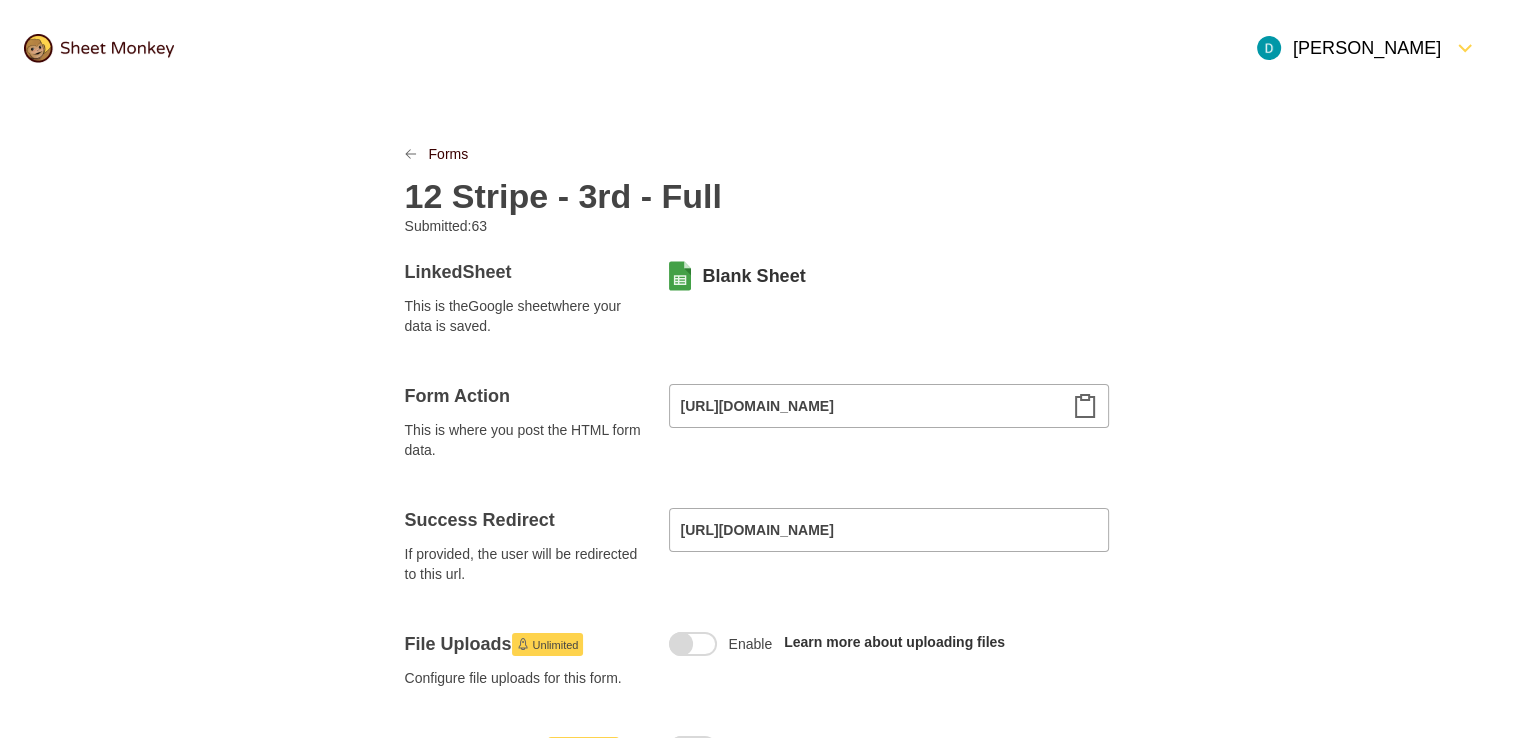 click on "Forms 12 Stripe - 3rd - Full Submitted:  63 Linked  Sheet   This is the  Google sheet  where your data is saved. Blank Sheet Form Action This is where you post the HTML form data. https://api.sheetmonkey.io/form/ppQjHFZpsRZ5YfeQvifKpZ Success Redirect If provided, the user will be redirected to this url. https://finwise.education/splata-tarifu-full File Uploads    Unlimited Configure file uploads for this form. Enable Learn more about uploading files Spam Protection    Unlimited Turn on Akismet filtering for submissions Enable Learn more about spam protection Notifications    Unlimited Configure notifications Notification Send a notification email to me or another address when a form is submitted. Autoresponse Send an automatic response email to the person who submitted the form. Embed HTML A starter HTML snippet for posting to this  sheet < form   action = "https://api.sheetmonkey.io/form/ppQjHFZpsRZ5YfeQvifKpZ"   method = "post" >
< label > Example Field:  < input   type = "text"   name =   required" at bounding box center [757, 1002] 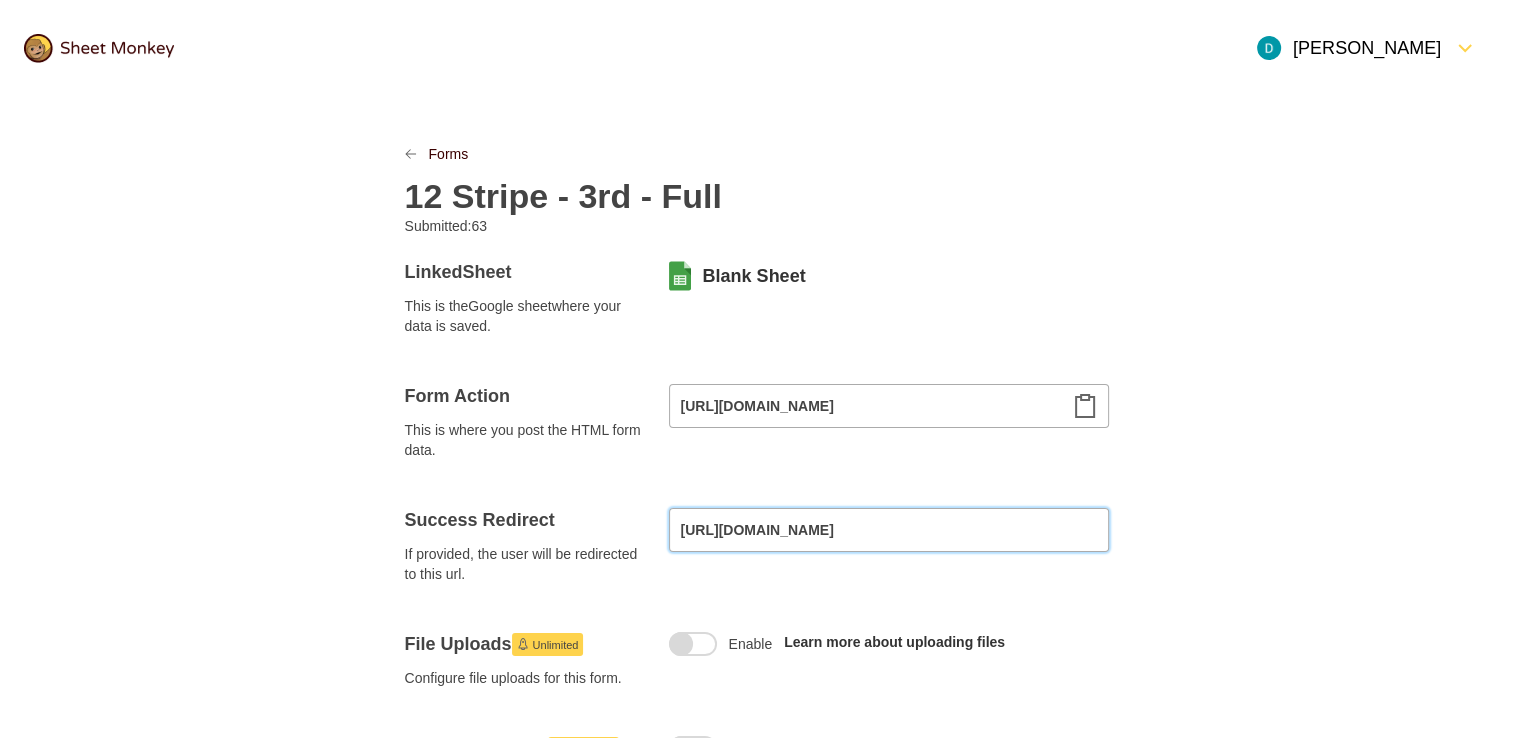 click on "[URL][DOMAIN_NAME]" at bounding box center (889, 530) 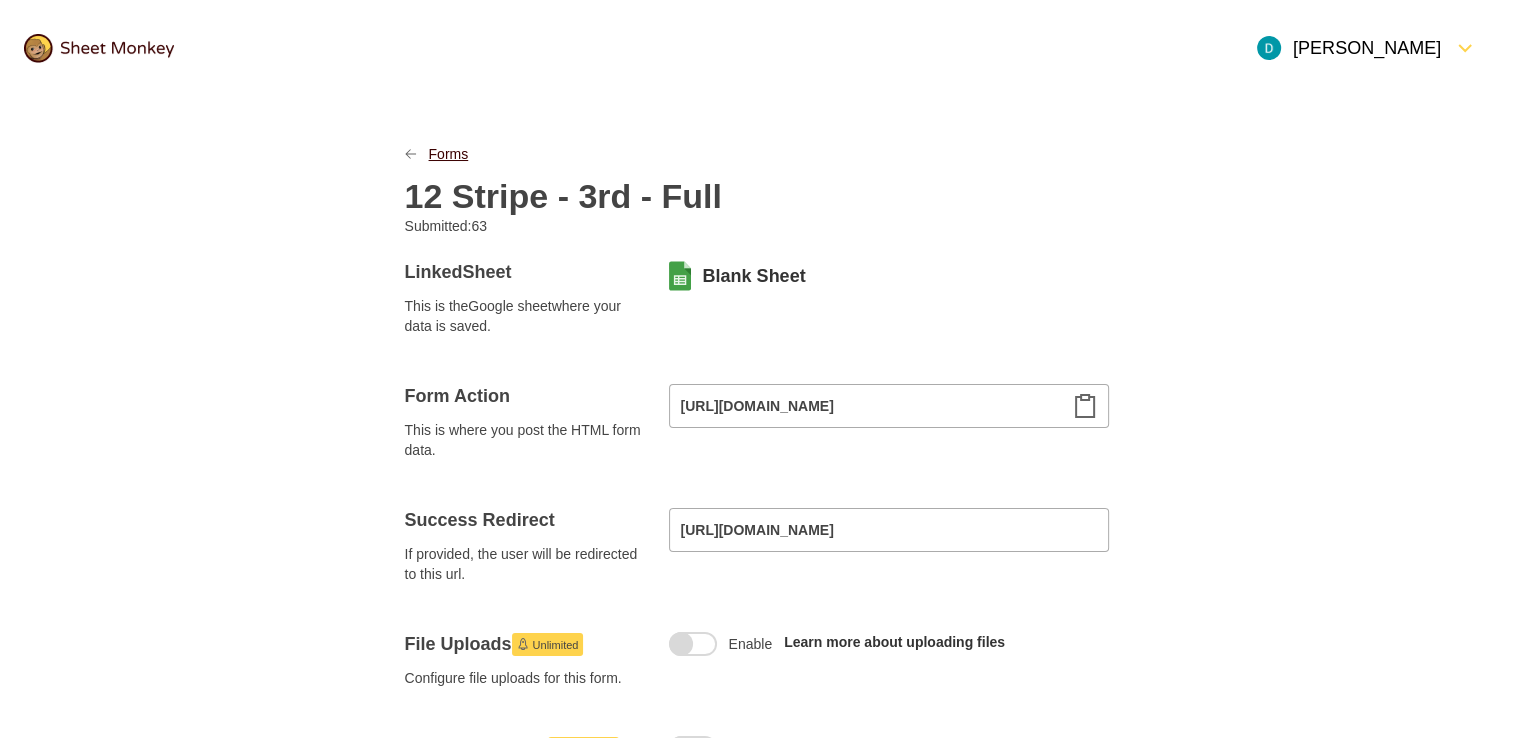 click on "Forms" at bounding box center (449, 154) 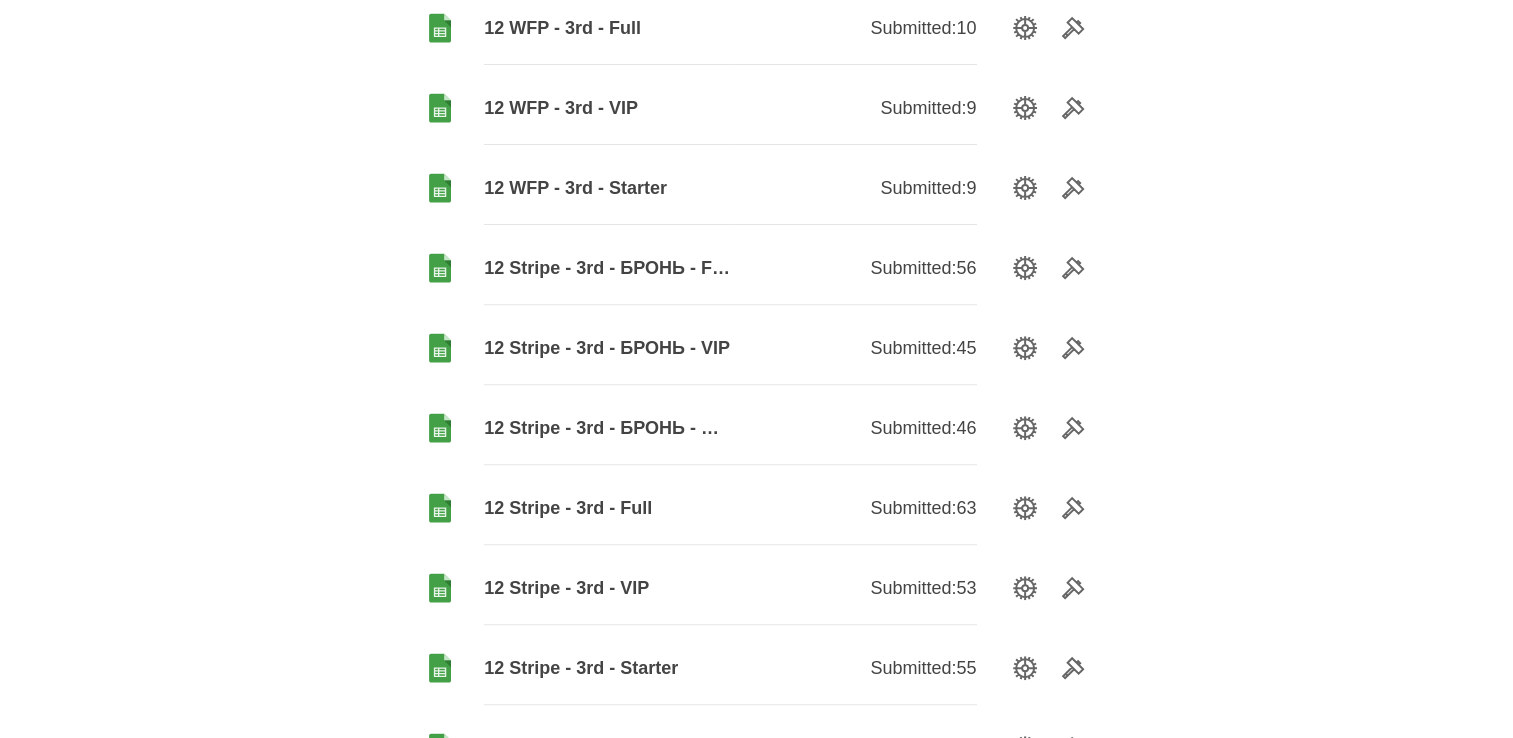 scroll, scrollTop: 700, scrollLeft: 0, axis: vertical 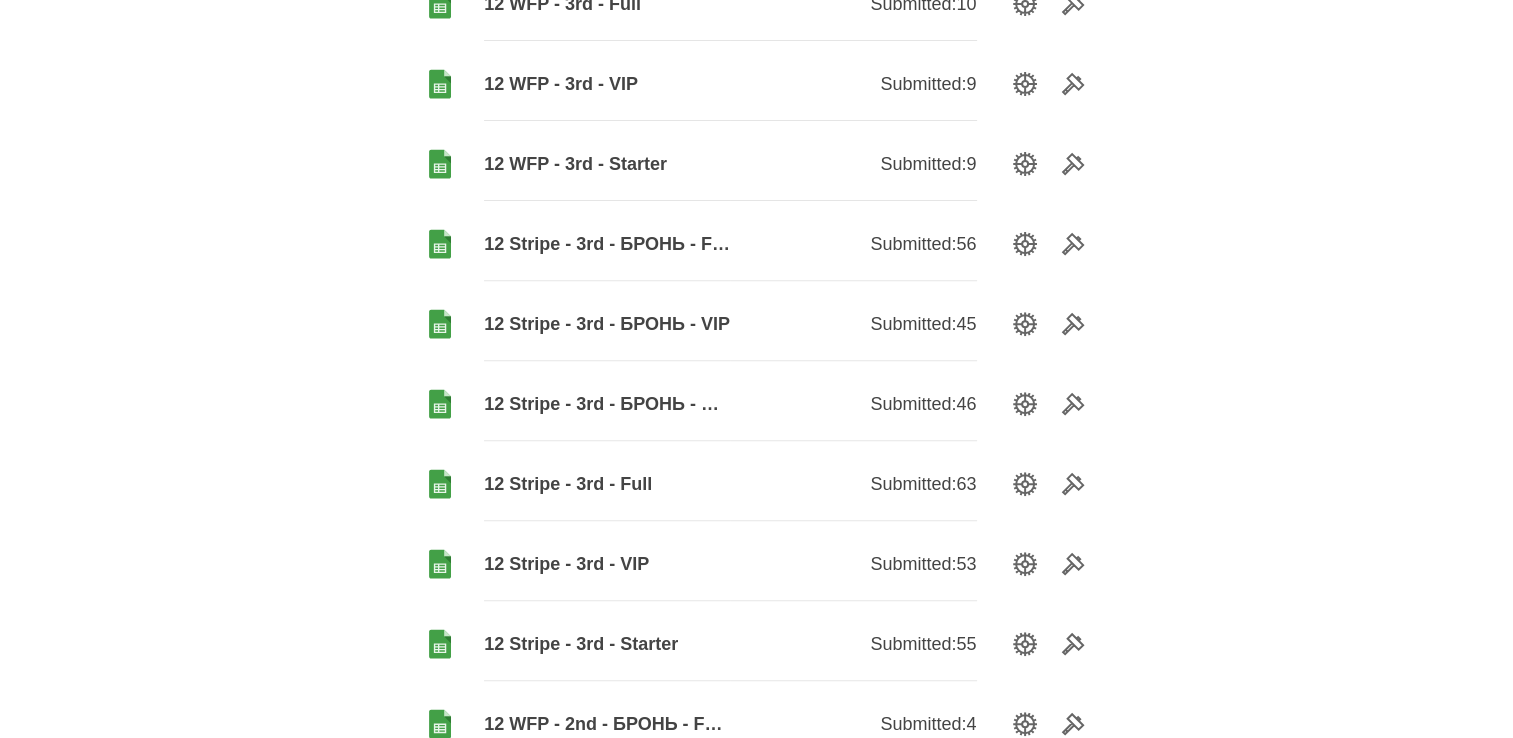 click on "12 Stripe - 3rd - БРОНЬ - Starter" at bounding box center [607, 404] 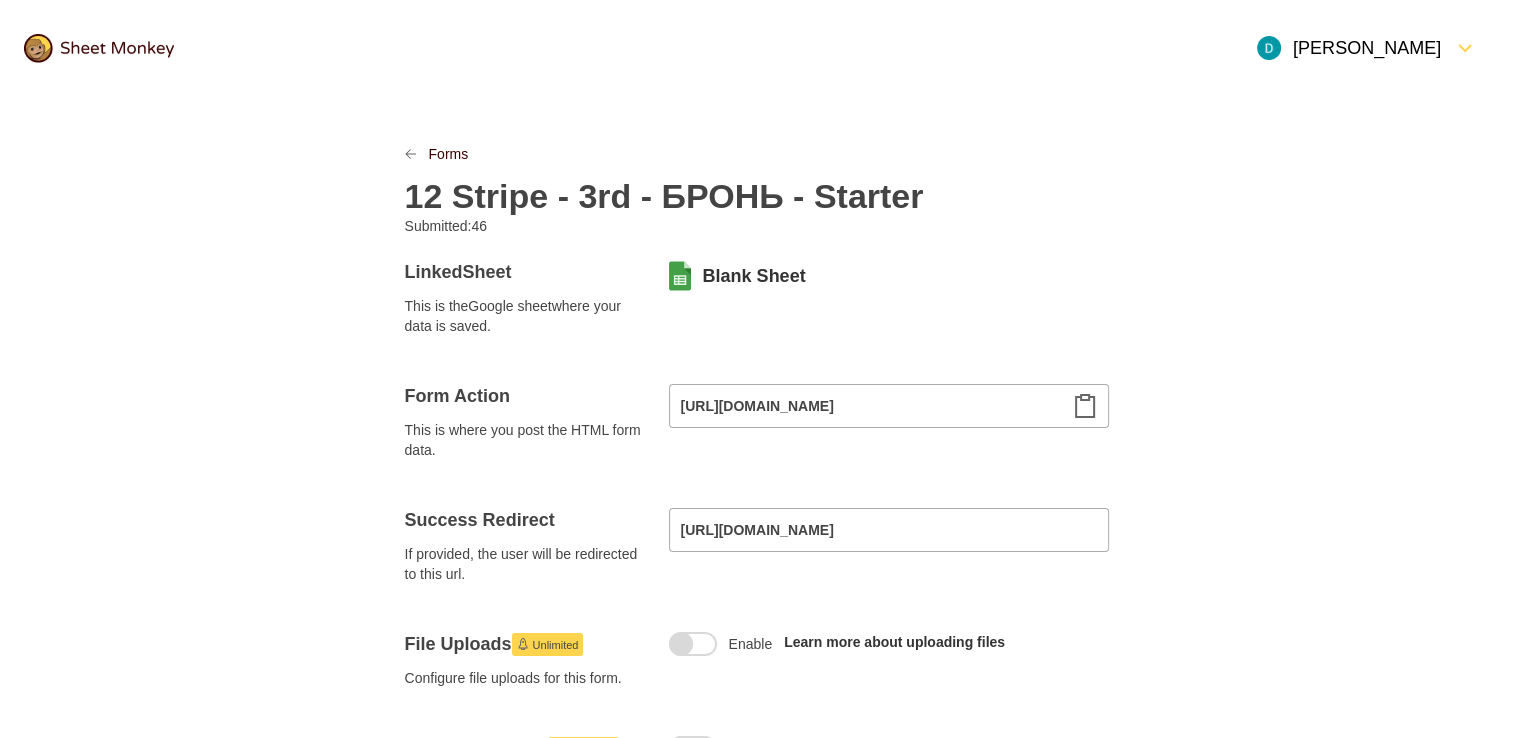 click on "12 Stripe - 3rd - БРОНЬ - Starter" at bounding box center (664, 196) 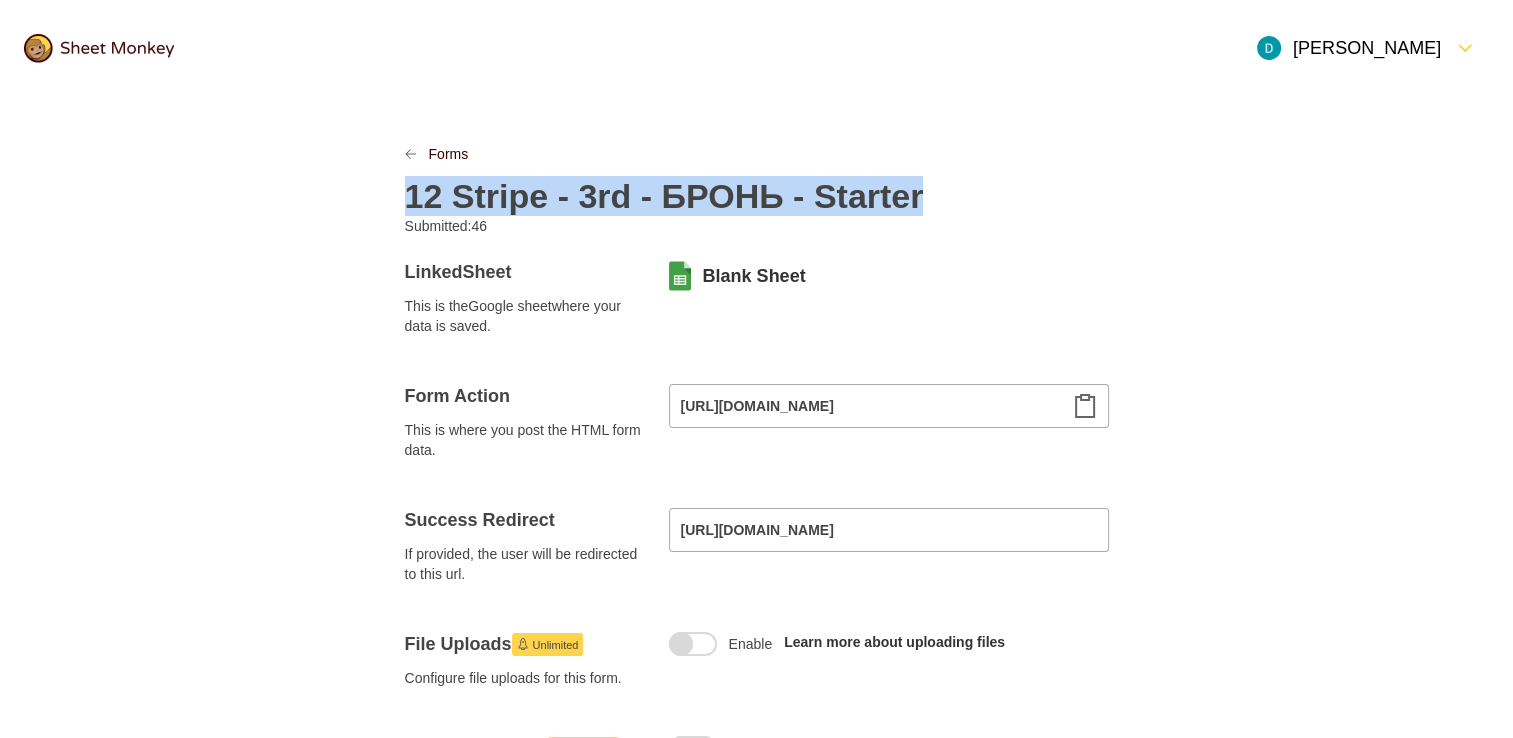 copy on "12 Stripe - 3rd - БРОНЬ - Starter" 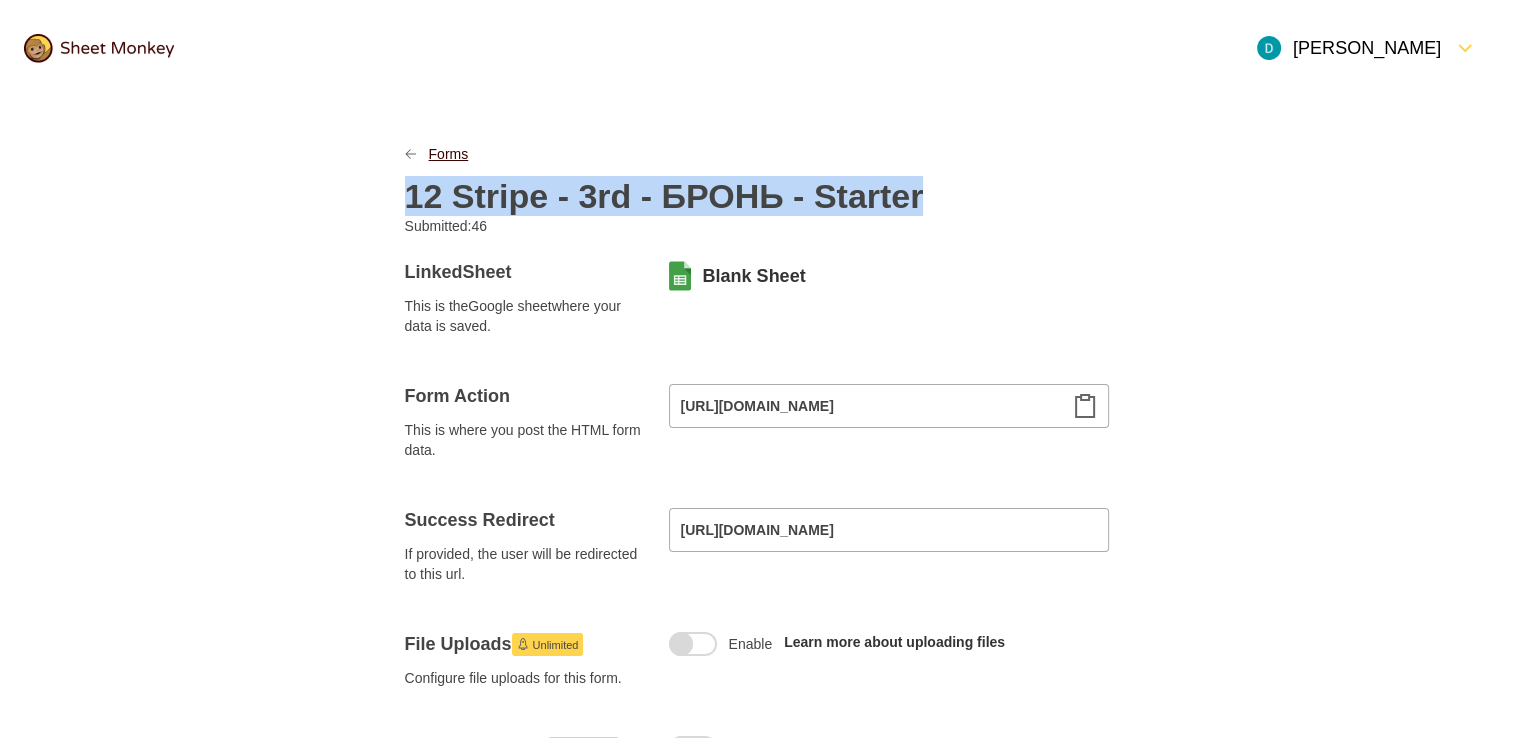 click on "Forms" at bounding box center (449, 154) 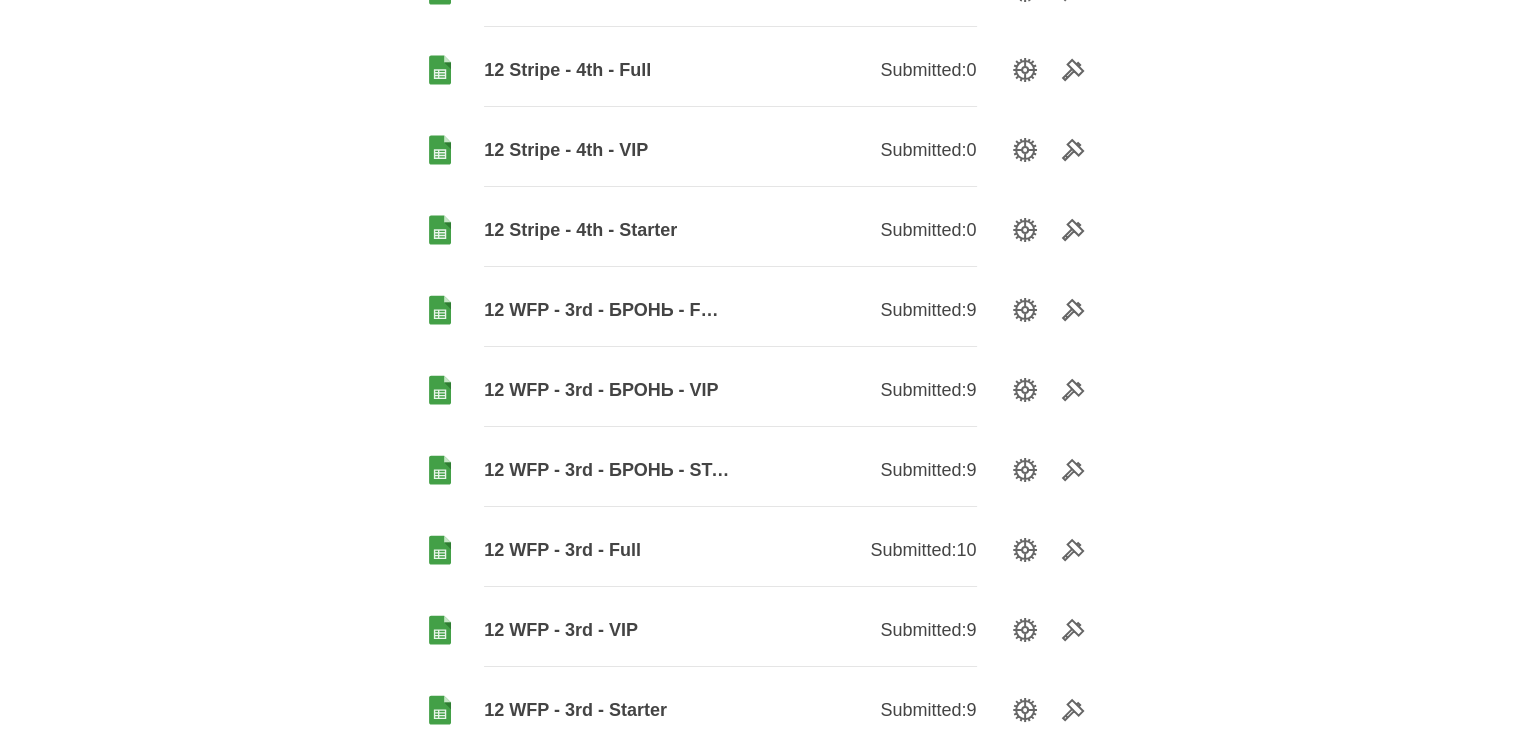 scroll, scrollTop: 600, scrollLeft: 0, axis: vertical 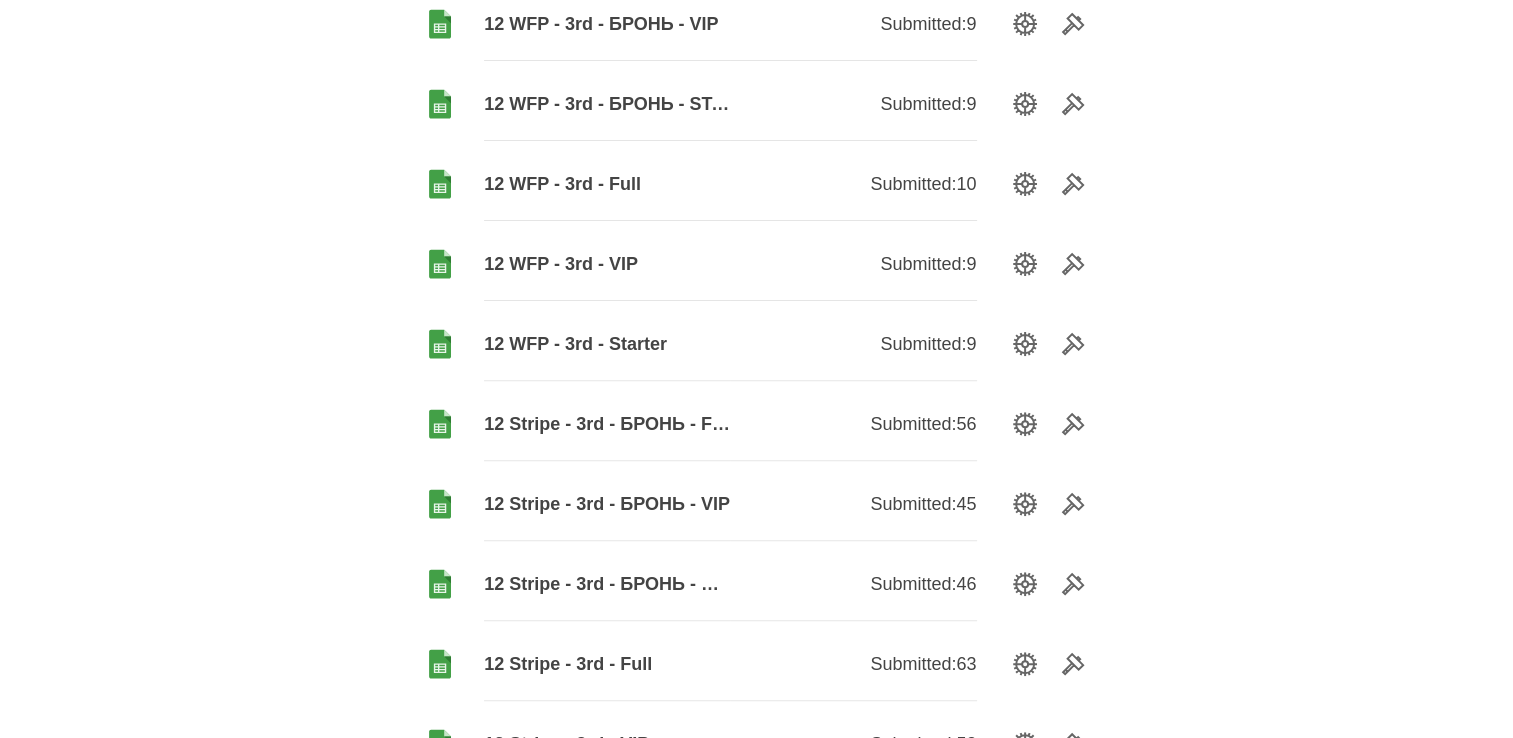 click on "12 Stripe - 3rd - БРОНЬ - VIP" at bounding box center (607, 504) 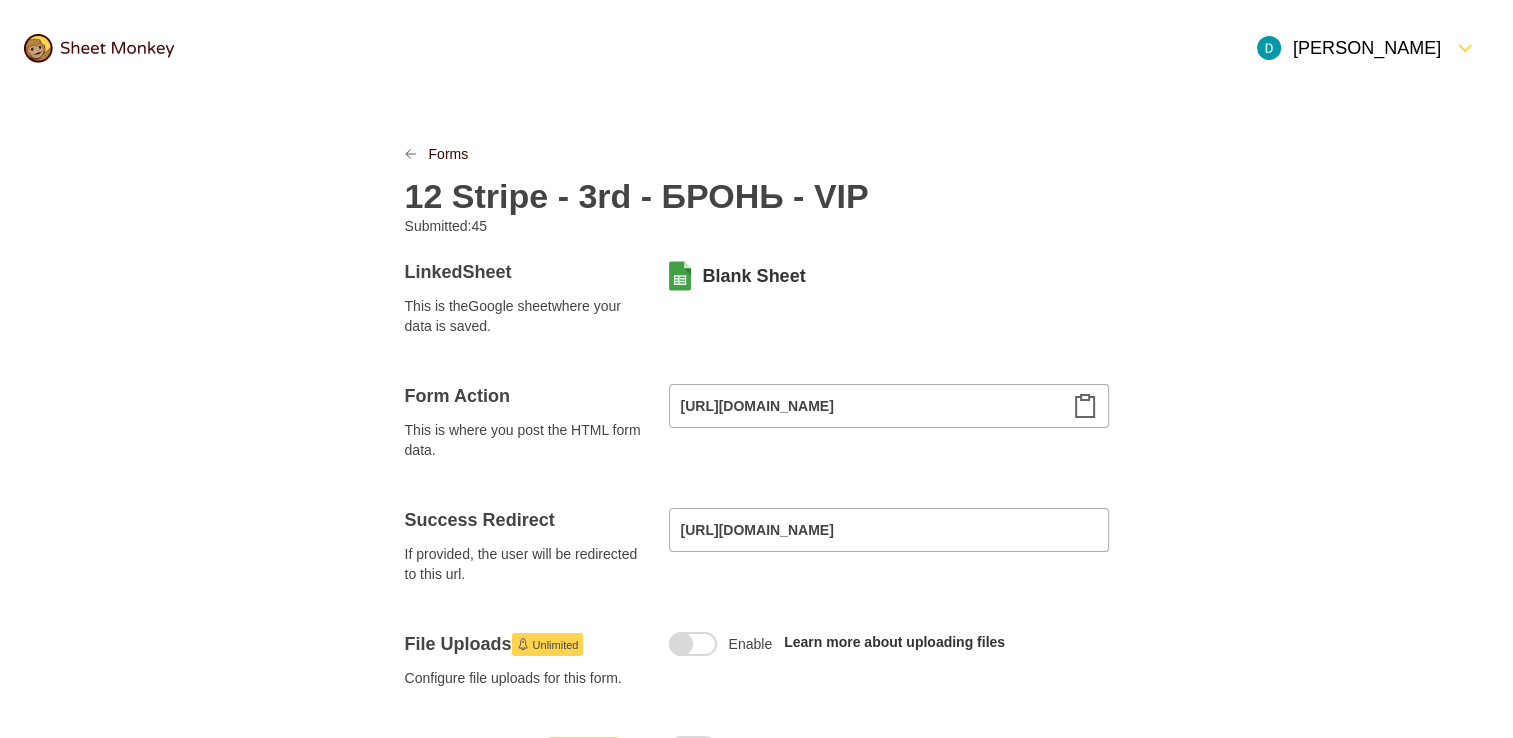 click on "12 Stripe - 3rd - БРОНЬ - VIP" at bounding box center [637, 196] 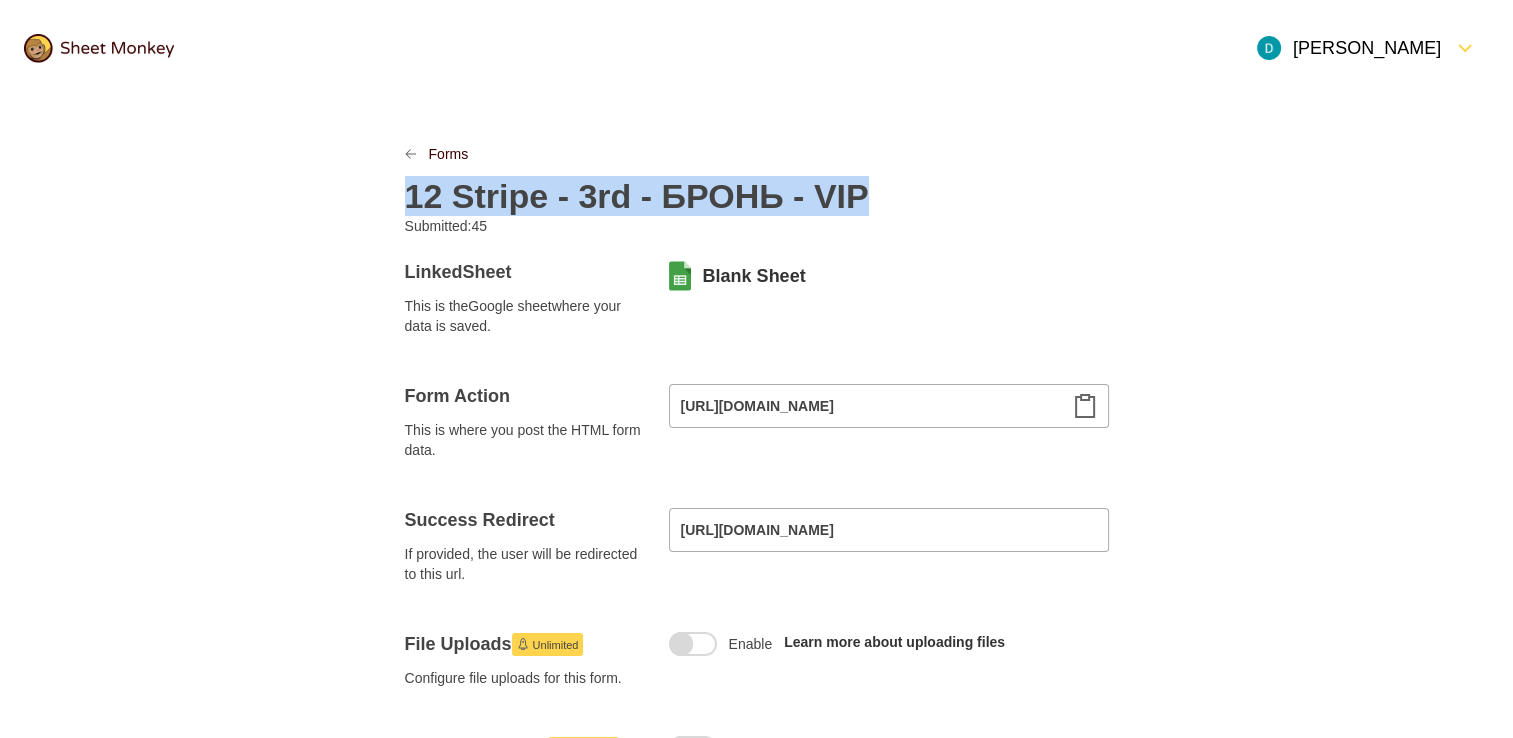 copy on "12 Stripe - 3rd - БРОНЬ - VIP" 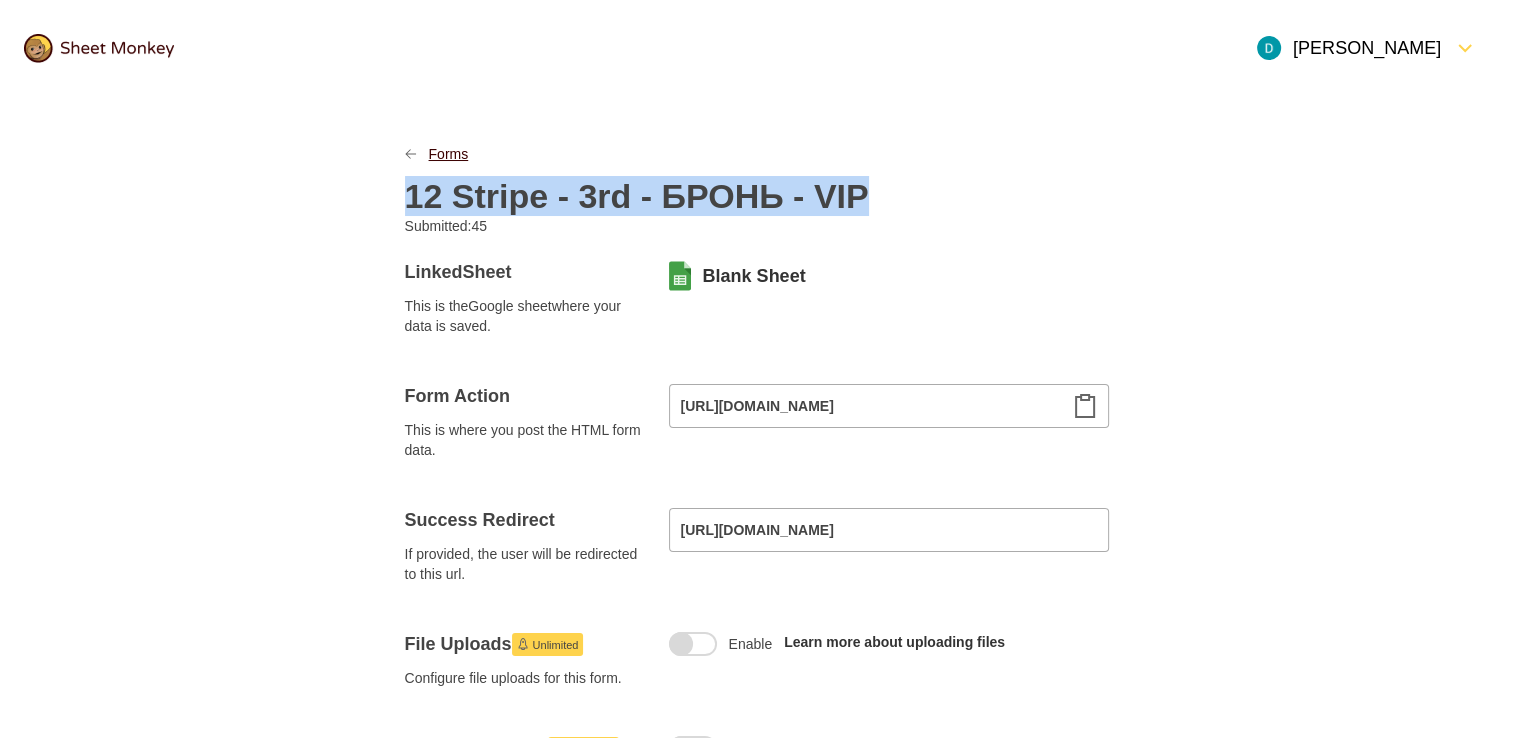 click on "Forms" at bounding box center (449, 154) 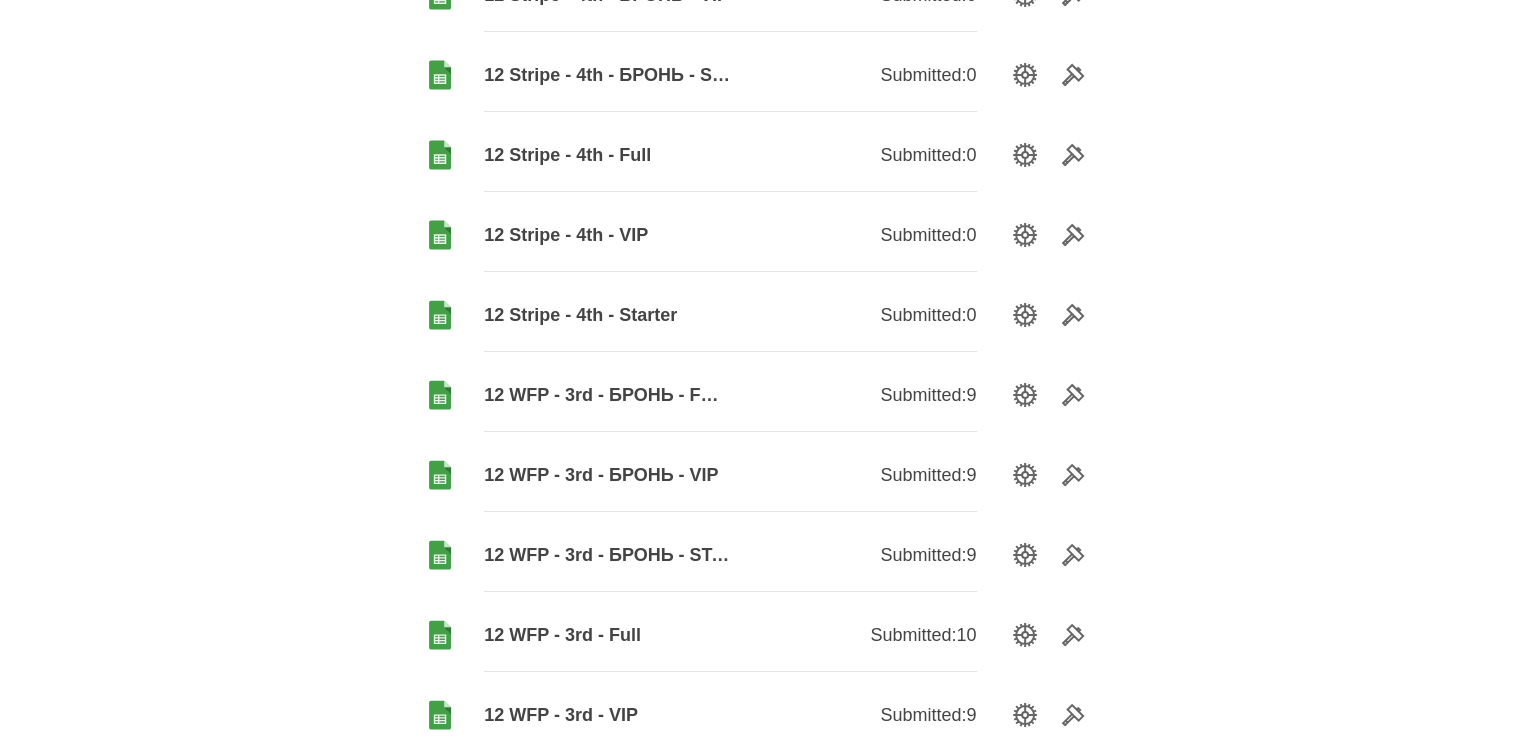 scroll, scrollTop: 300, scrollLeft: 0, axis: vertical 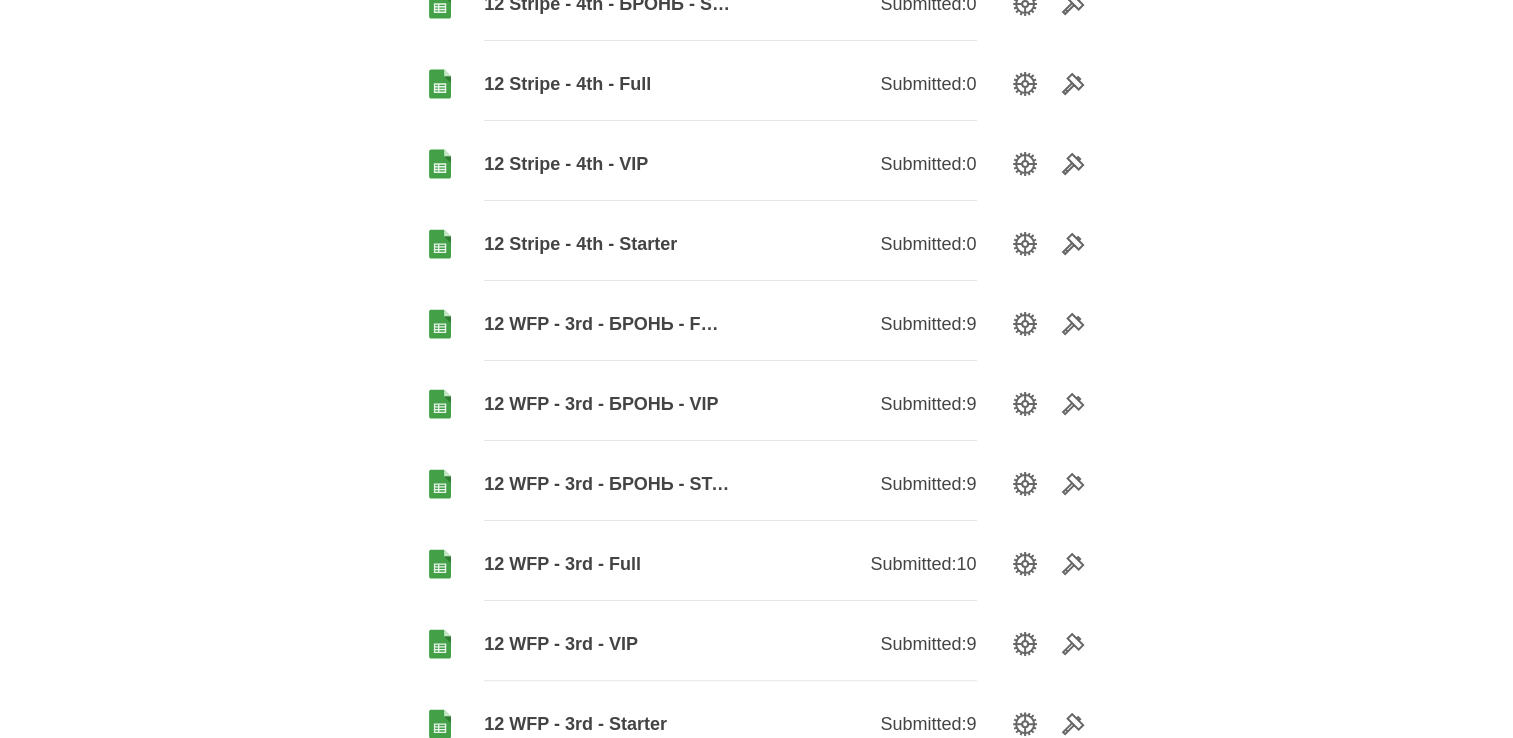click on "12 WFP - 3rd - БРОНЬ - FULL" at bounding box center (607, 324) 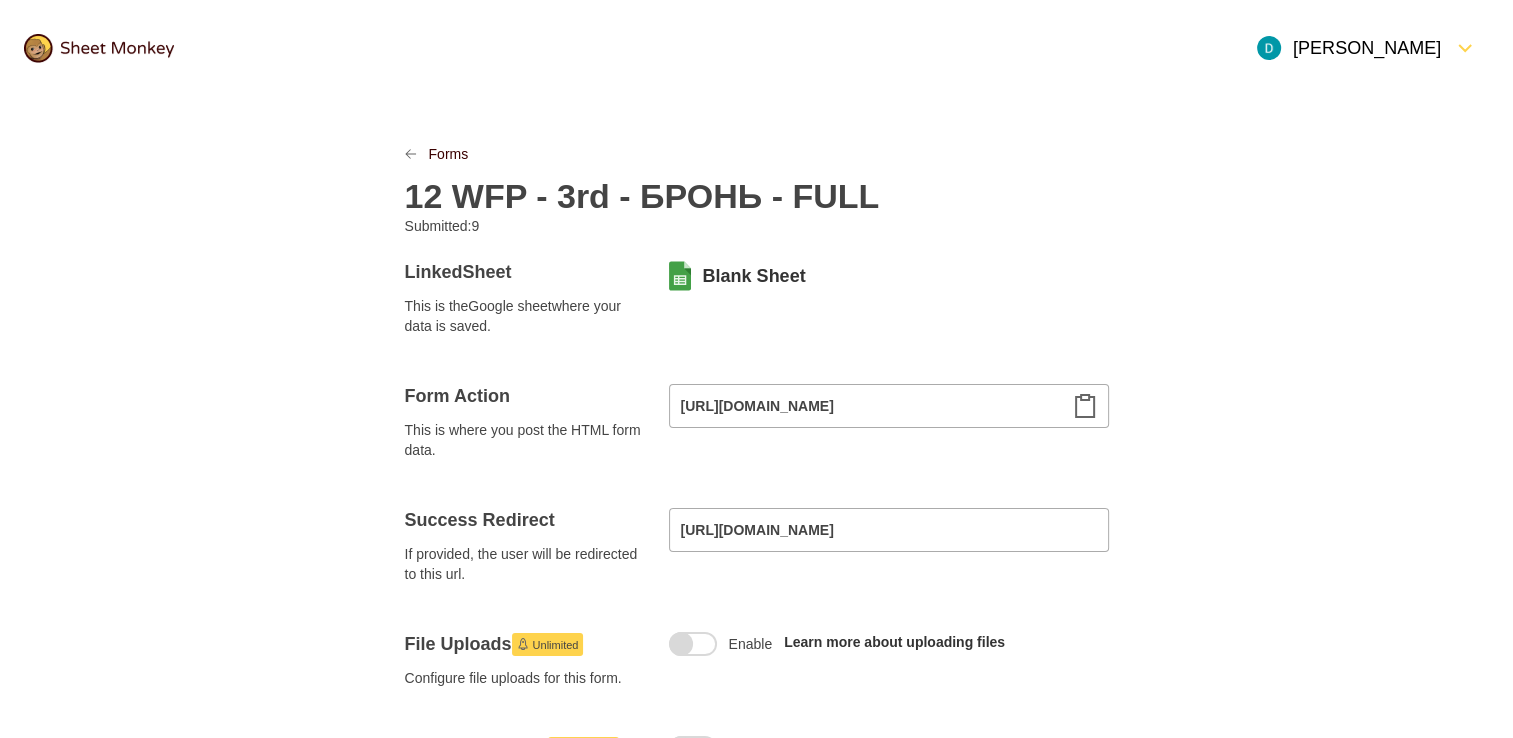 click on "12 WFP - 3rd - БРОНЬ - FULL" at bounding box center [642, 196] 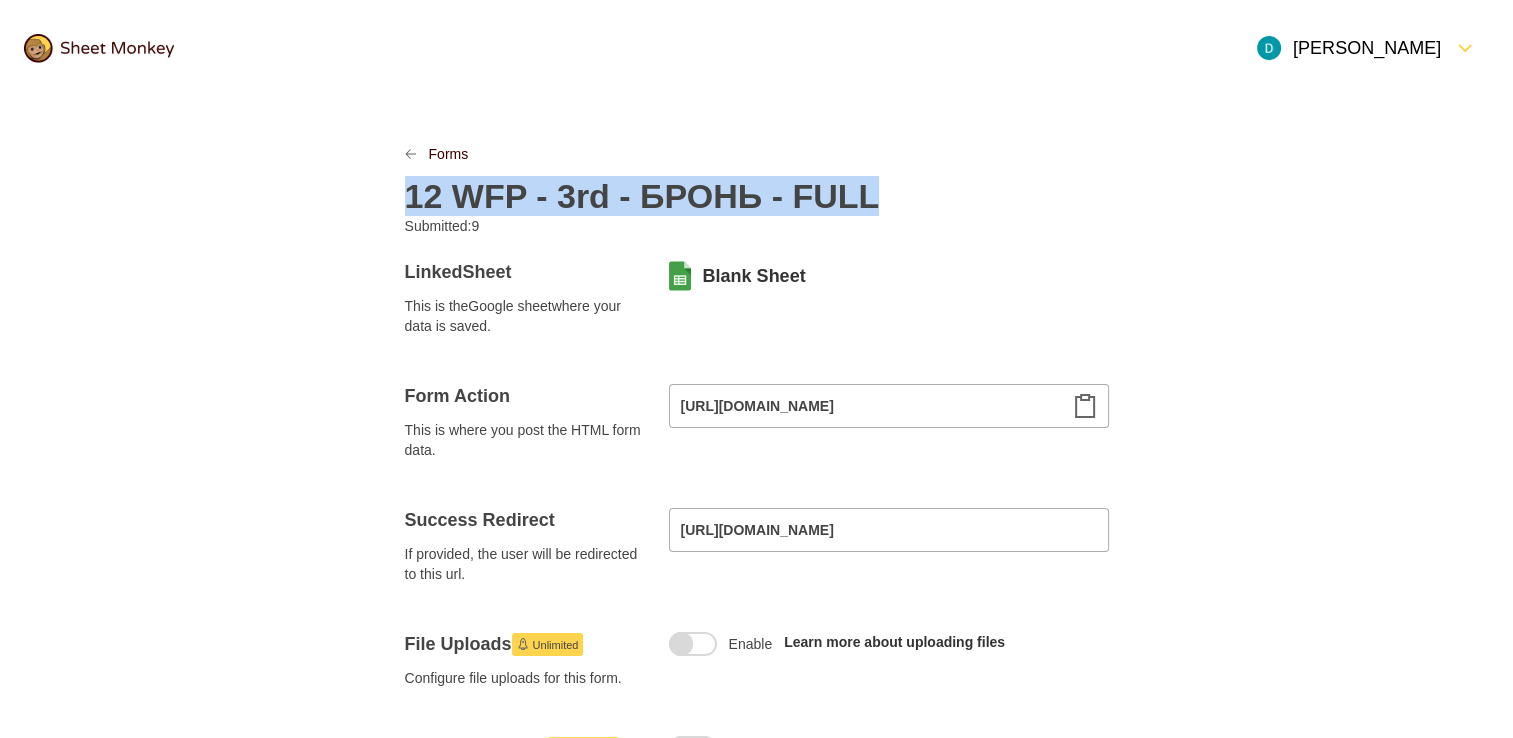 copy on "12 WFP - 3rd - БРОНЬ - FULL" 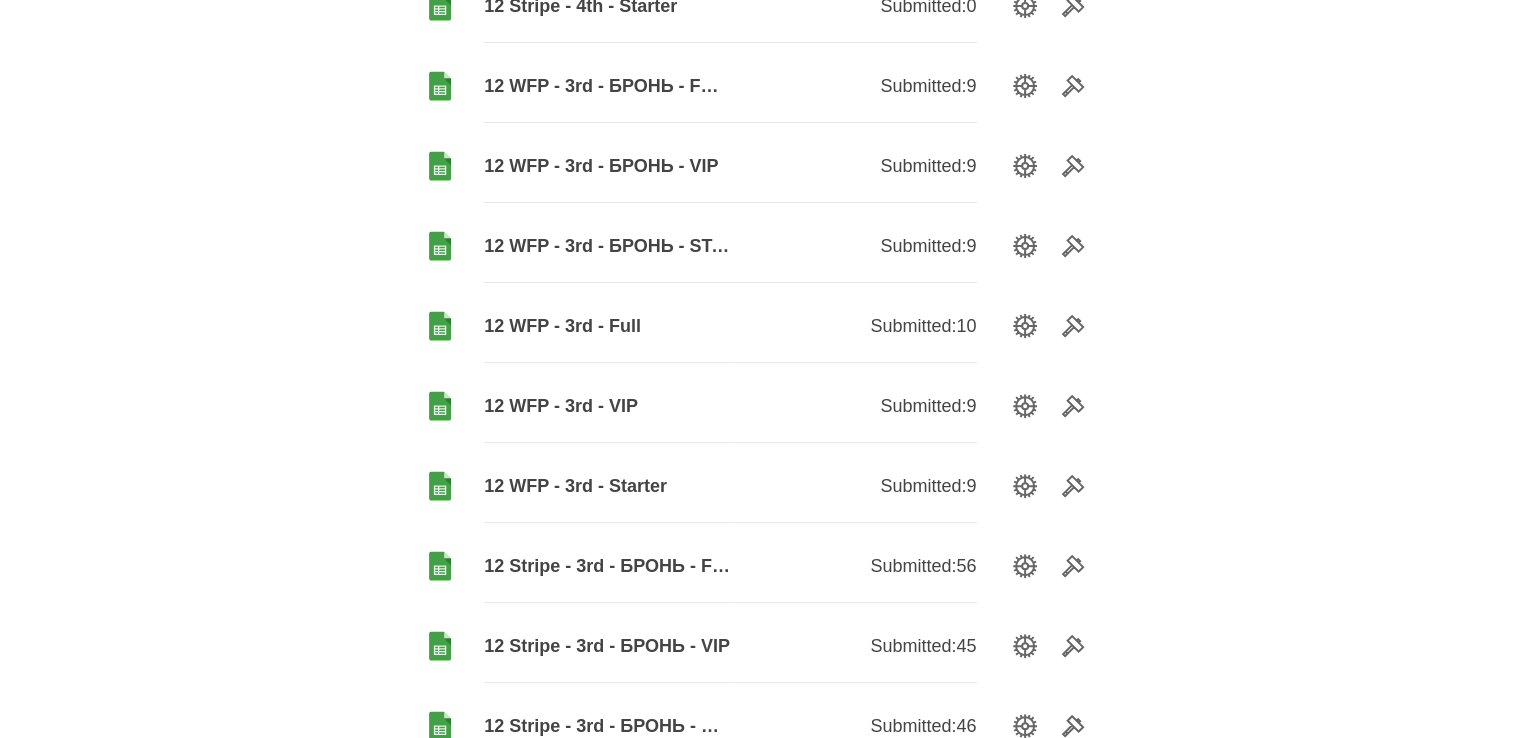 scroll, scrollTop: 900, scrollLeft: 0, axis: vertical 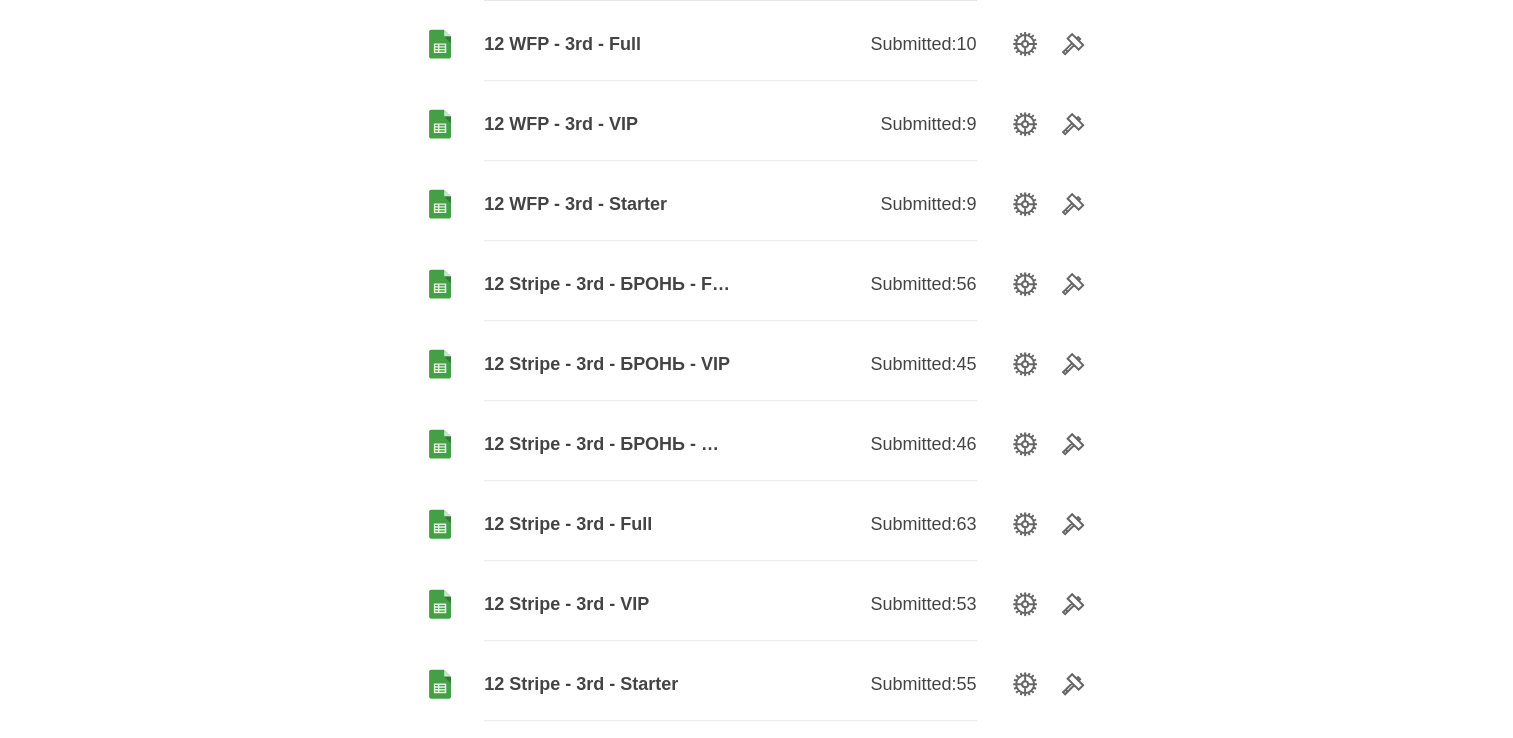 click on "12 Stripe - 3rd - БРОНЬ - FULL" at bounding box center [607, 284] 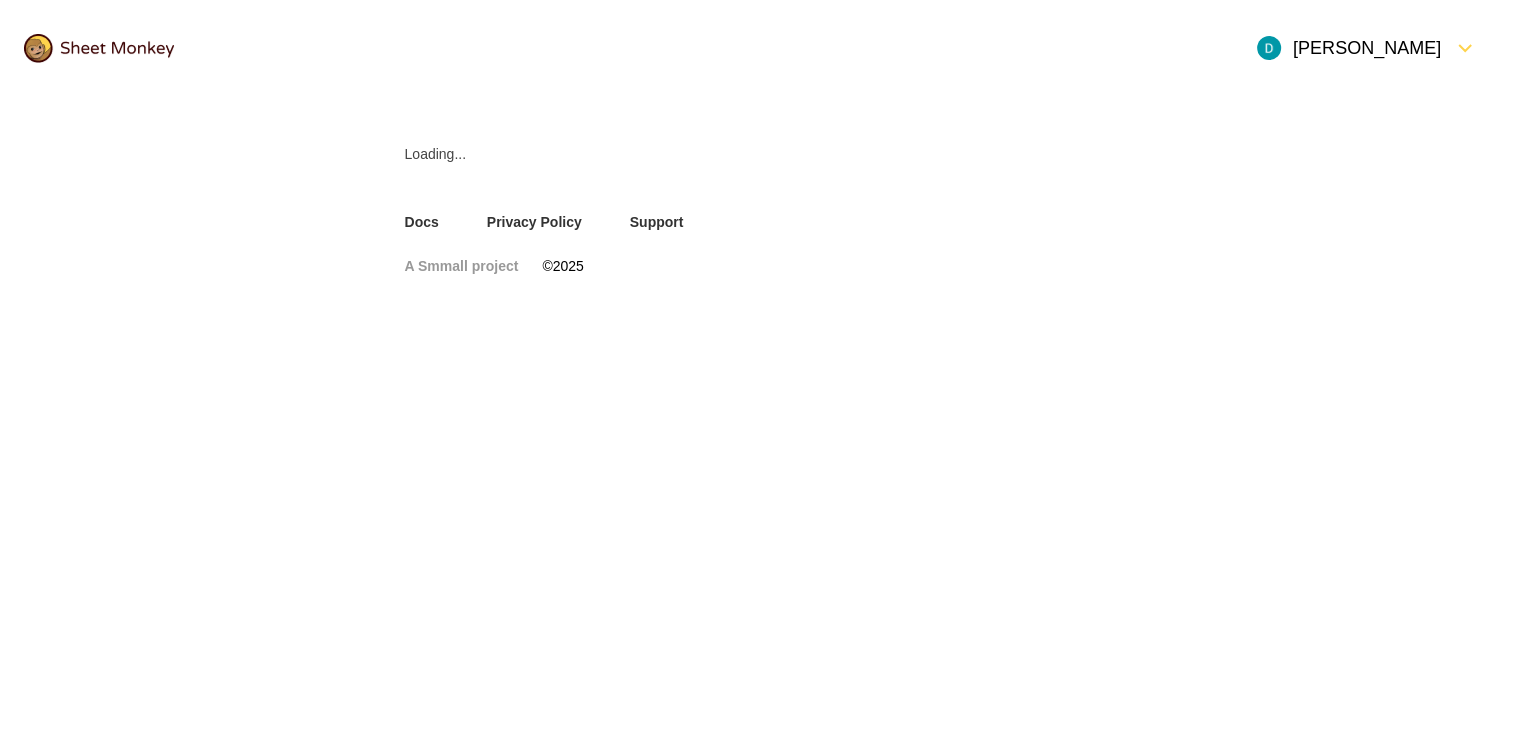 scroll, scrollTop: 0, scrollLeft: 0, axis: both 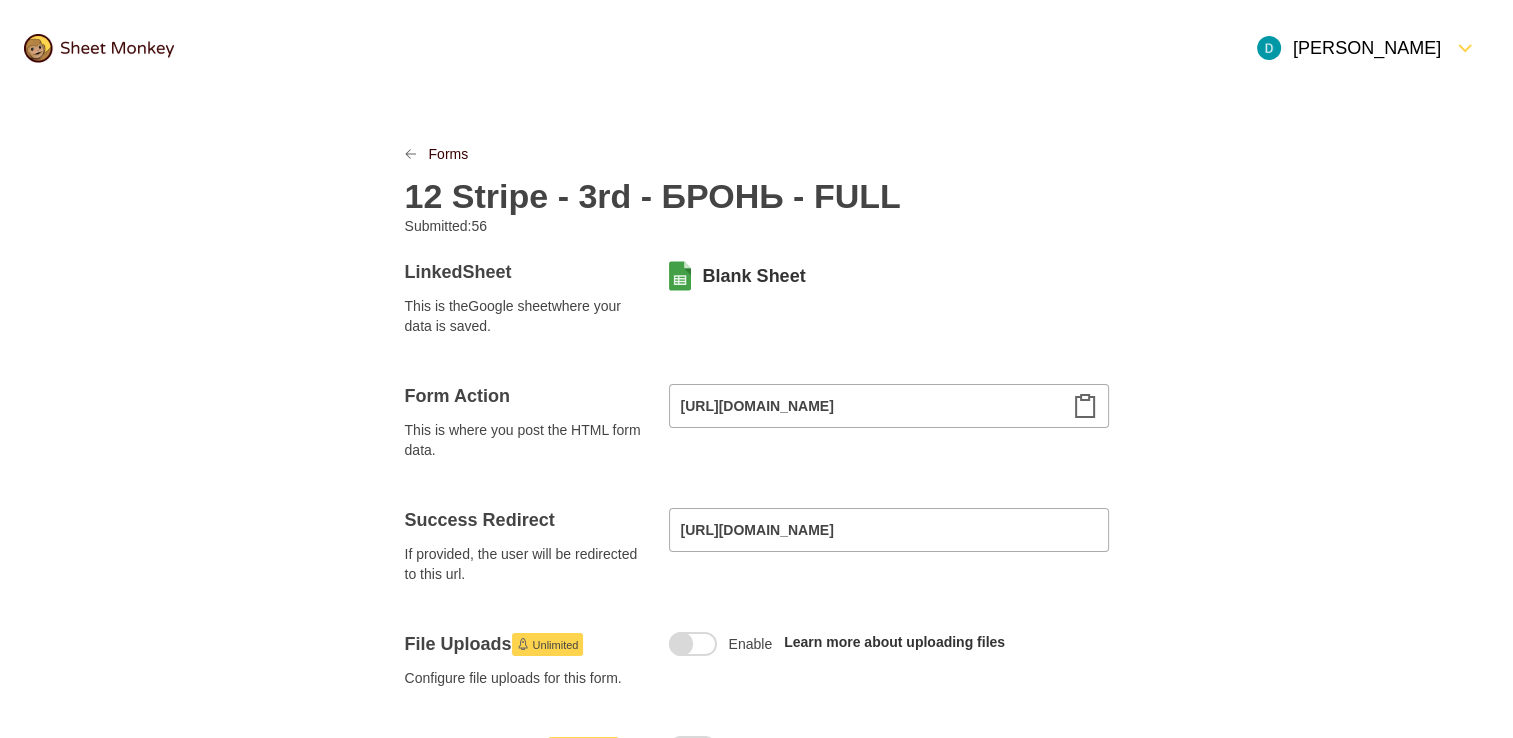 click on "12 Stripe - 3rd - БРОНЬ - FULL" at bounding box center (653, 196) 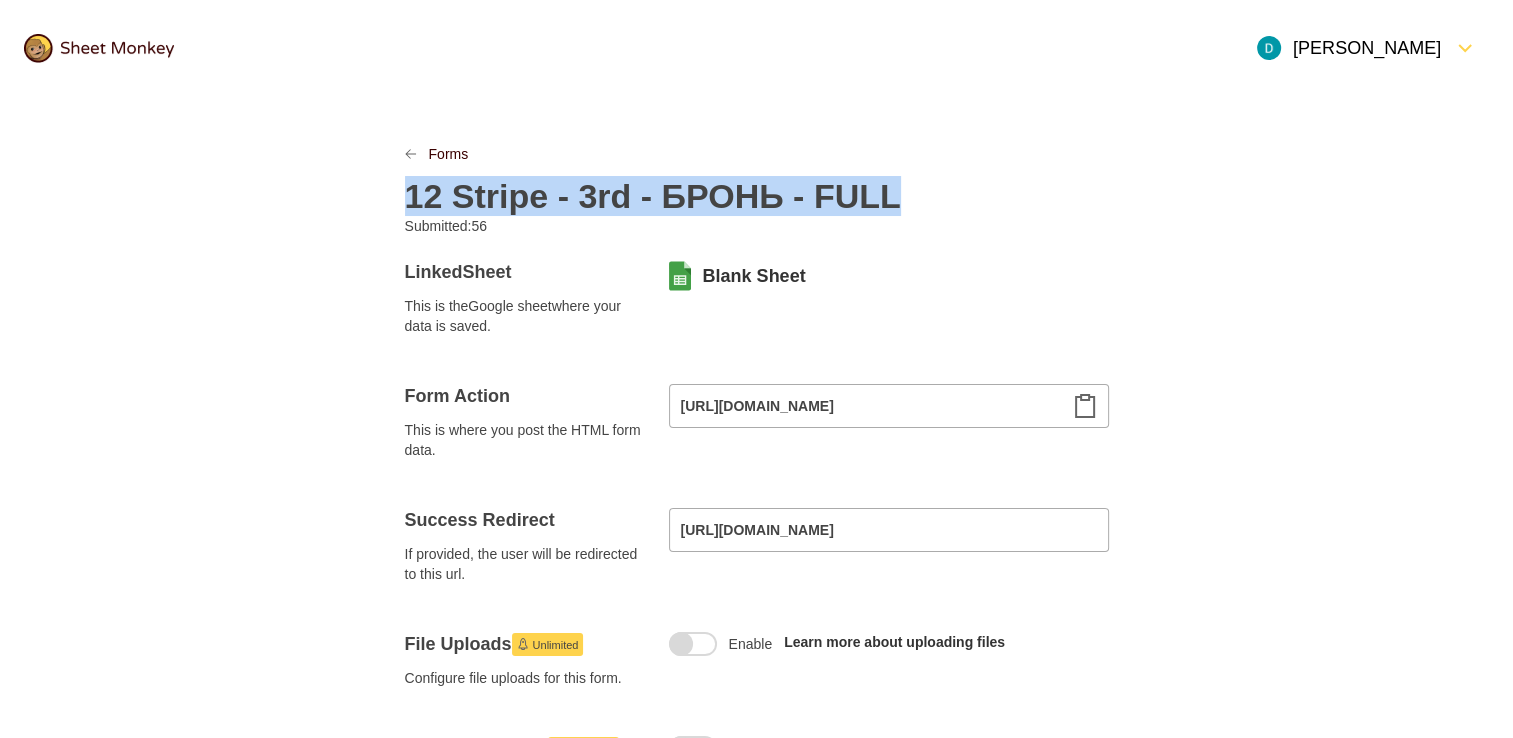 copy on "12 Stripe - 3rd - БРОНЬ - FULL" 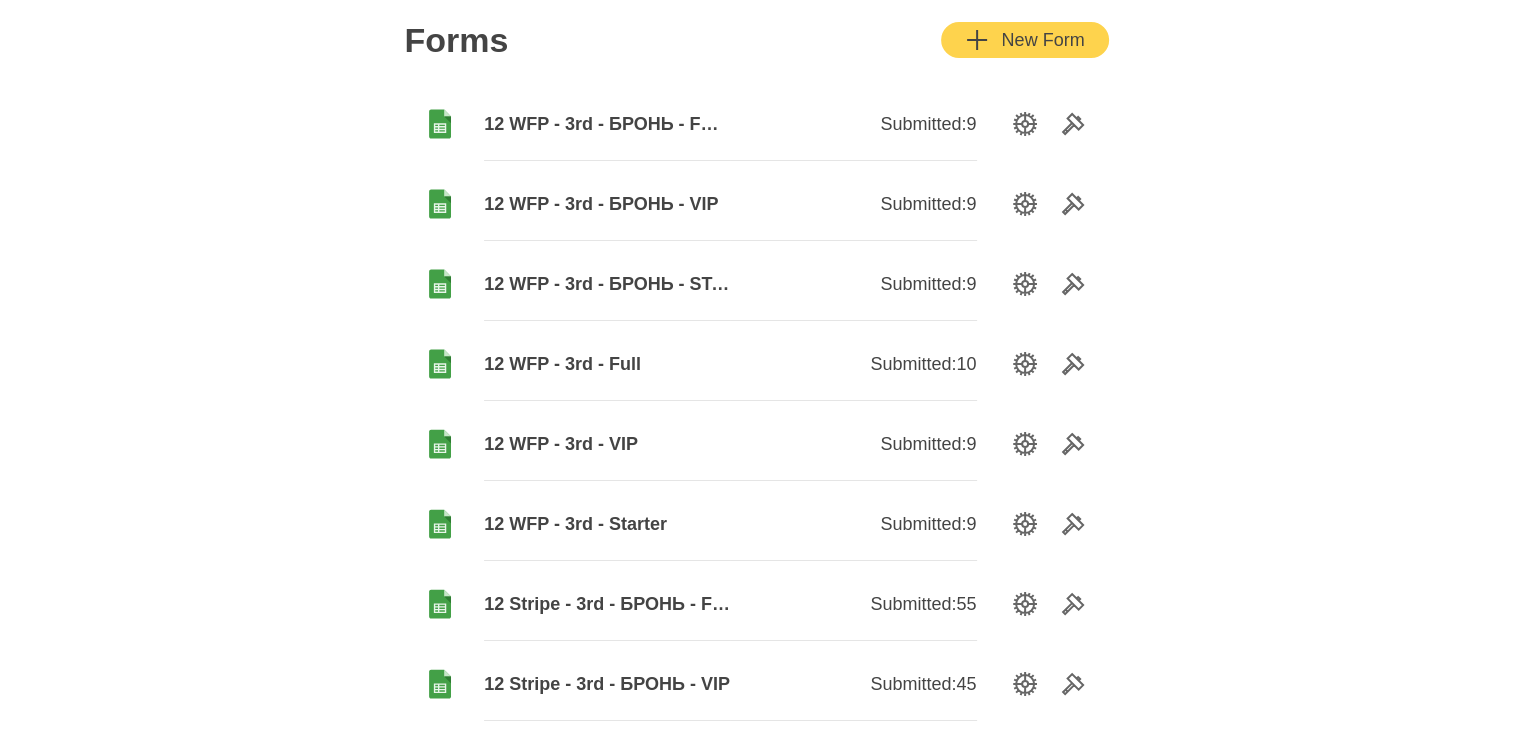 scroll, scrollTop: 0, scrollLeft: 0, axis: both 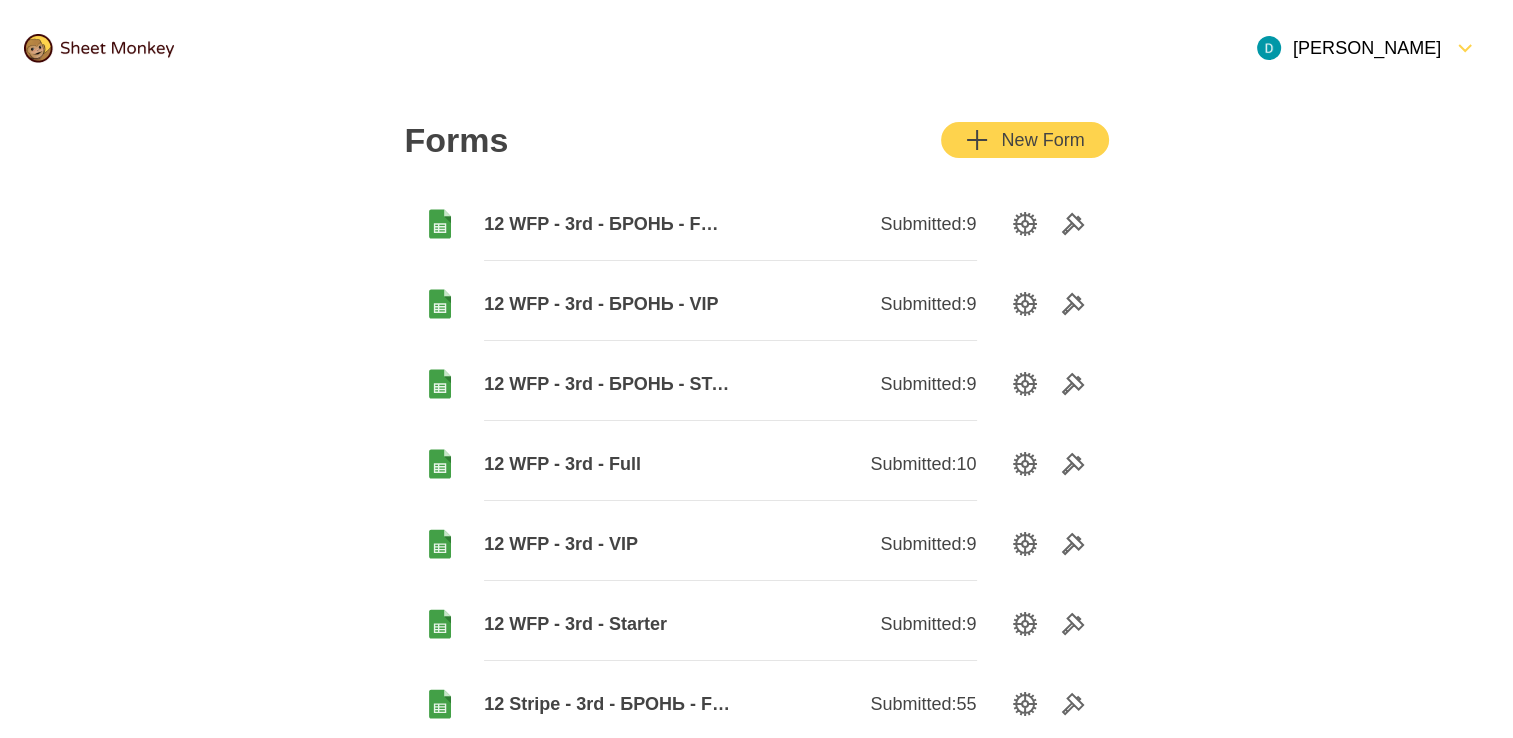 click on "New Form" at bounding box center (1024, 140) 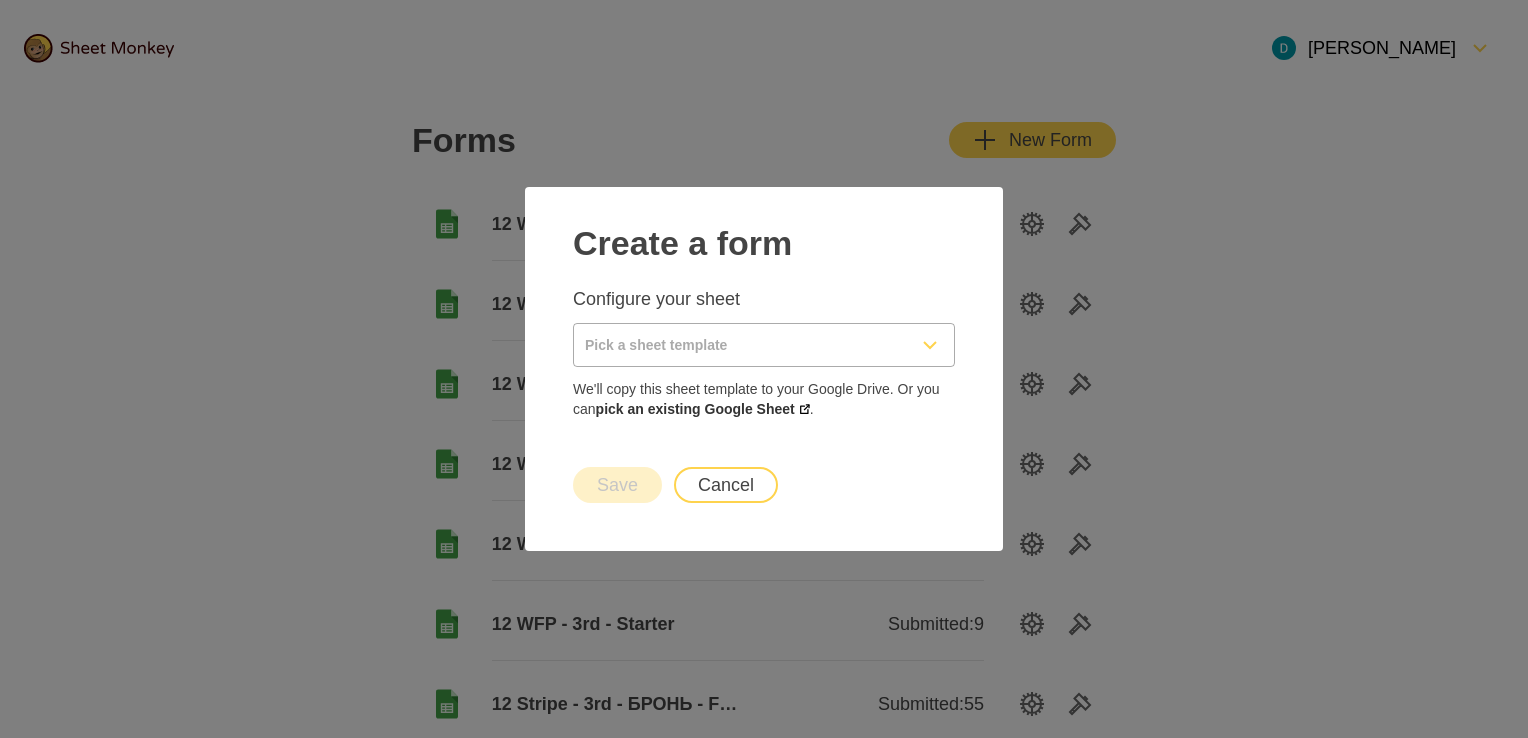 click at bounding box center (740, 345) 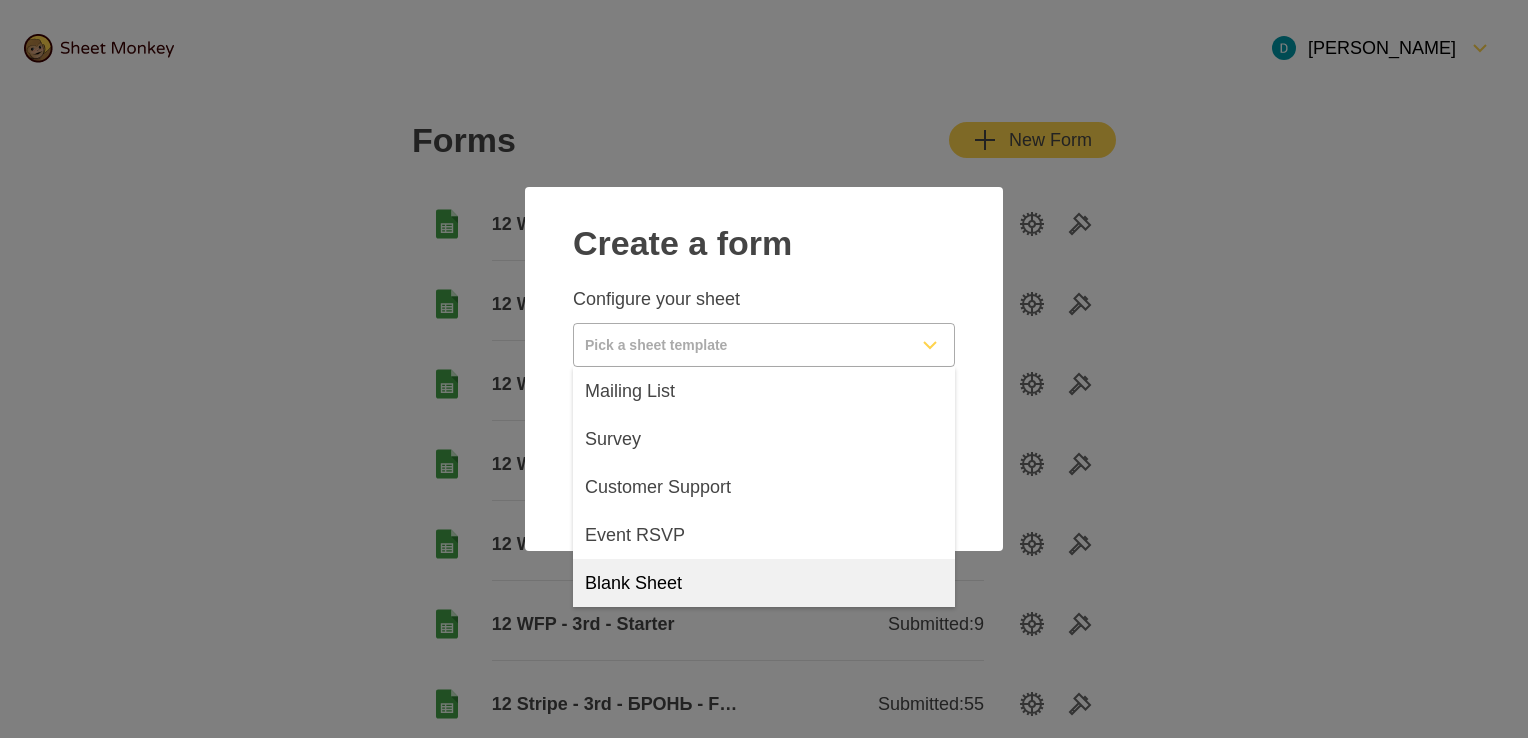 click on "Blank Sheet" at bounding box center [764, 583] 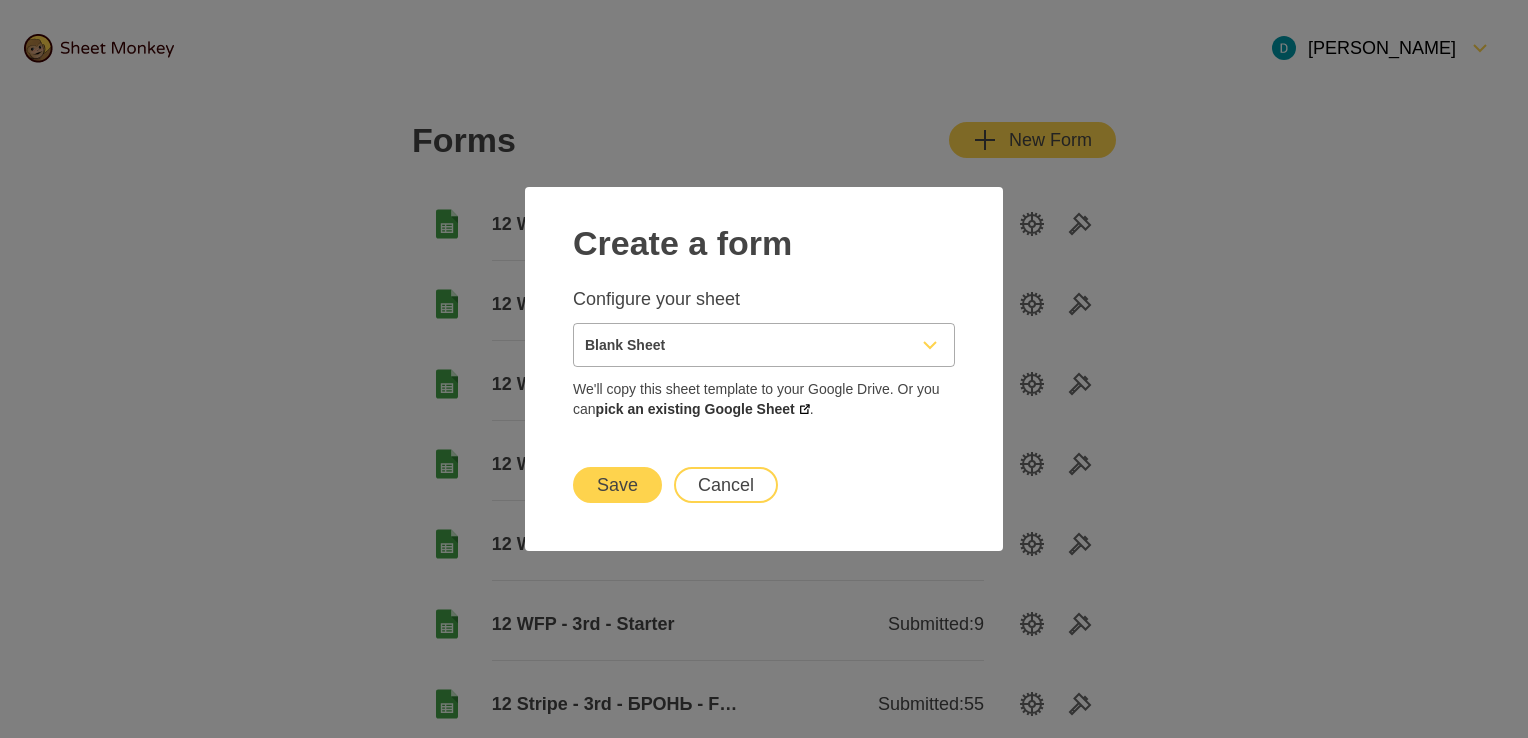click on "Save" at bounding box center (617, 485) 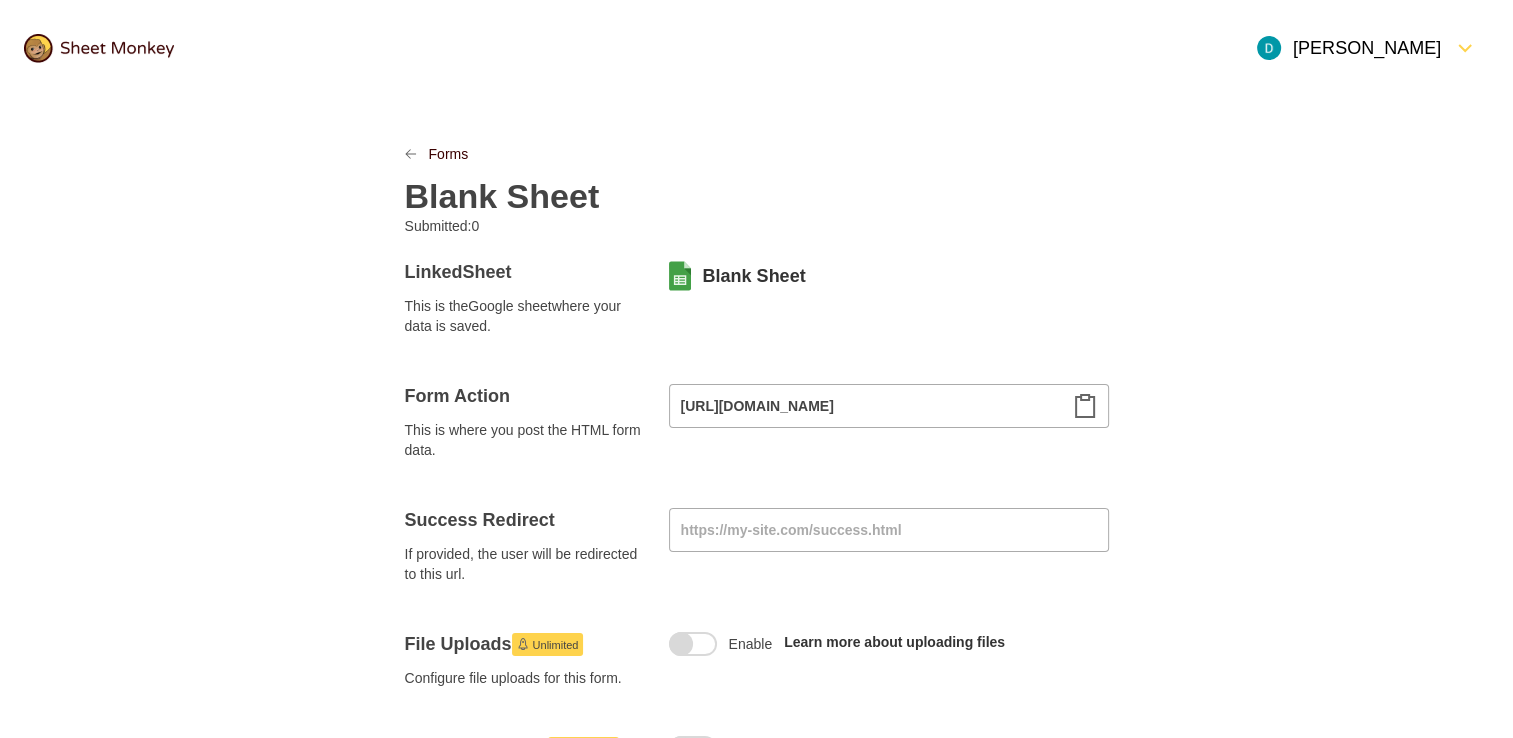 click on "Blank Sheet" at bounding box center (502, 196) 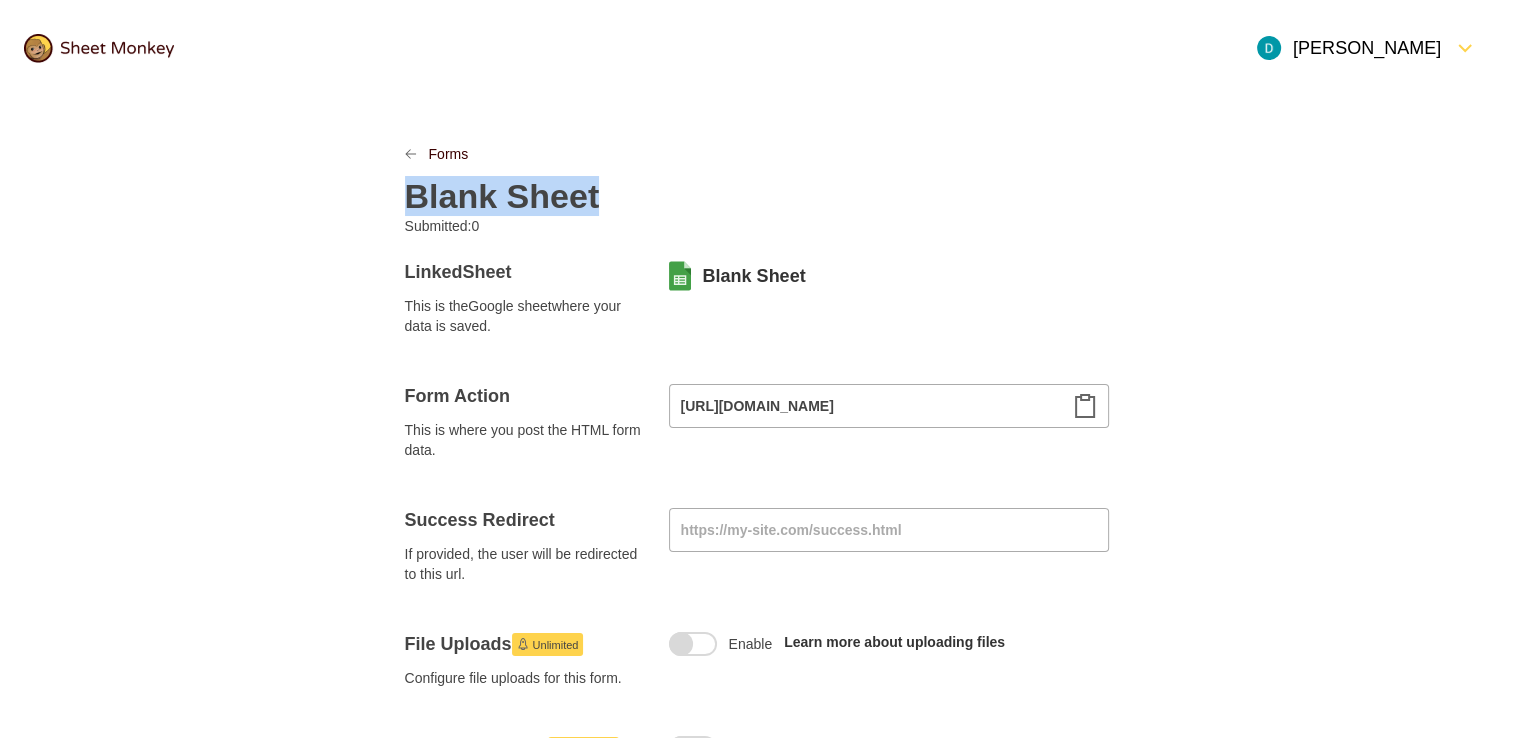 paste 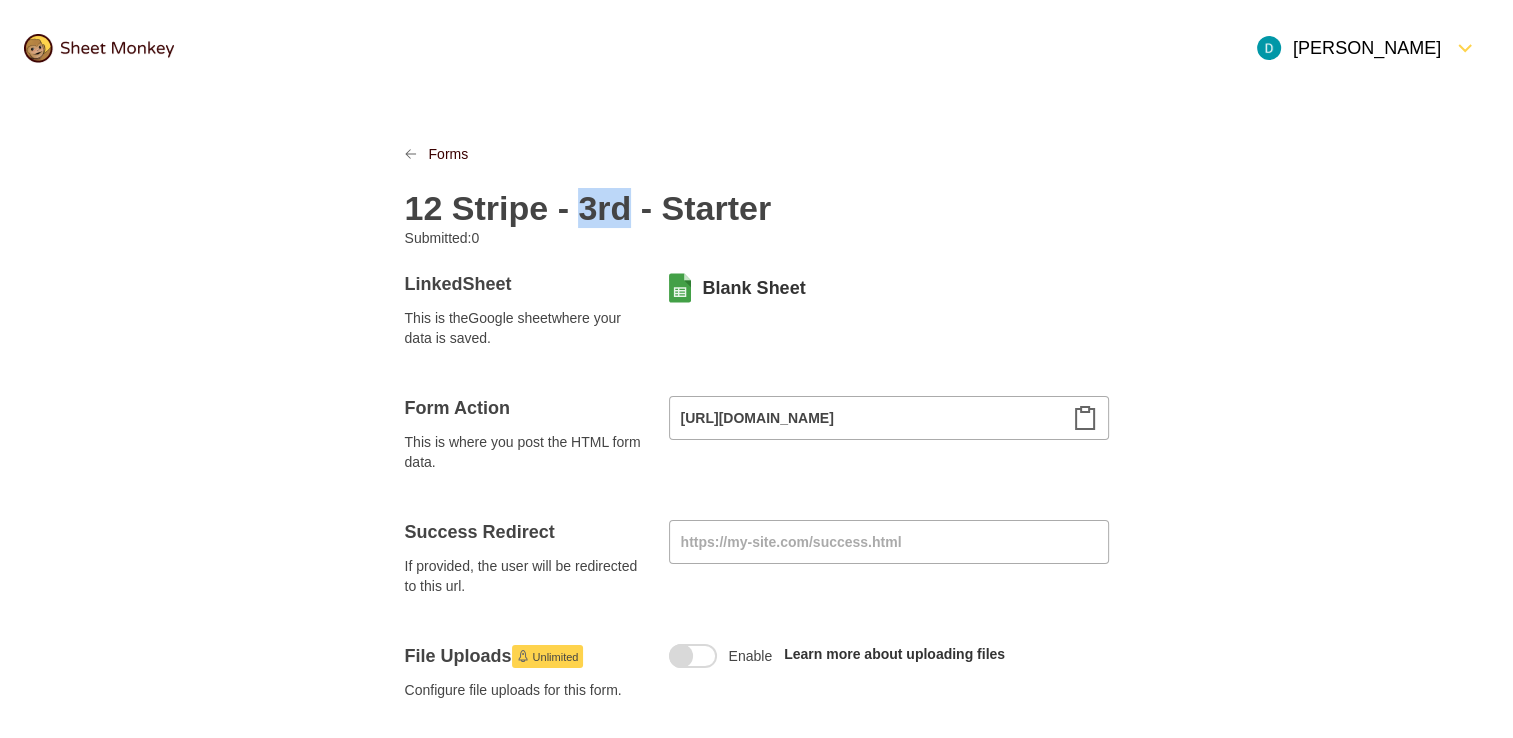 drag, startPoint x: 576, startPoint y: 204, endPoint x: 616, endPoint y: 205, distance: 40.012497 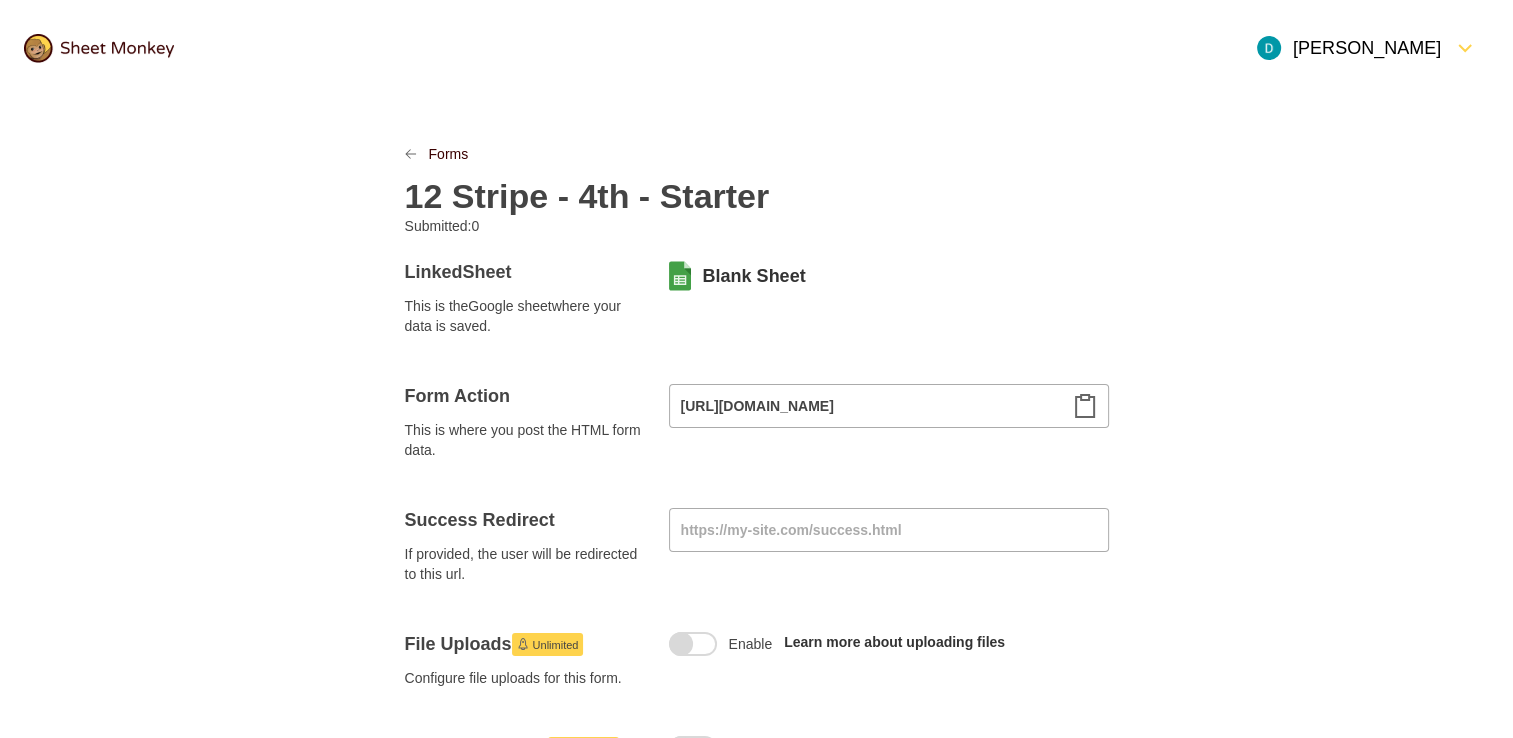 click on "12 Stripe - 4th - Starter" at bounding box center [587, 196] 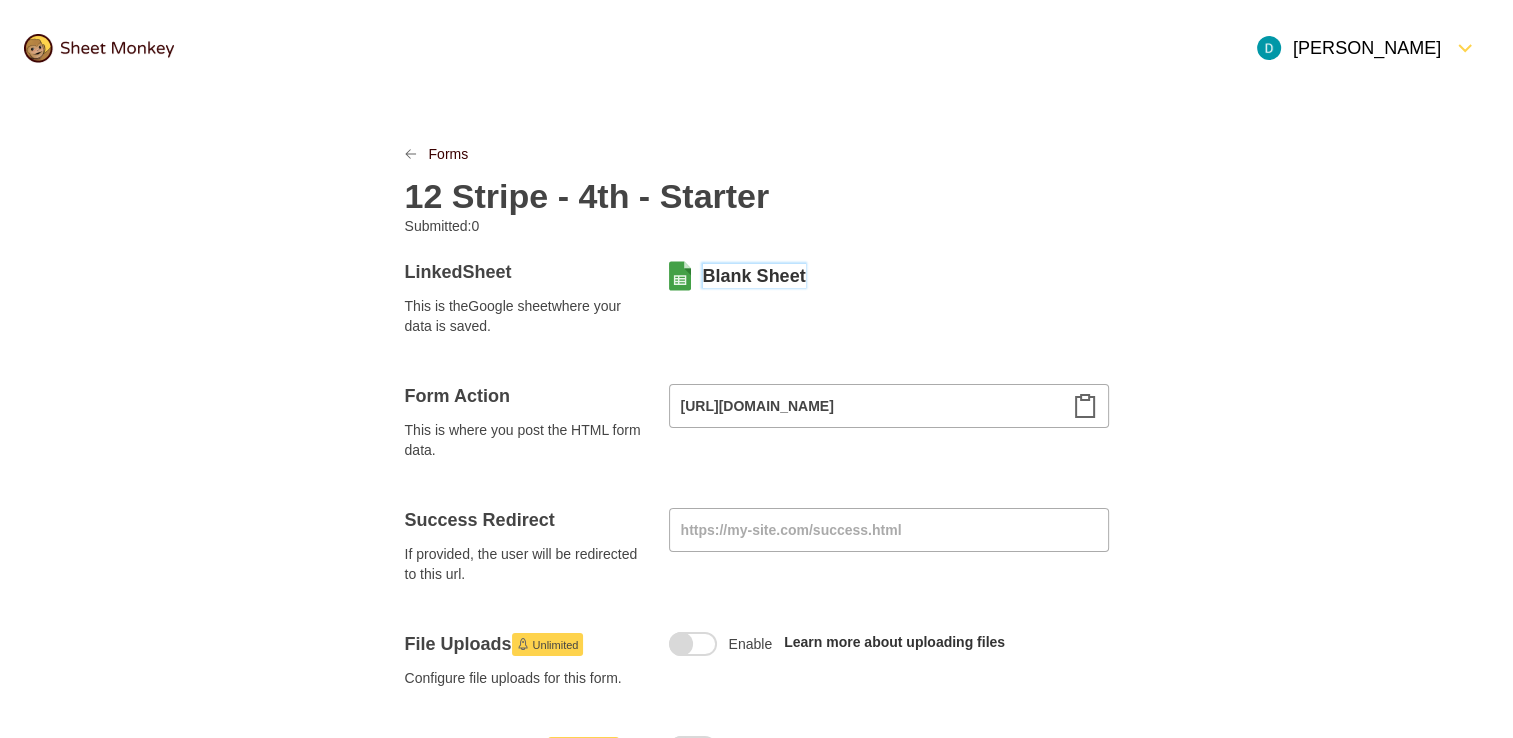 click on "12 Stripe - 4th - Starter" at bounding box center [587, 196] 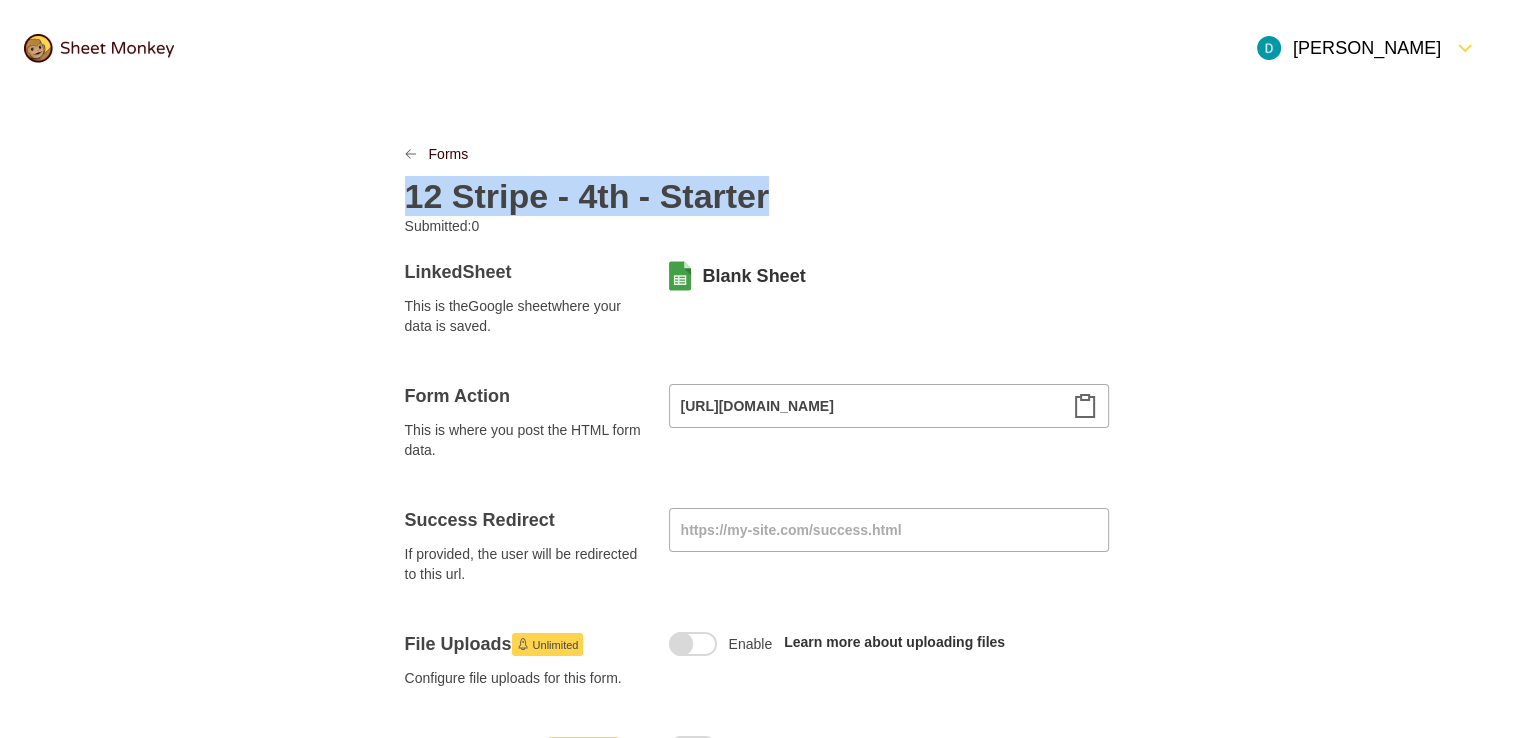 copy on "12 Stripe - 4th - Starter" 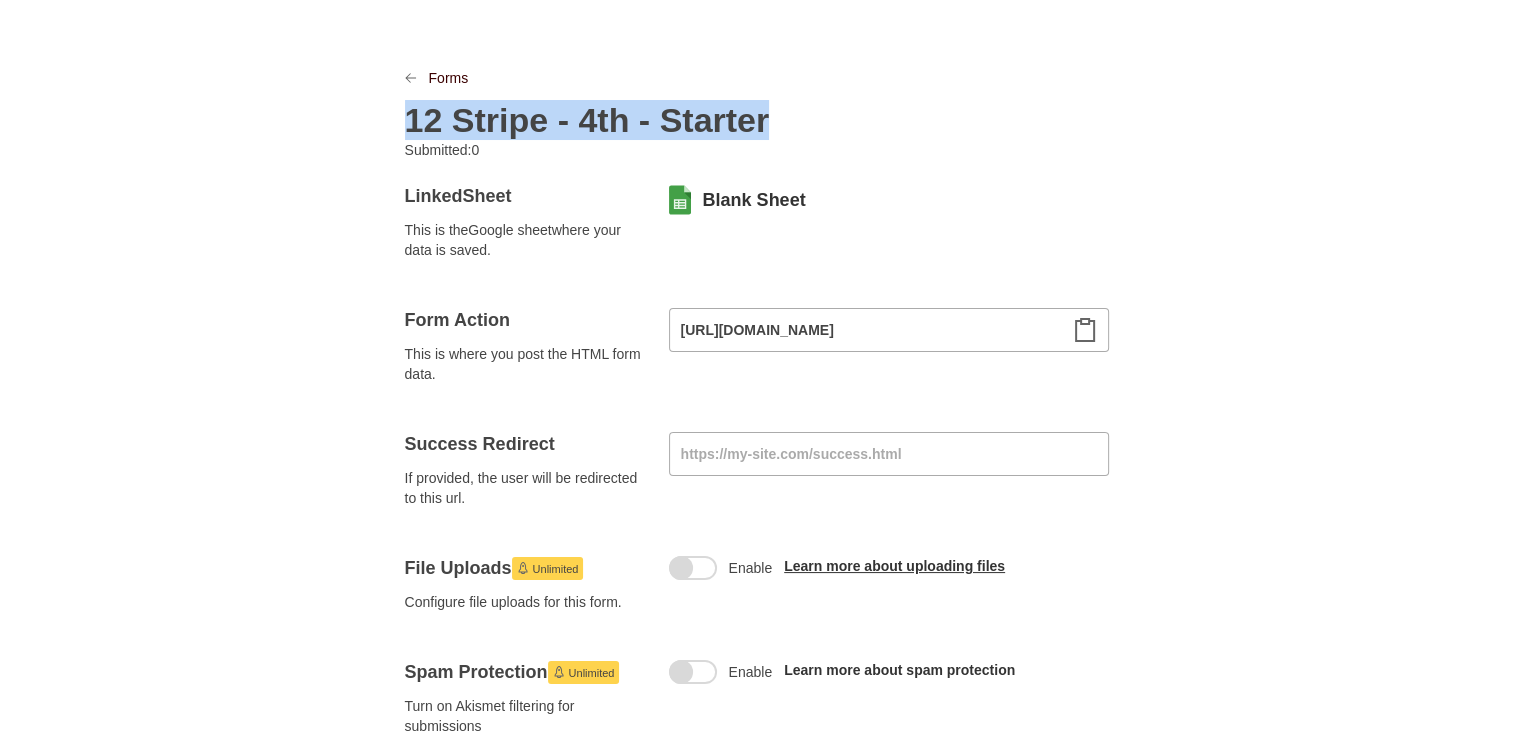 scroll, scrollTop: 300, scrollLeft: 0, axis: vertical 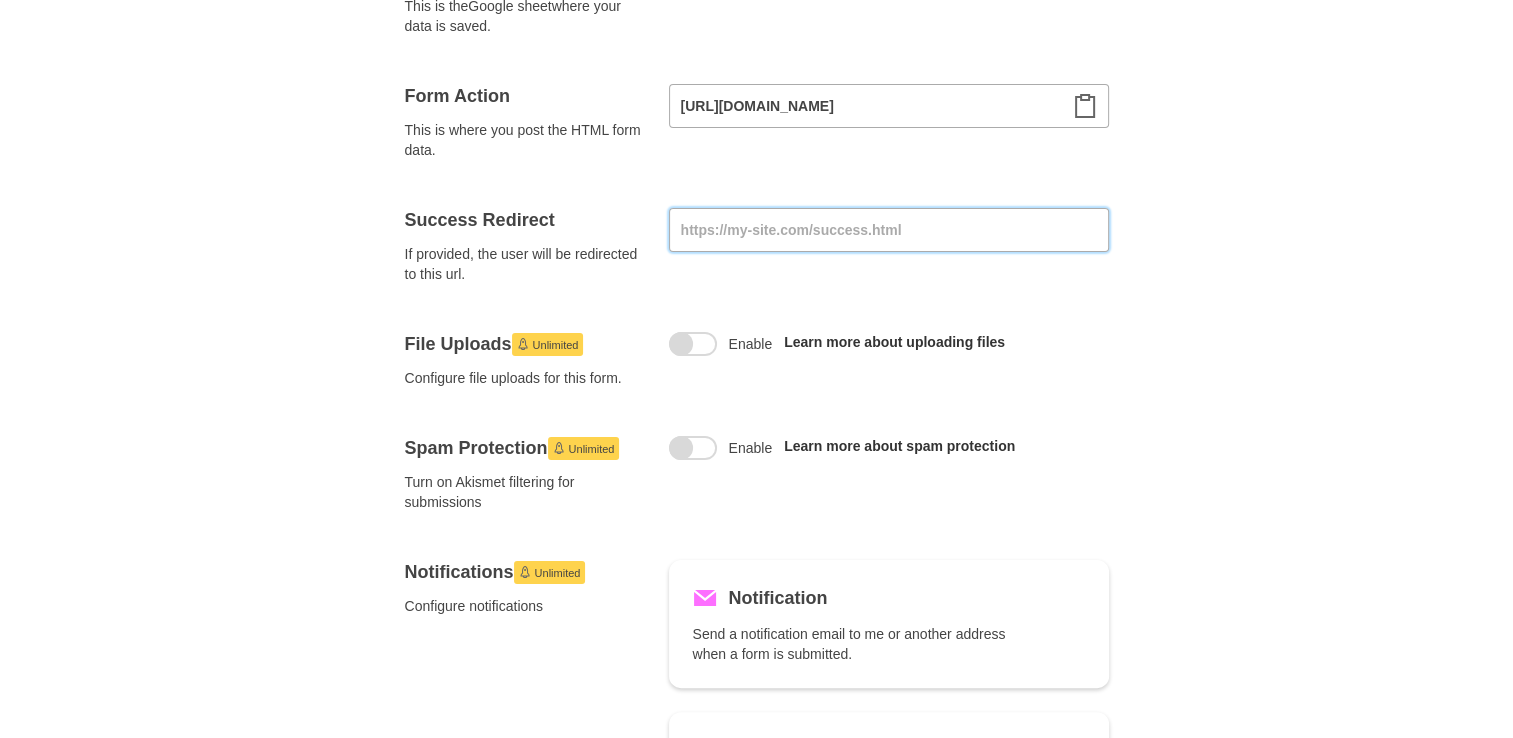 click at bounding box center (889, 230) 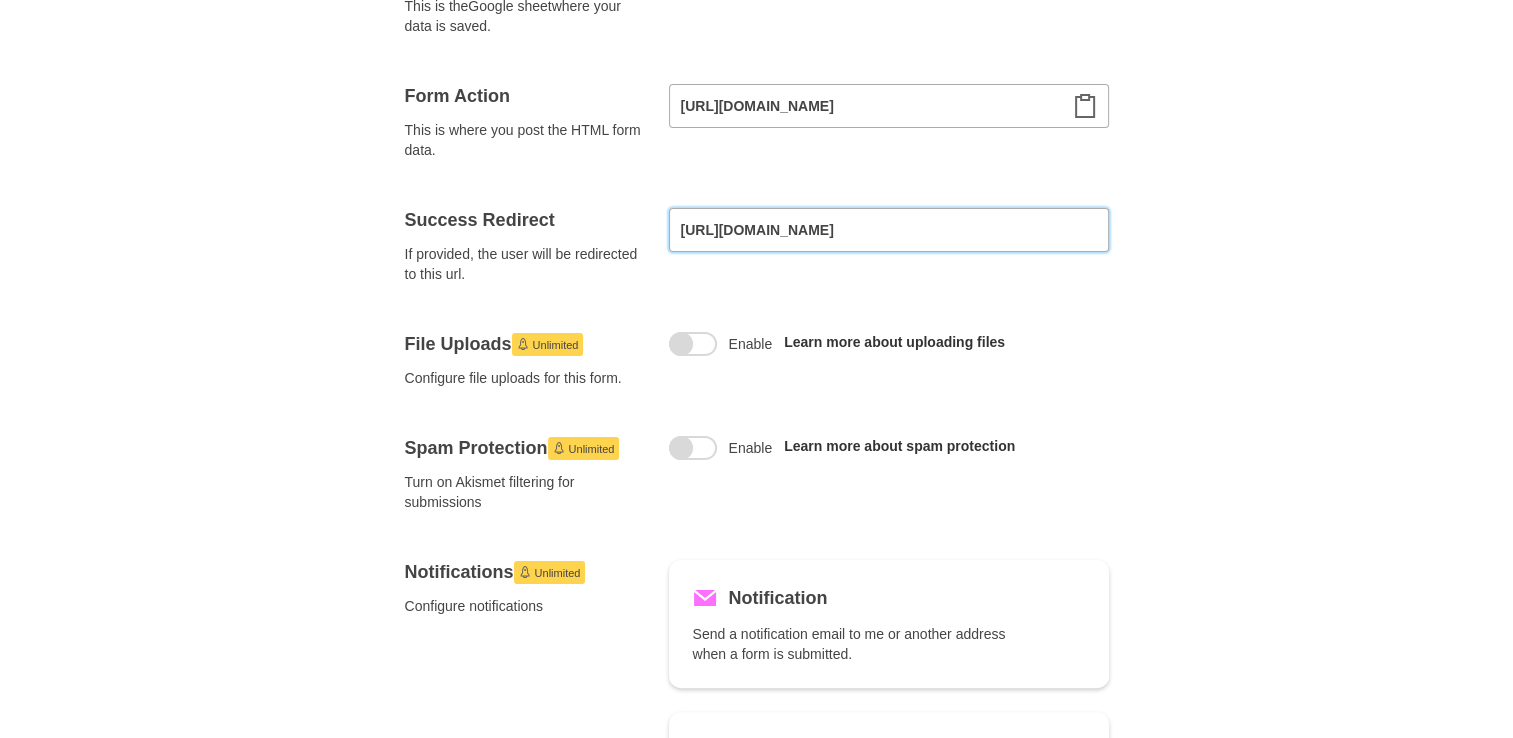 type on "[URL][DOMAIN_NAME]" 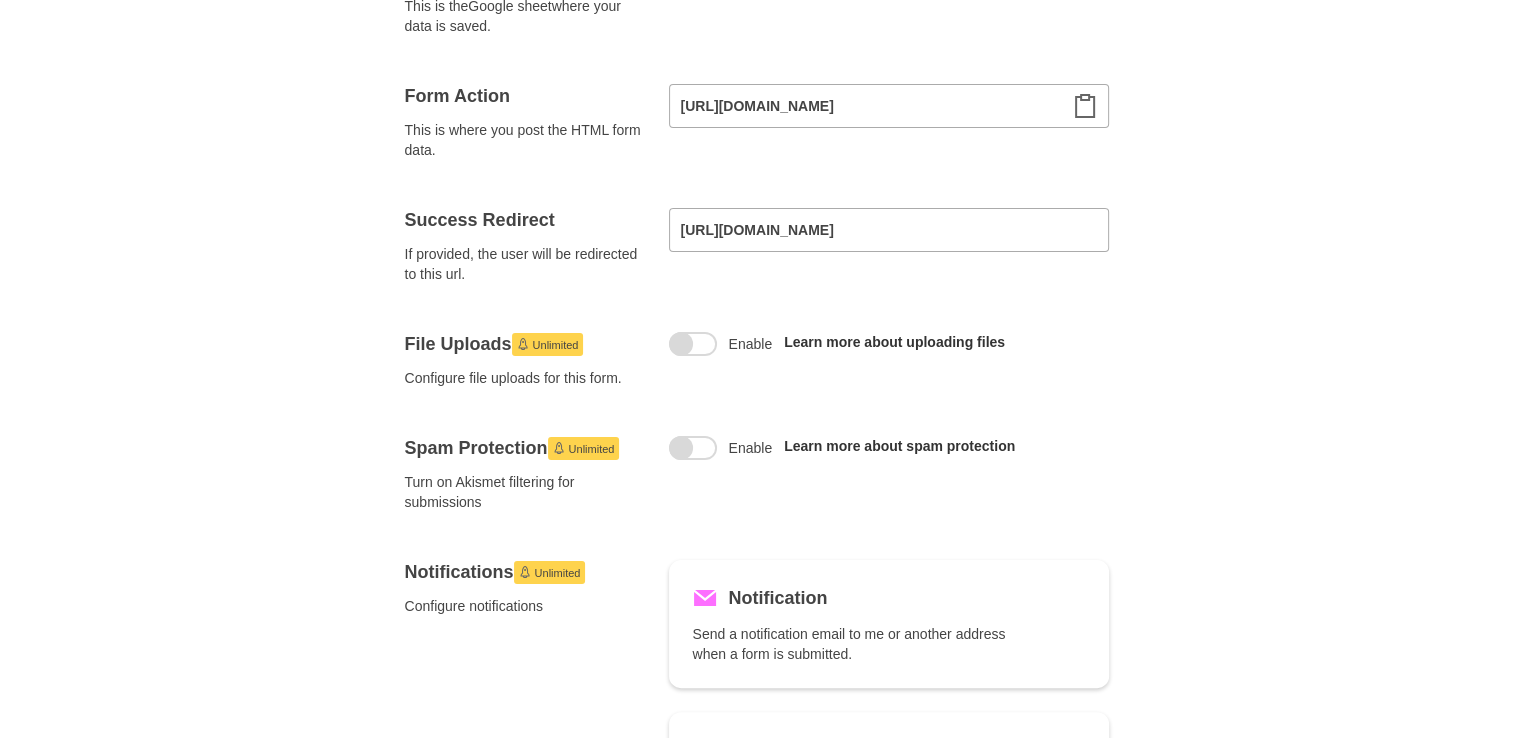 click on "Forms 12 Stripe - 4th - Starter Submitted:  0 Linked  Sheet   This is the  Google sheet  where your data is saved. Blank Sheet Form Action This is where you post the HTML form data. [URL][DOMAIN_NAME] Success Redirect If provided, the user will be redirected to this url. [URL][DOMAIN_NAME] File Uploads    Unlimited Configure file uploads for this form. Enable Learn more about uploading files Spam Protection    Unlimited Turn on Akismet filtering for submissions Enable Learn more about spam protection Notifications    Unlimited Configure notifications Notification Send a notification email to me or another address when a form is submitted. Autoresponse Send an automatic response email to the person who submitted the form. Embed HTML A starter HTML snippet for posting to this  sheet < form   action = "[URL][DOMAIN_NAME]"   method = "post" >
< label > Example Field:  < input   type = "text"   name =    />" at bounding box center [756, 702] 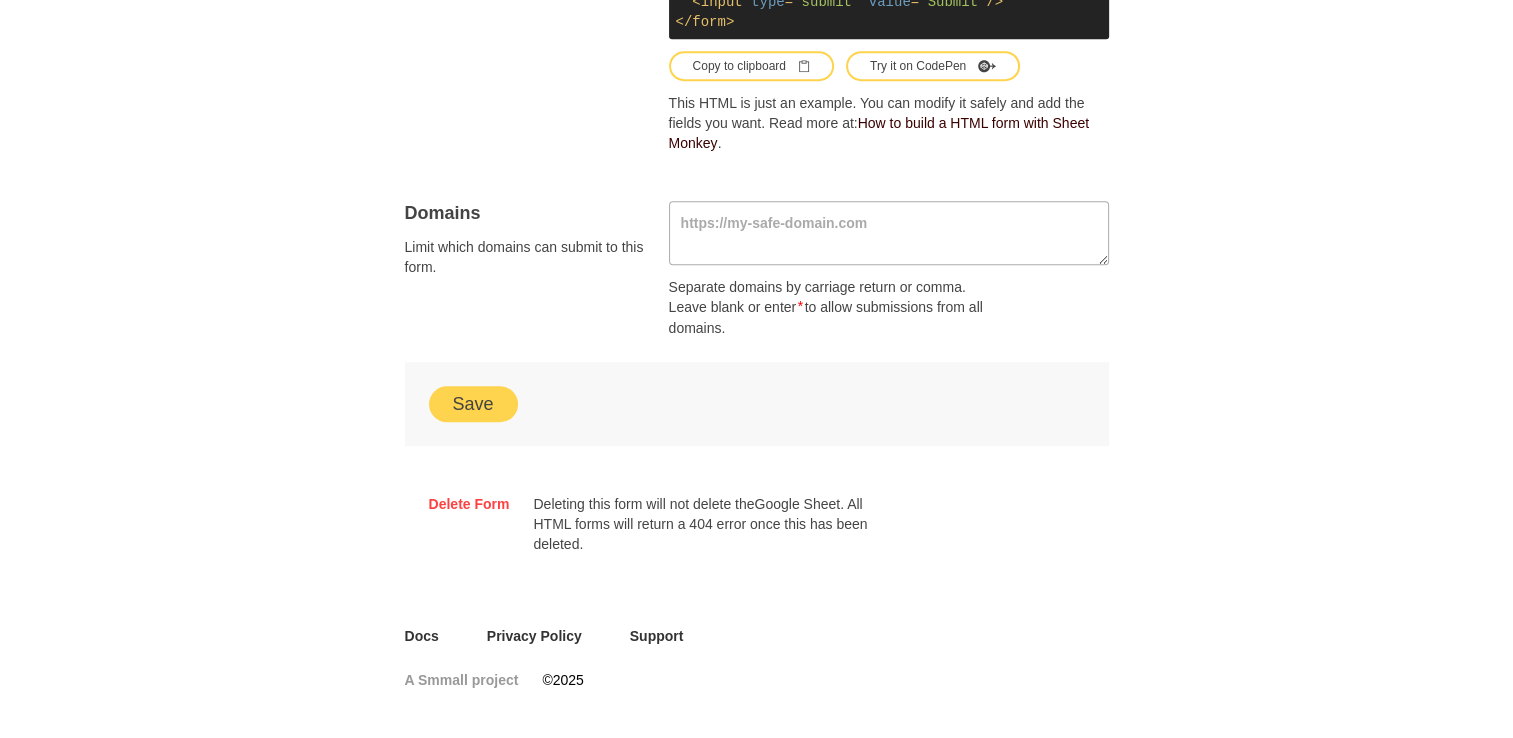 click on "Forms 12 Stripe - 4th - Starter Submitted:  0 Linked  Sheet   This is the  Google sheet  where your data is saved. Blank Sheet Form Action This is where you post the HTML form data. [URL][DOMAIN_NAME] Success Redirect If provided, the user will be redirected to this url. [URL][DOMAIN_NAME] File Uploads    Unlimited Configure file uploads for this form. Enable Learn more about uploading files Spam Protection    Unlimited Turn on Akismet filtering for submissions Enable Learn more about spam protection Notifications    Unlimited Configure notifications Notification Send a notification email to me or another address when a form is submitted. Autoresponse Send an automatic response email to the person who submitted the form. Embed HTML A starter HTML snippet for posting to this  sheet < form   action = "[URL][DOMAIN_NAME]"   method = "post" >
< label > Example Field:  < input   type = "text"   name =    />" at bounding box center [756, -281] 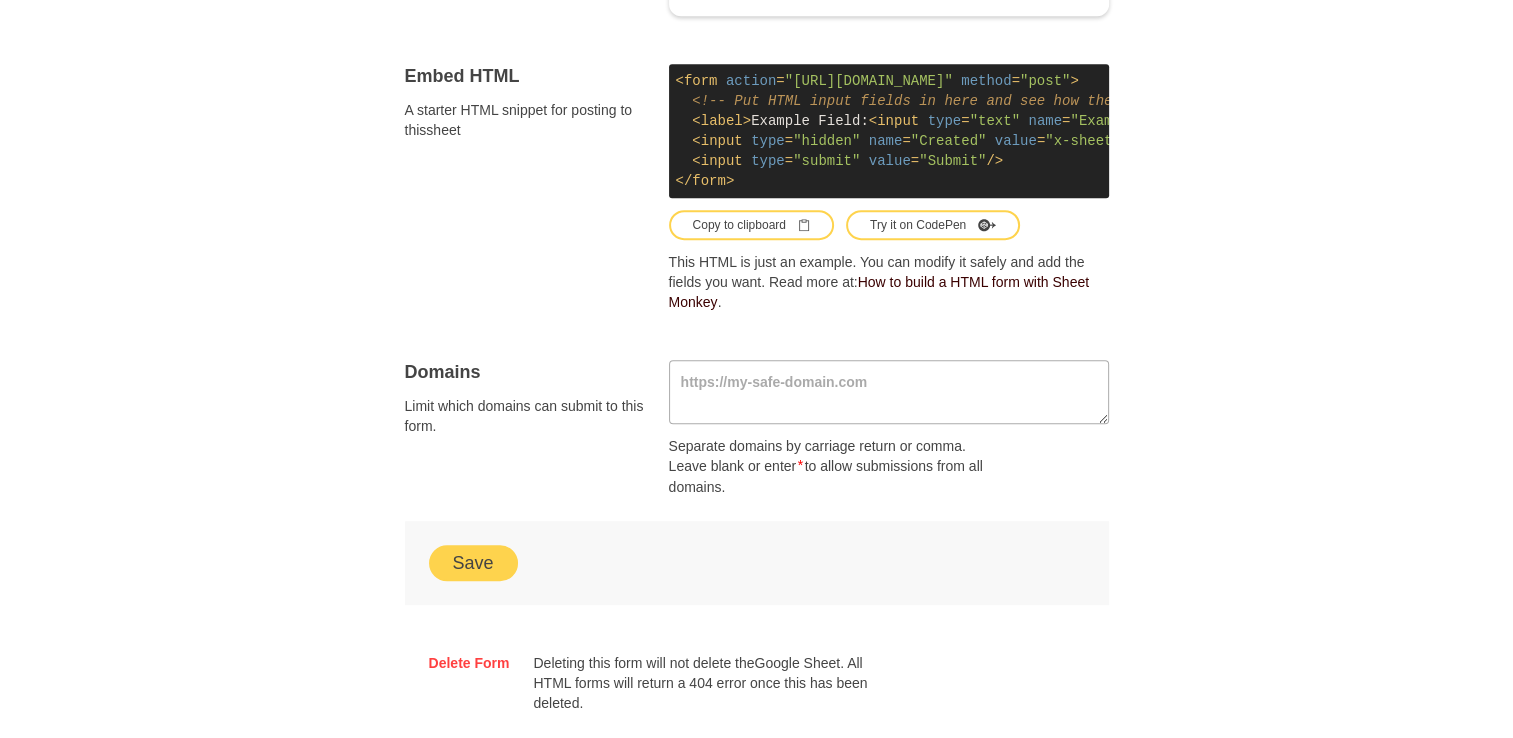 scroll, scrollTop: 1096, scrollLeft: 0, axis: vertical 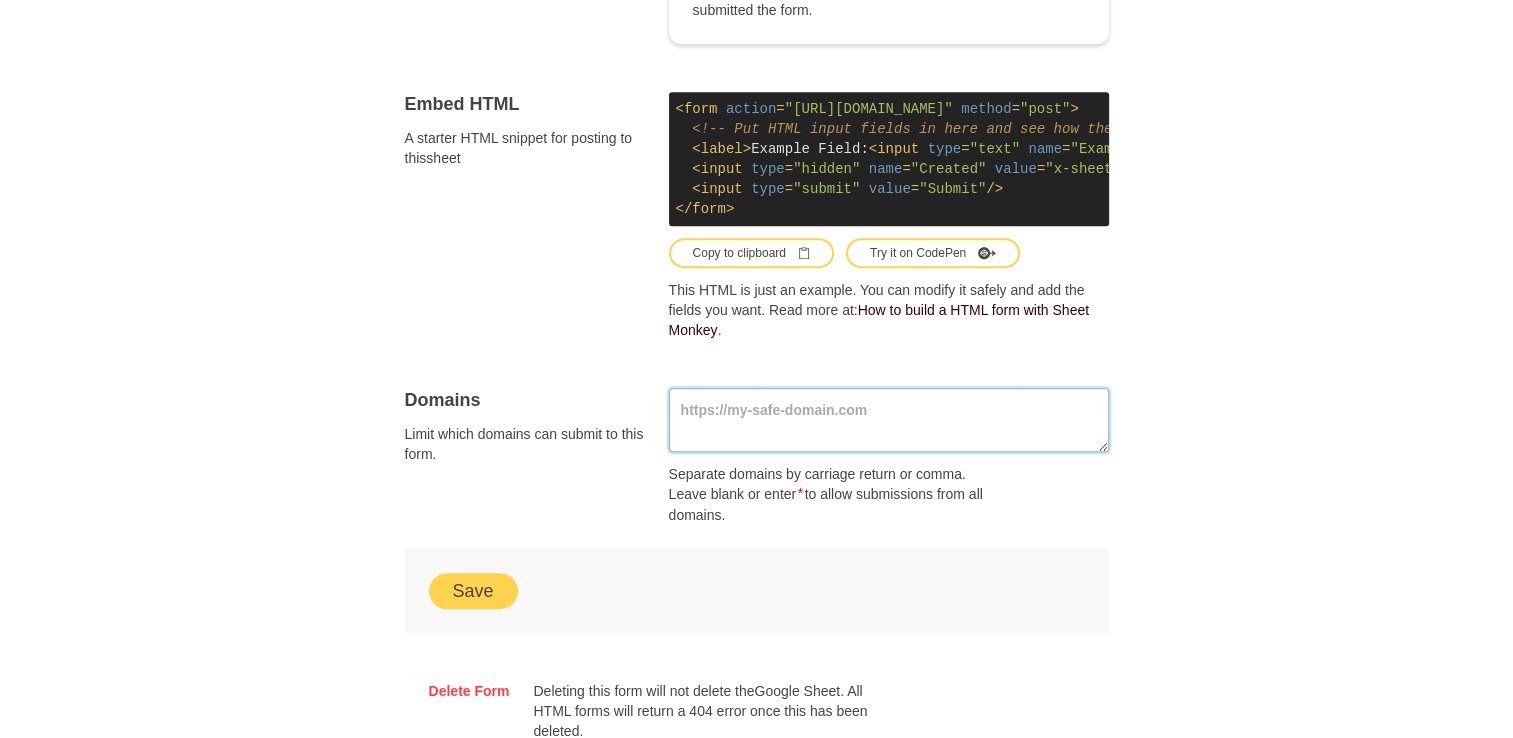 click at bounding box center [889, 420] 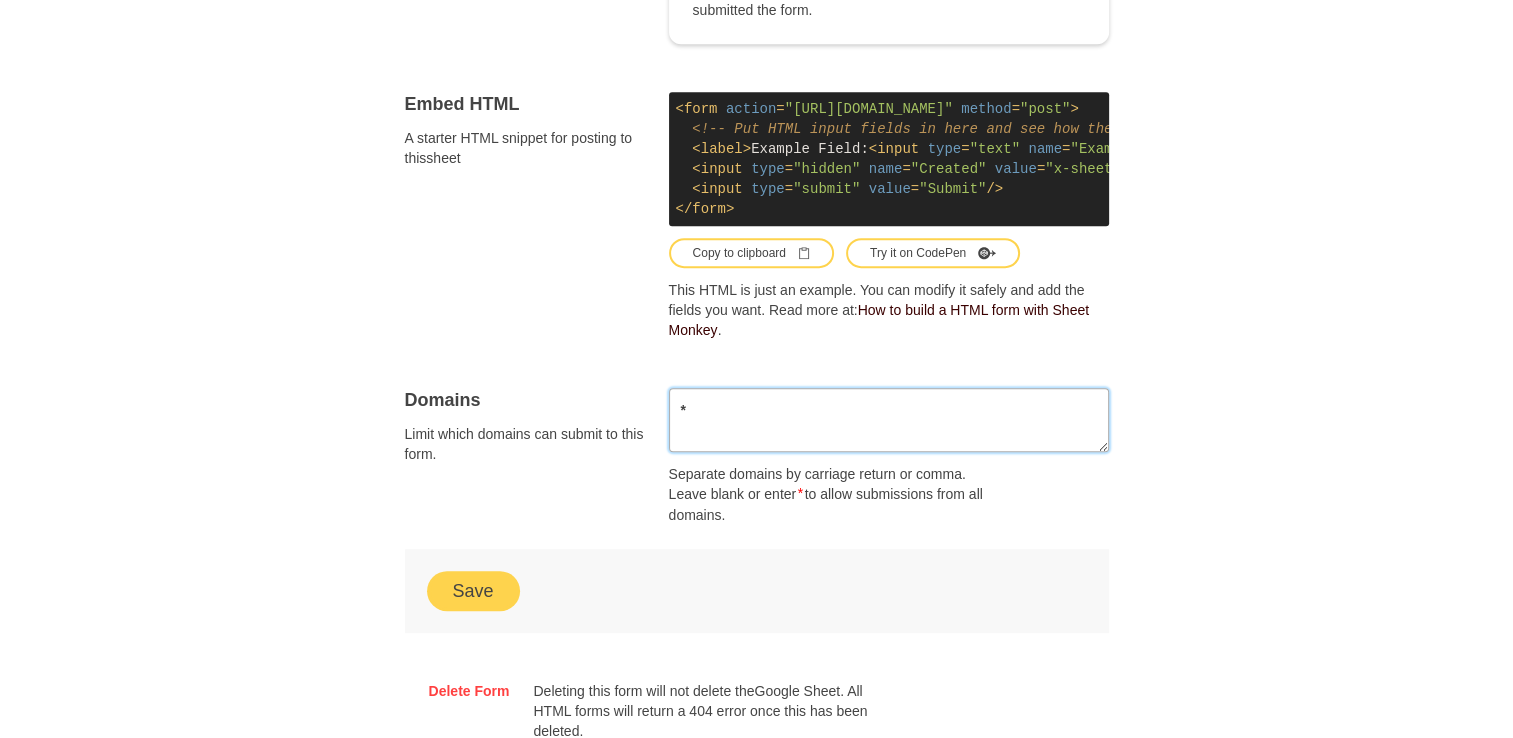 type on "*" 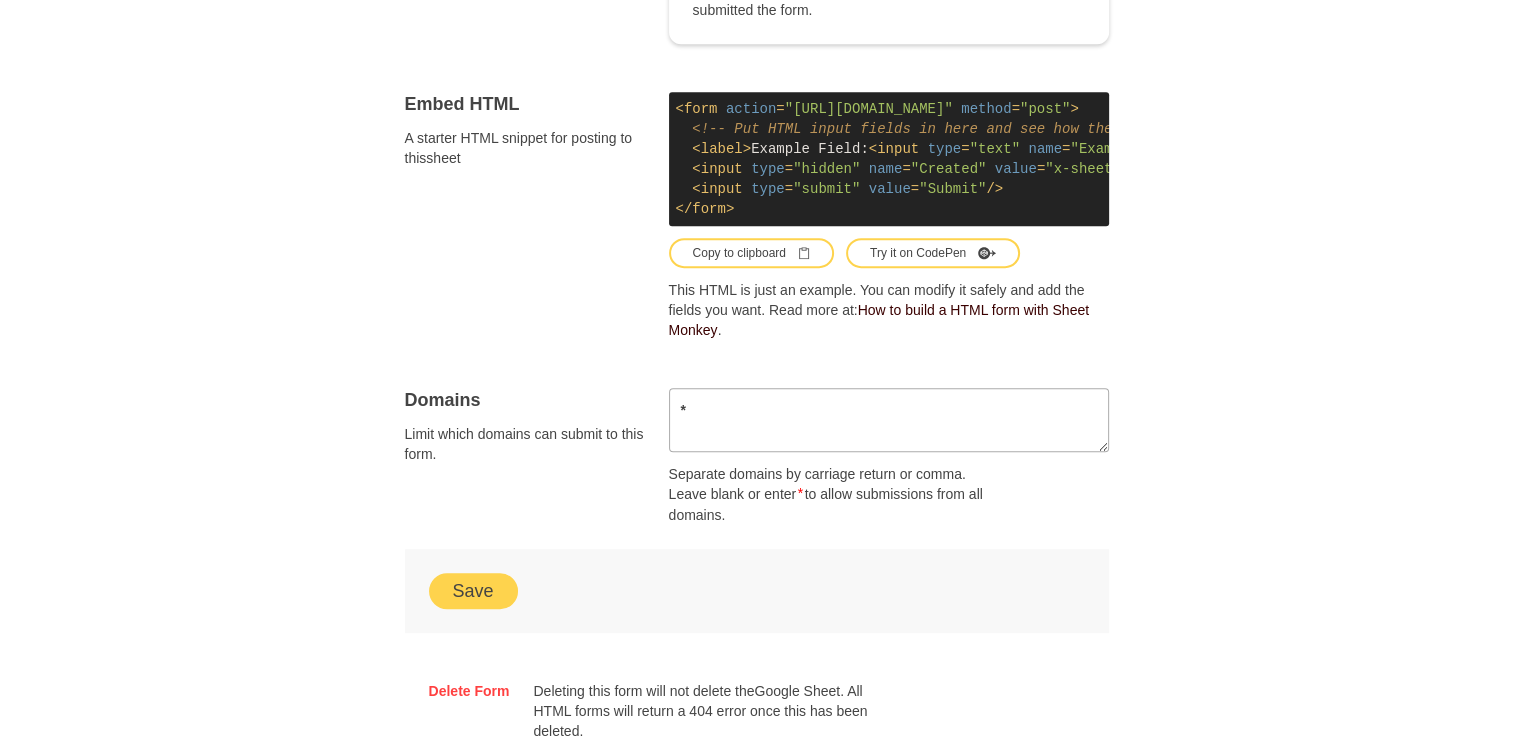 click on "Save" at bounding box center [473, 591] 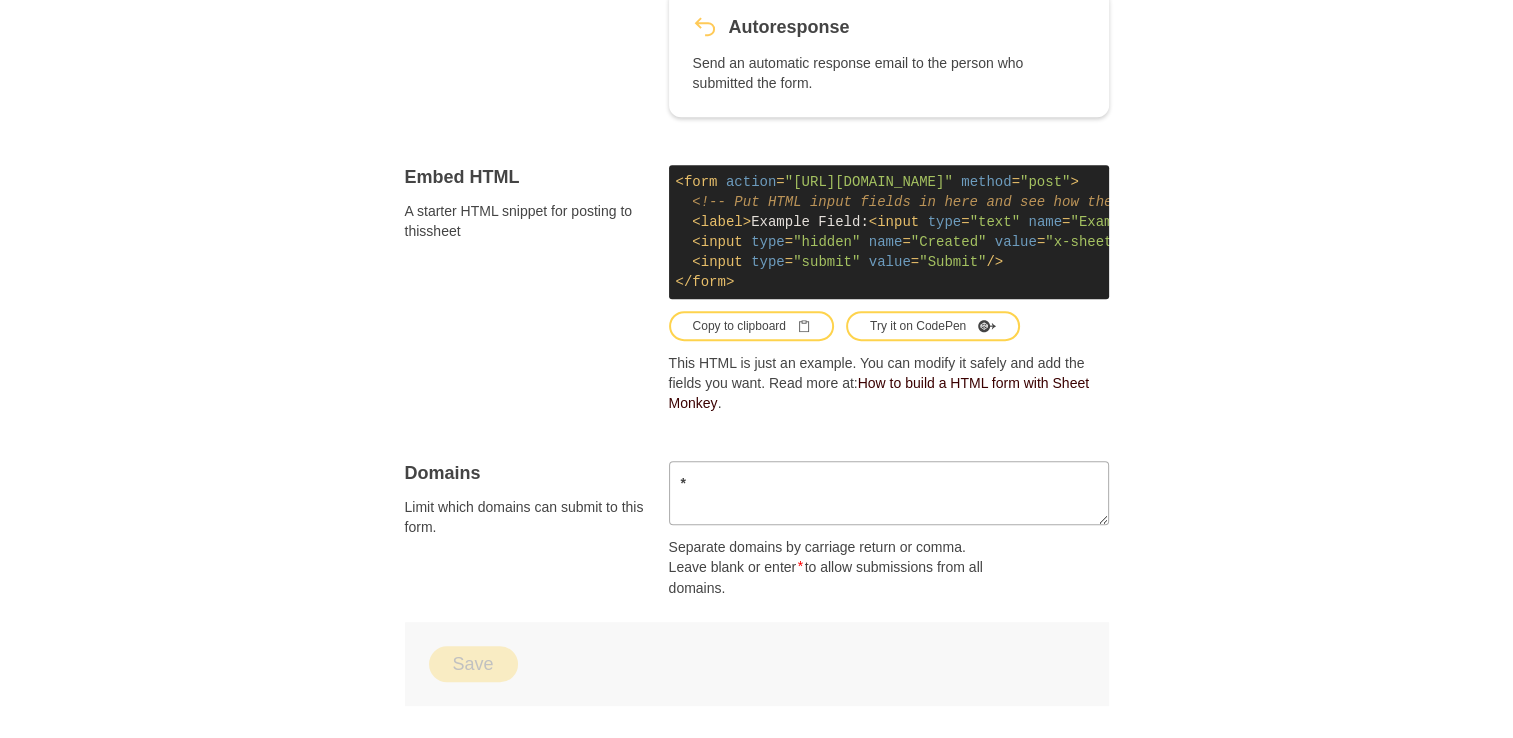 scroll, scrollTop: 0, scrollLeft: 0, axis: both 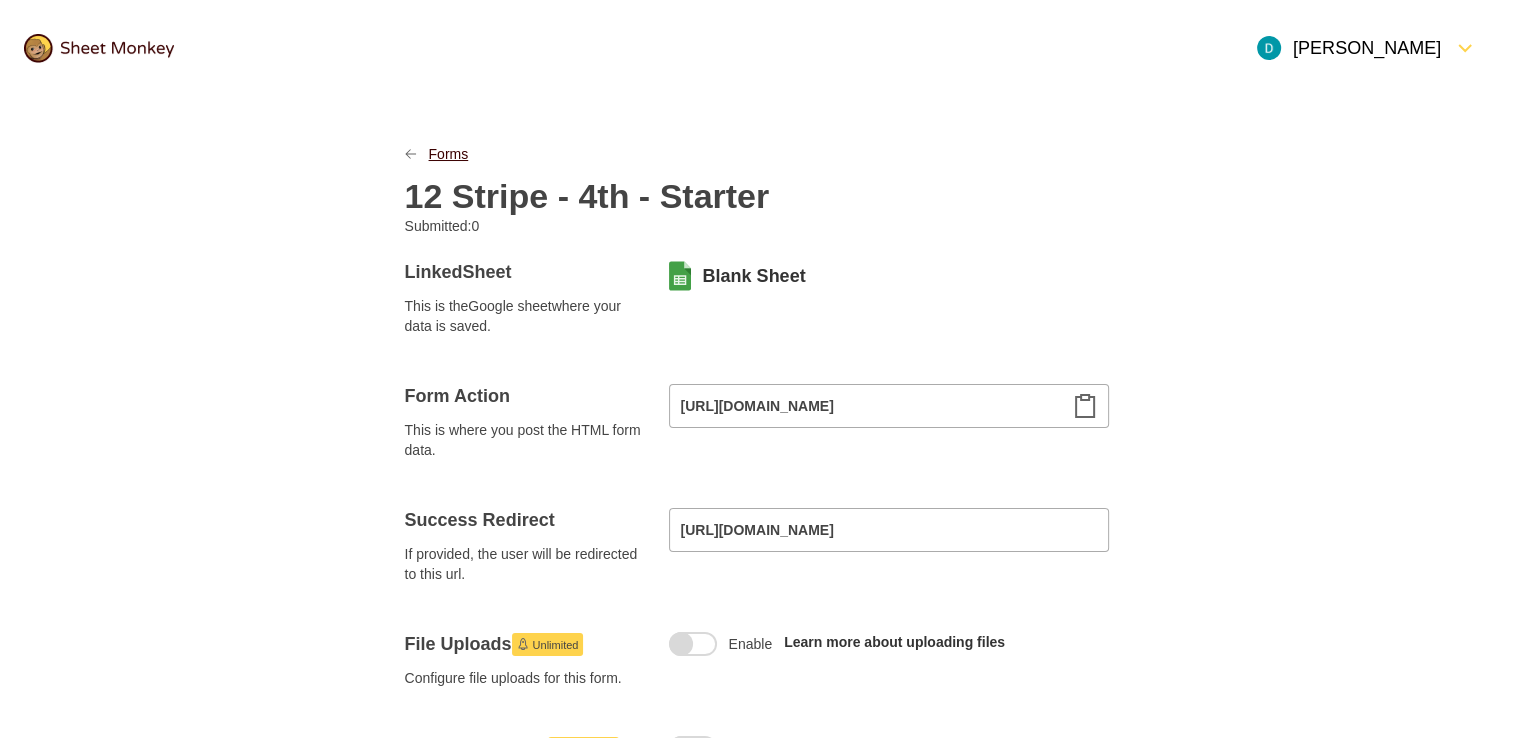 click on "Forms" at bounding box center (449, 154) 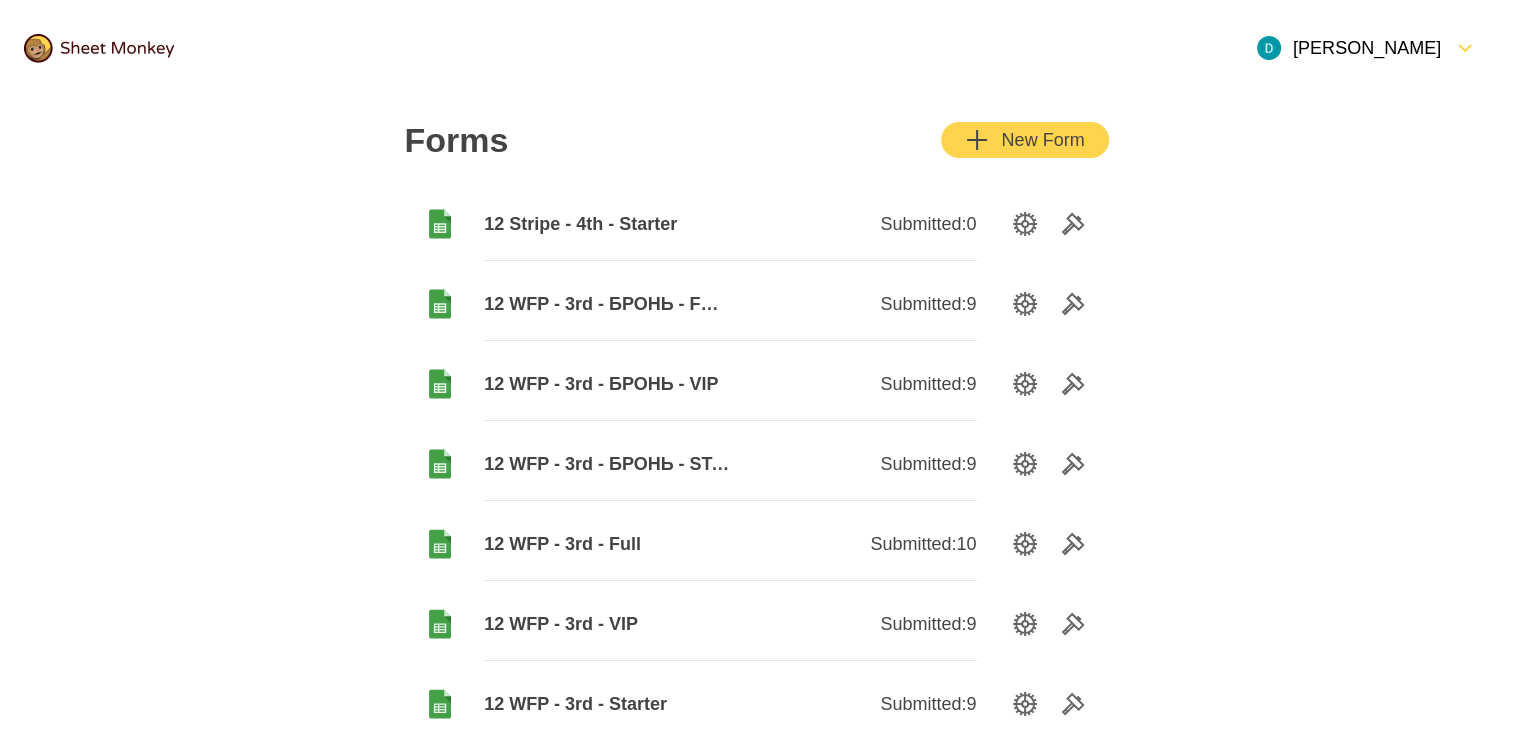 click on "New Form" at bounding box center (1024, 140) 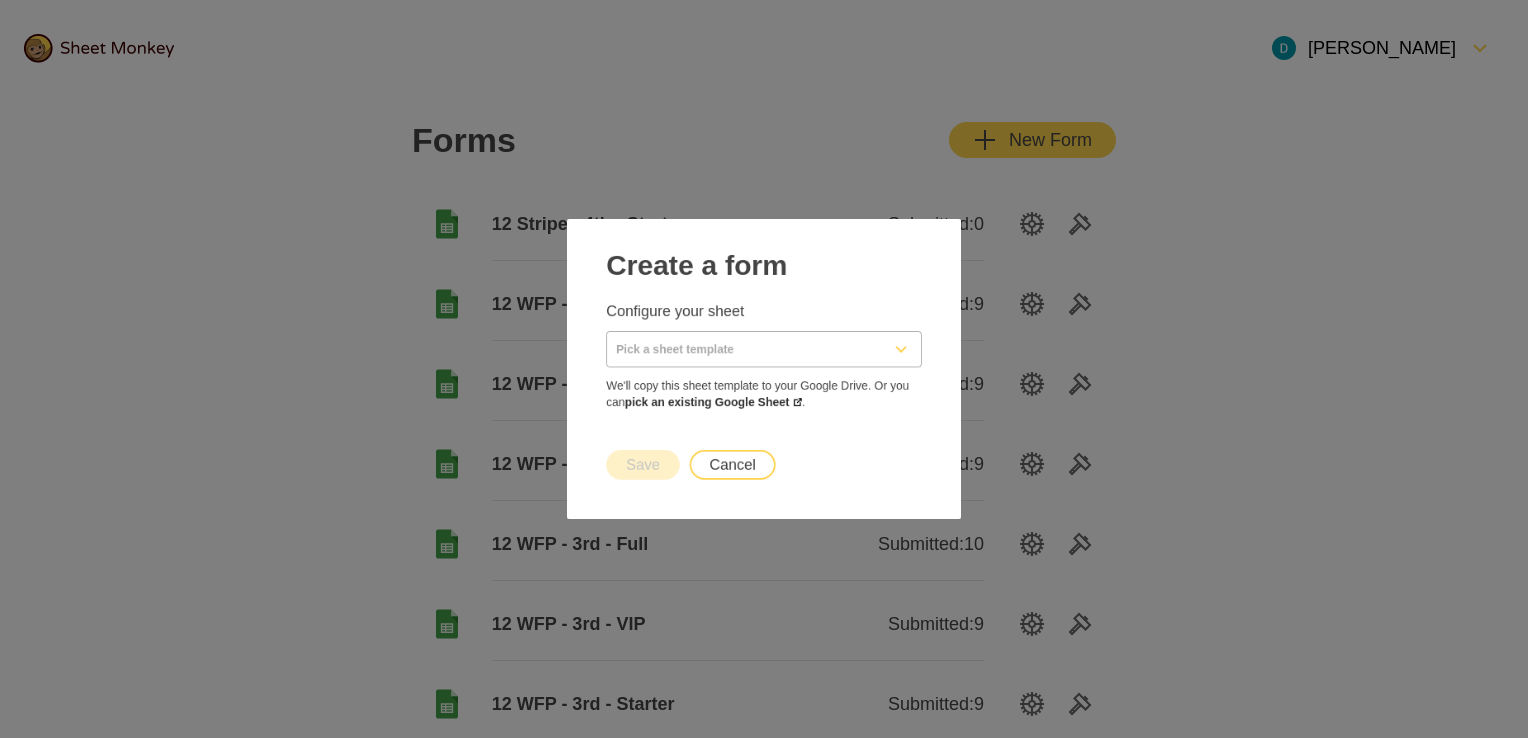 click at bounding box center (740, 345) 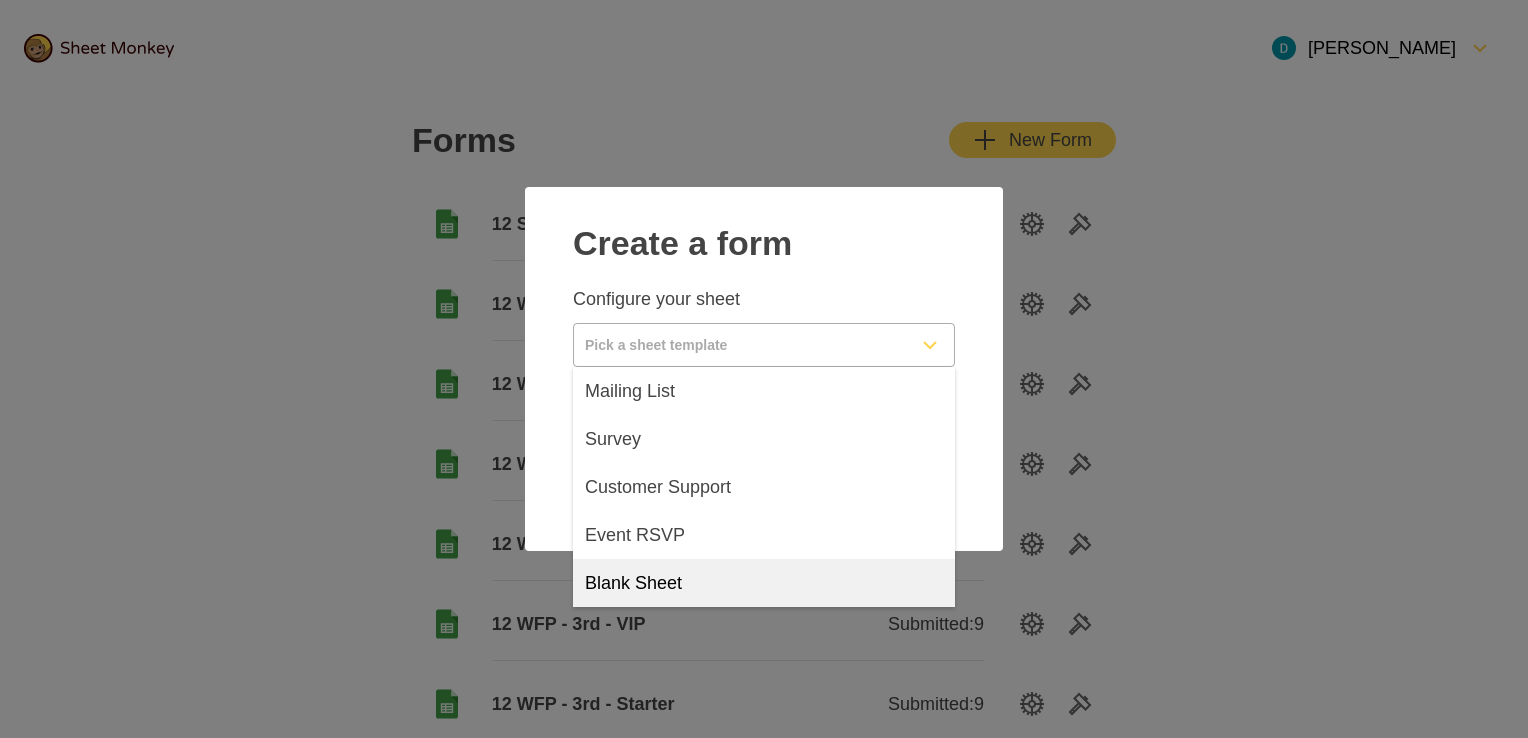 click on "Blank Sheet" at bounding box center (633, 583) 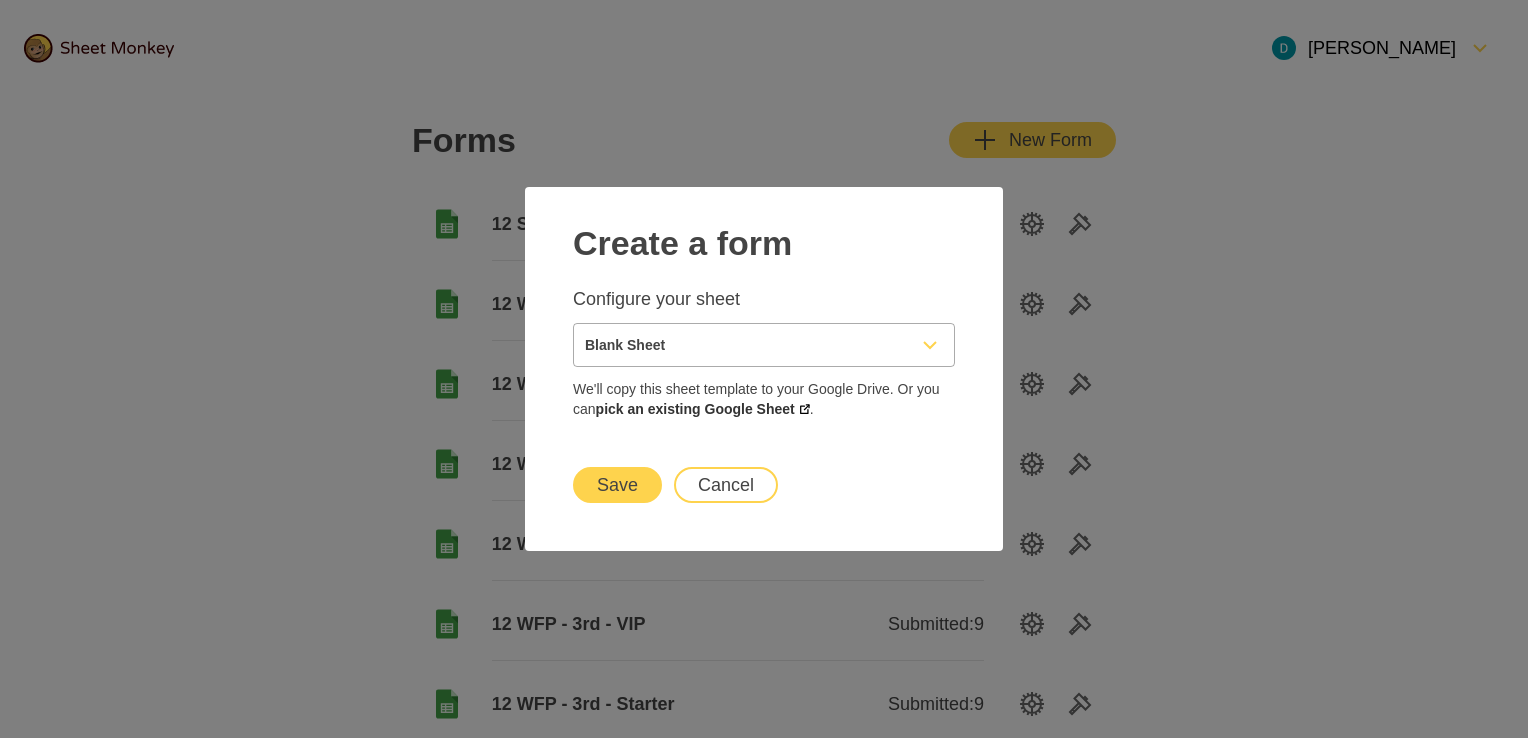 click on "Save" at bounding box center (617, 485) 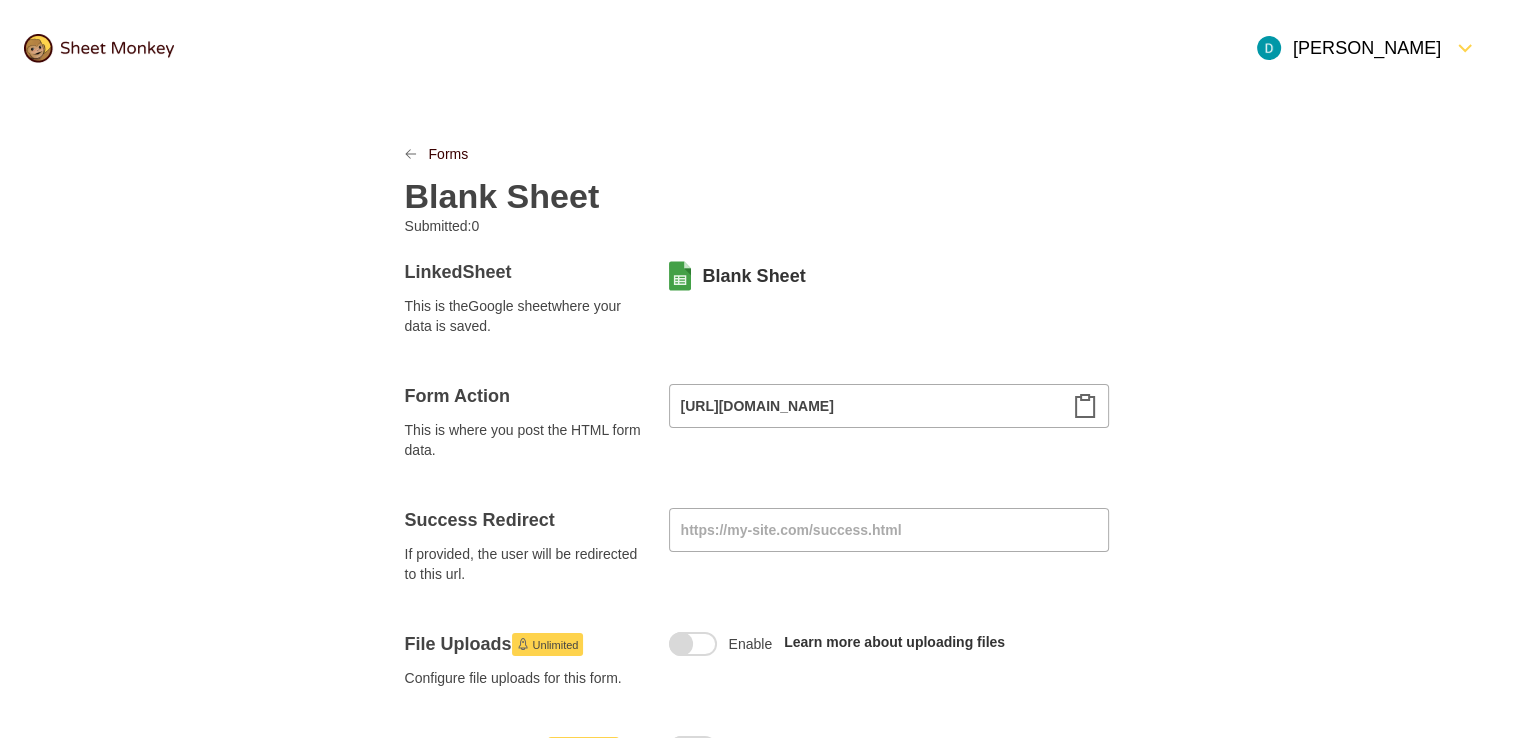 click on "Blank Sheet" at bounding box center (502, 196) 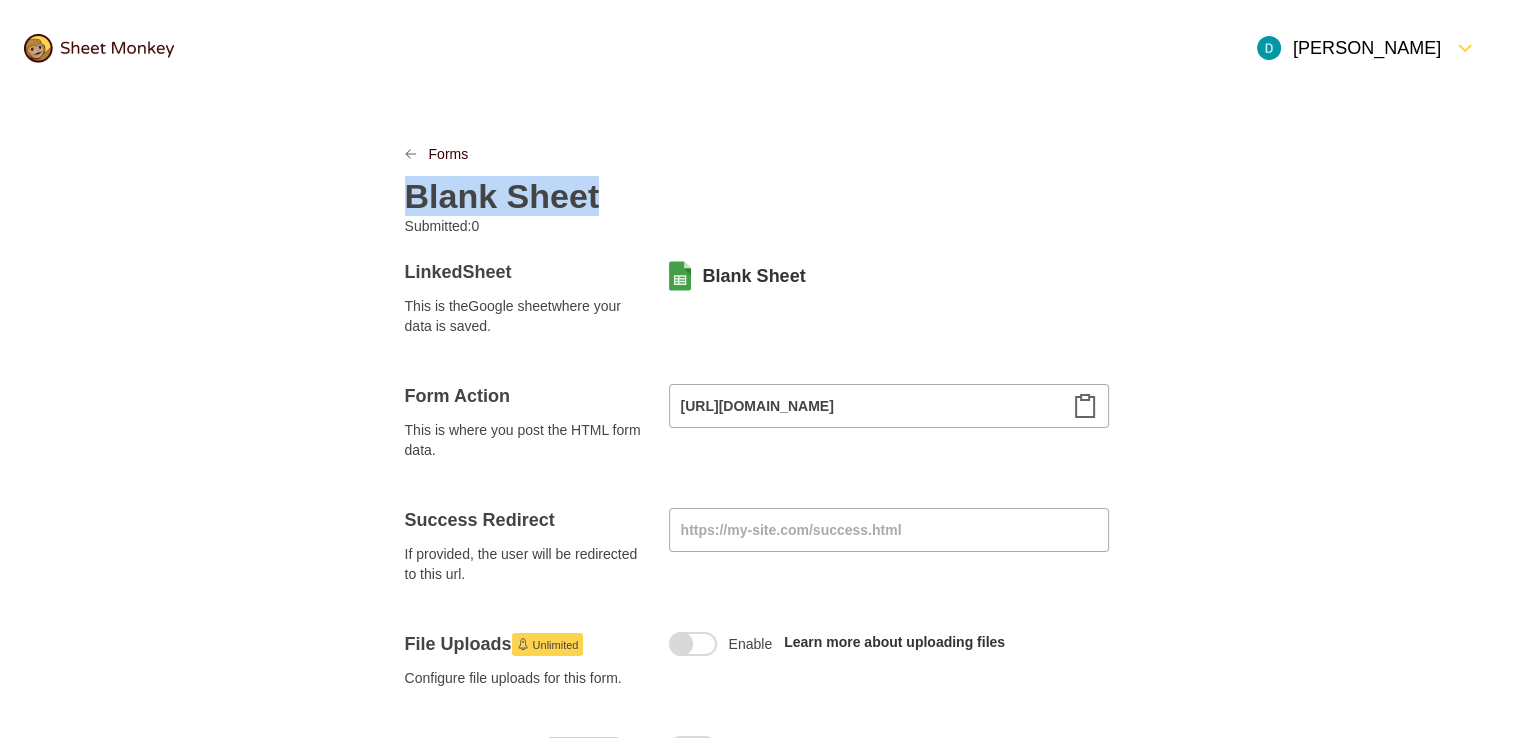 paste 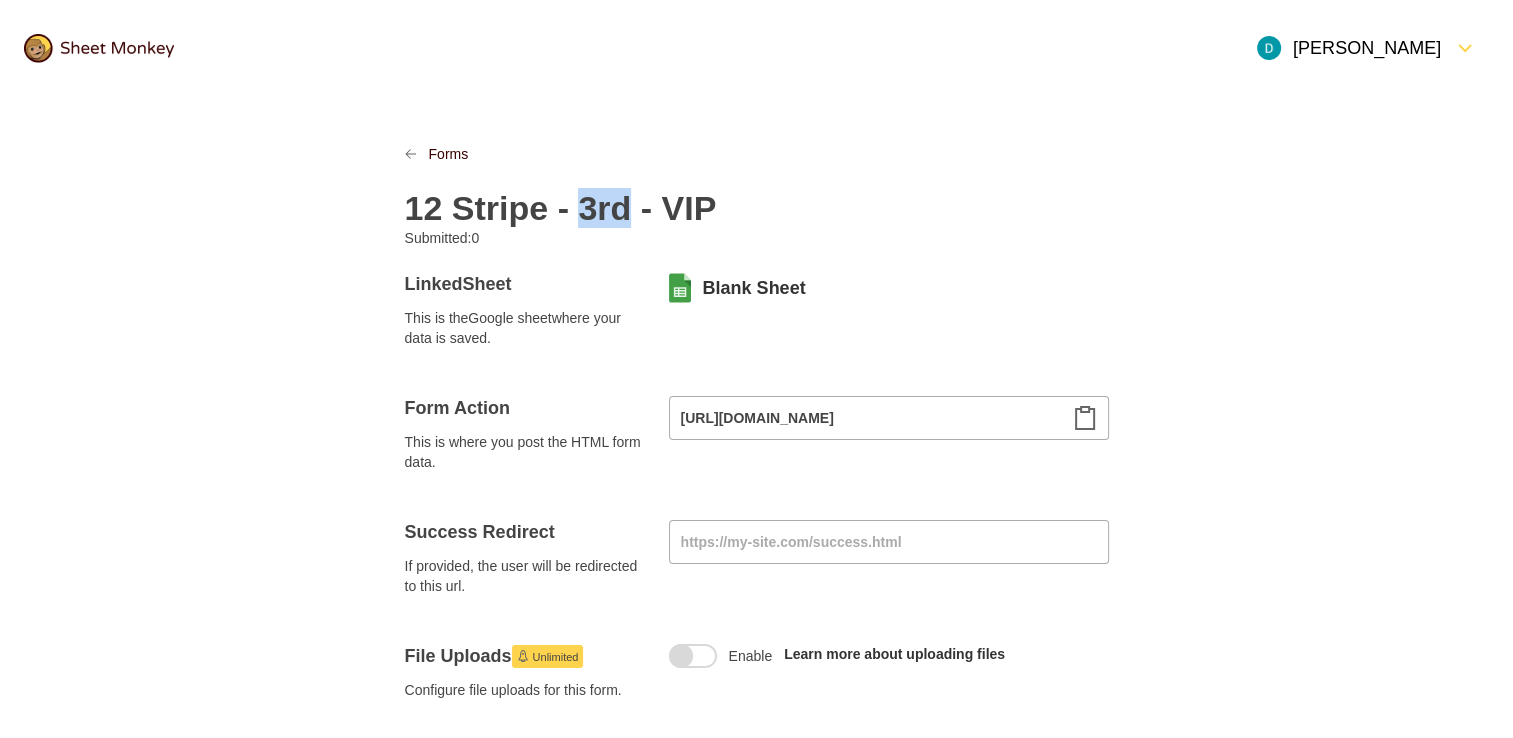 drag, startPoint x: 580, startPoint y: 205, endPoint x: 617, endPoint y: 206, distance: 37.01351 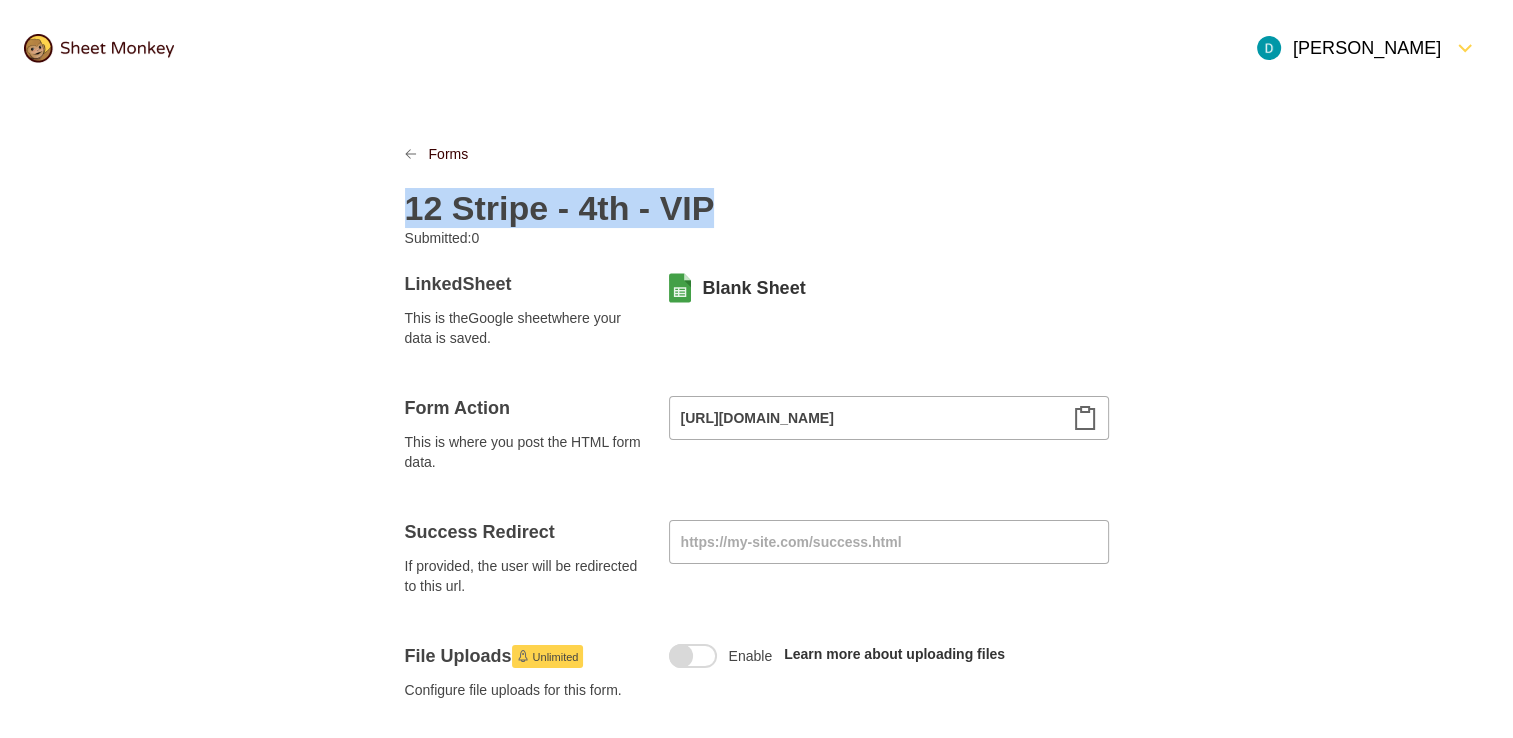 copy on "12 Stripe - 4th - VIP" 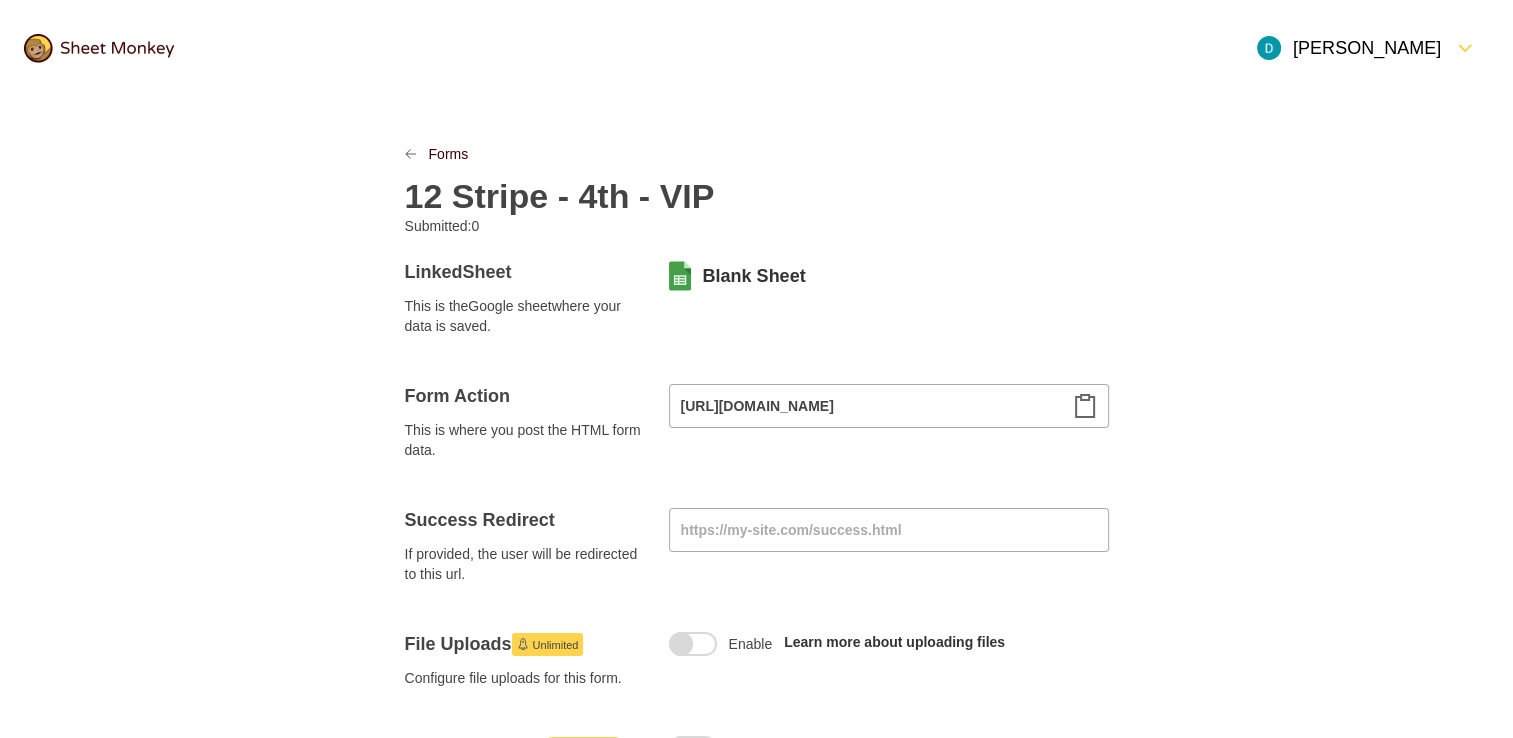 click on "12 Stripe - 4th - VIP" at bounding box center [757, 190] 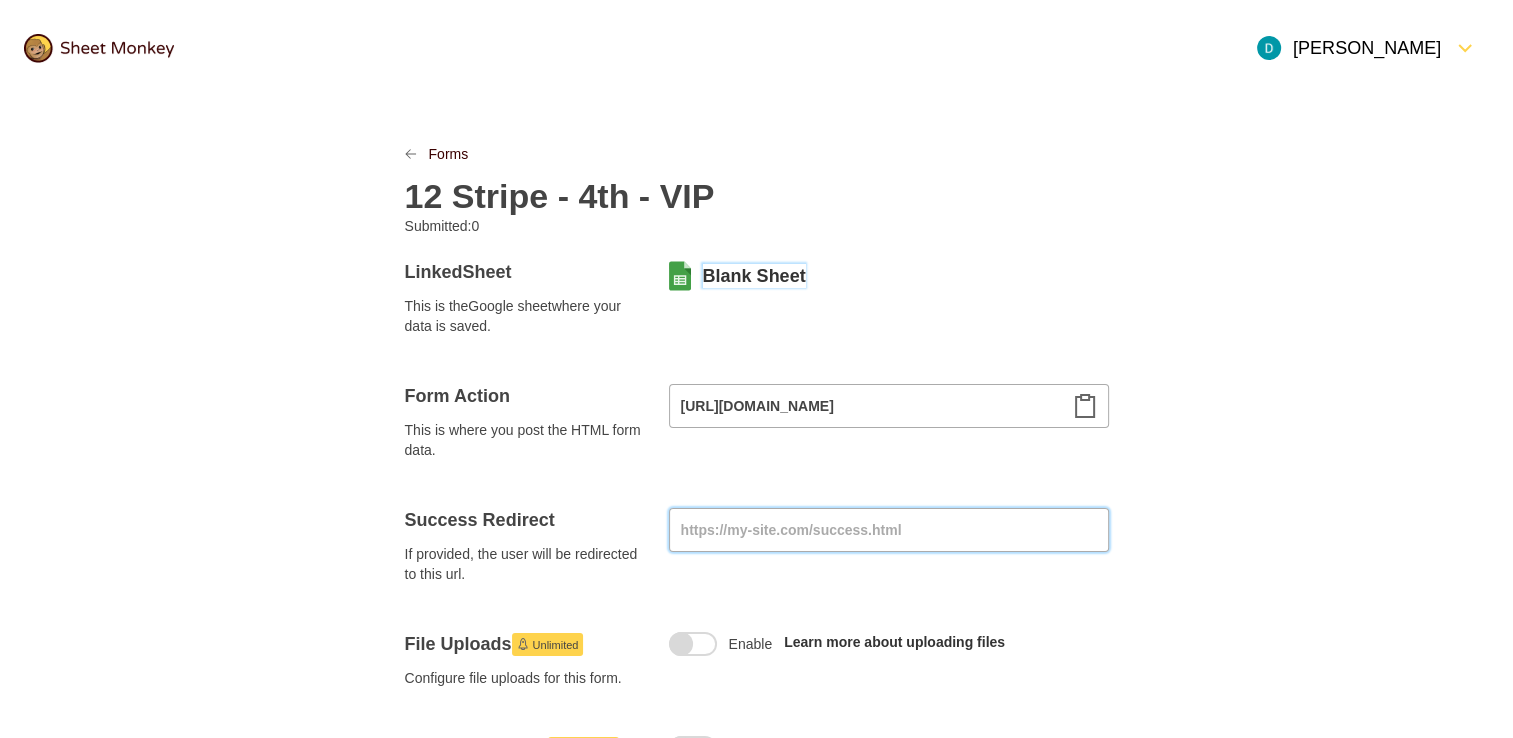 click at bounding box center [889, 530] 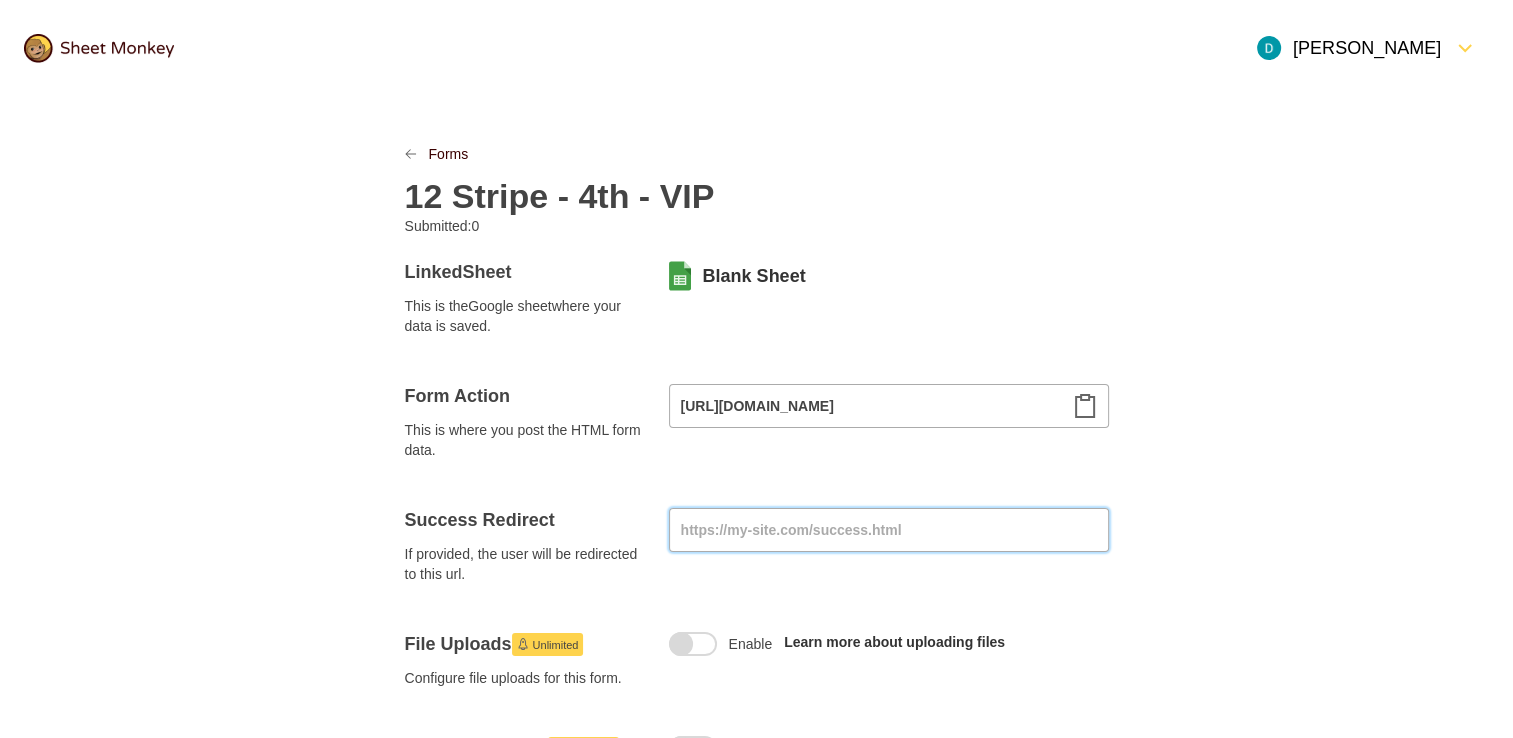 paste on "[URL][DOMAIN_NAME]" 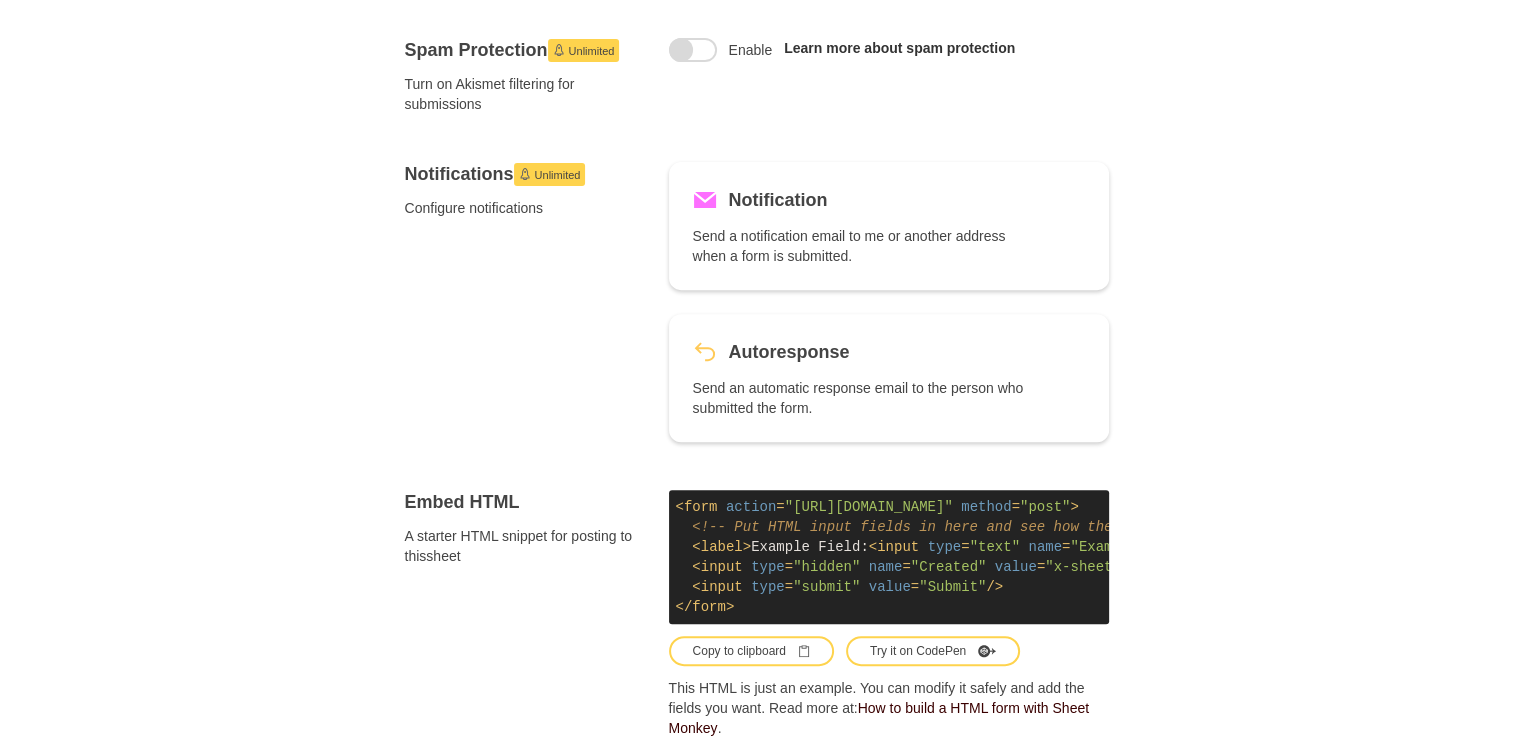 scroll, scrollTop: 1100, scrollLeft: 0, axis: vertical 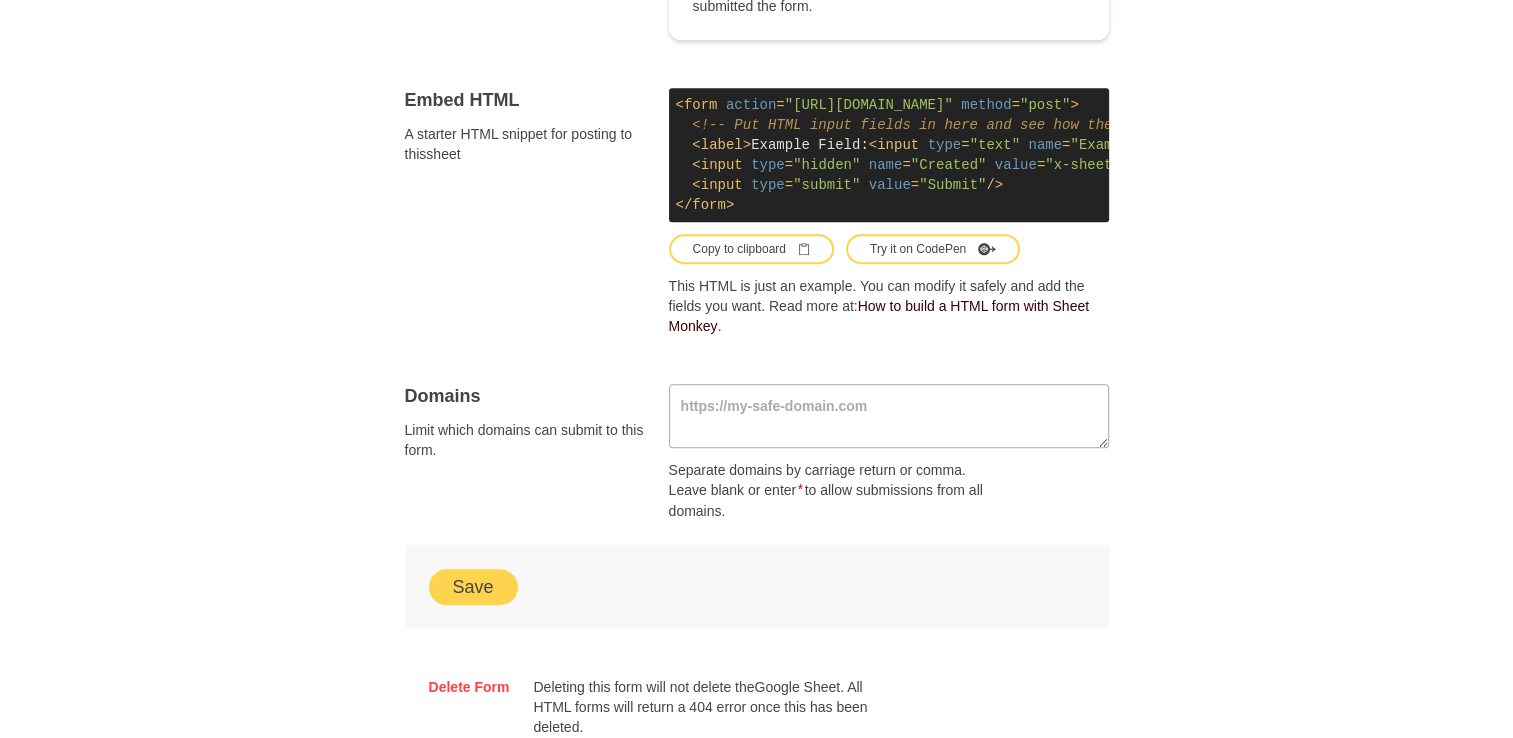 type on "[URL][DOMAIN_NAME]" 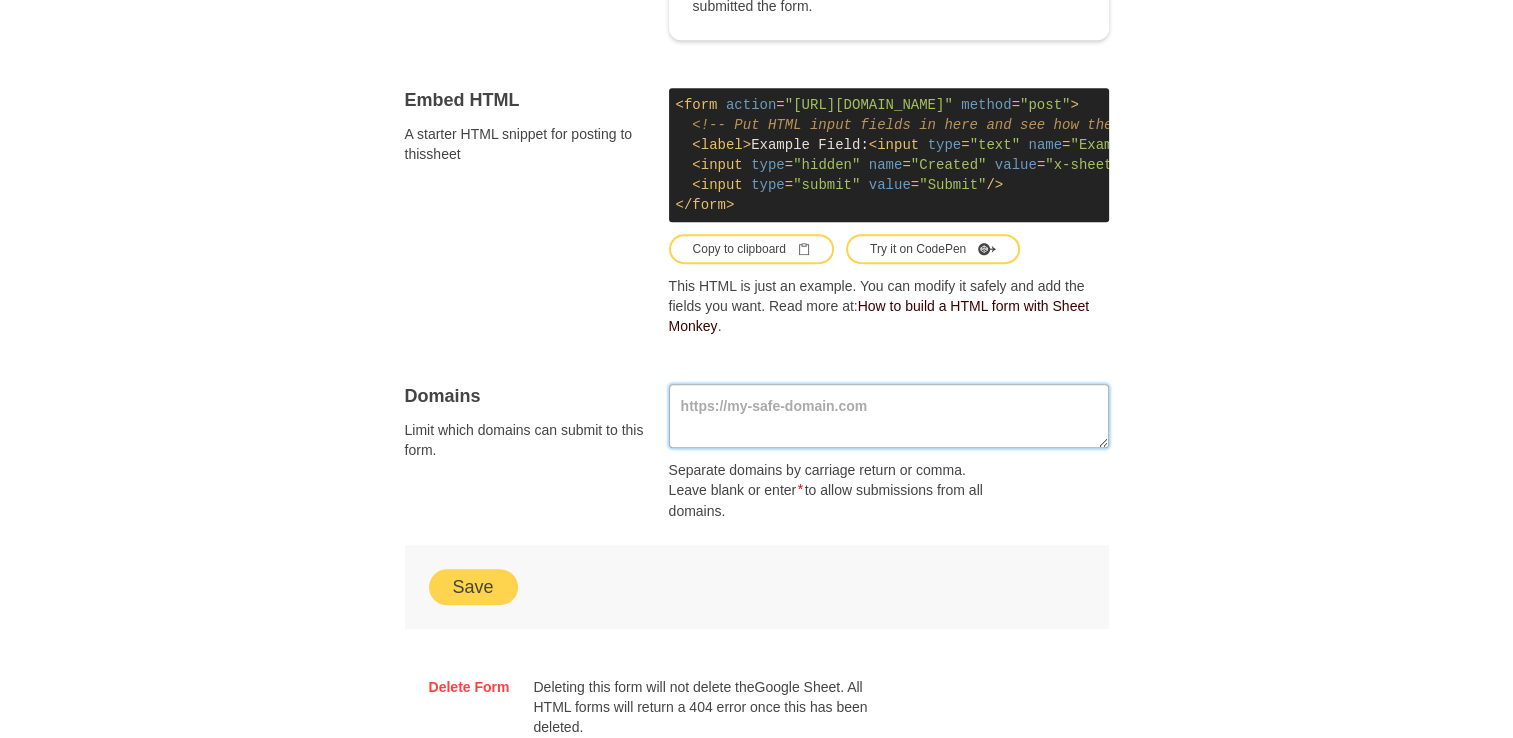 click at bounding box center [889, 416] 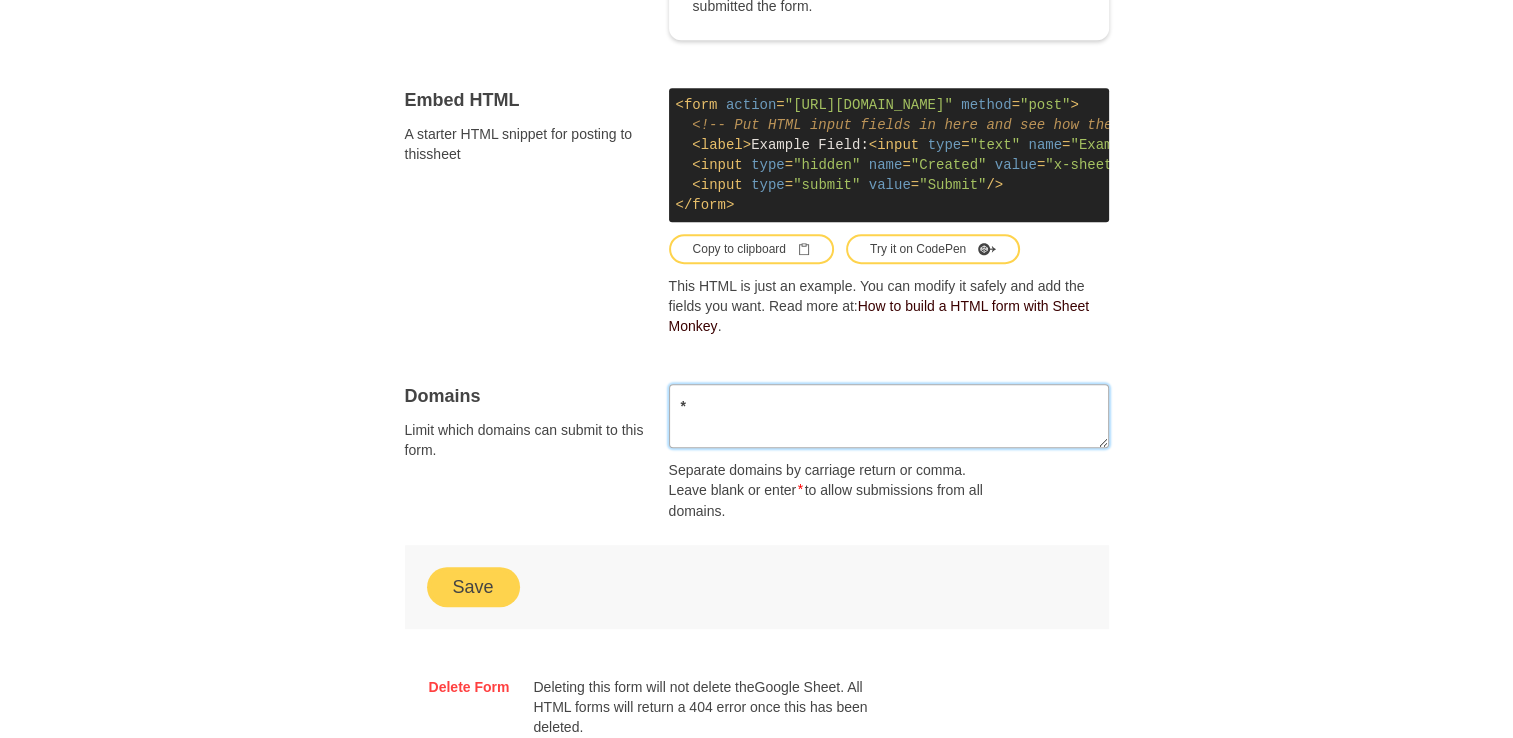 type on "*" 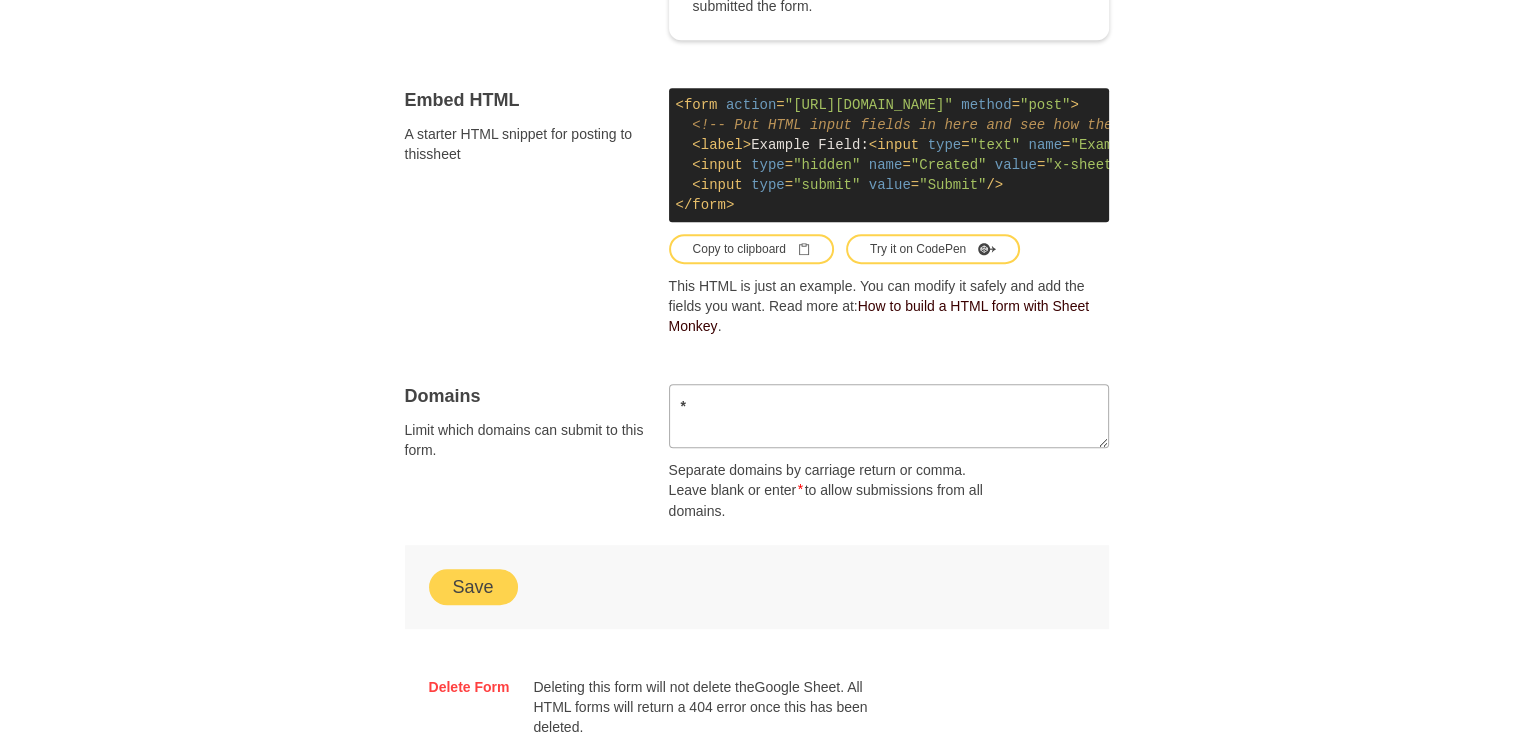 click on "Save" at bounding box center [473, 587] 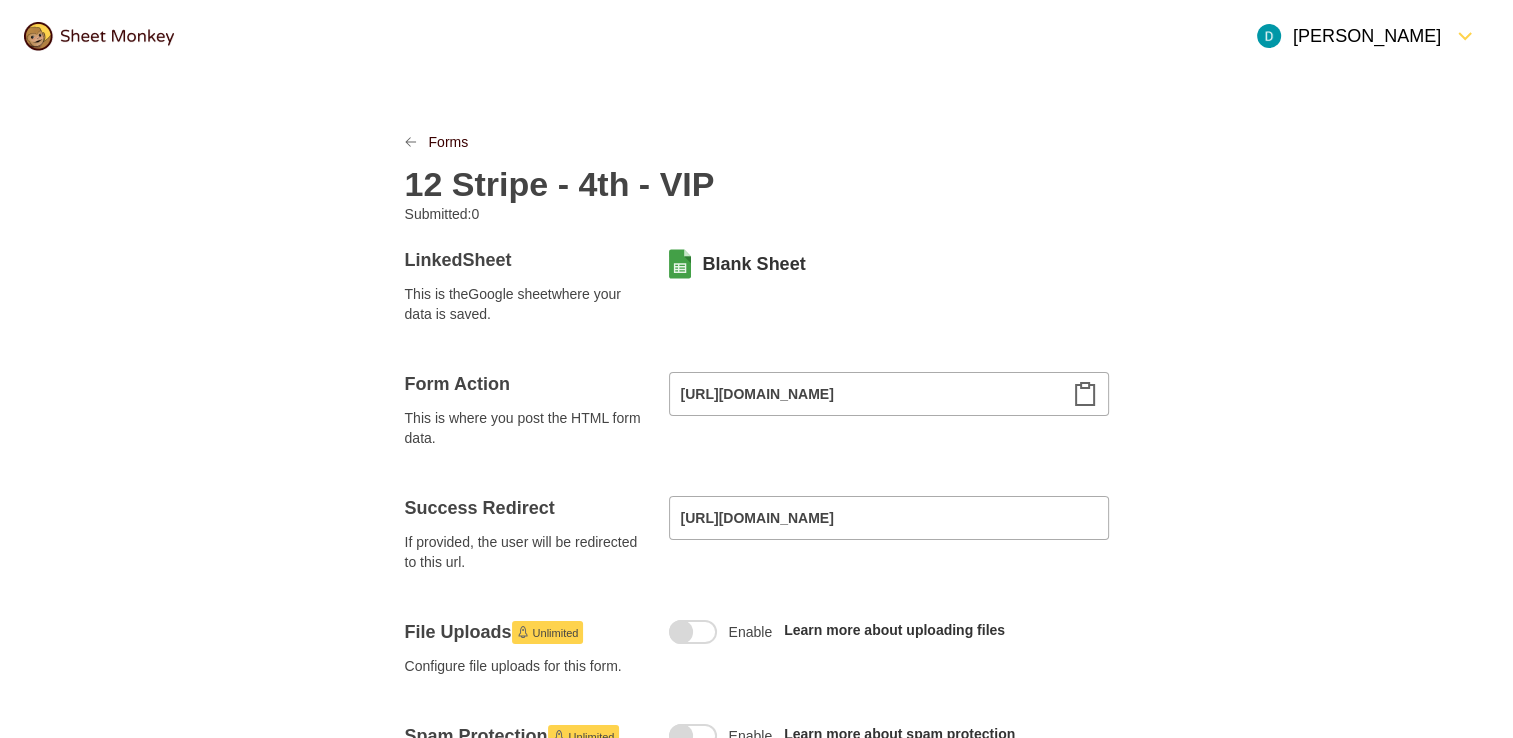 scroll, scrollTop: 0, scrollLeft: 0, axis: both 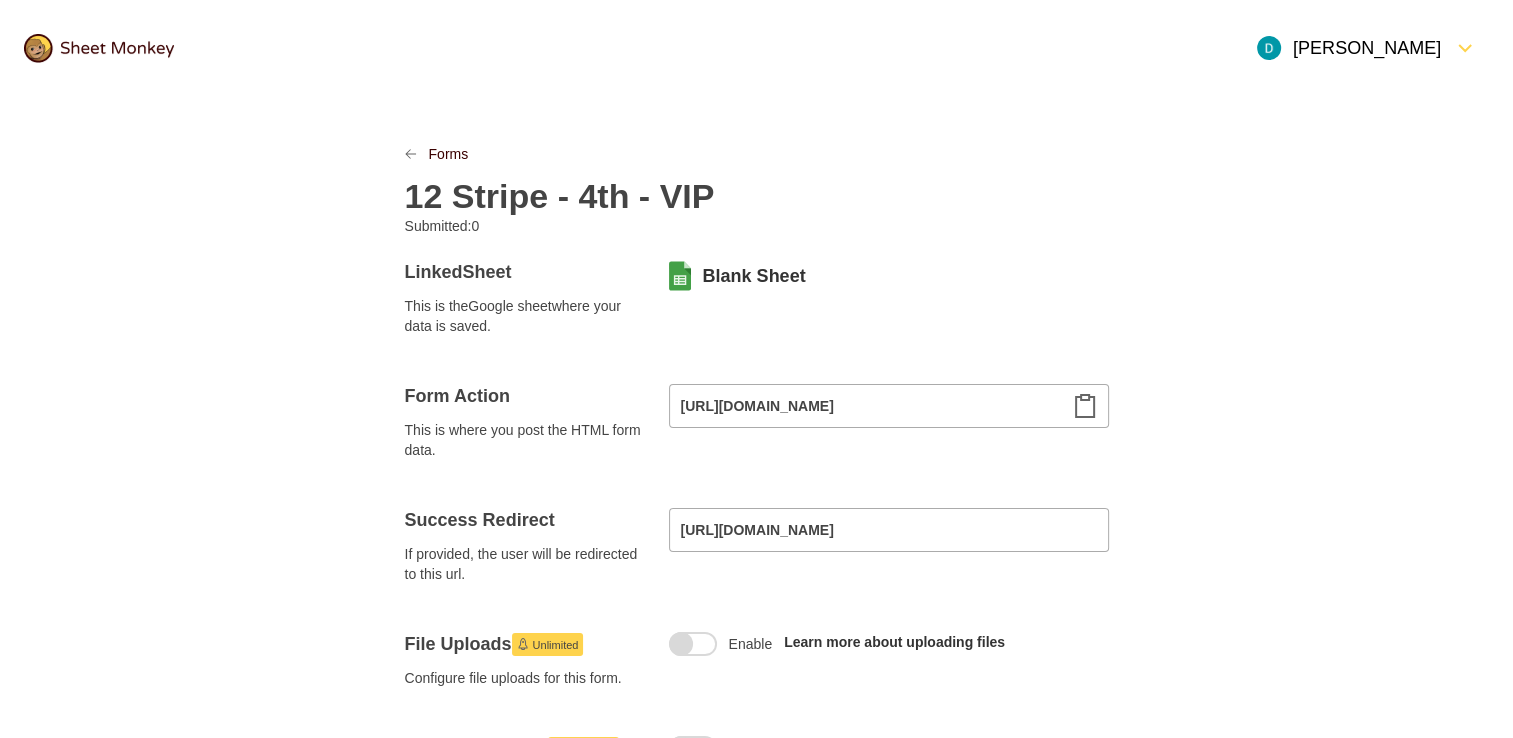 click on "Forms 12 Stripe - 4th - VIP Submitted:  0 Linked  Sheet   This is the  Google sheet  where your data is saved. Blank Sheet Form Action This is where you post the HTML form data. [URL][DOMAIN_NAME] Success Redirect If provided, the user will be redirected to this url. [URL][DOMAIN_NAME] File Uploads    Unlimited Configure file uploads for this form. Enable Learn more about uploading files Spam Protection    Unlimited Turn on Akismet filtering for submissions Enable Learn more about spam protection Notifications    Unlimited Configure notifications Notification Send a notification email to me or another address when a form is submitted. Autoresponse Send an automatic response email to the person who submitted the form. Embed HTML A starter HTML snippet for posting to this  sheet < form   action = "[URL][DOMAIN_NAME]"   method = "post" >
<!-- Put HTML input fields in here and see how they fill up your sheet --> <" at bounding box center (757, 1002) 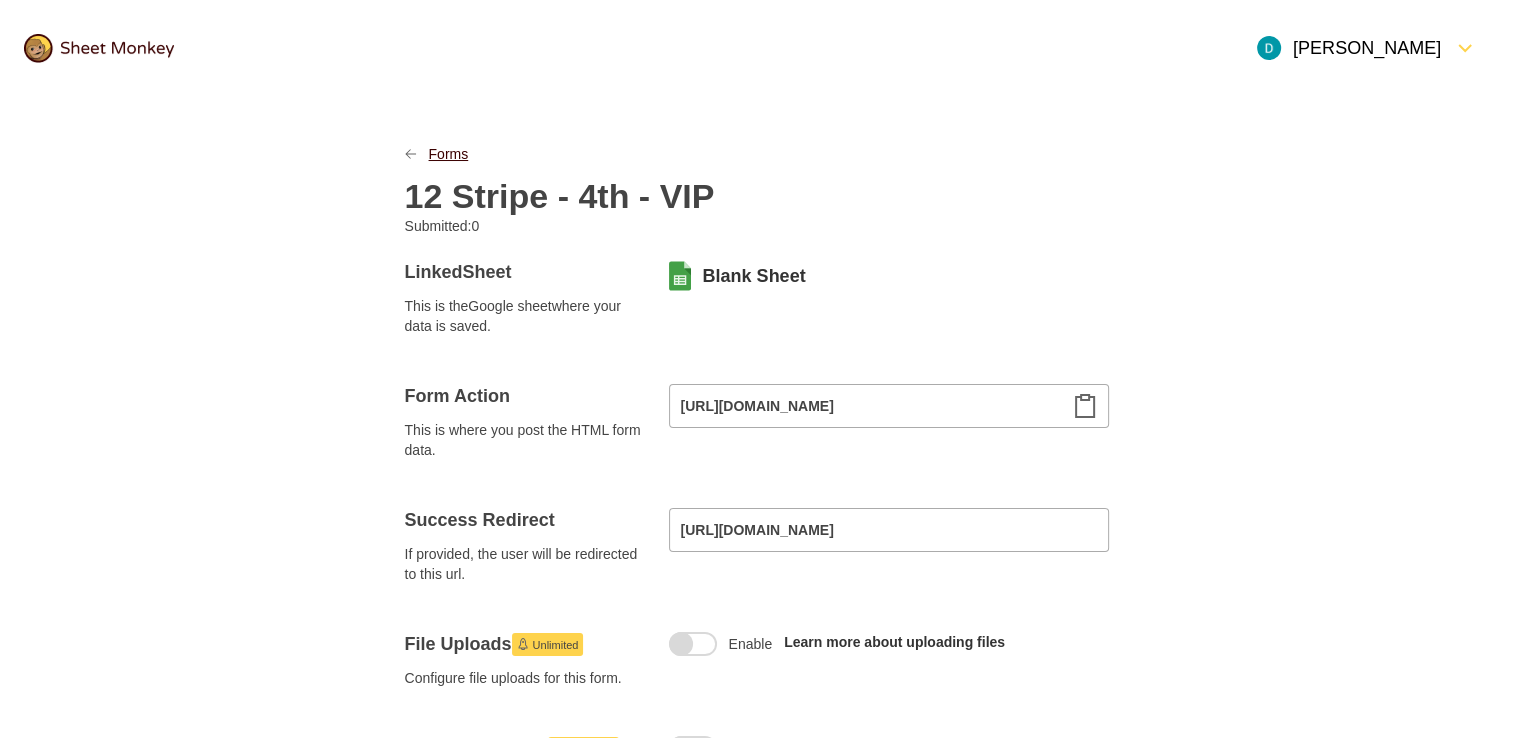 click on "Forms" at bounding box center (449, 154) 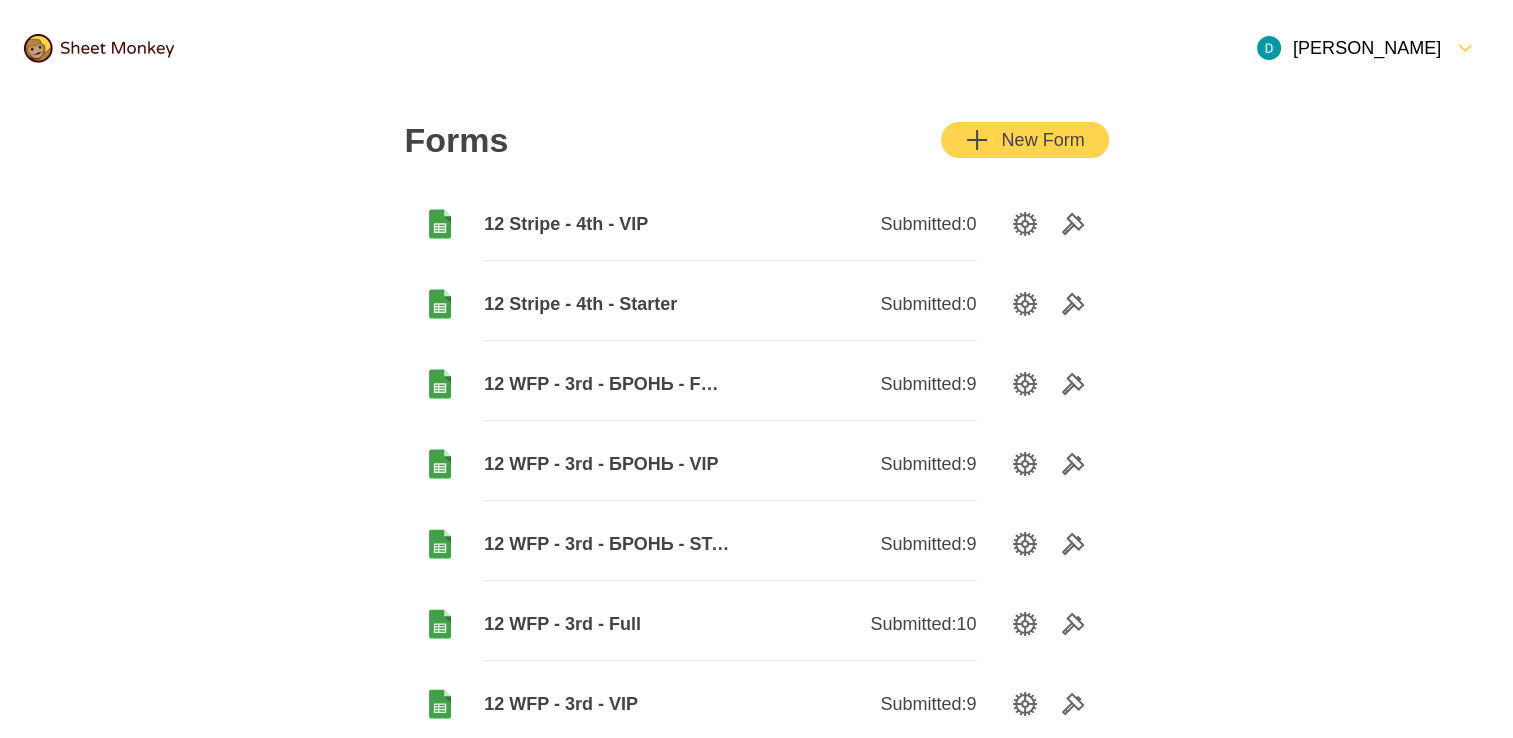 click on "New Form" at bounding box center (1024, 140) 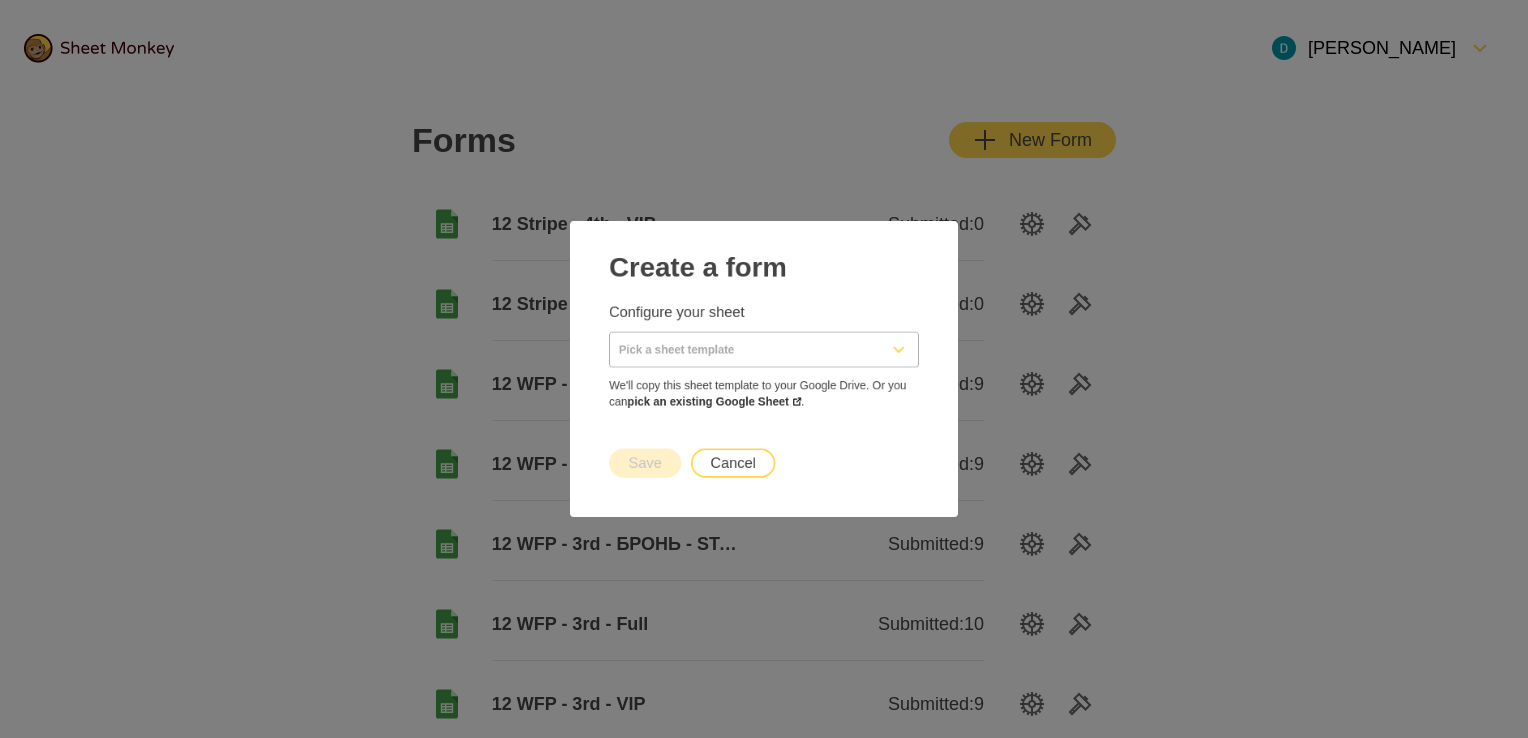 click at bounding box center [740, 345] 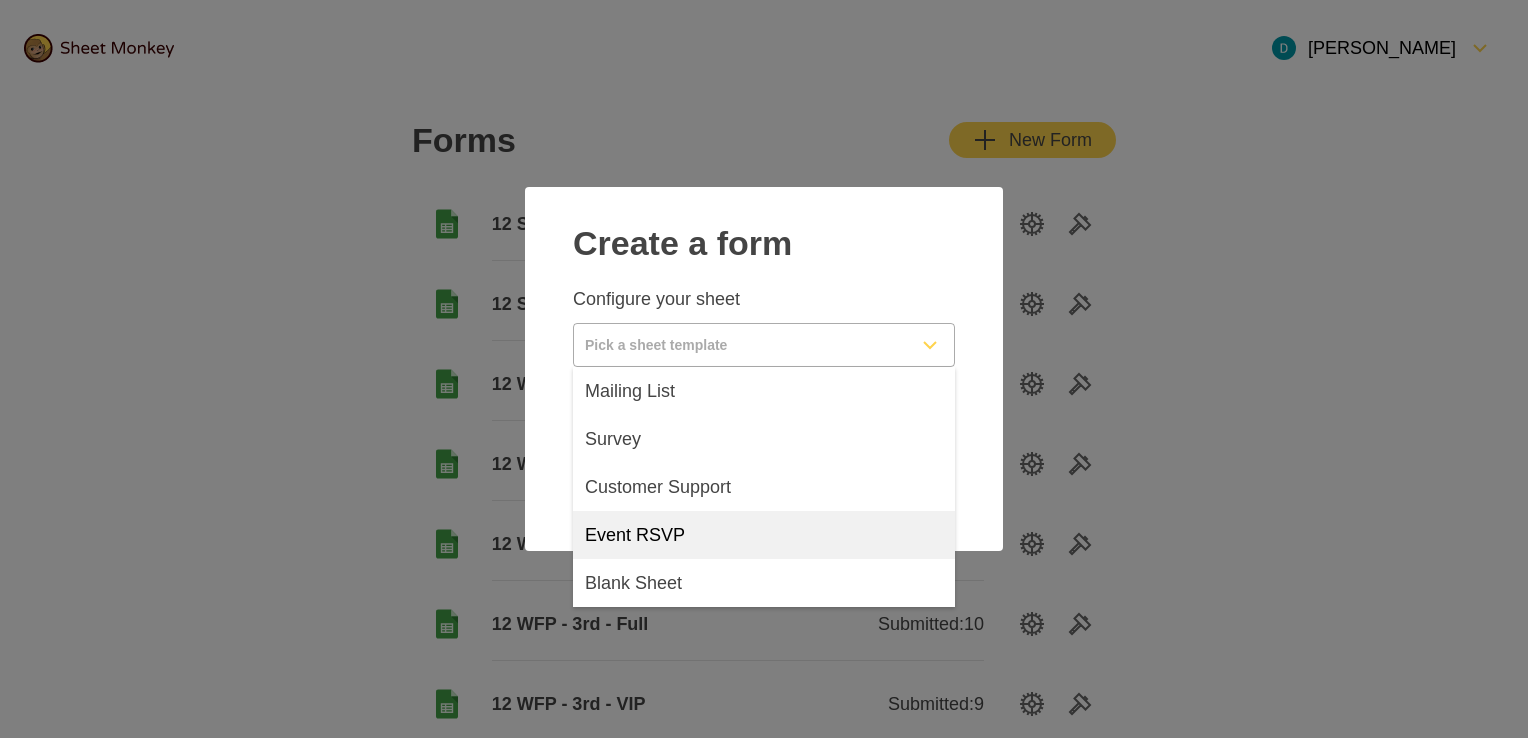 click on "Blank Sheet" at bounding box center [633, 583] 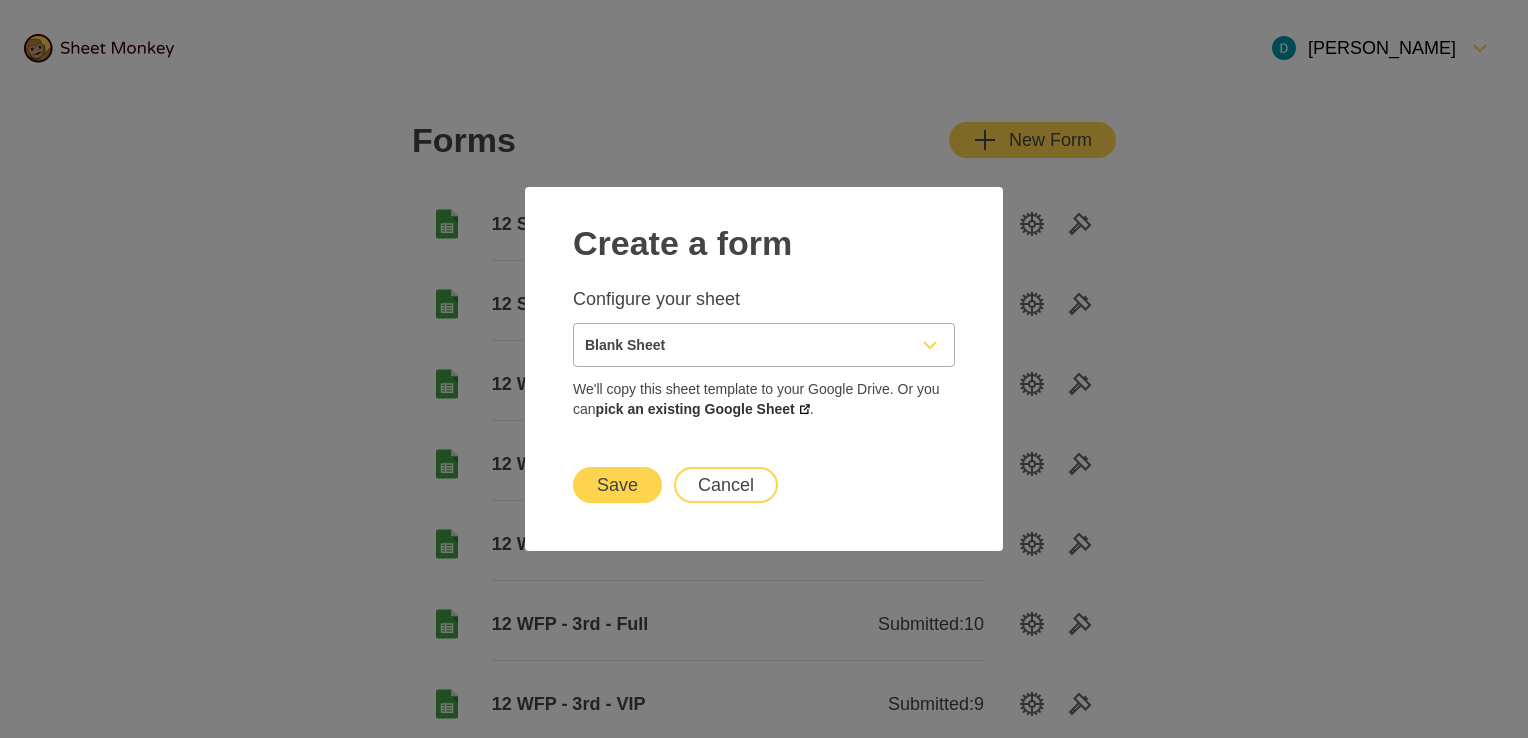 click on "Save" at bounding box center (617, 485) 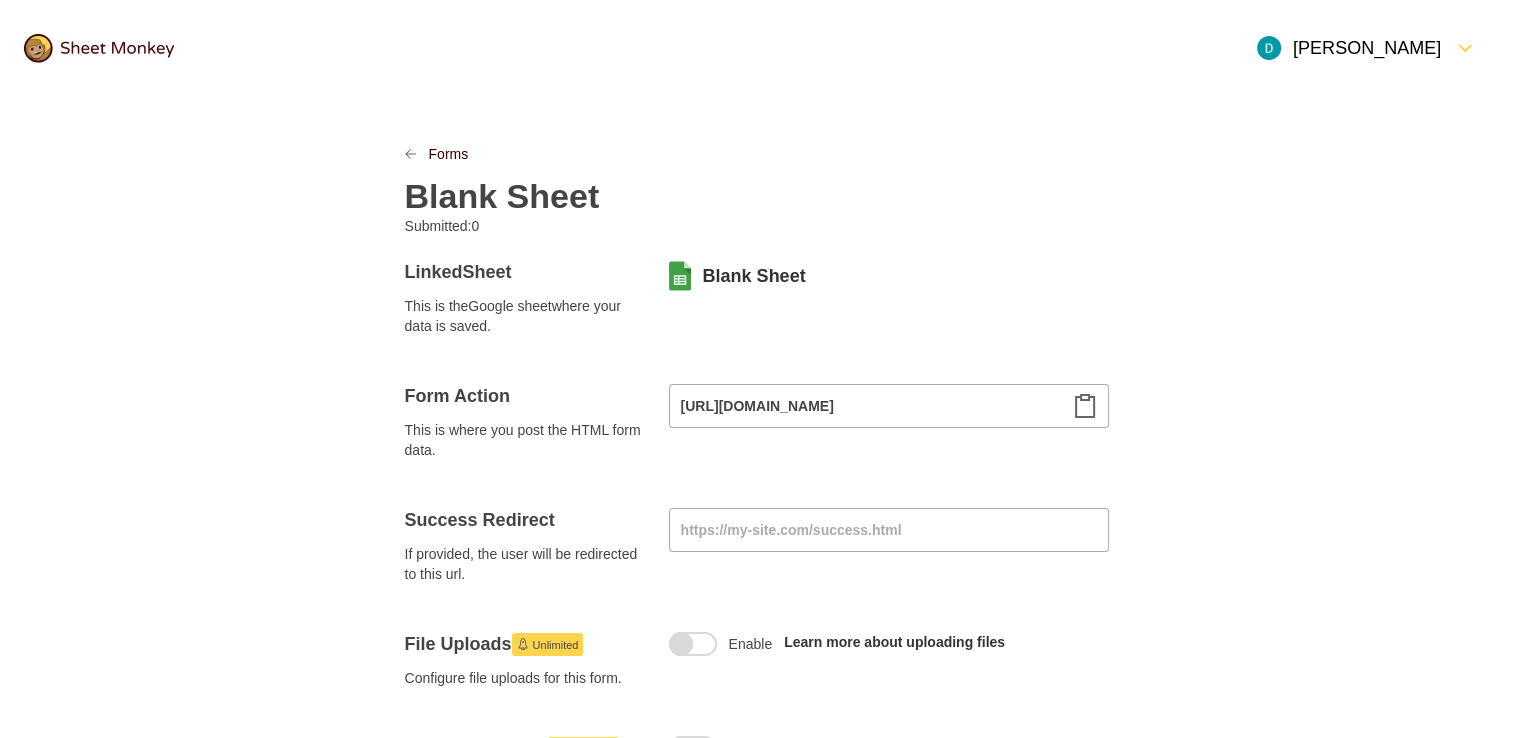 click on "Blank Sheet" at bounding box center (502, 196) 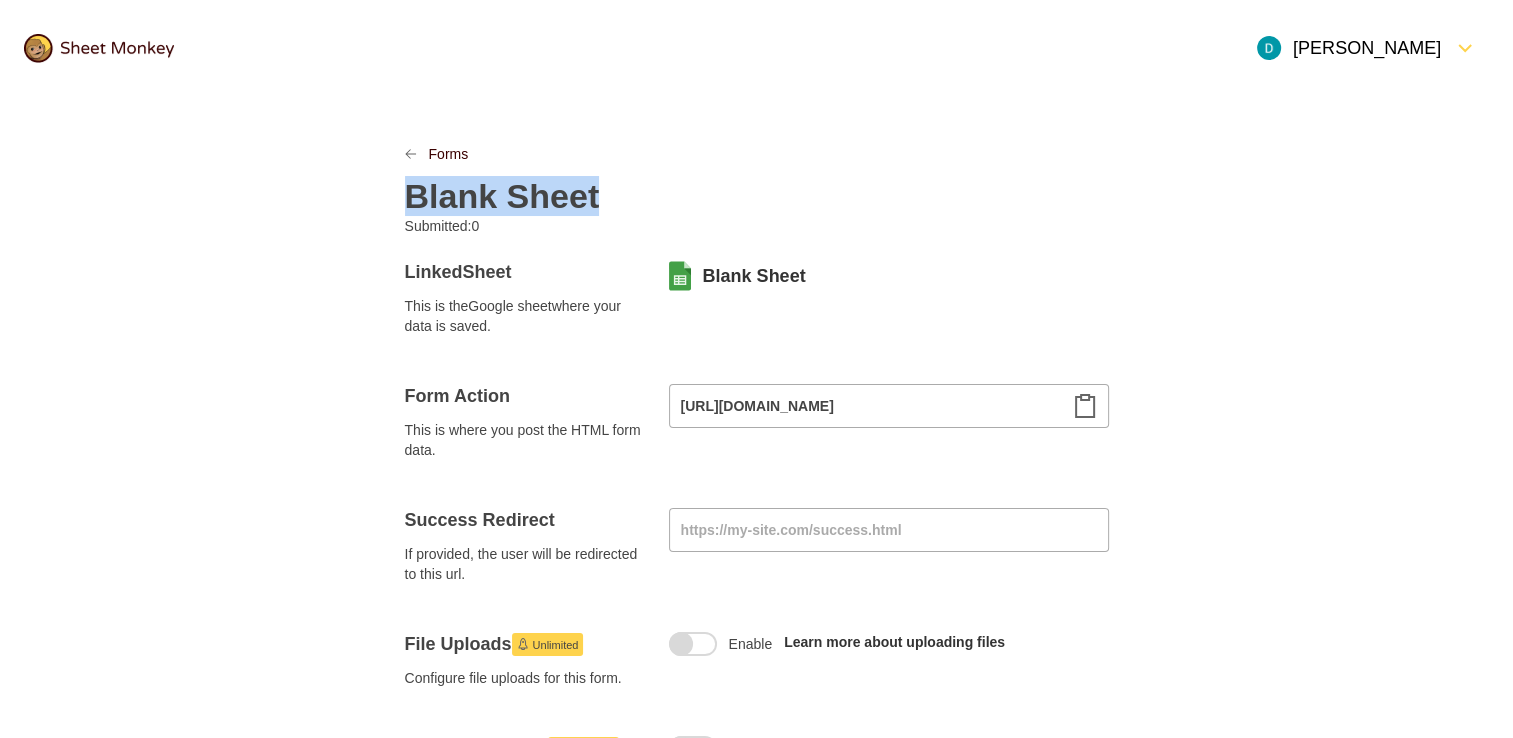 paste 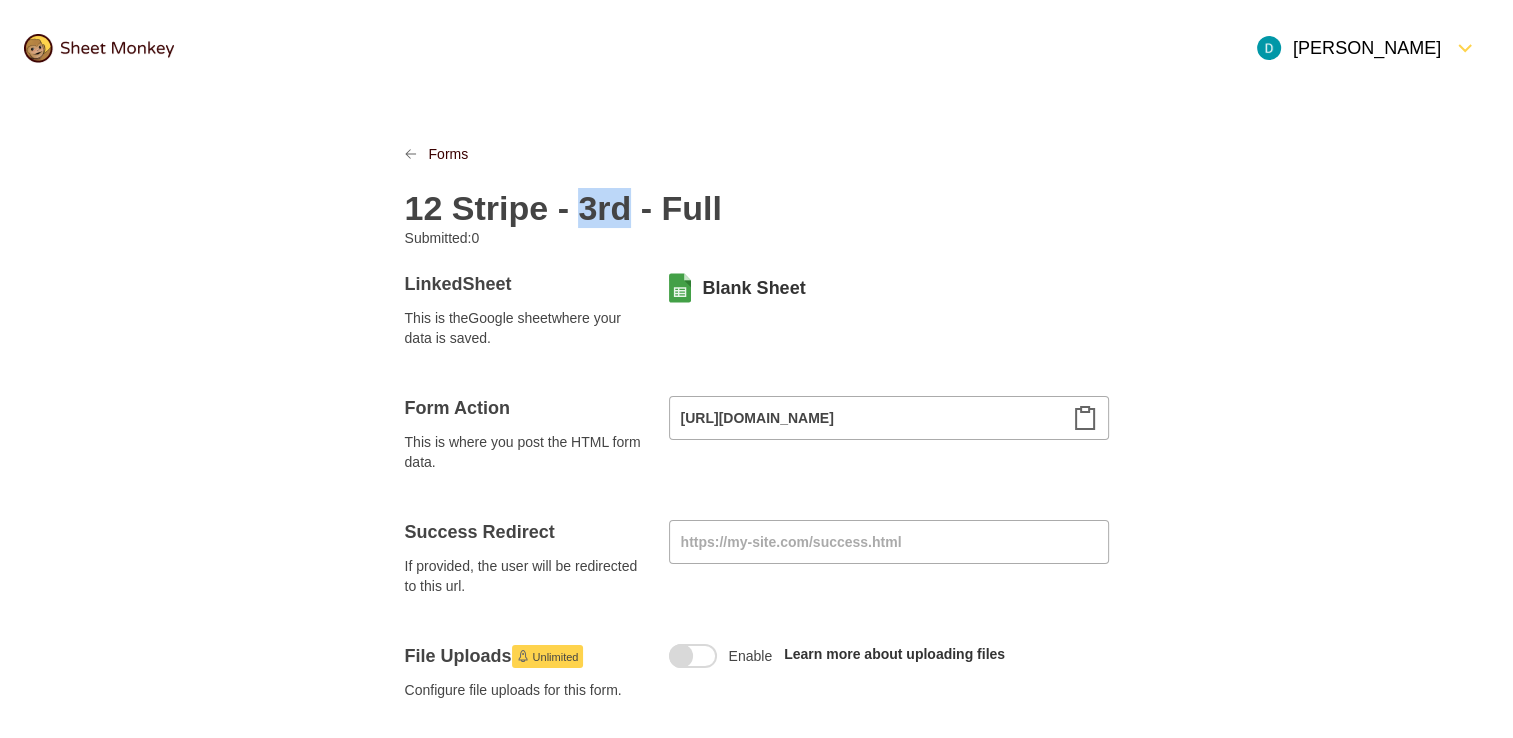 drag, startPoint x: 581, startPoint y: 203, endPoint x: 619, endPoint y: 210, distance: 38.63936 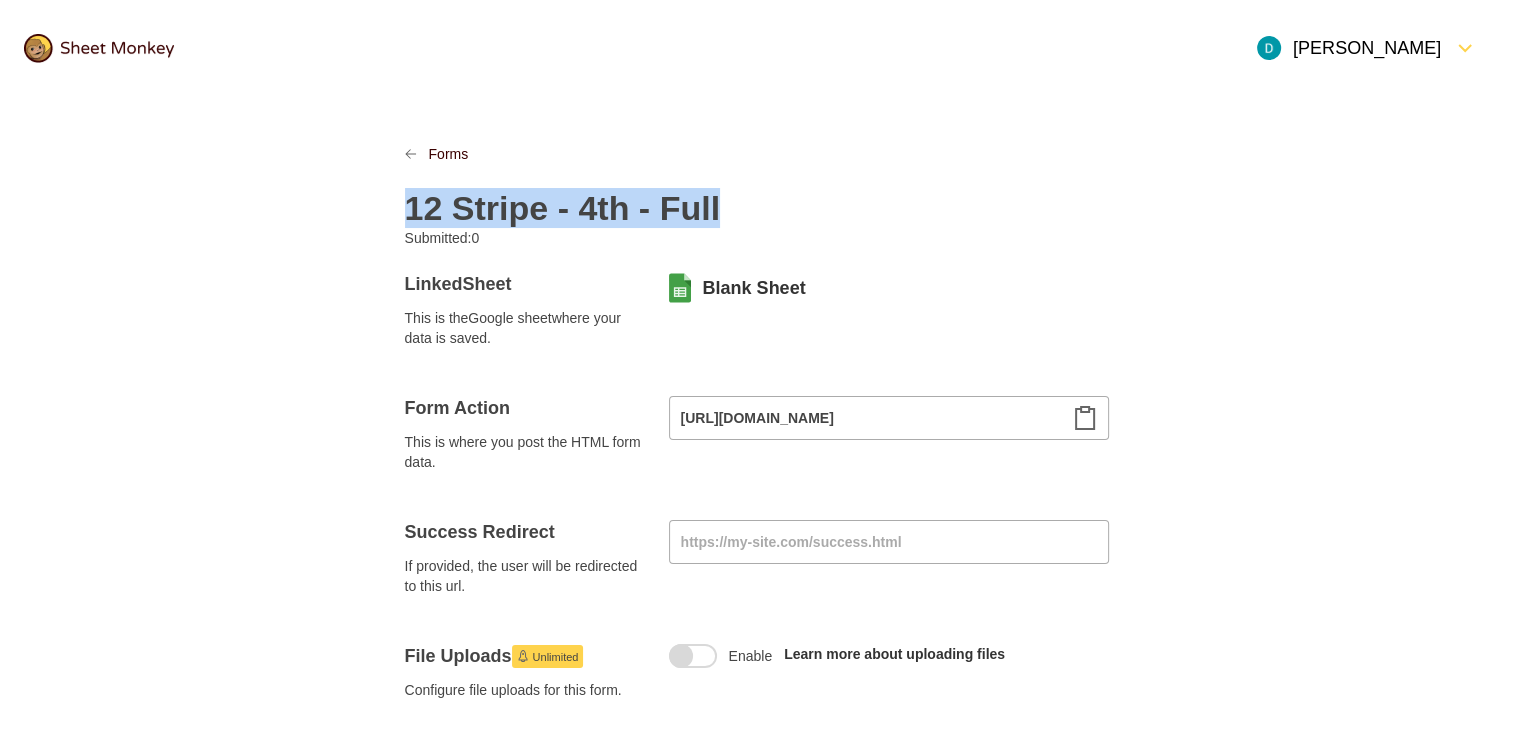 copy on "12 Stripe - 4th - Full" 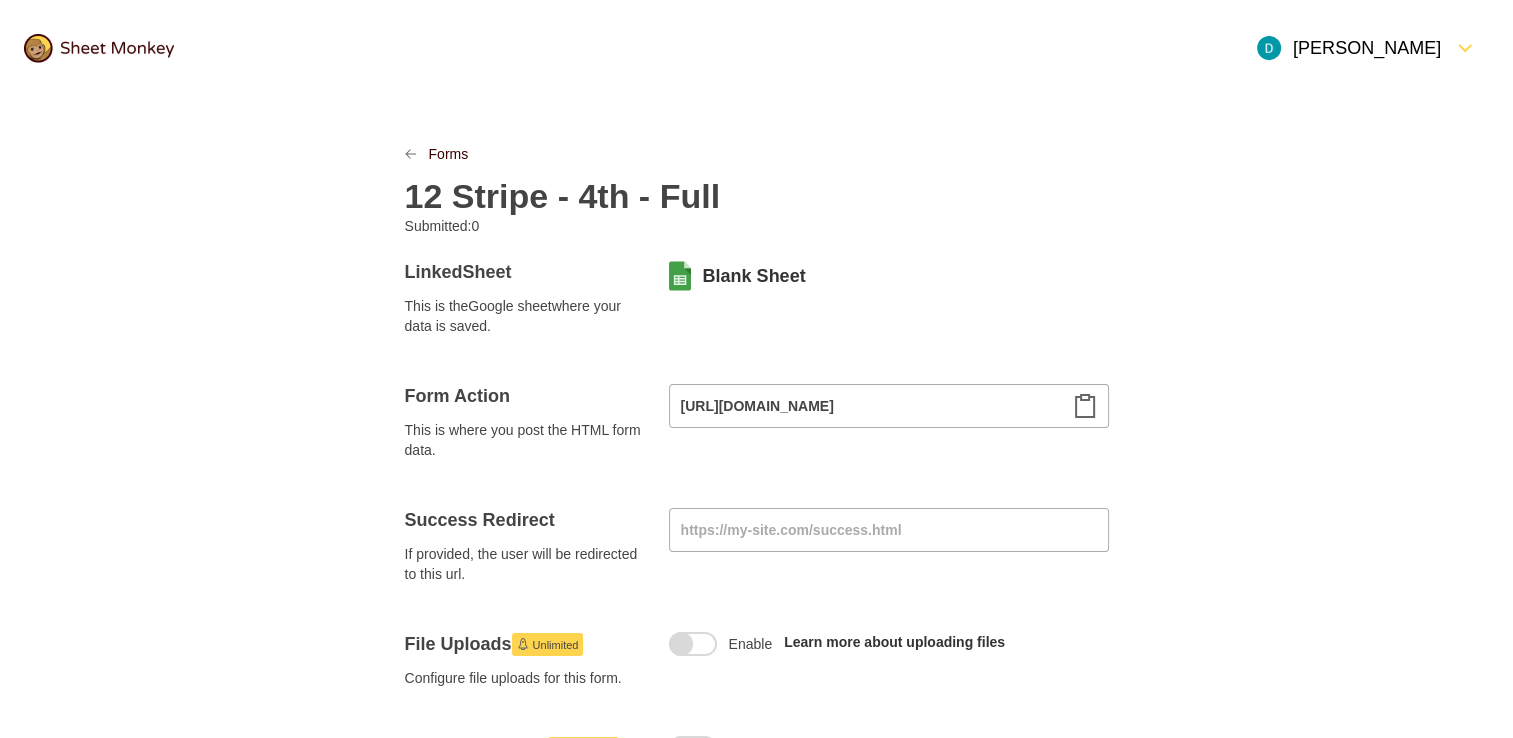 click on "12 Stripe - 4th - Full" at bounding box center (757, 190) 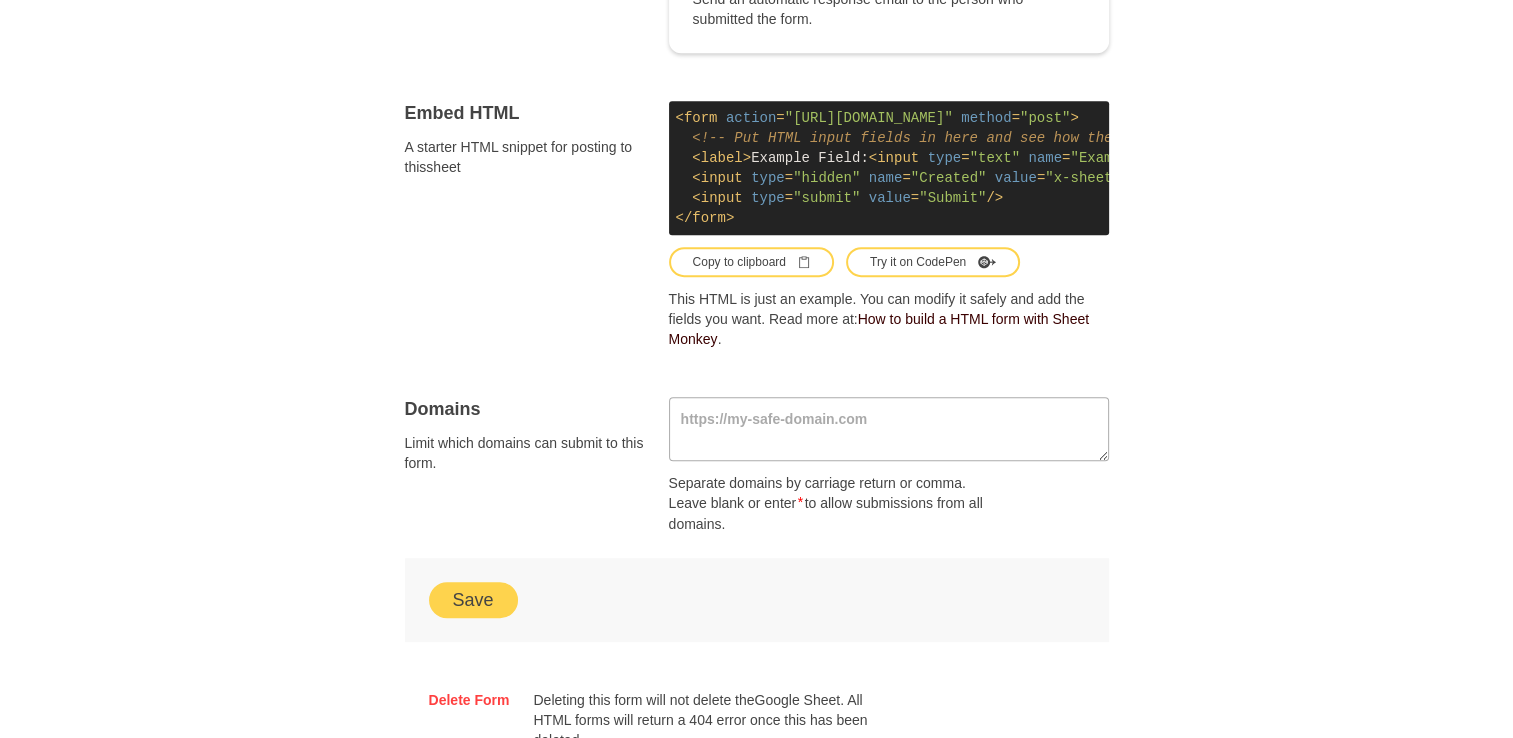 scroll, scrollTop: 1100, scrollLeft: 0, axis: vertical 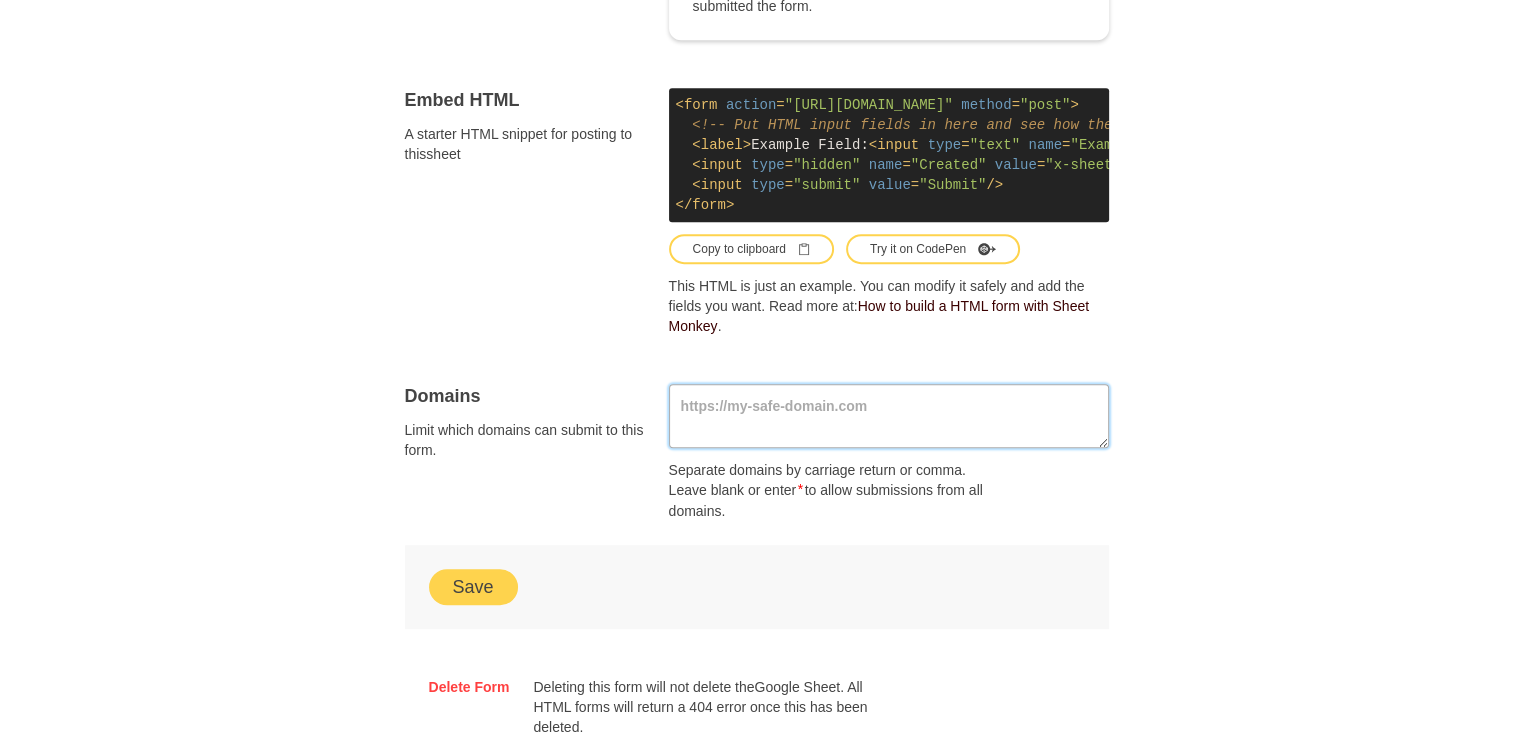 click at bounding box center [889, 416] 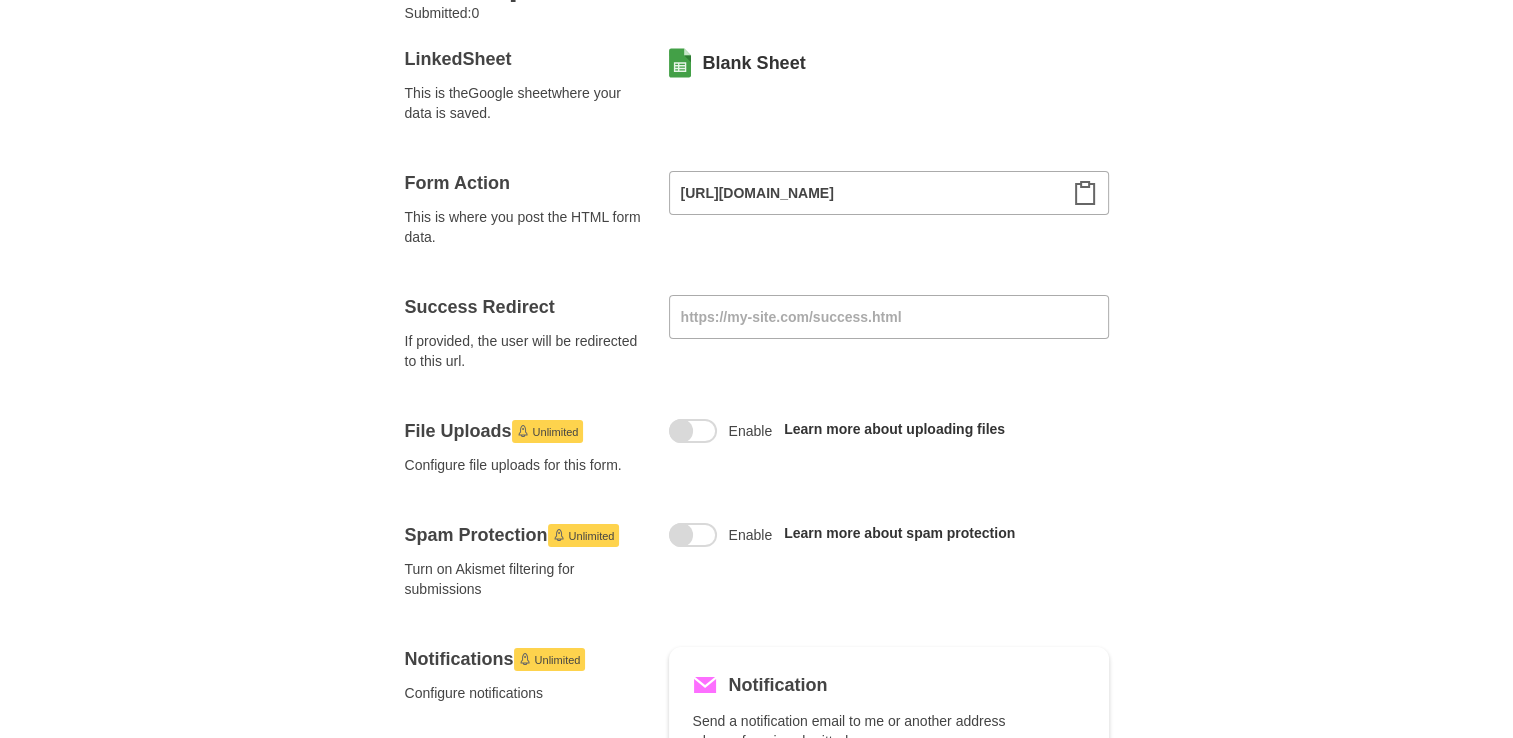 scroll, scrollTop: 200, scrollLeft: 0, axis: vertical 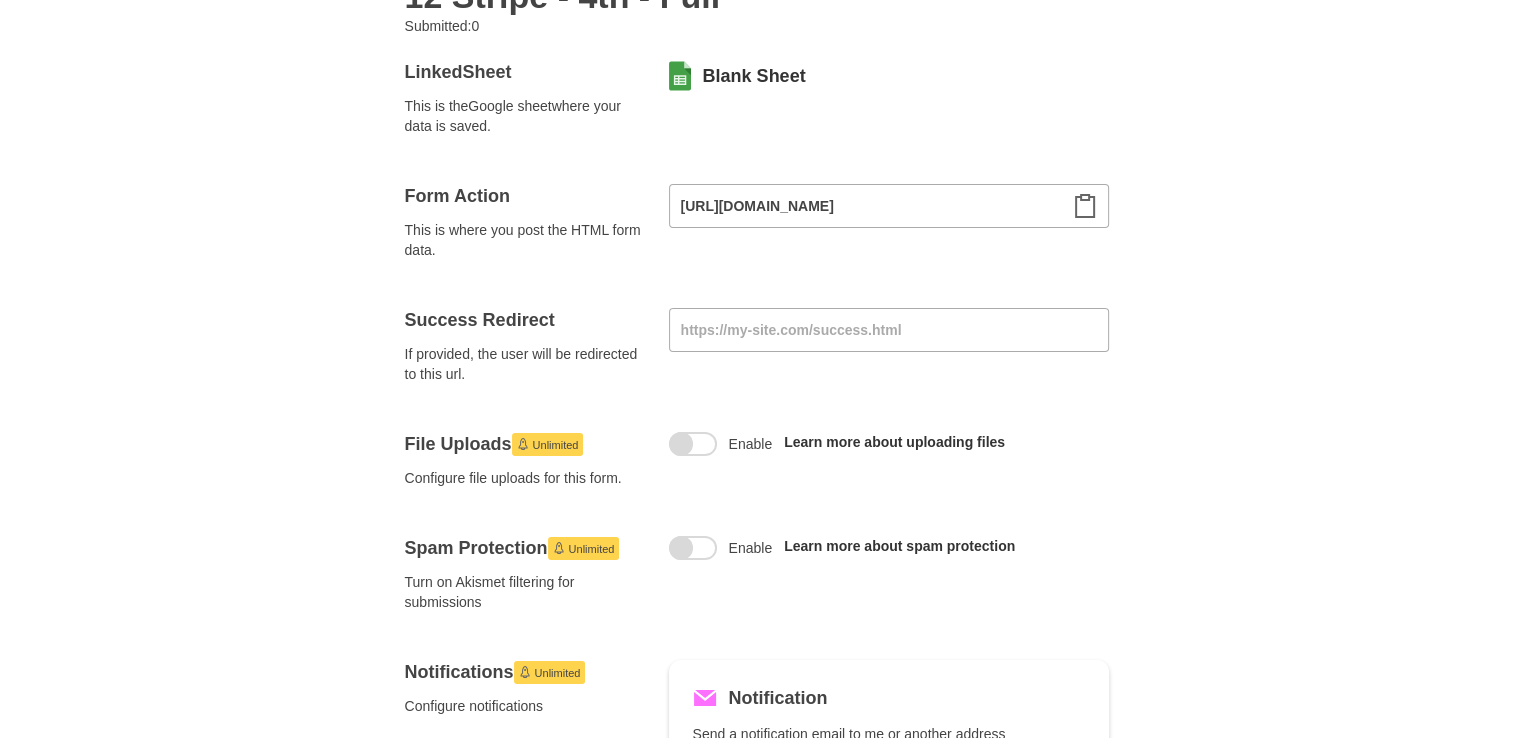 type on "*" 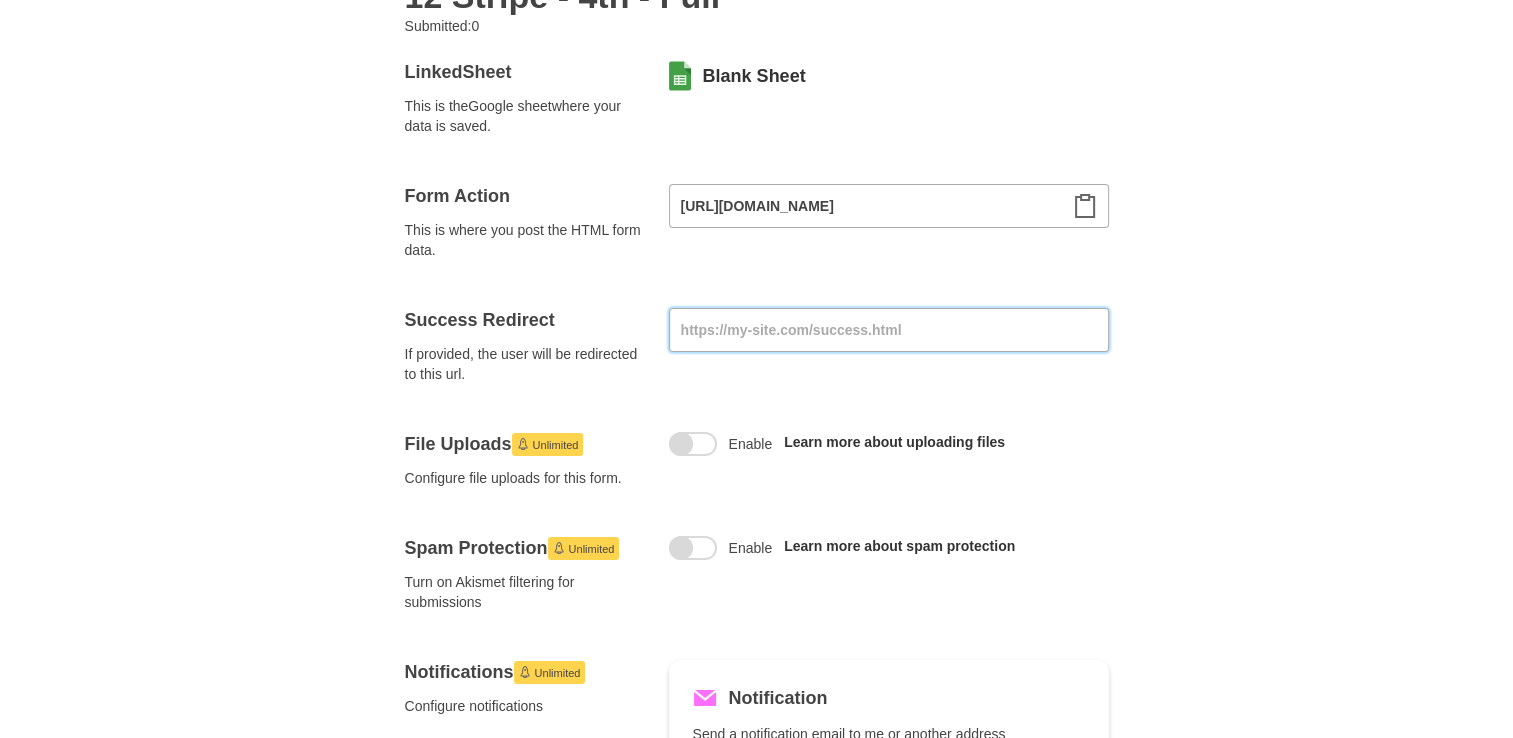click at bounding box center (889, 330) 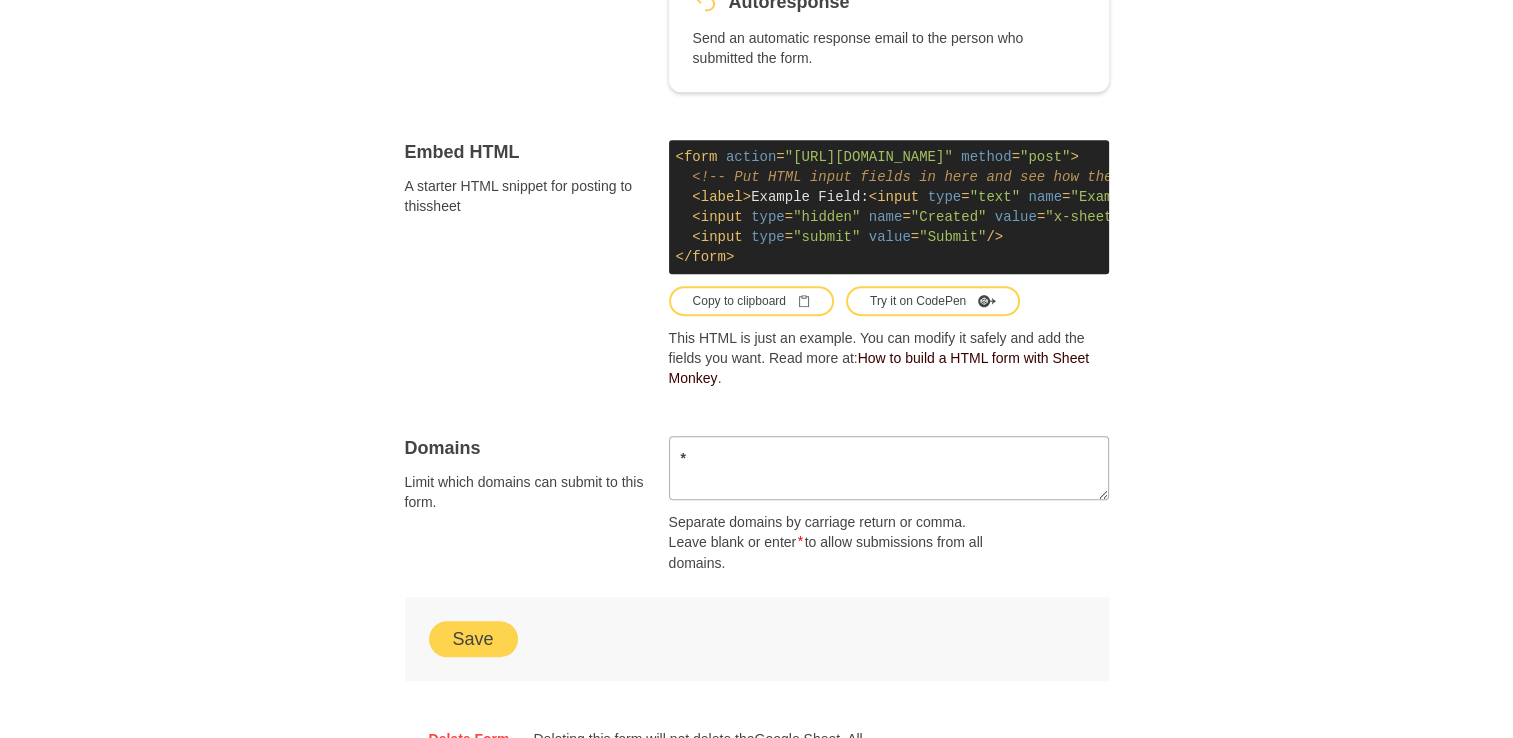 scroll, scrollTop: 1296, scrollLeft: 0, axis: vertical 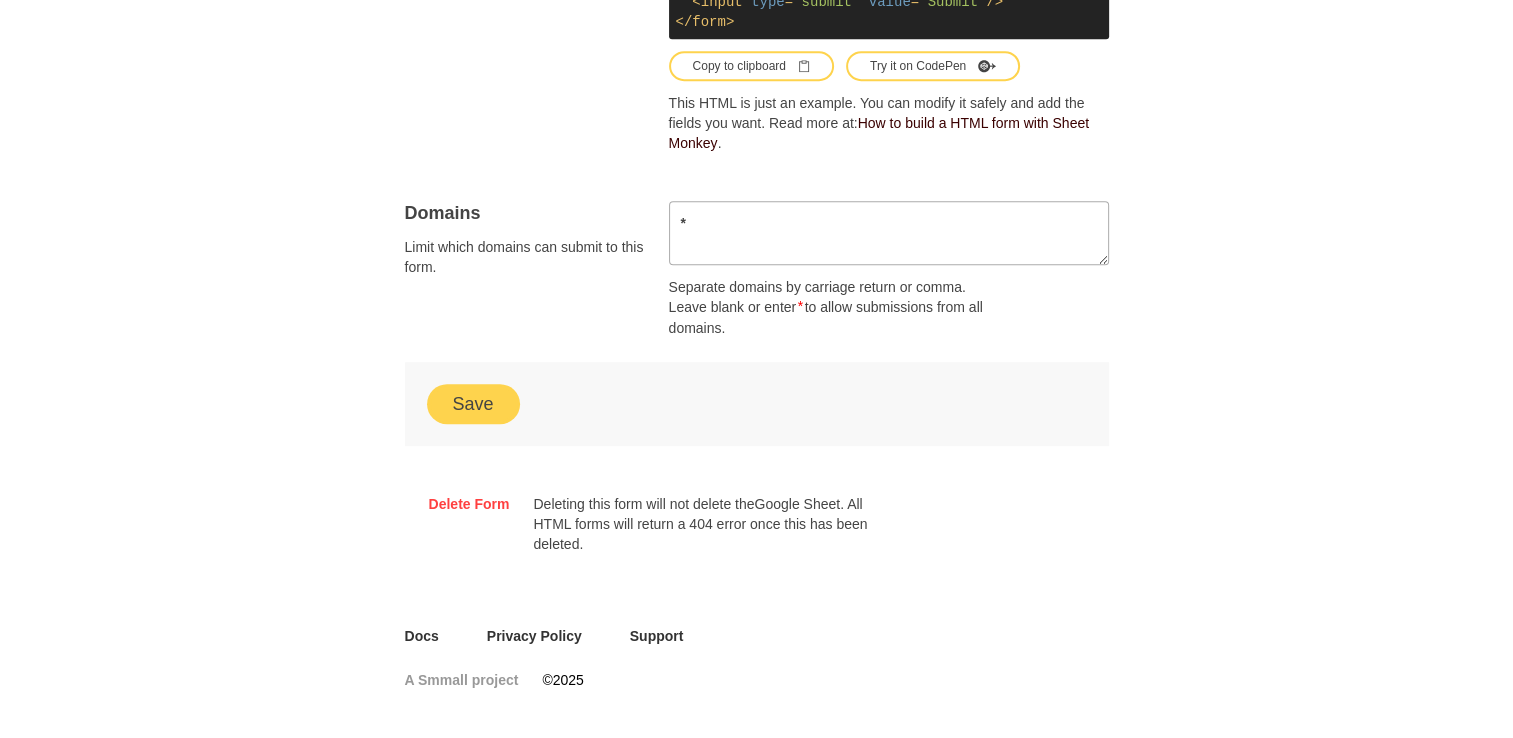 type on "[URL][DOMAIN_NAME]" 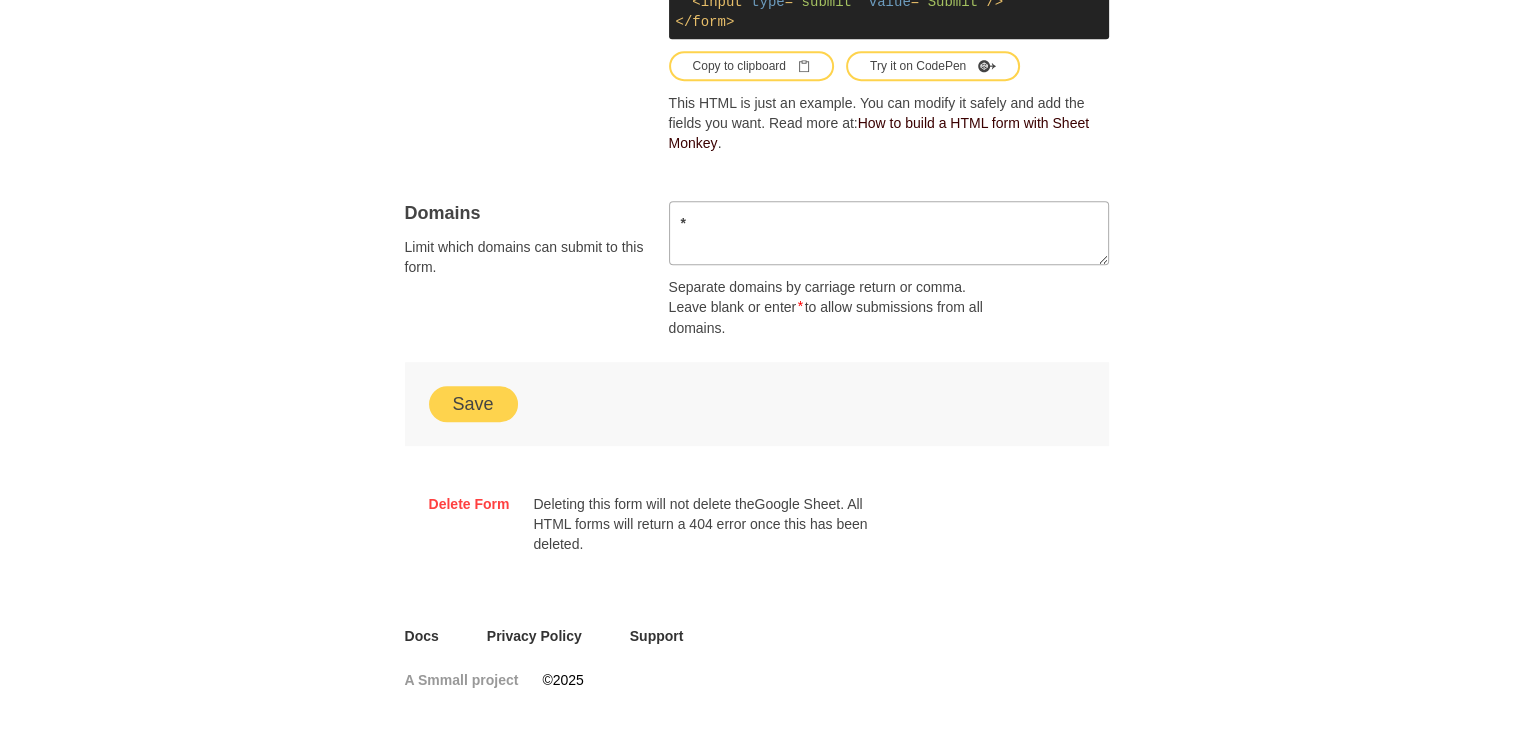 click on "Save" at bounding box center (473, 404) 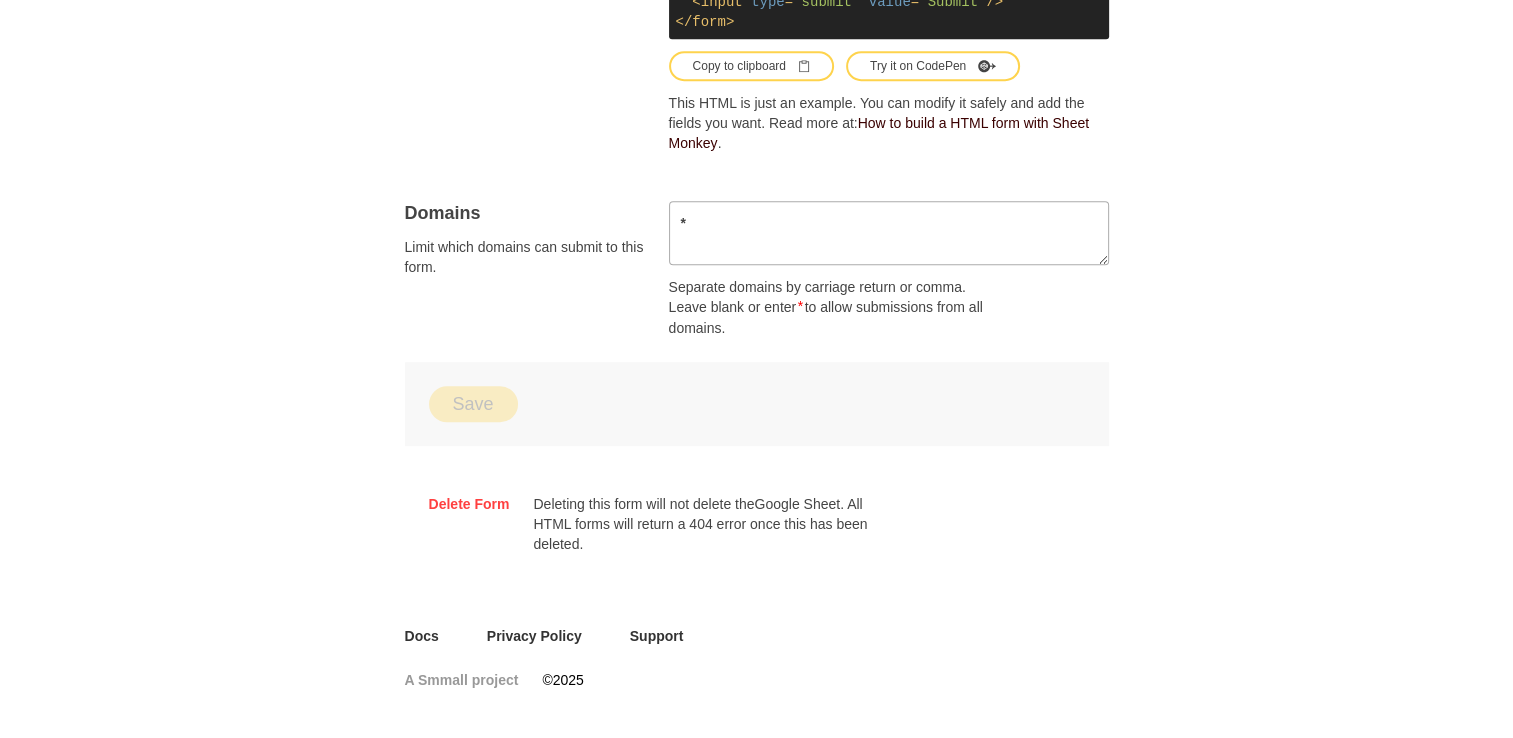 drag, startPoint x: 1248, startPoint y: 489, endPoint x: 1116, endPoint y: 299, distance: 231.35254 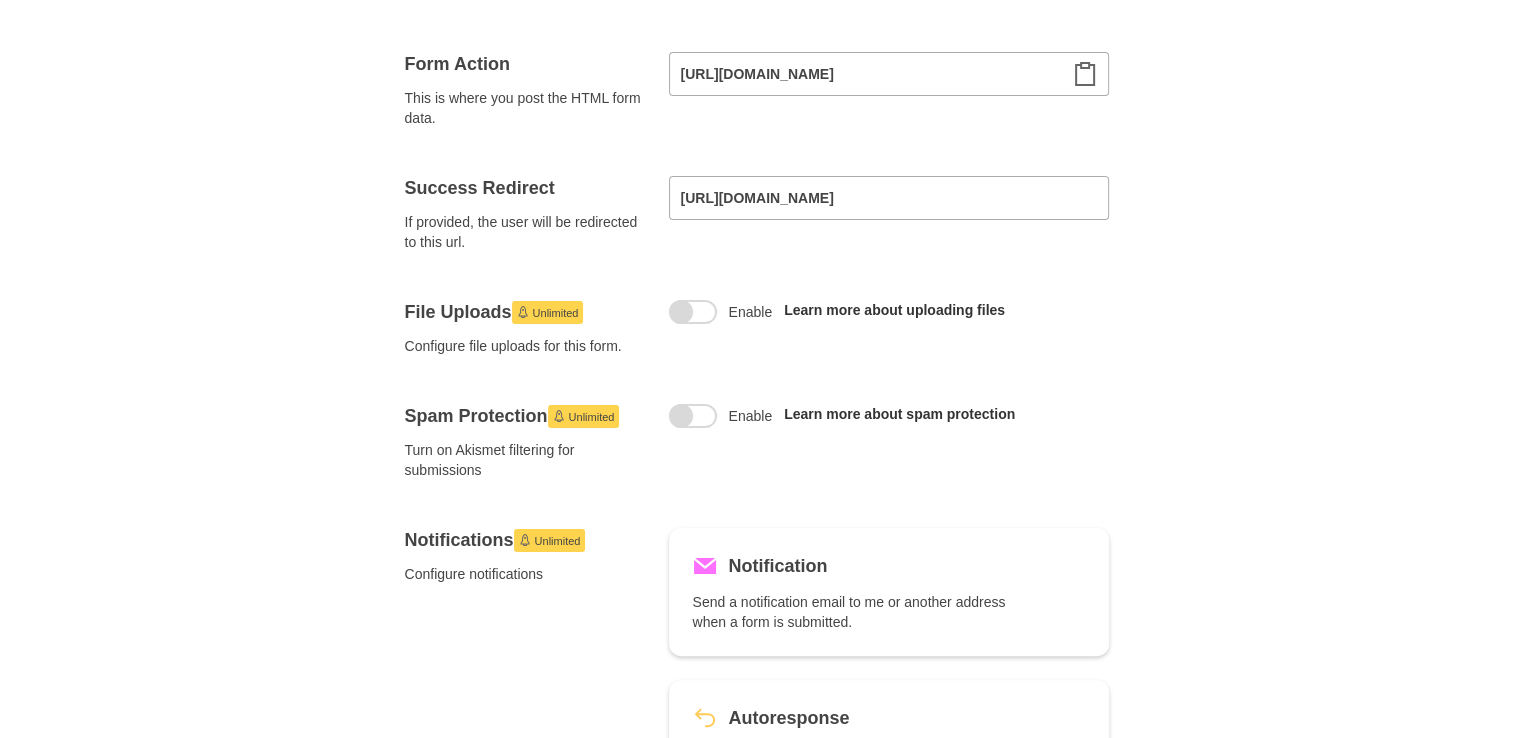 scroll, scrollTop: 0, scrollLeft: 0, axis: both 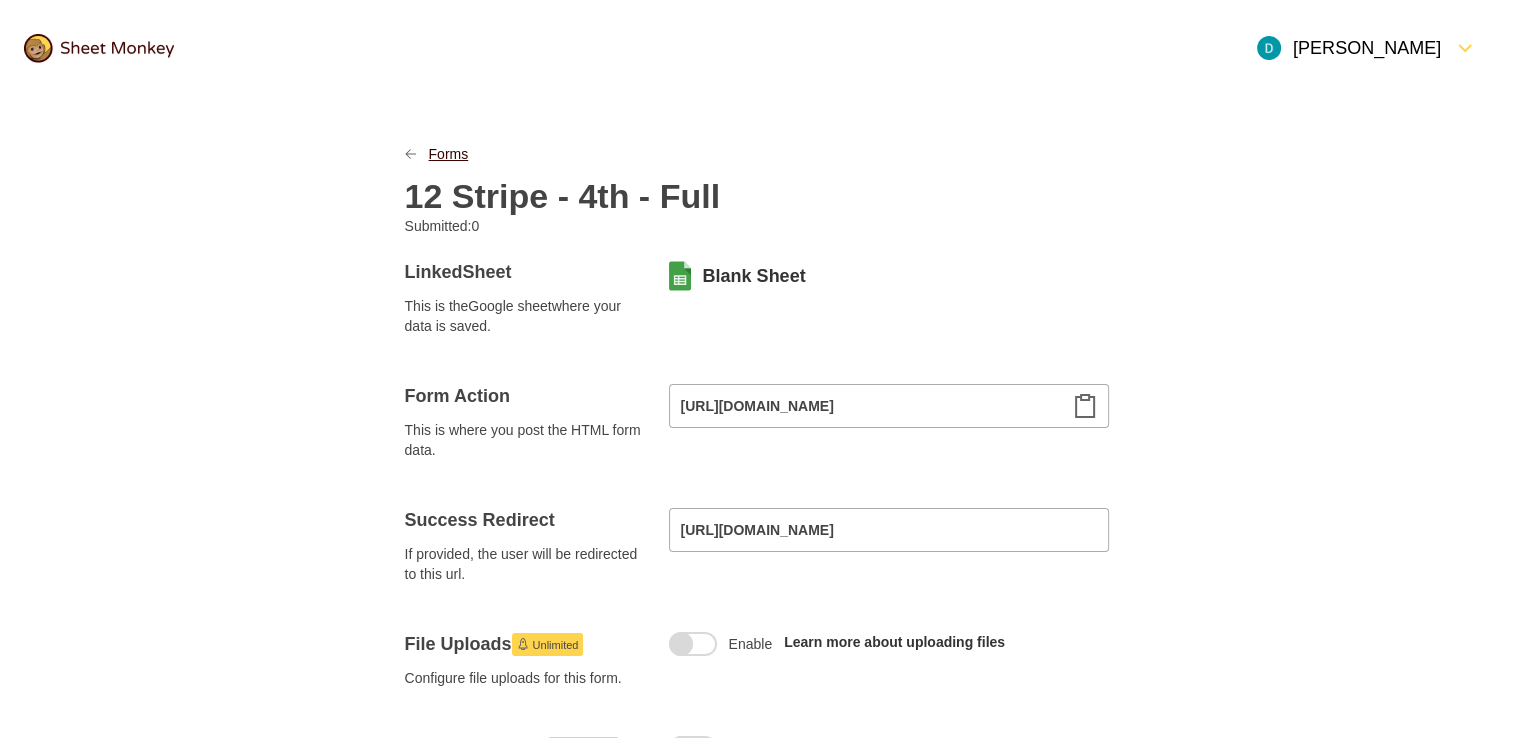 click on "Forms" at bounding box center [449, 154] 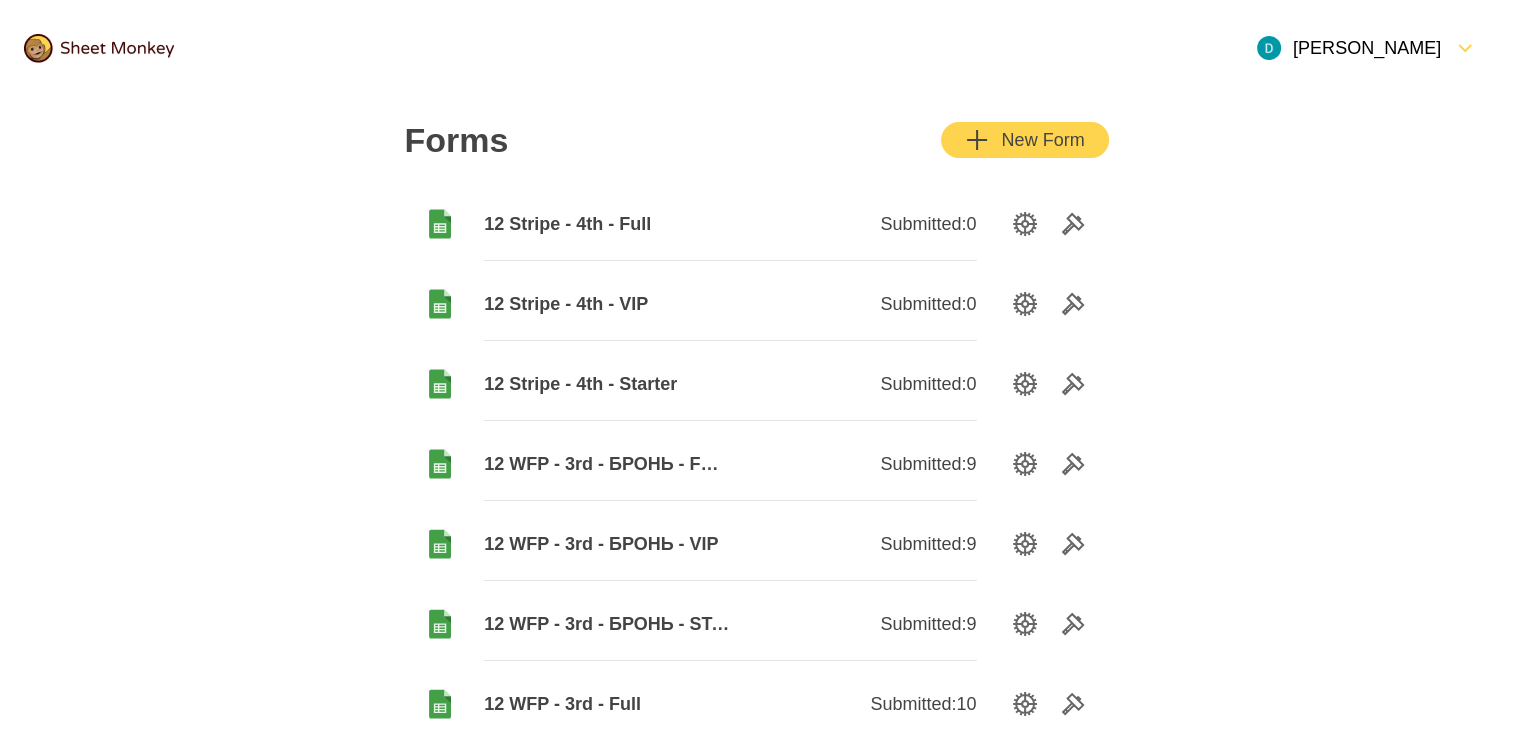 click on "New Form" at bounding box center (1024, 140) 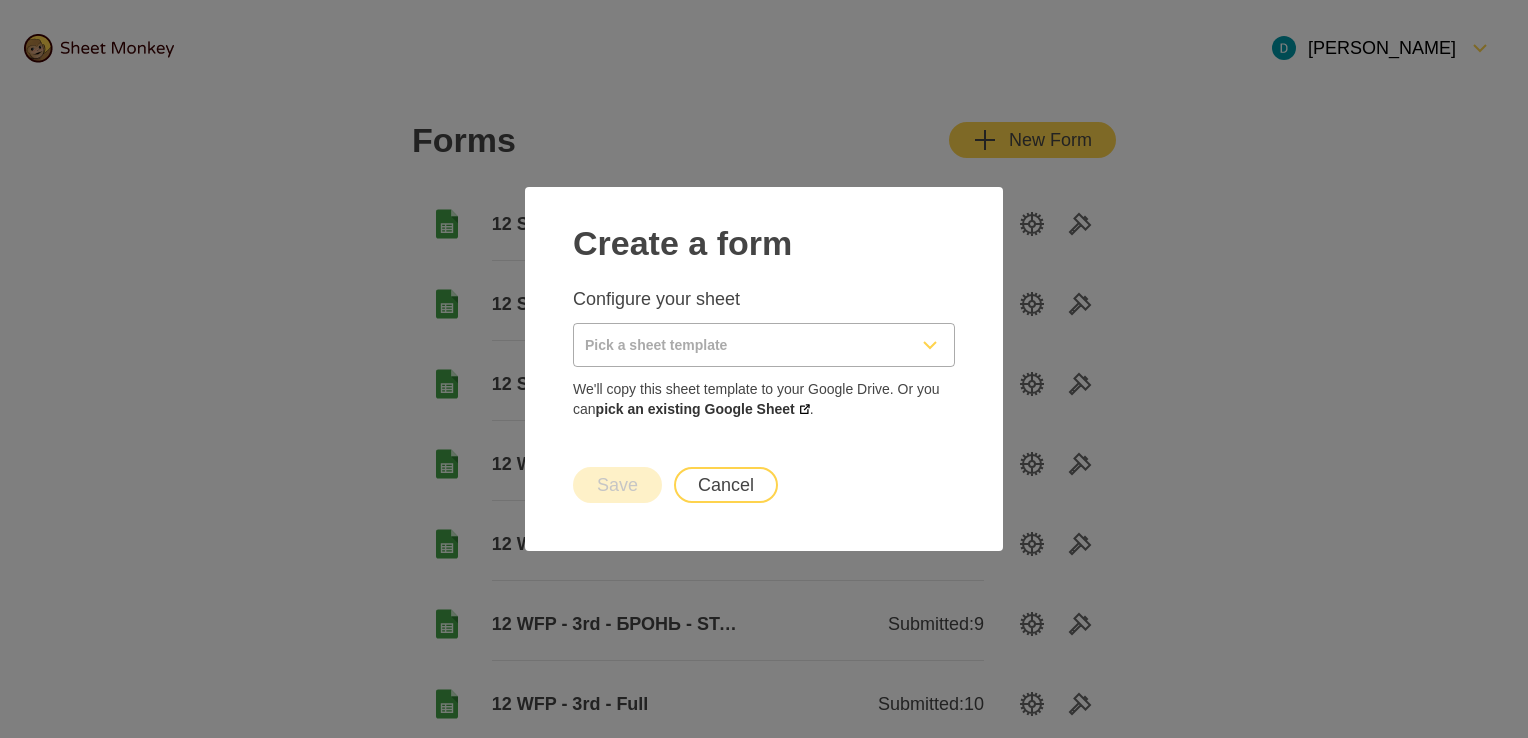 click at bounding box center (740, 345) 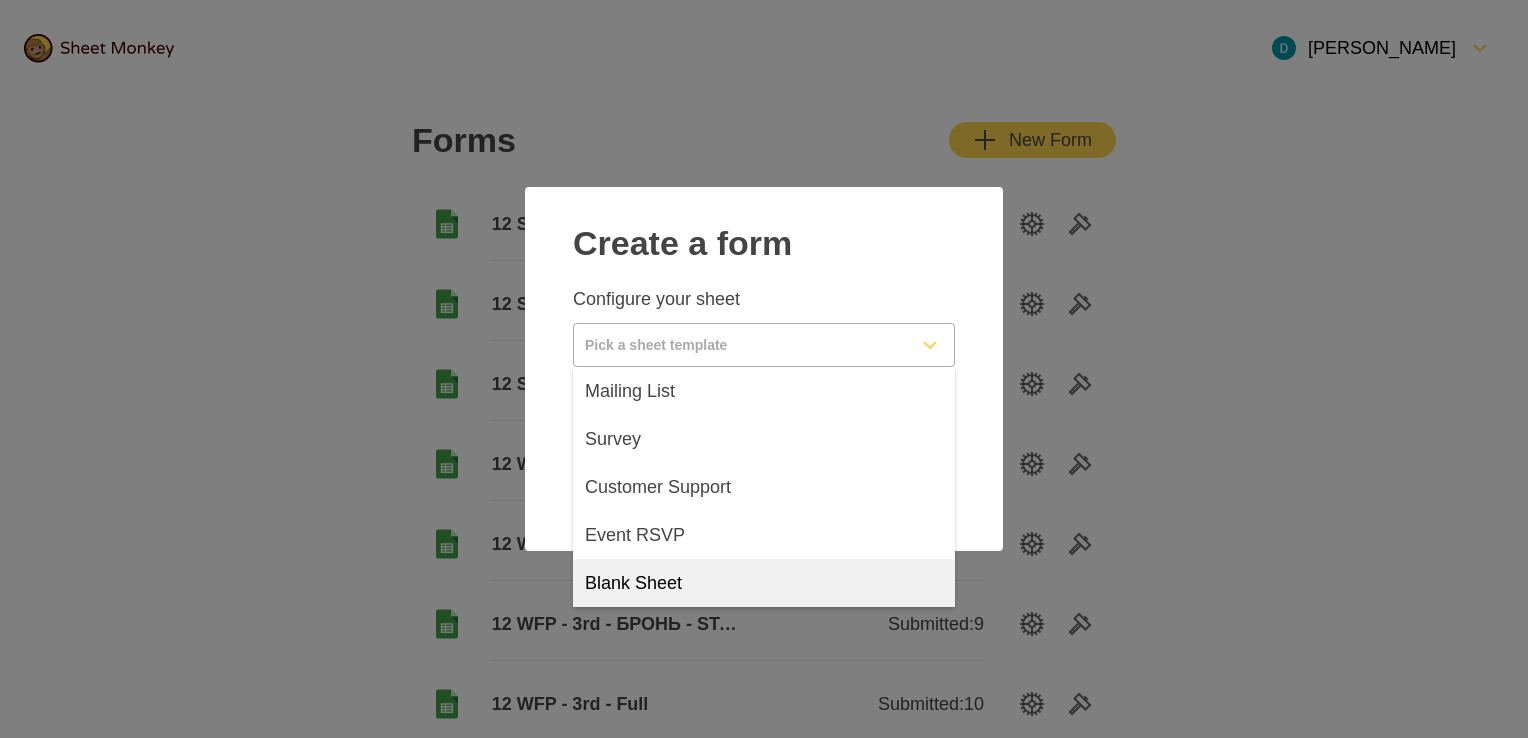 click on "Blank Sheet" at bounding box center [633, 583] 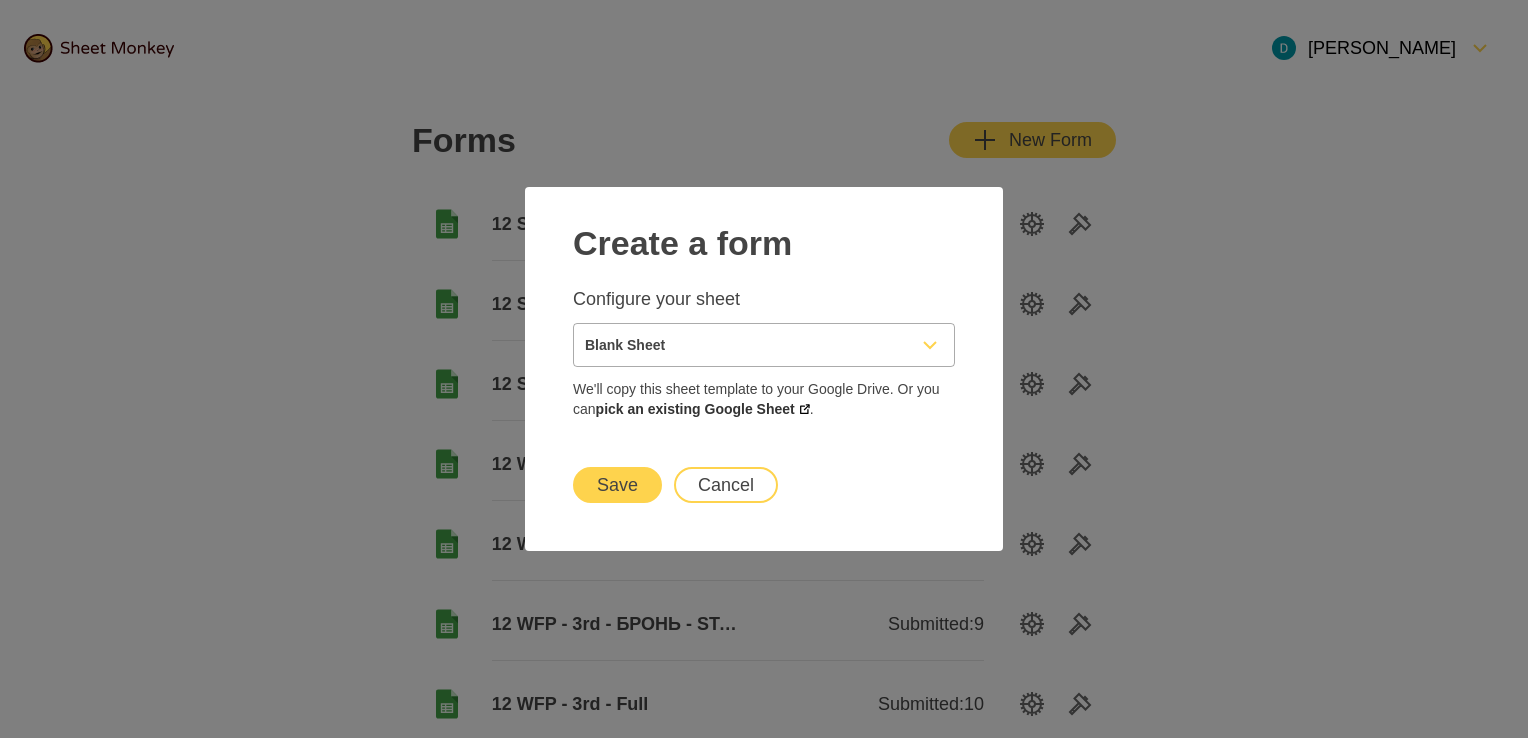 click on "Save" at bounding box center (617, 485) 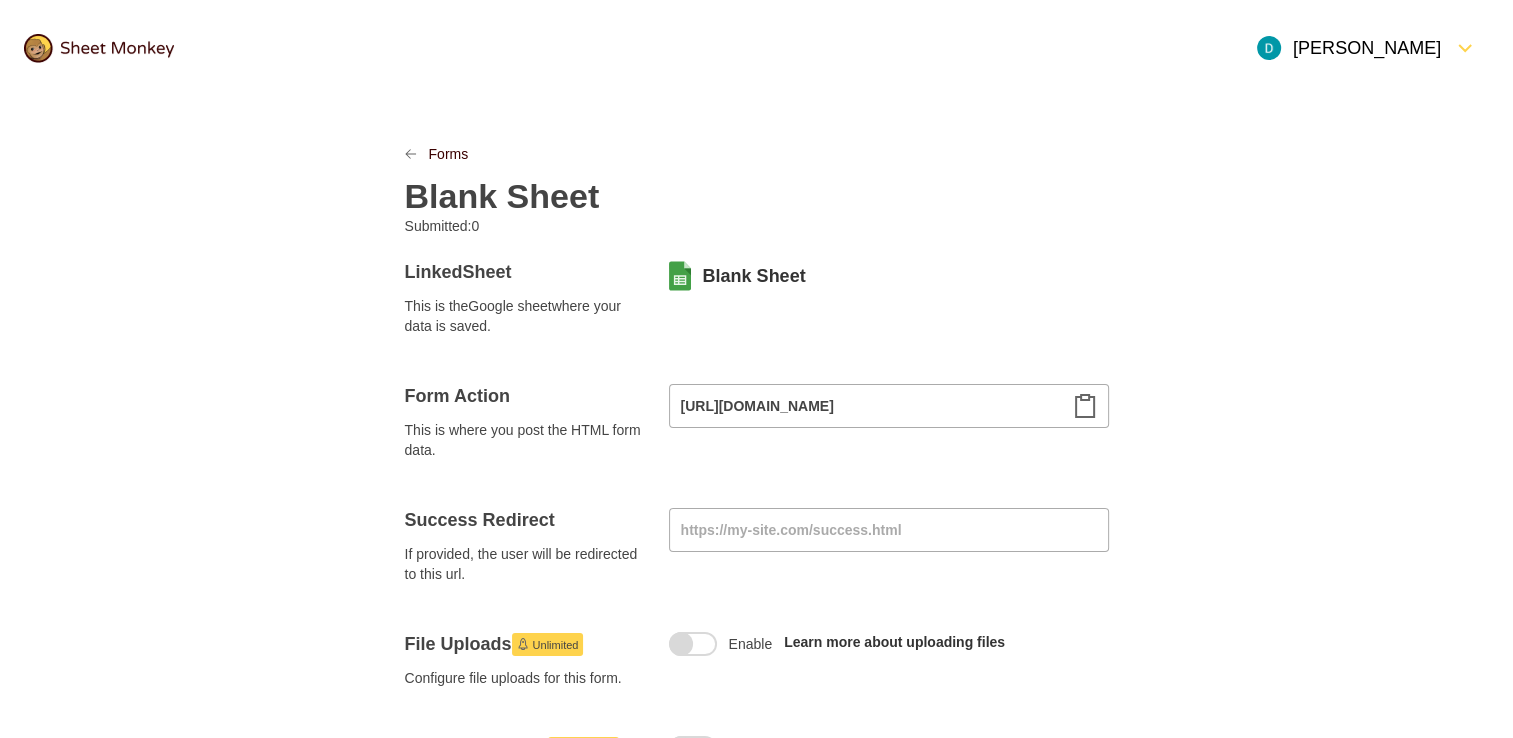 click on "Blank Sheet" at bounding box center [502, 196] 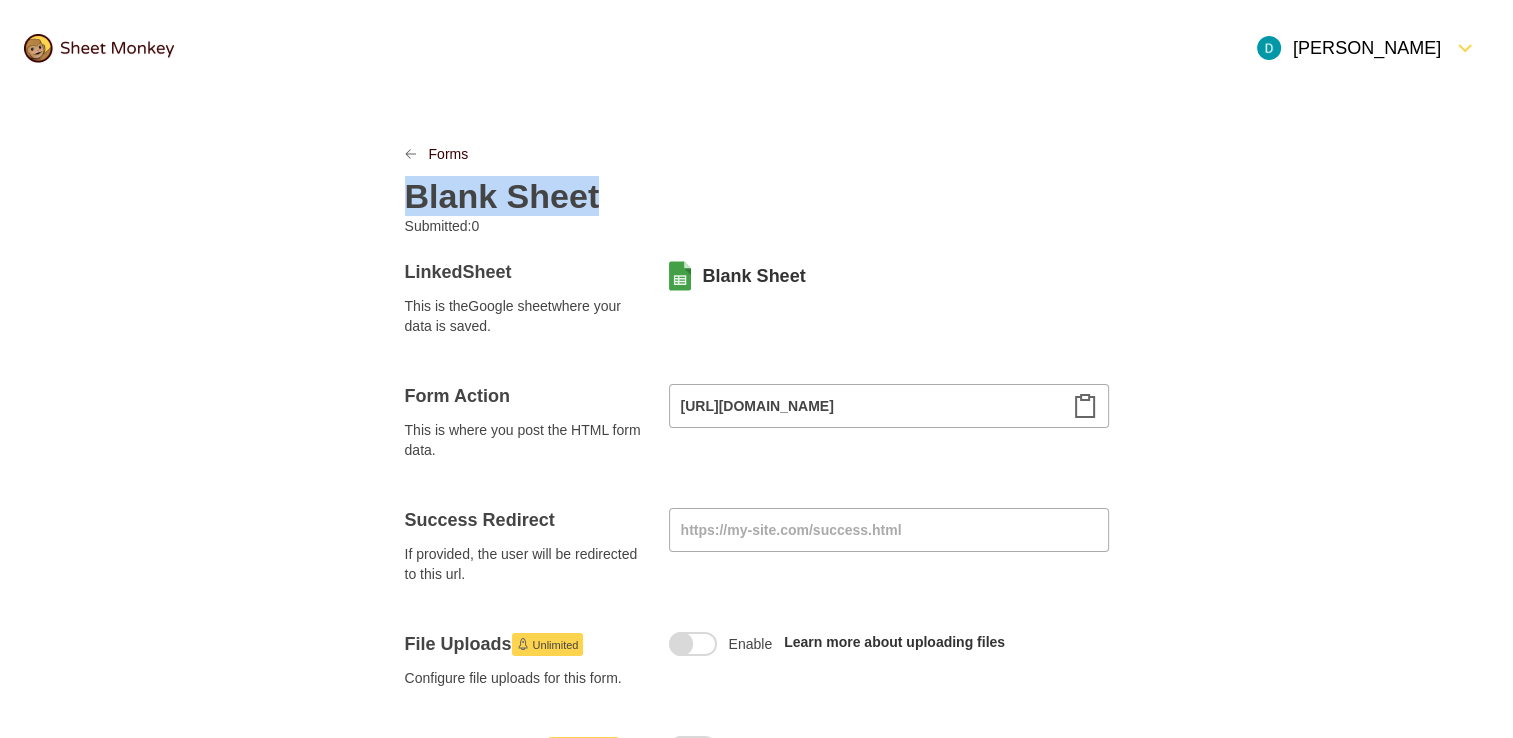 paste 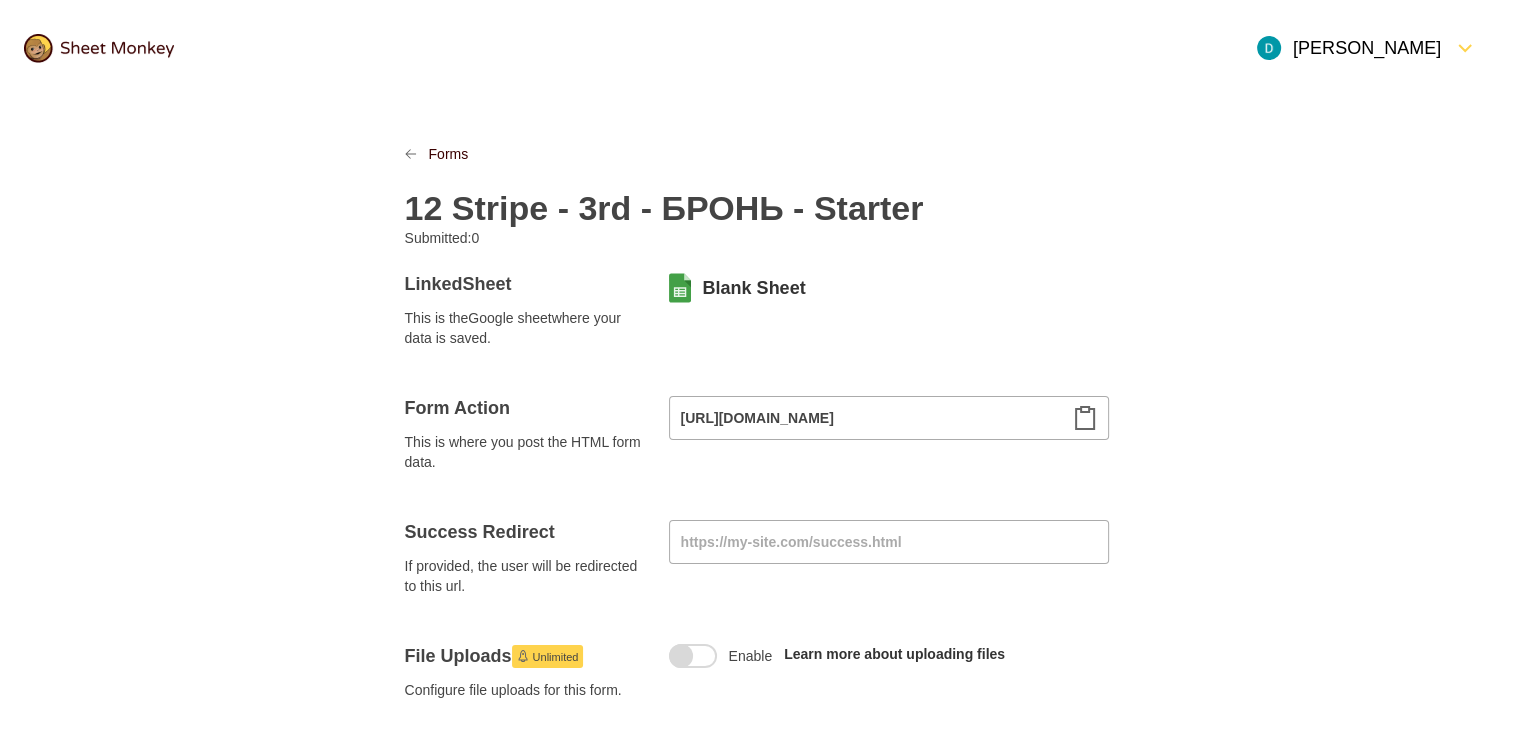 type 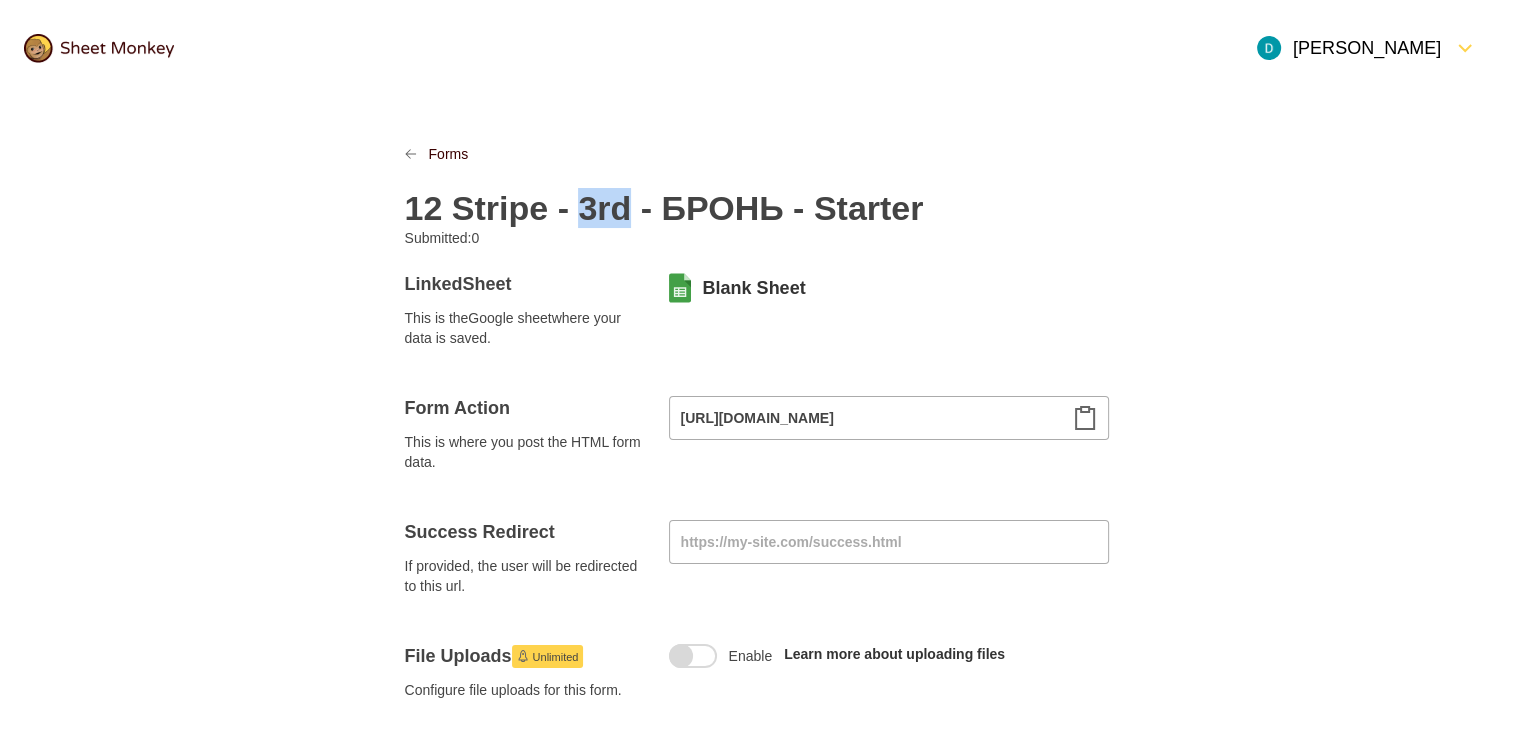 drag, startPoint x: 570, startPoint y: 203, endPoint x: 620, endPoint y: 210, distance: 50.48762 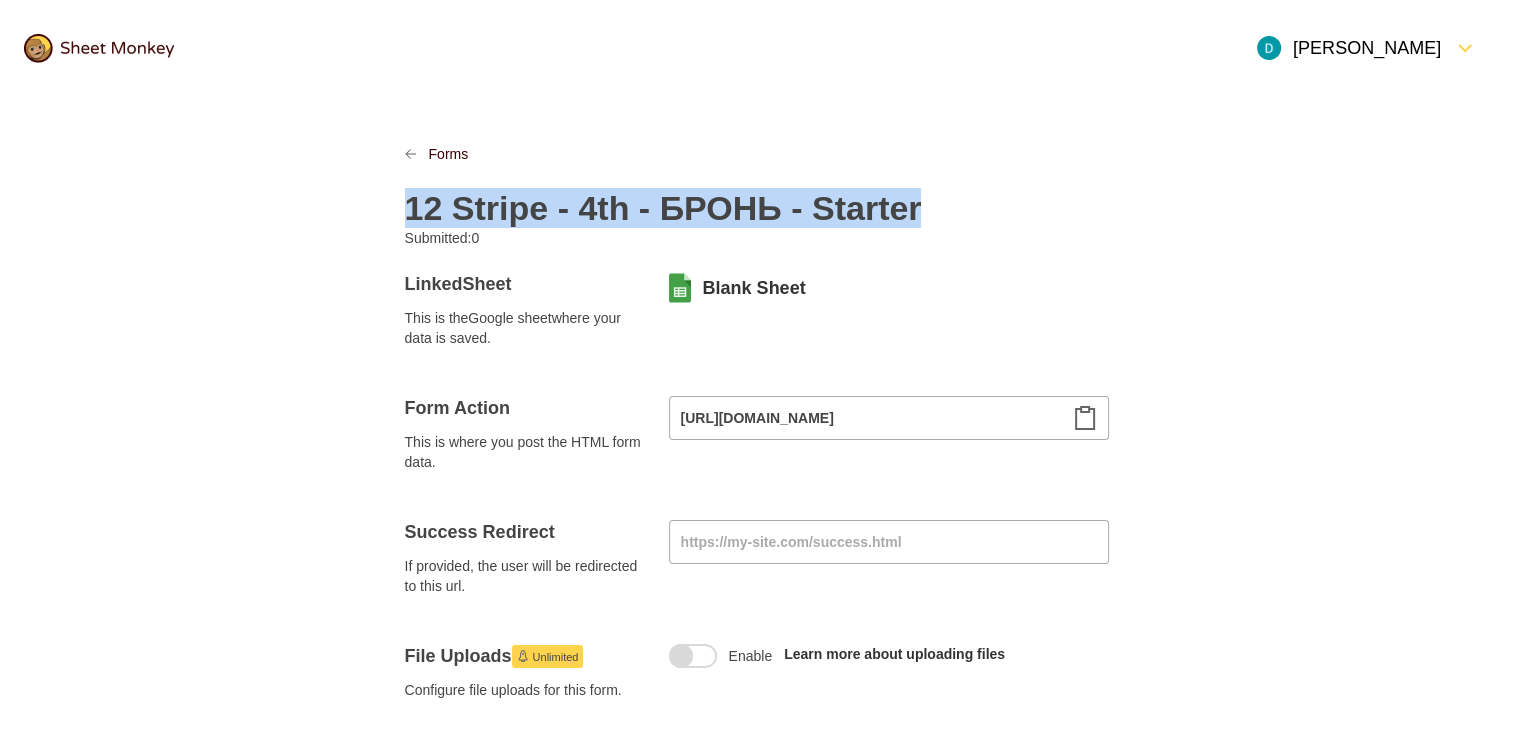 copy on "12 Stripe - 4th - БРОНЬ - Starter" 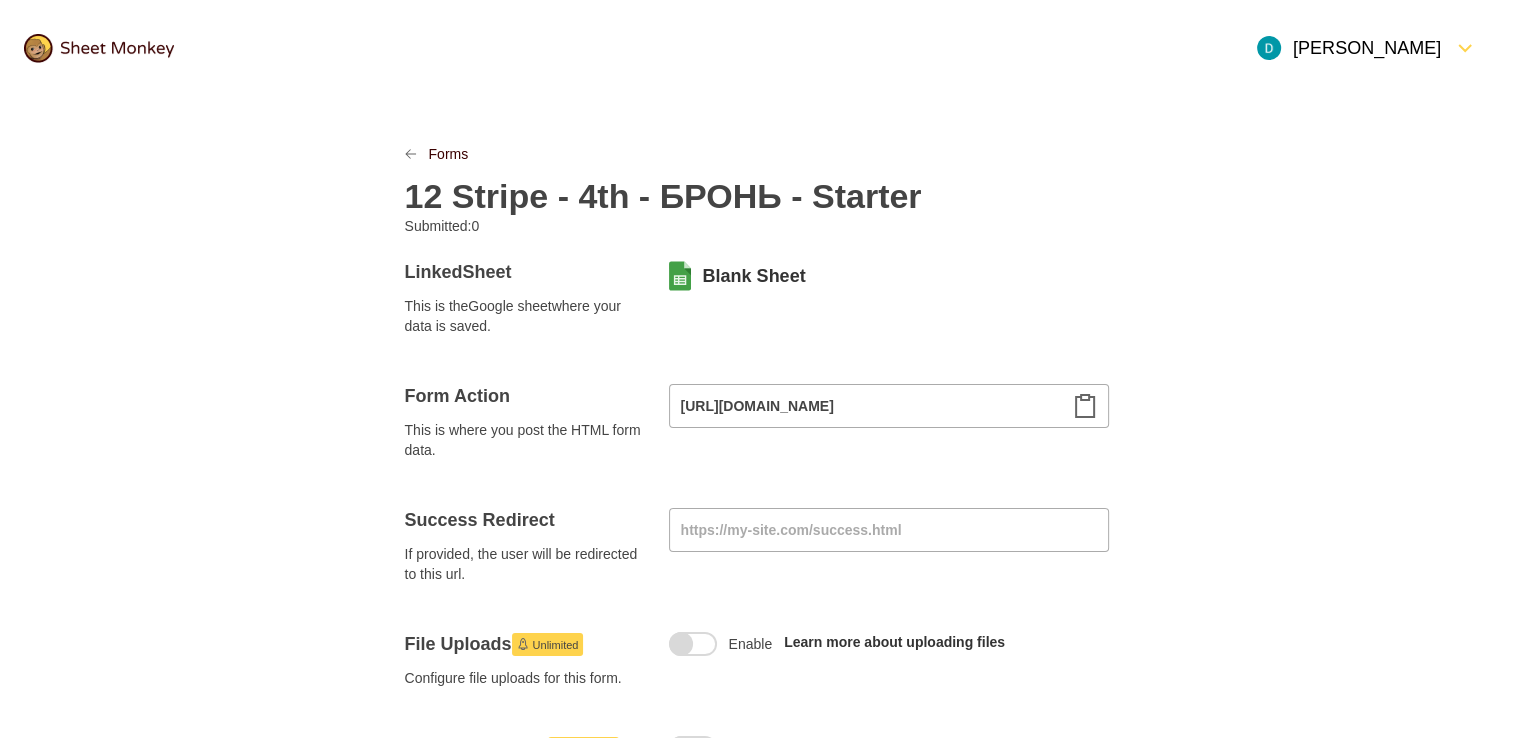 click on "12 Stripe - 4th - БРОНЬ - Starter" at bounding box center [757, 190] 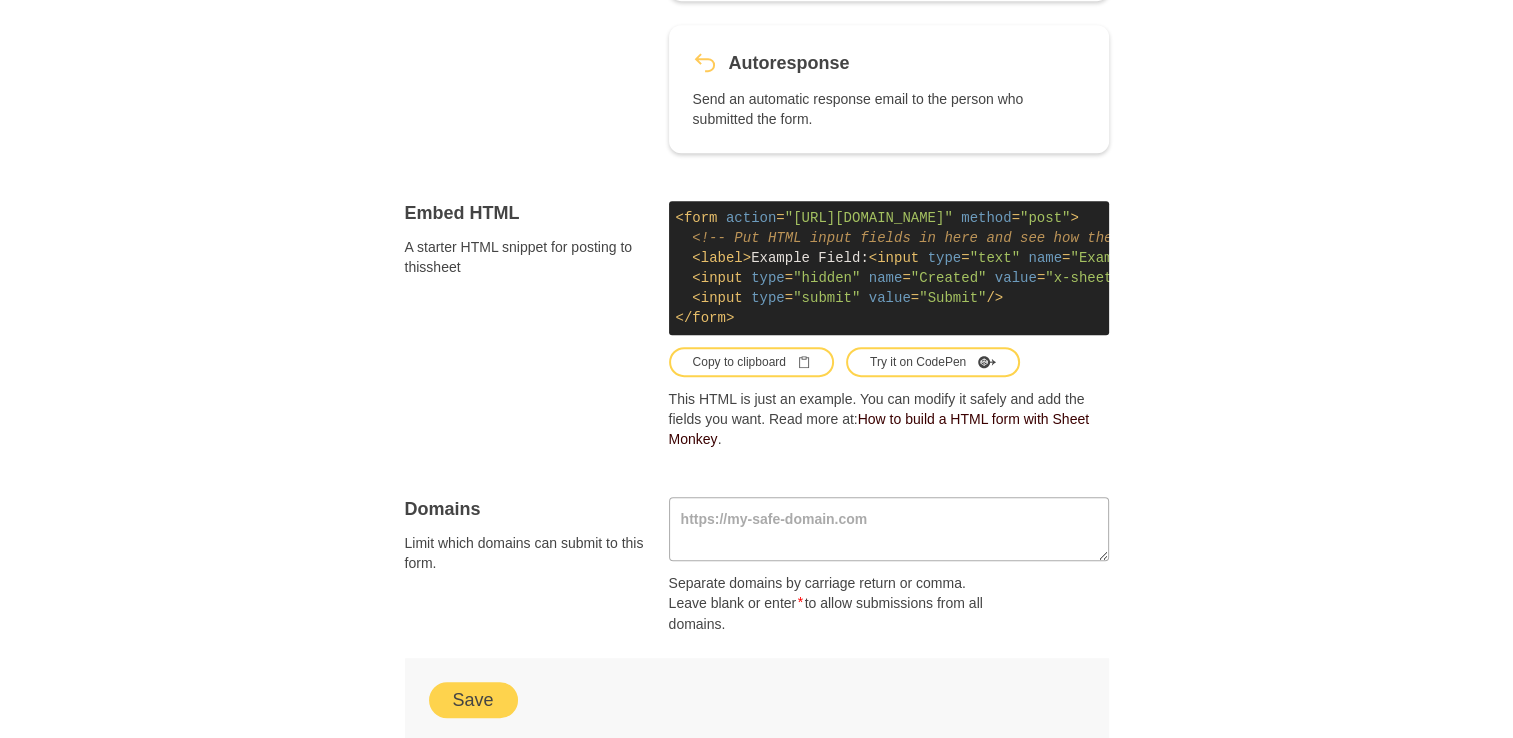 scroll, scrollTop: 1296, scrollLeft: 0, axis: vertical 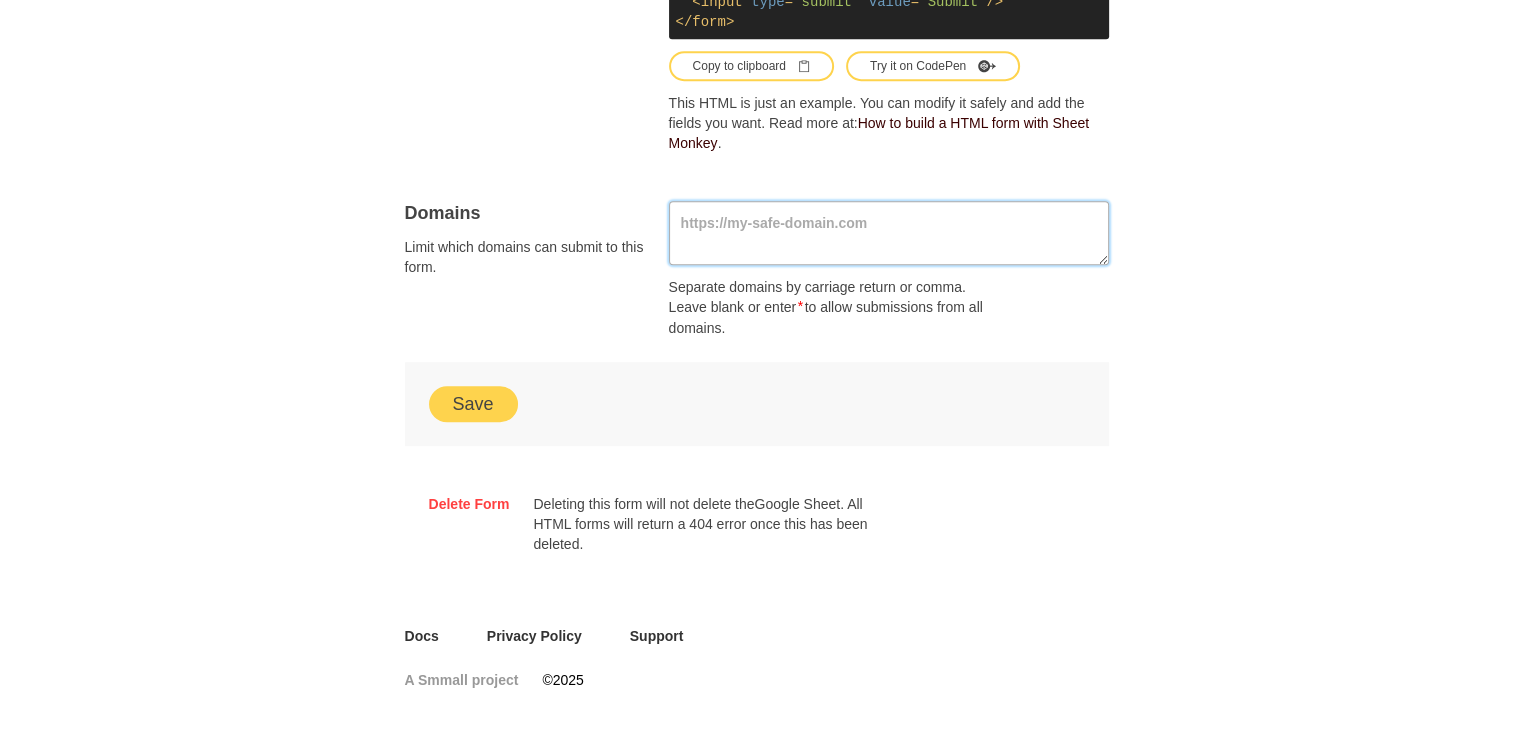 click at bounding box center (889, 233) 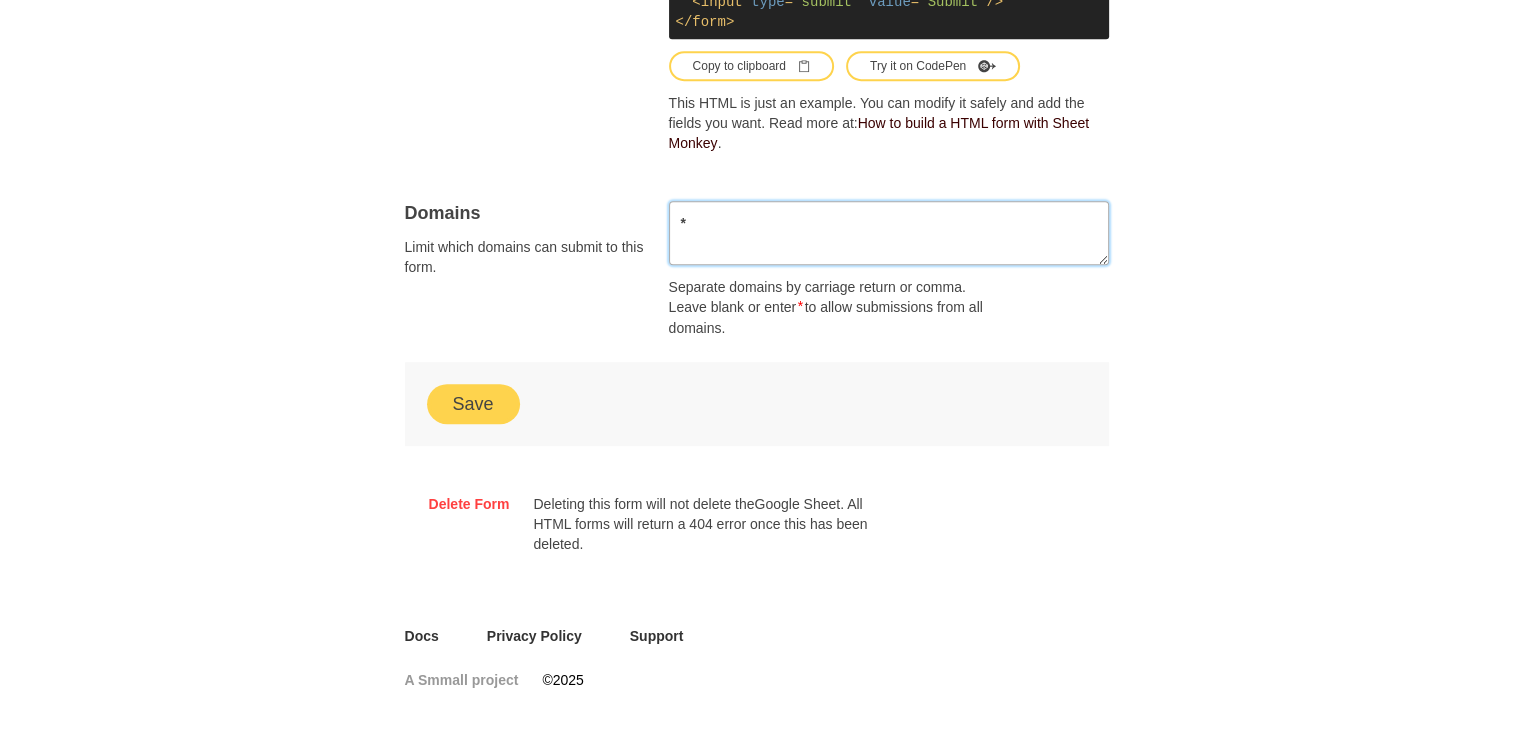 type on "*" 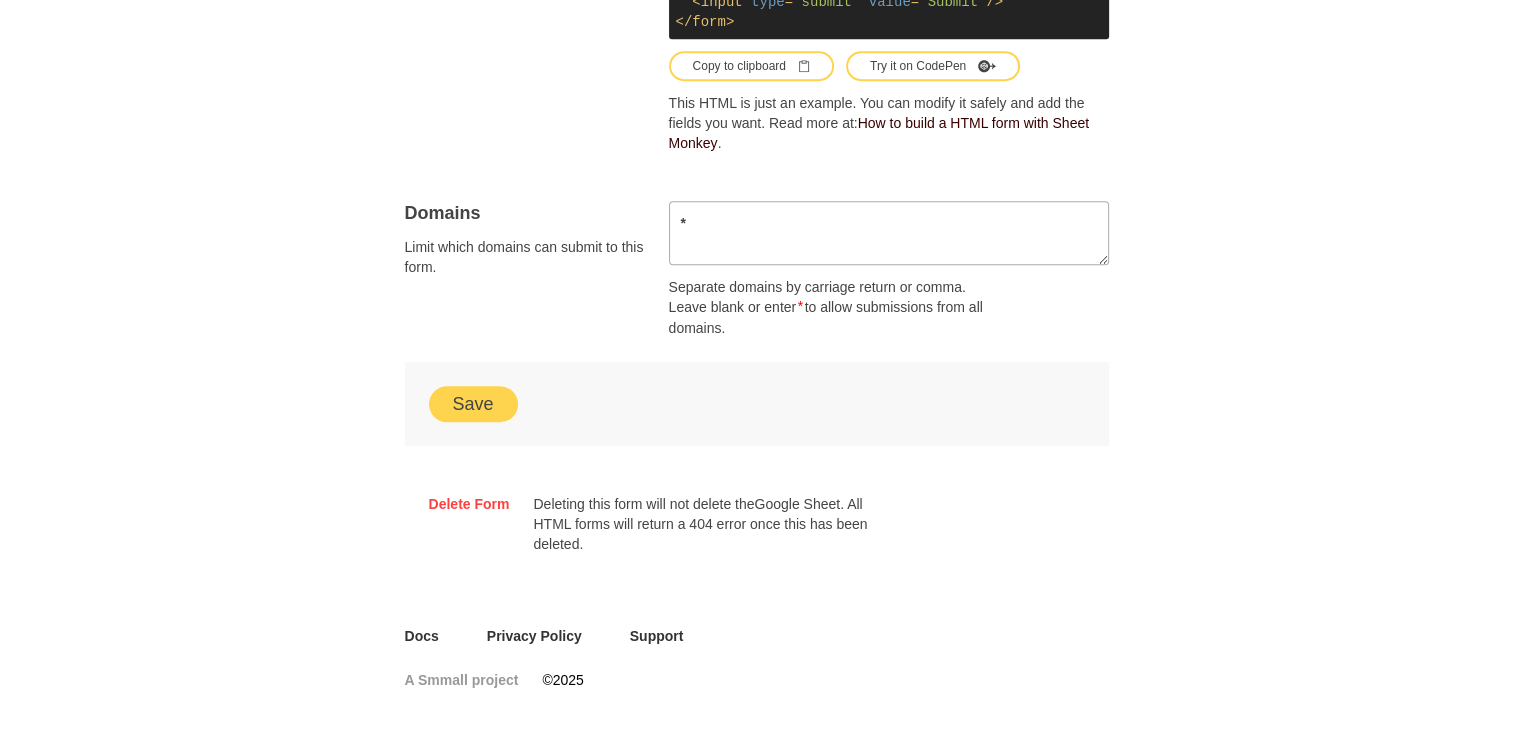 click on "Save" at bounding box center [473, 404] 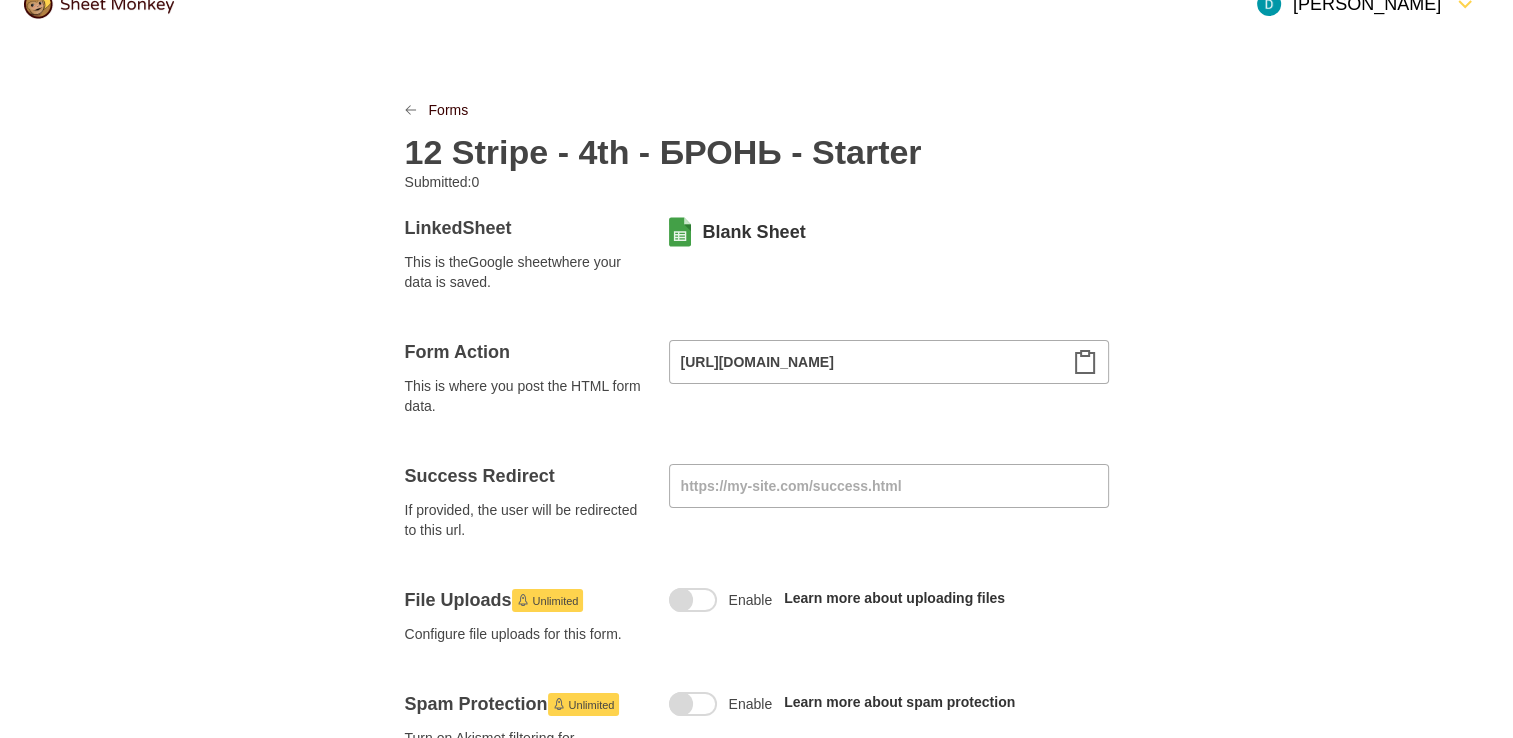 scroll, scrollTop: 0, scrollLeft: 0, axis: both 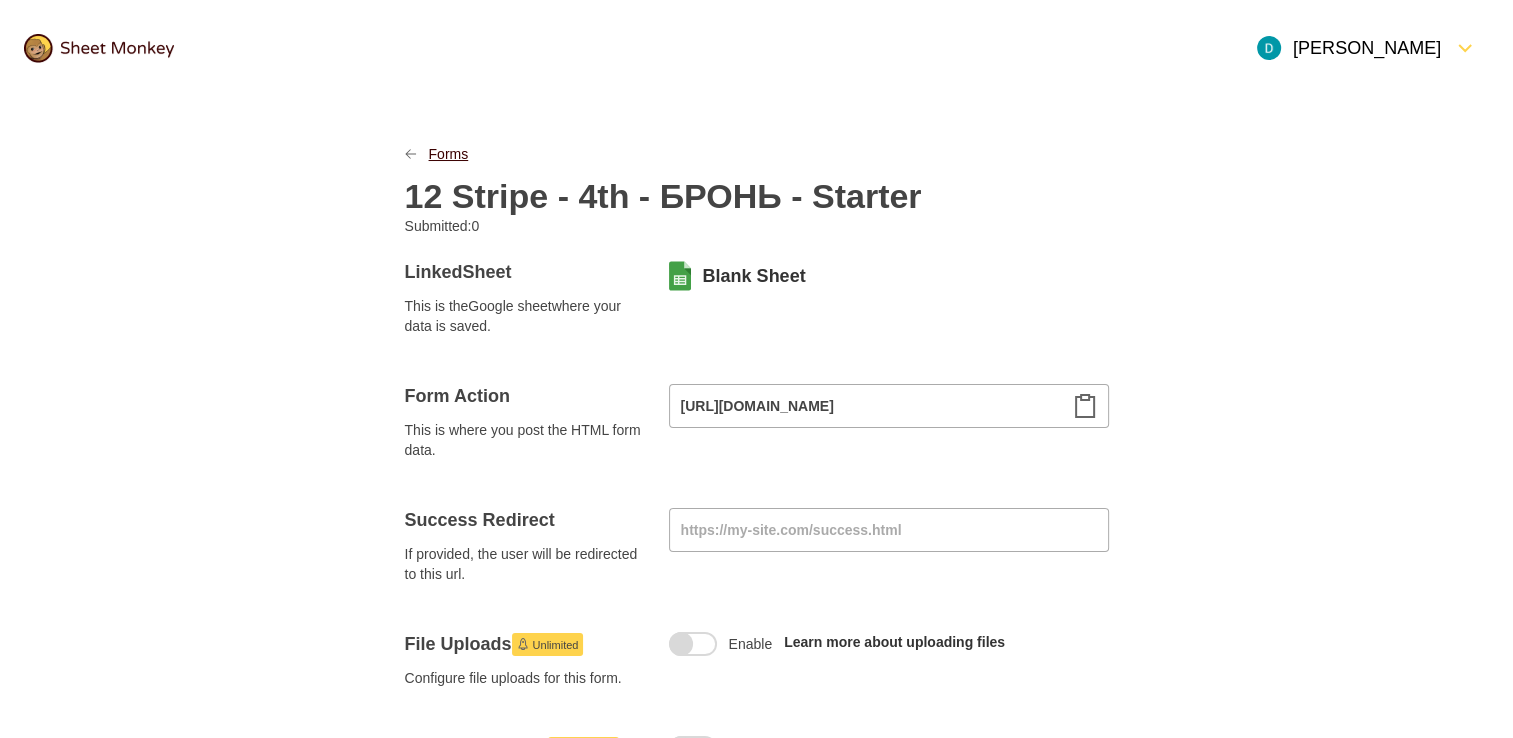 click on "Forms" at bounding box center (449, 154) 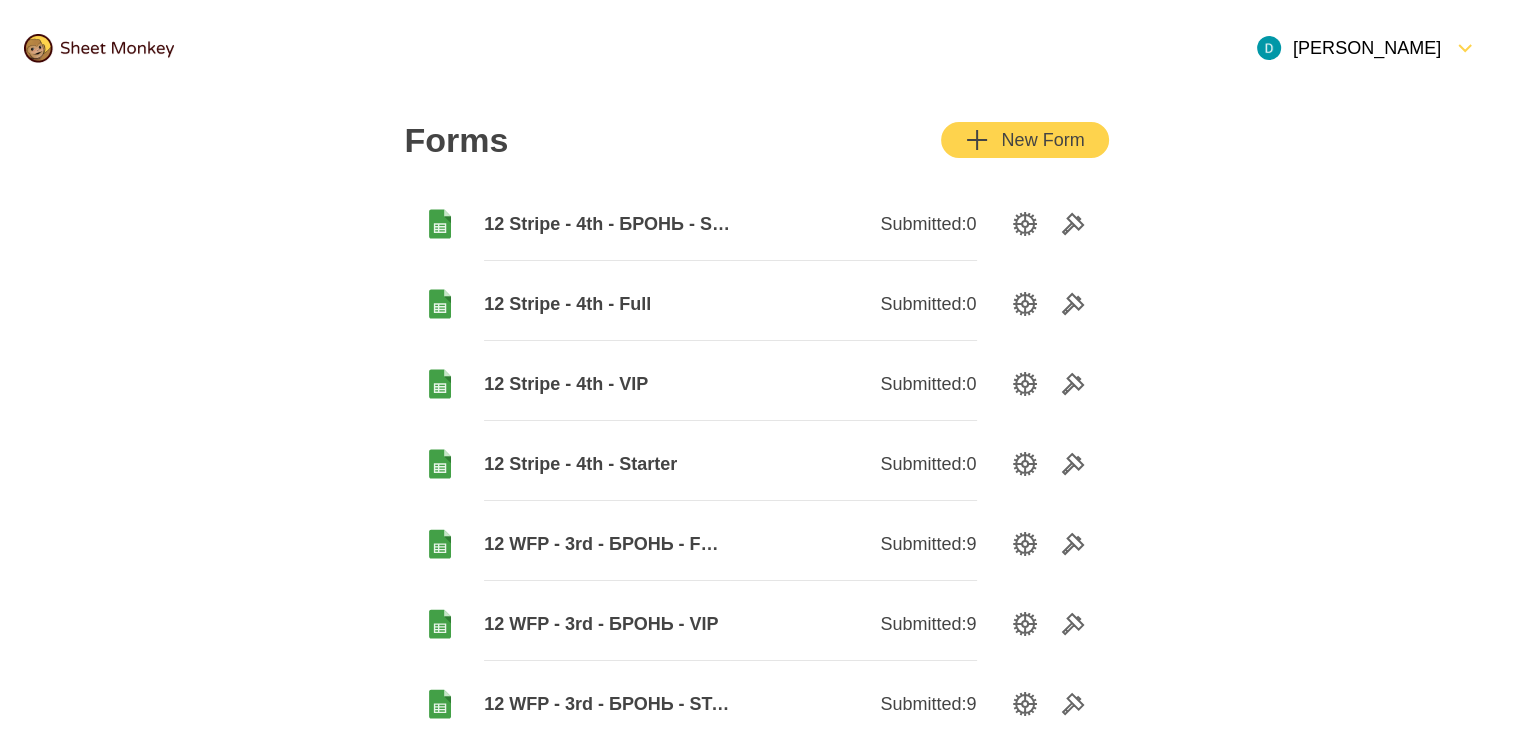 click on "New Form" at bounding box center (1024, 140) 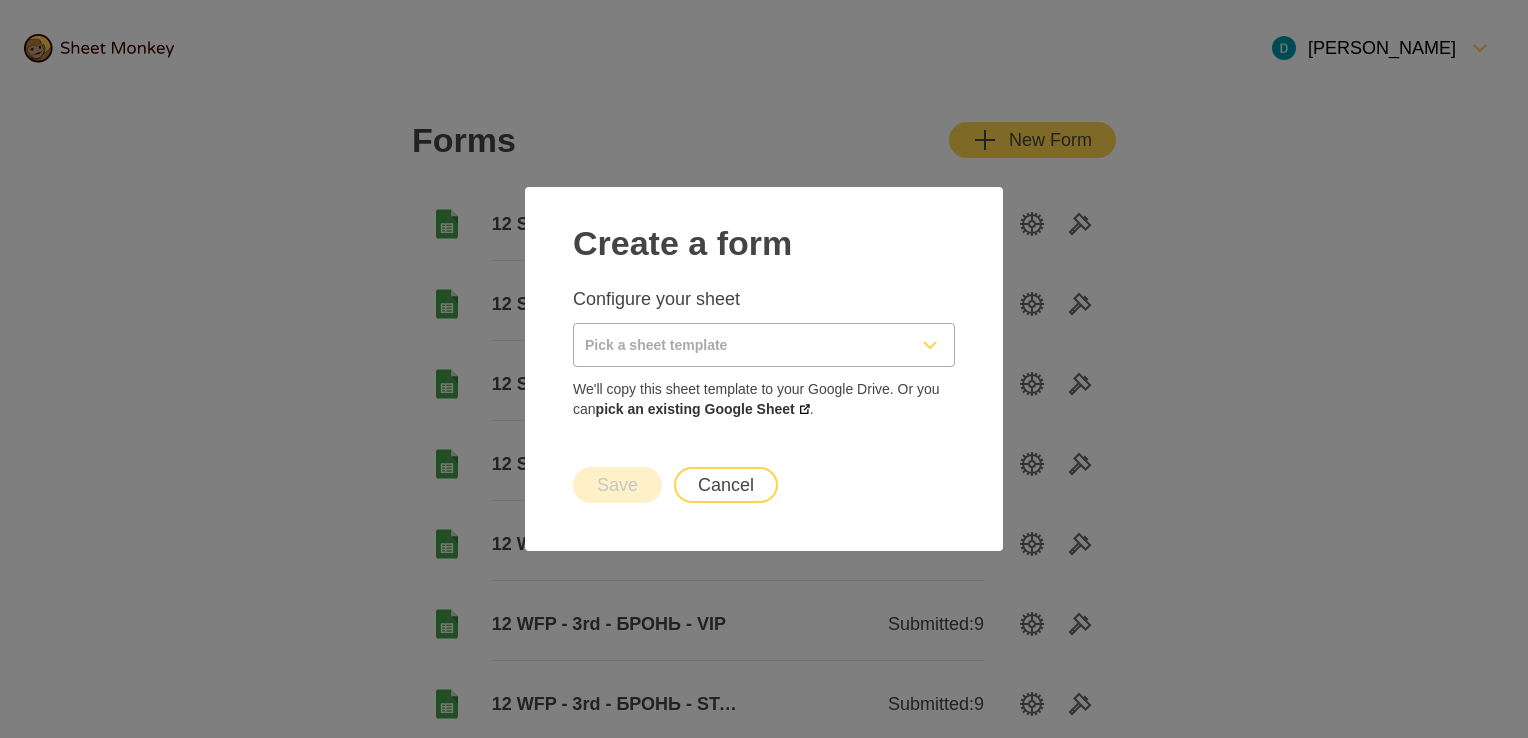click at bounding box center (740, 345) 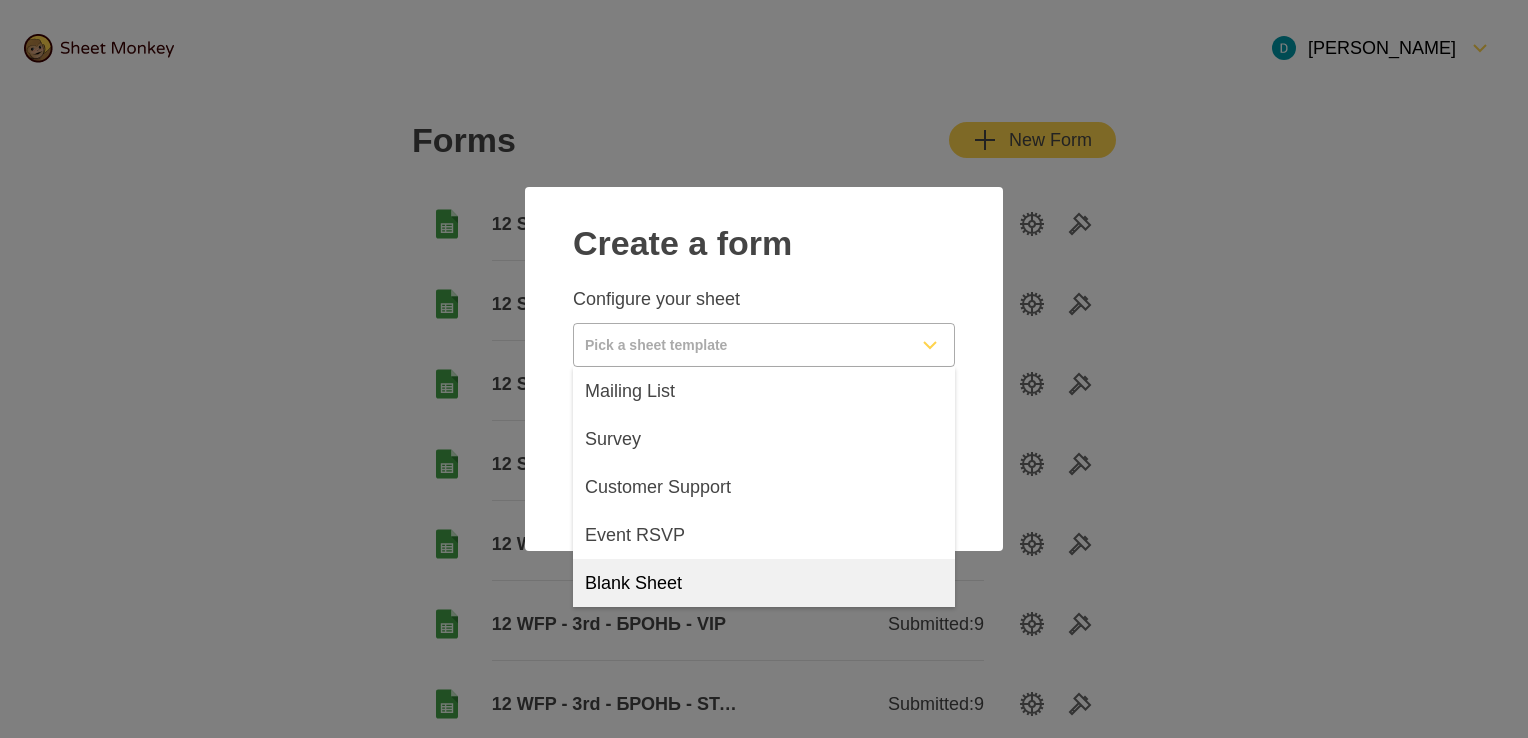 click on "Blank Sheet" at bounding box center (633, 583) 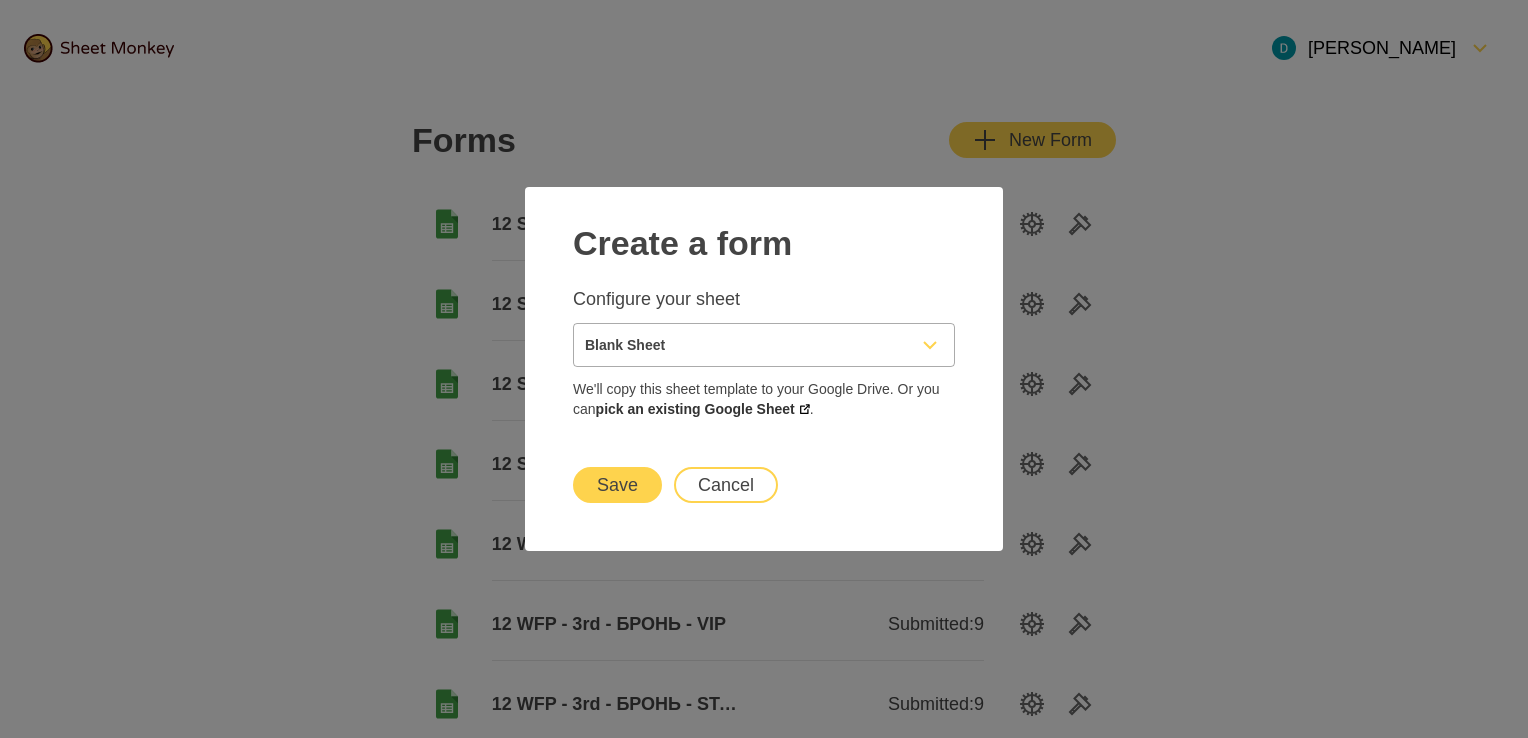 click on "Save" at bounding box center [617, 485] 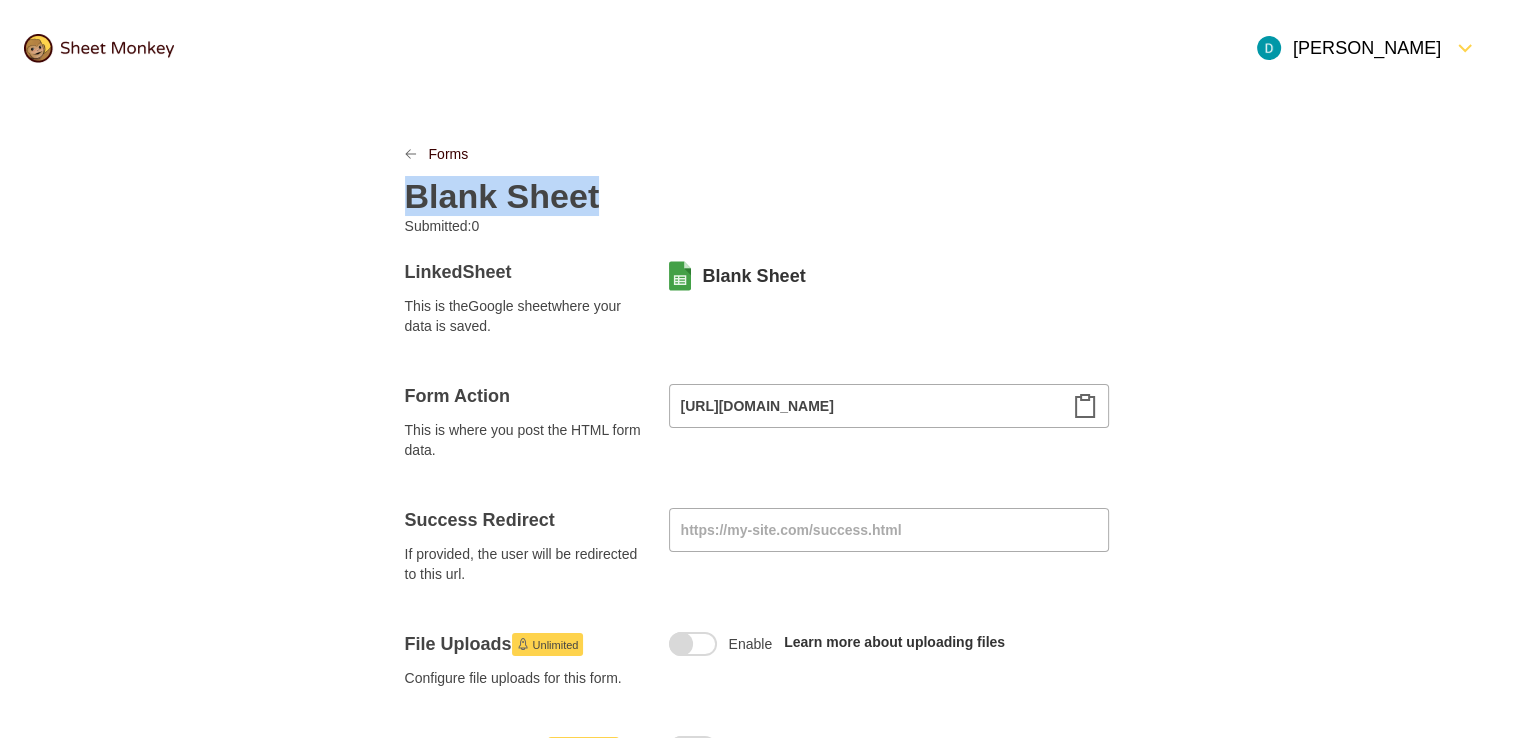 paste 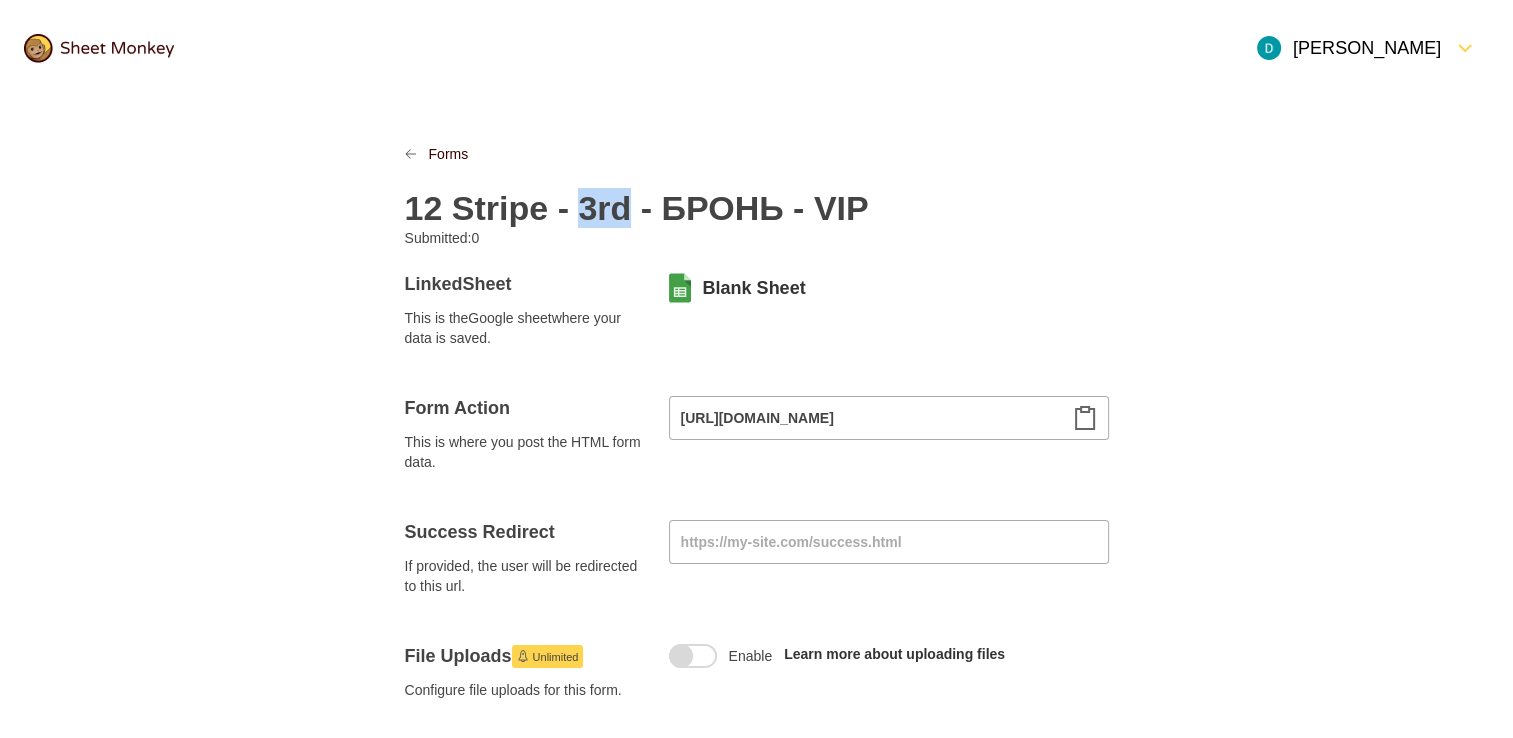 drag, startPoint x: 576, startPoint y: 203, endPoint x: 618, endPoint y: 208, distance: 42.296574 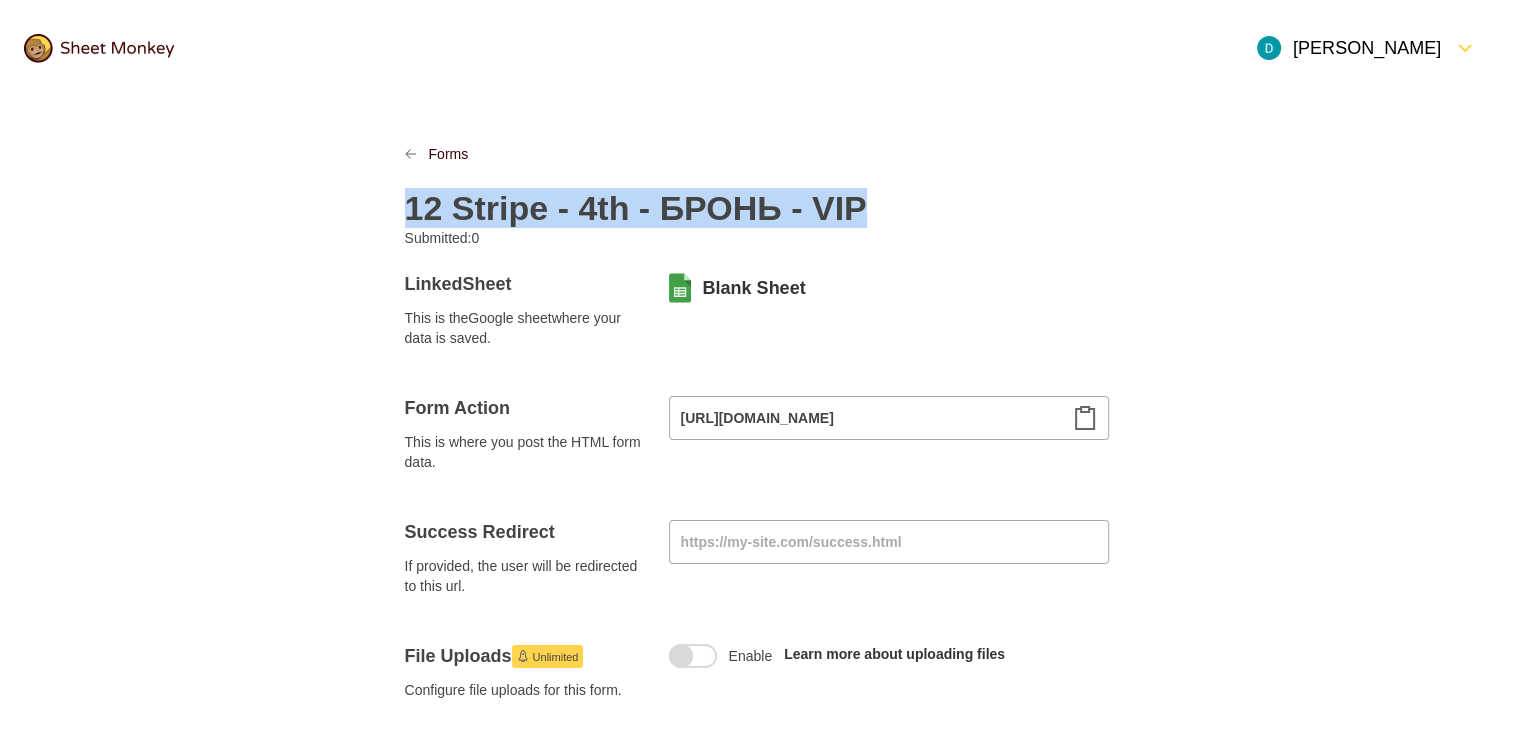 copy on "12 Stripe - 4th - БРОНЬ - VIP" 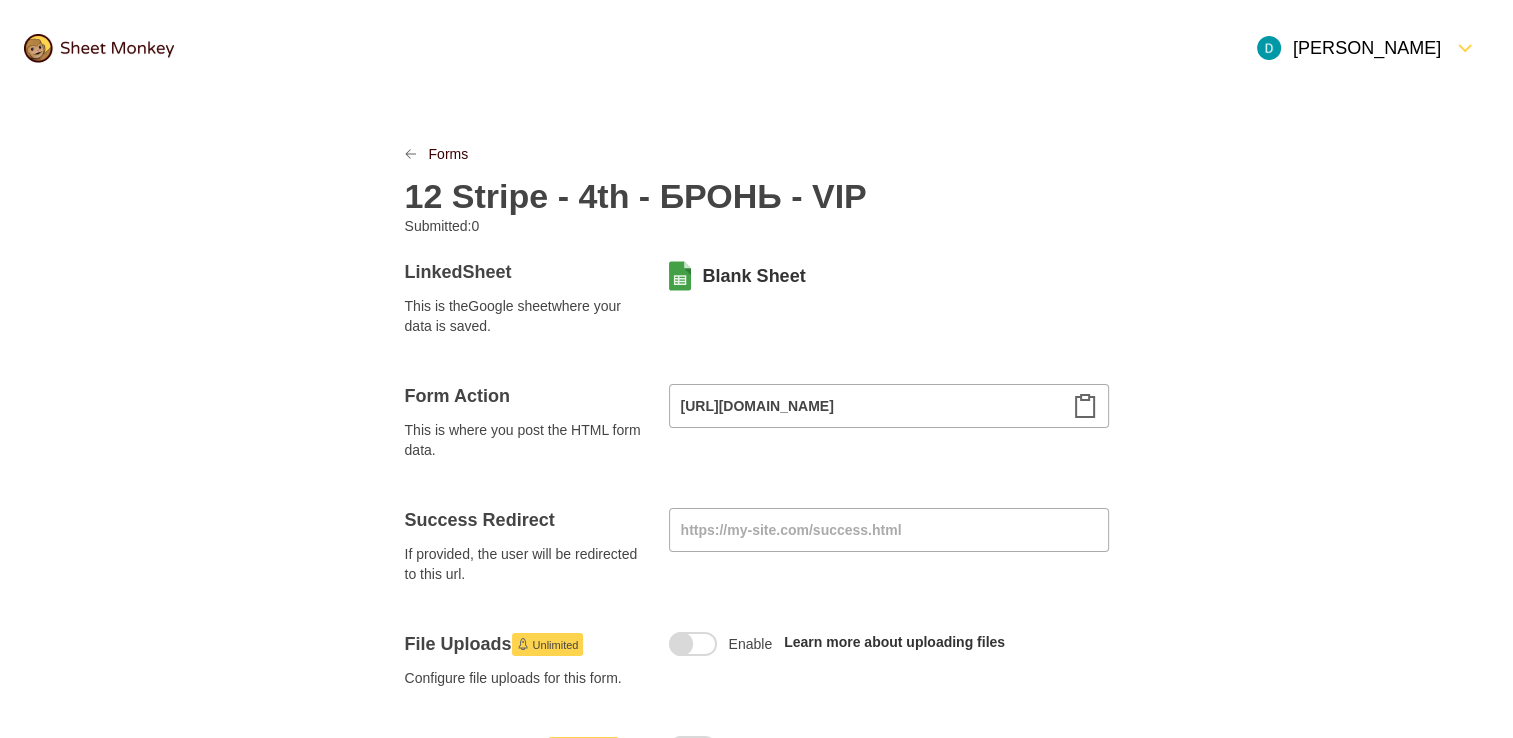 click on "12 Stripe - 4th - БРОНЬ - VIP" at bounding box center (757, 190) 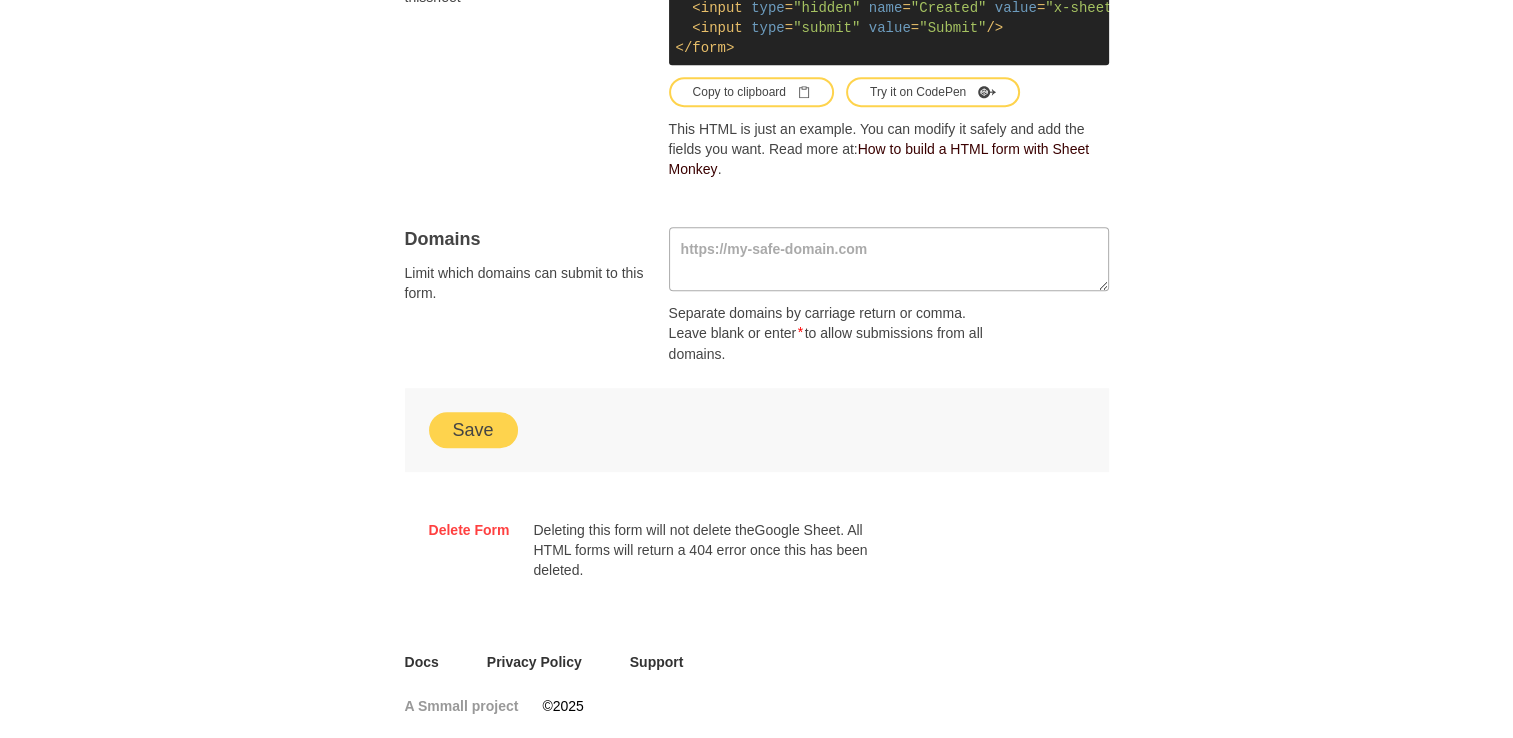 scroll, scrollTop: 1296, scrollLeft: 0, axis: vertical 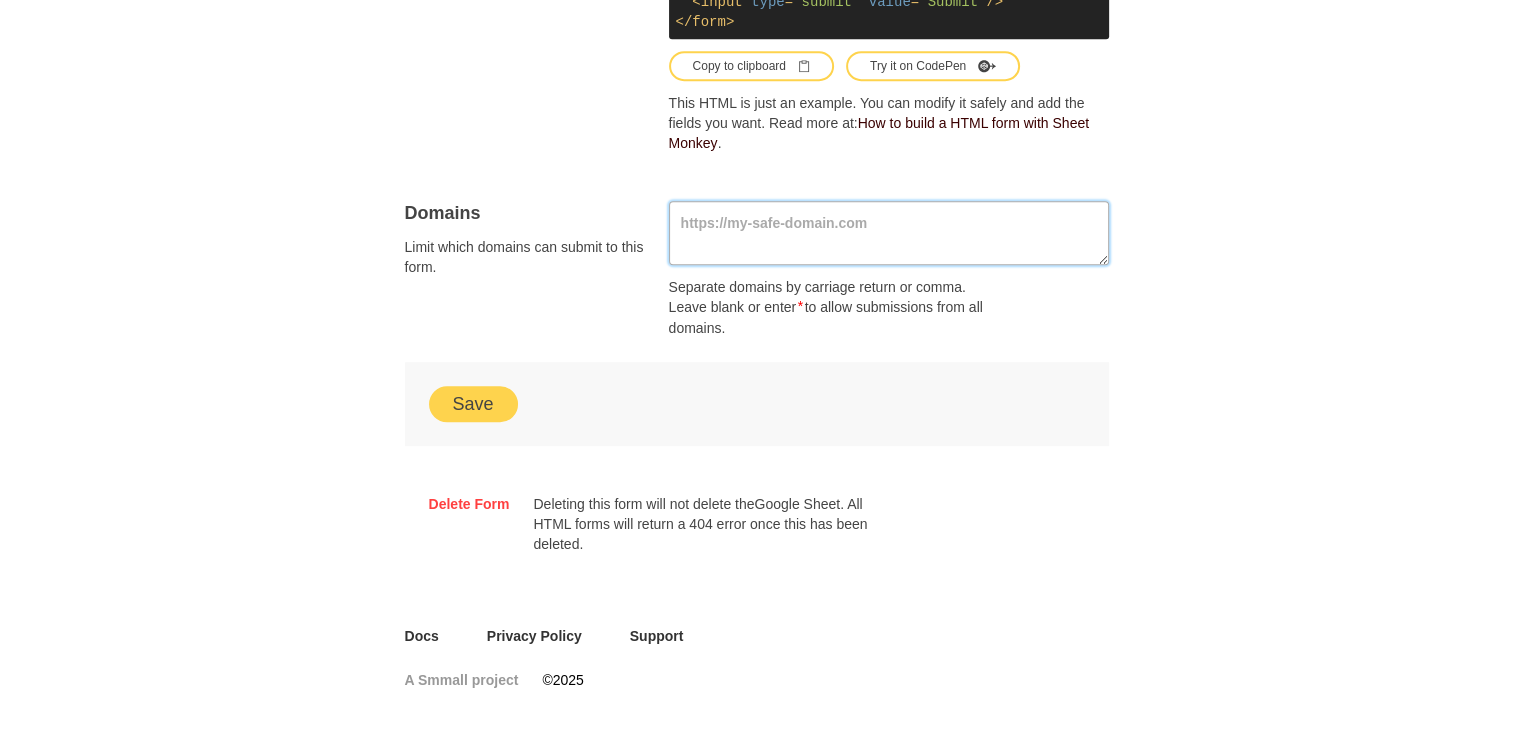 click at bounding box center [889, 233] 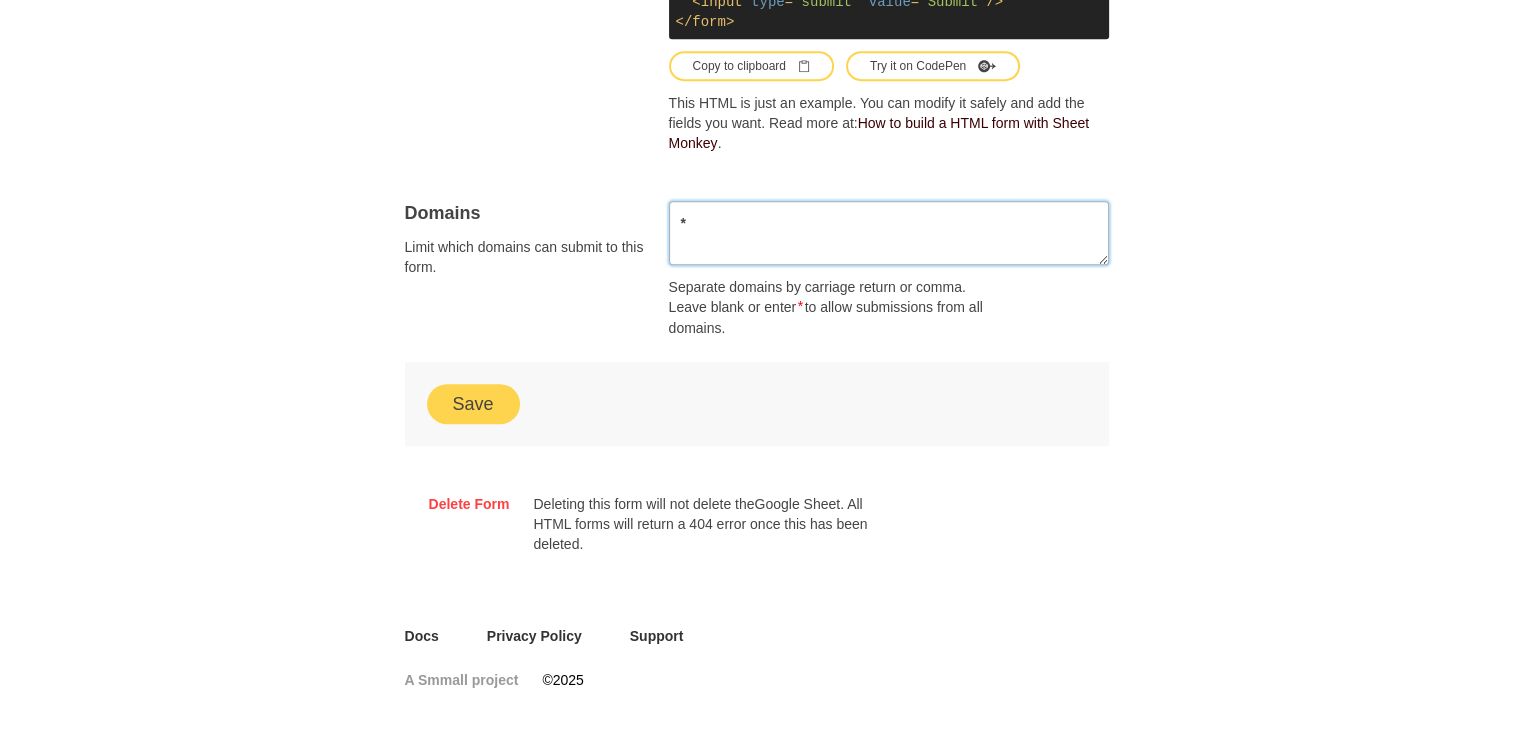type on "*" 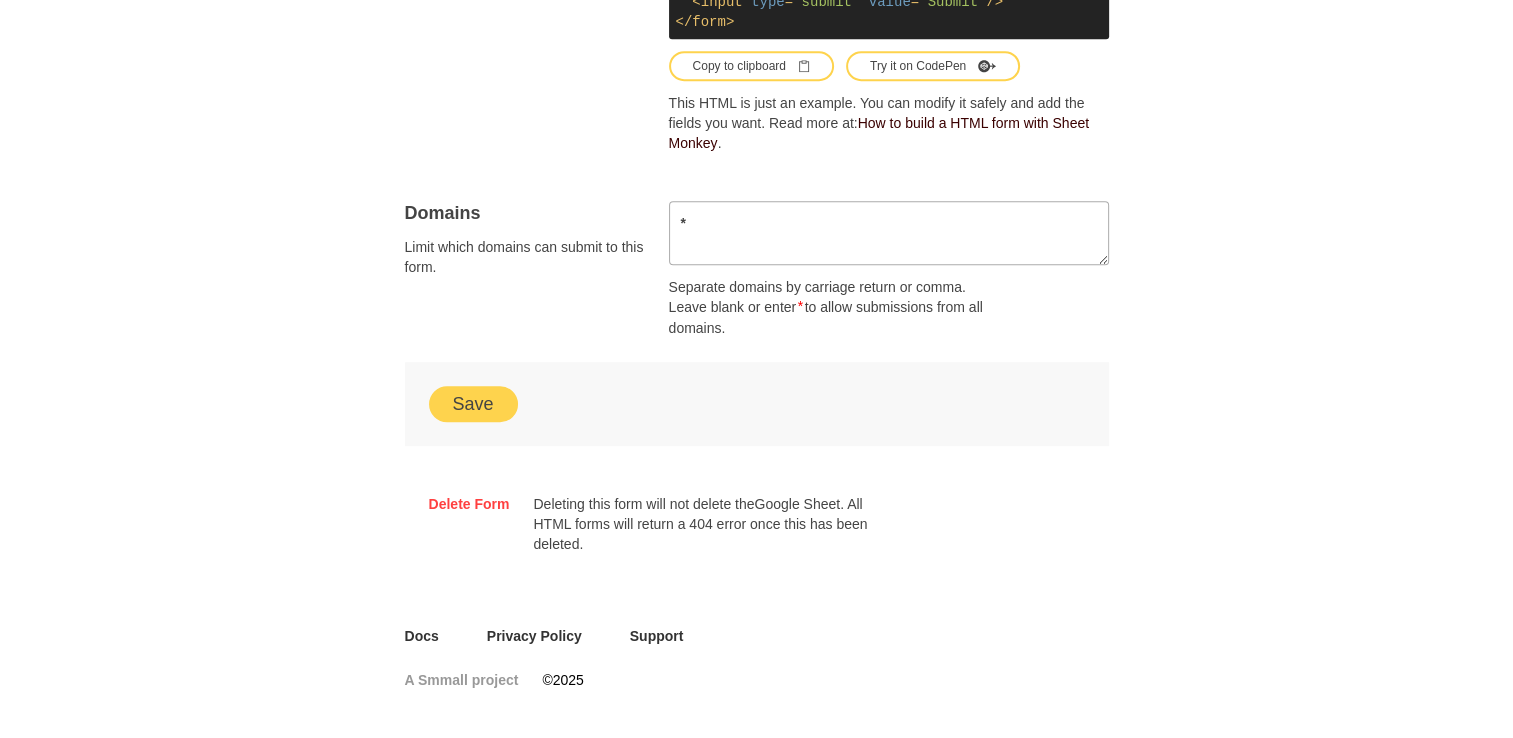 click on "Save" at bounding box center (473, 404) 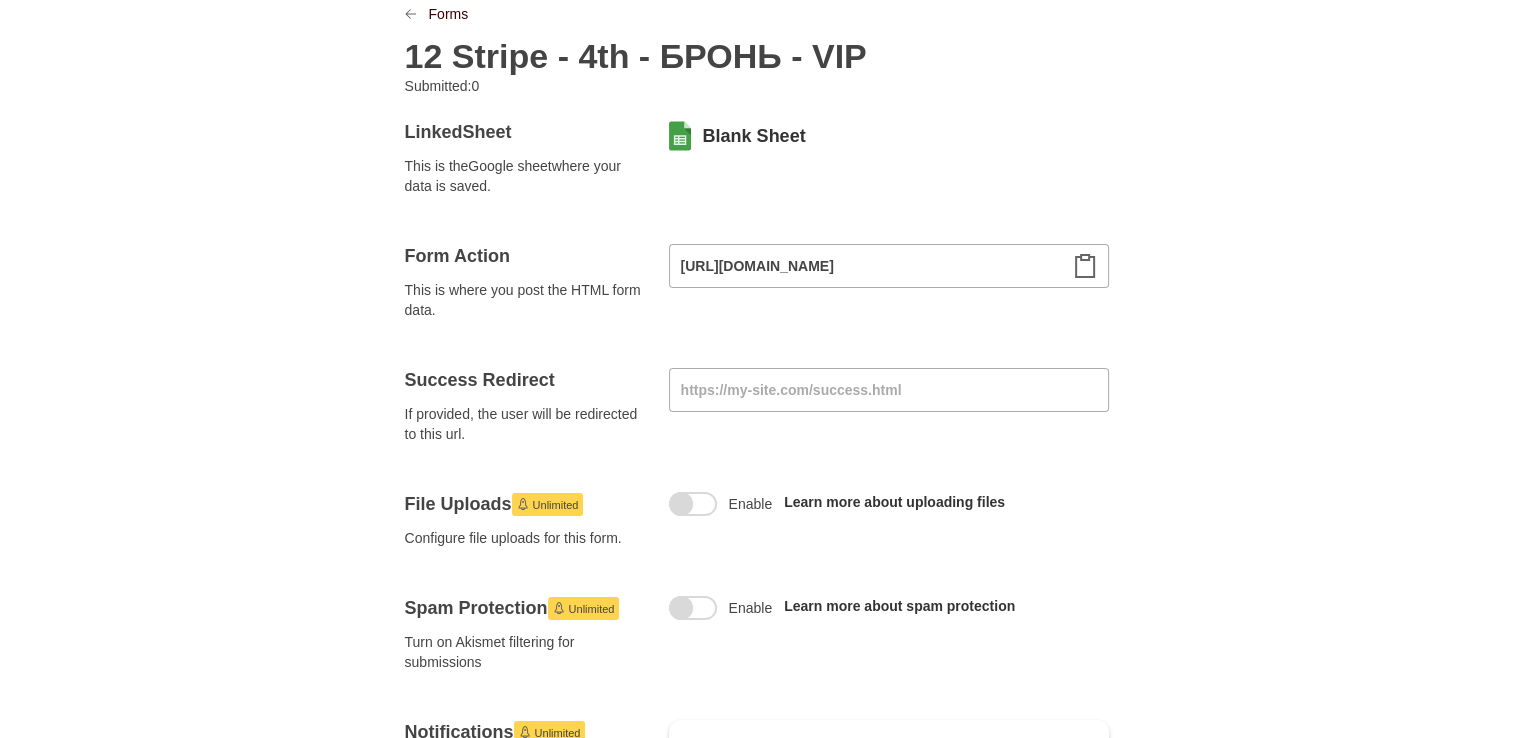 scroll, scrollTop: 0, scrollLeft: 0, axis: both 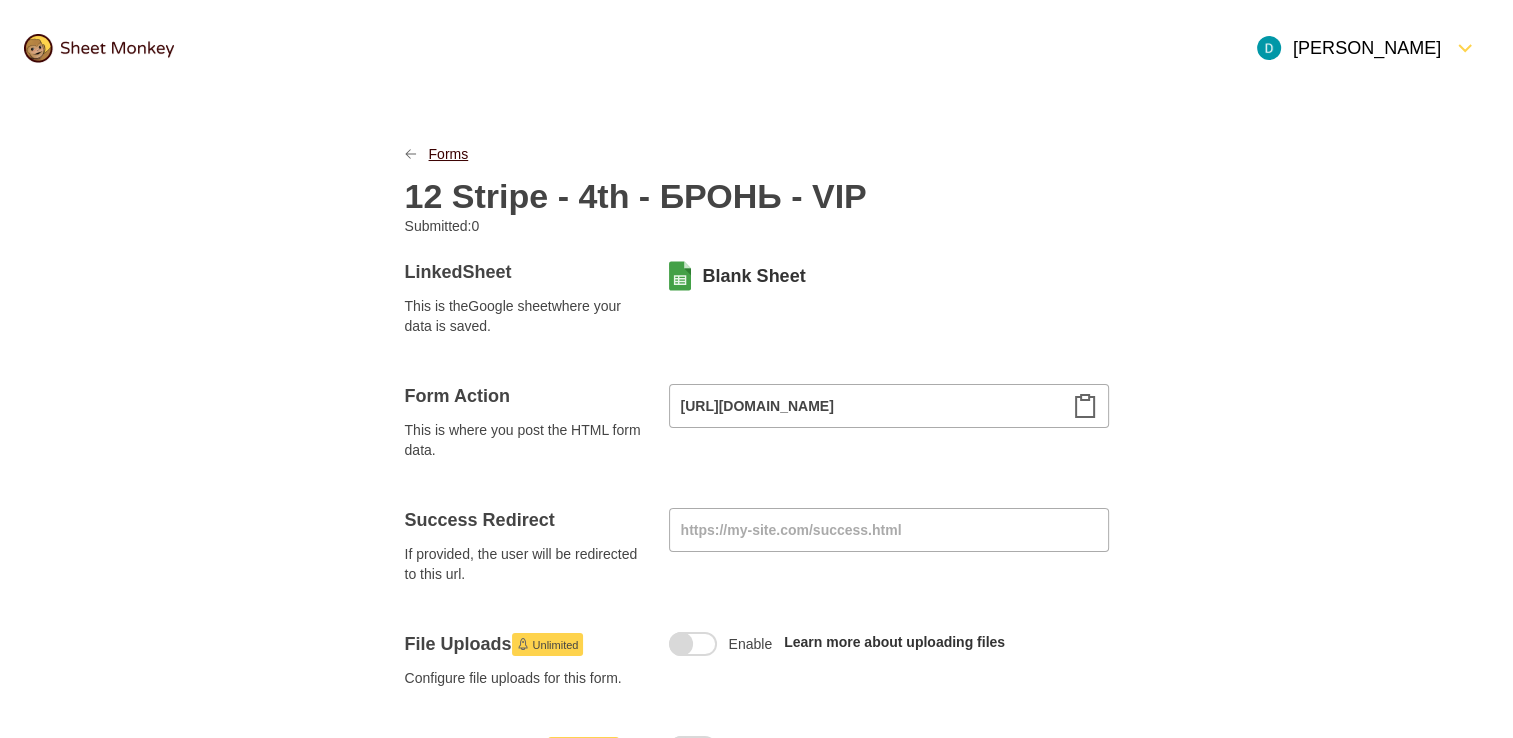 click on "Forms" at bounding box center [449, 154] 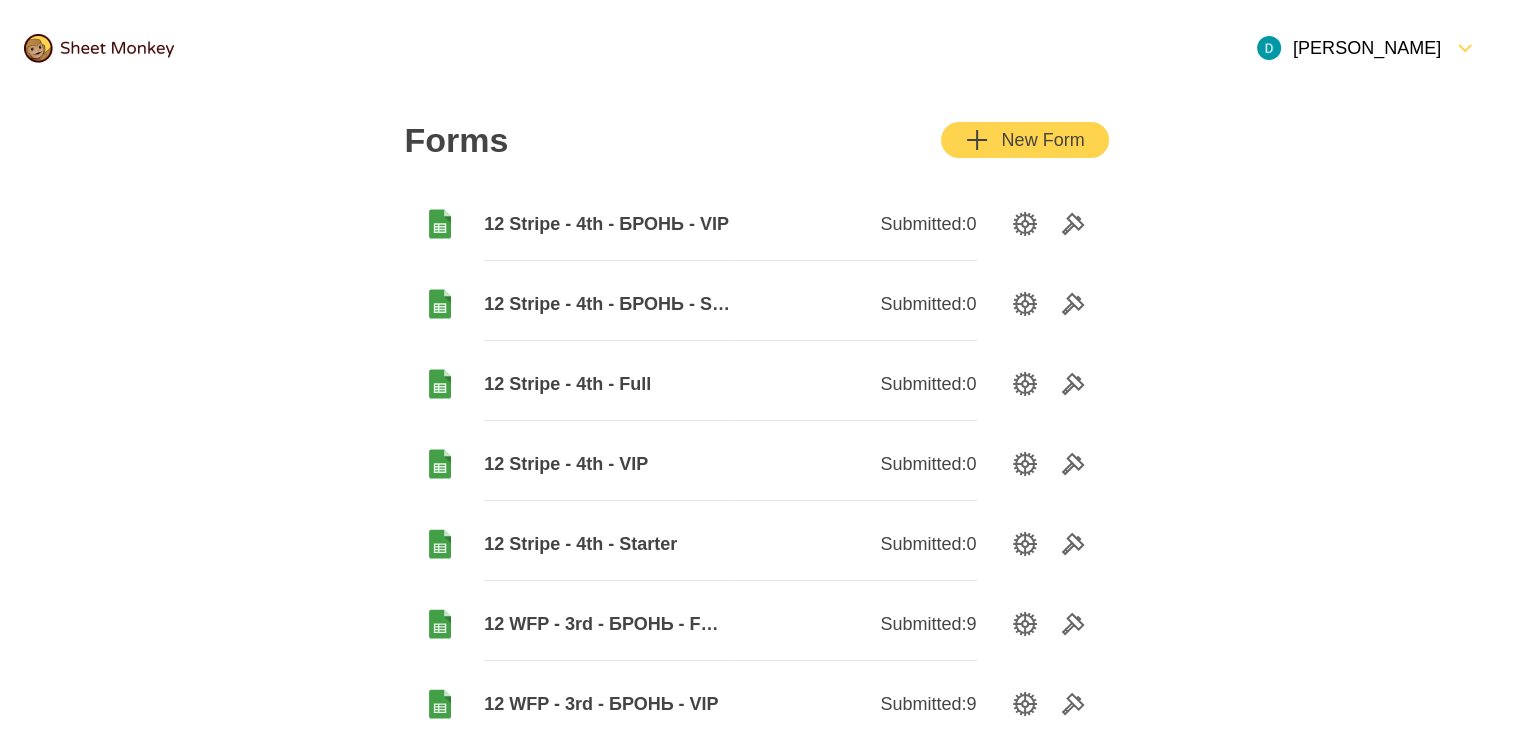 click on "New Form" at bounding box center (1024, 140) 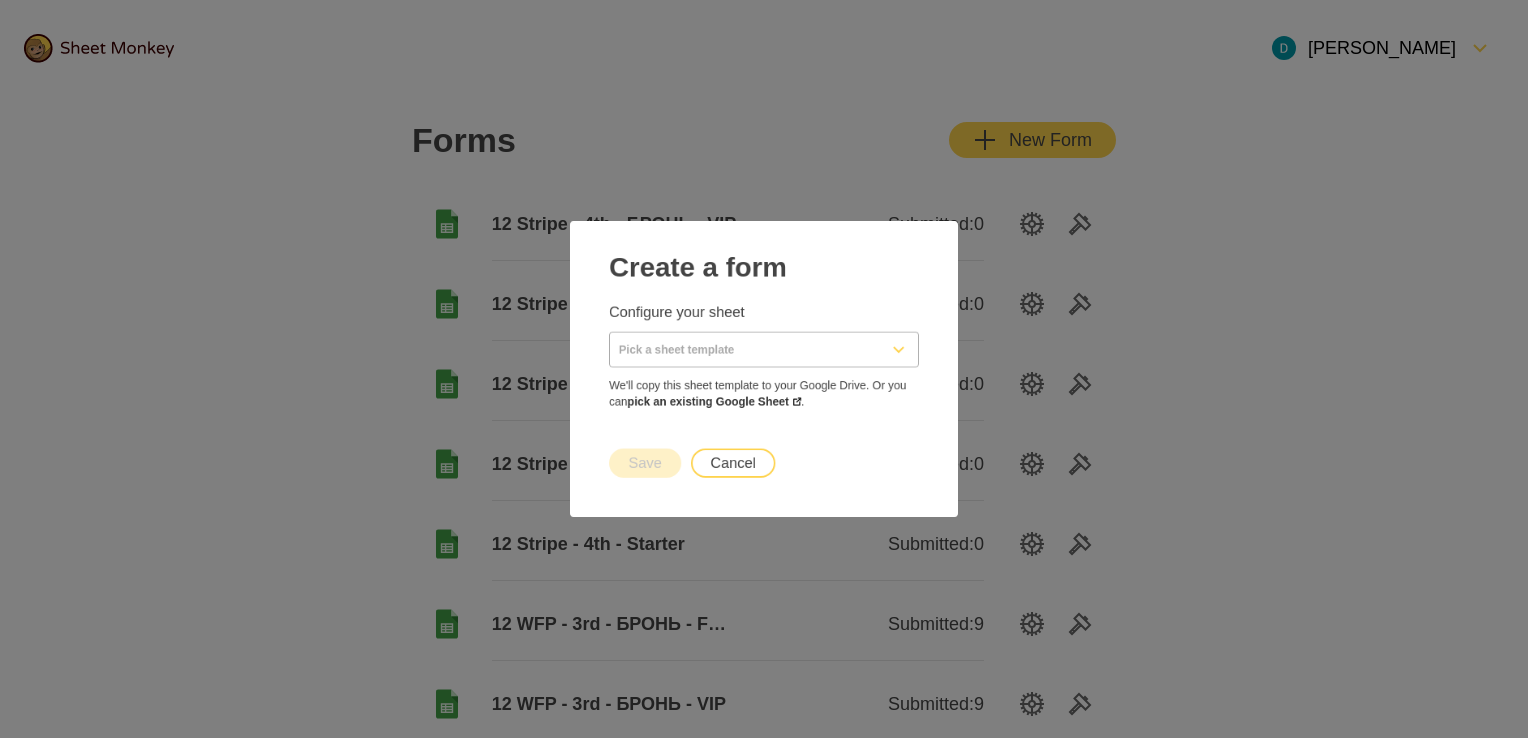 click at bounding box center [740, 345] 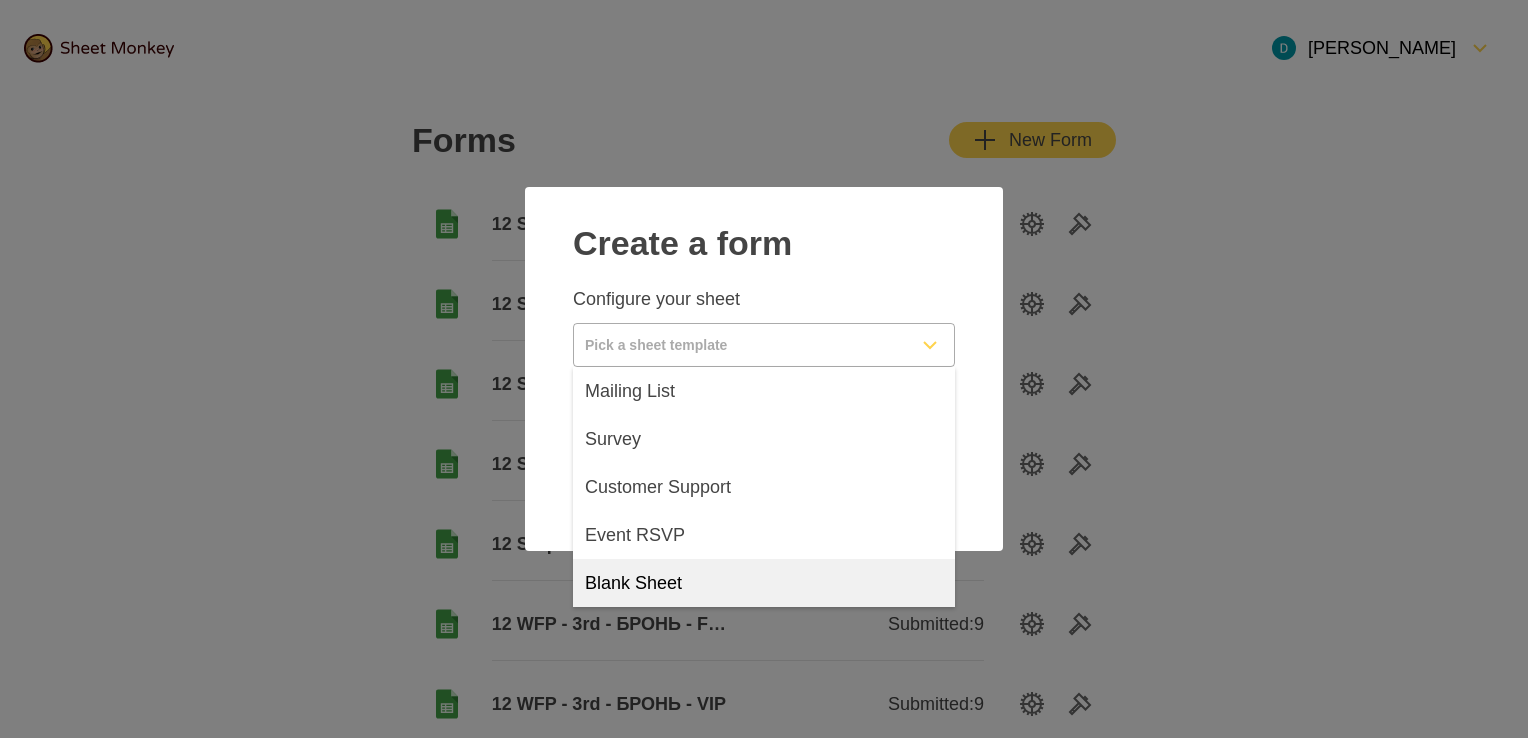 click on "Blank Sheet" at bounding box center [633, 583] 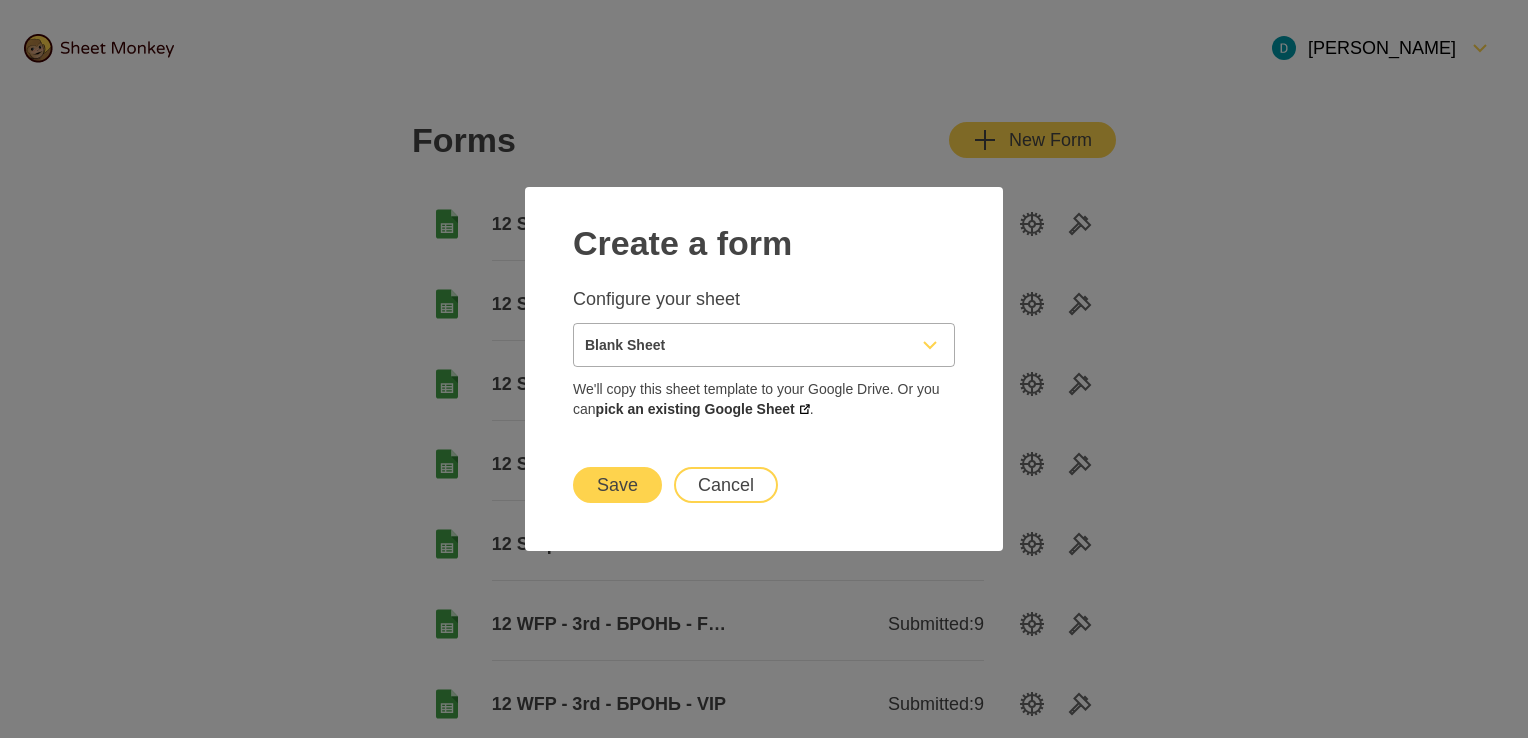 click on "Save" at bounding box center [617, 485] 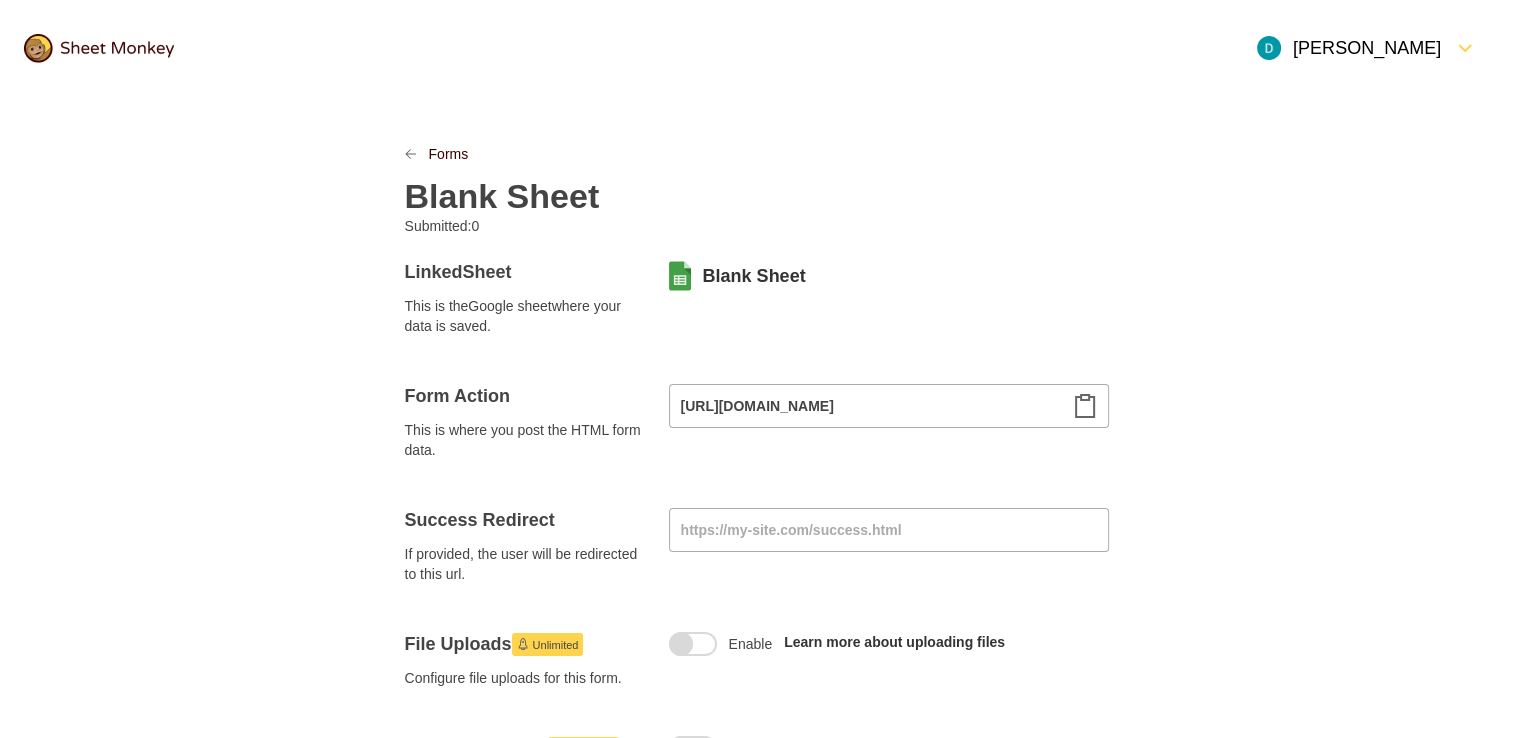 click on "Blank Sheet" at bounding box center (502, 196) 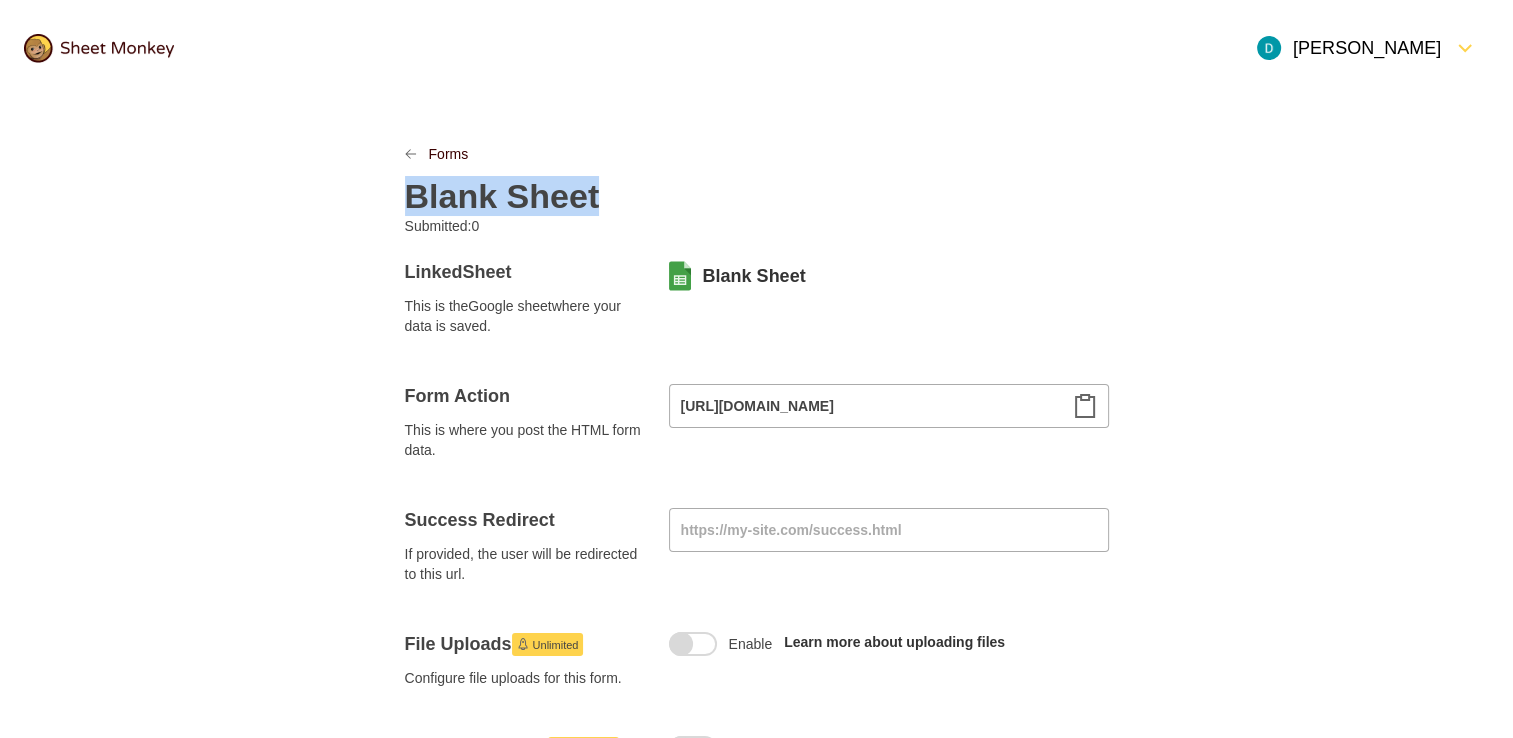 paste 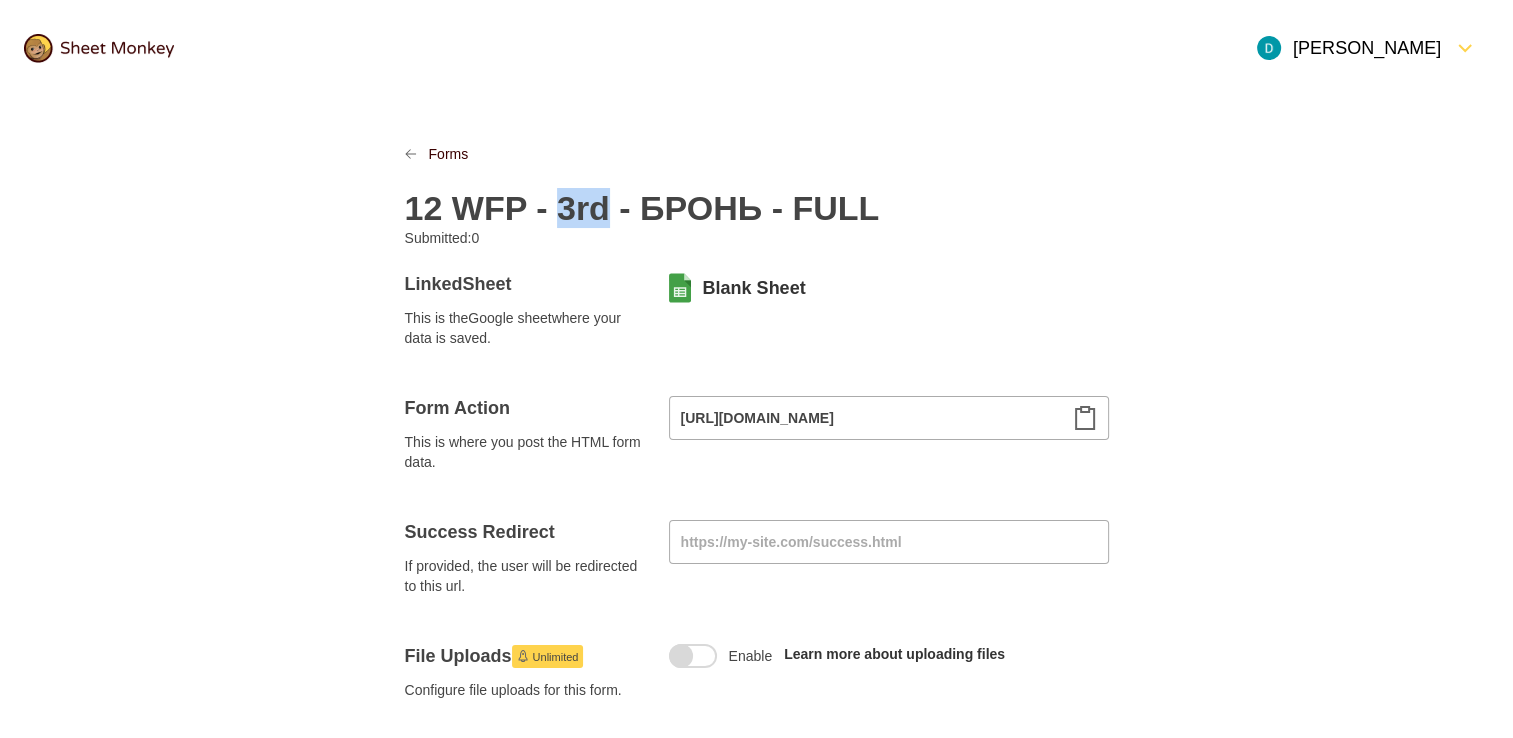 drag, startPoint x: 553, startPoint y: 206, endPoint x: 595, endPoint y: 209, distance: 42.107006 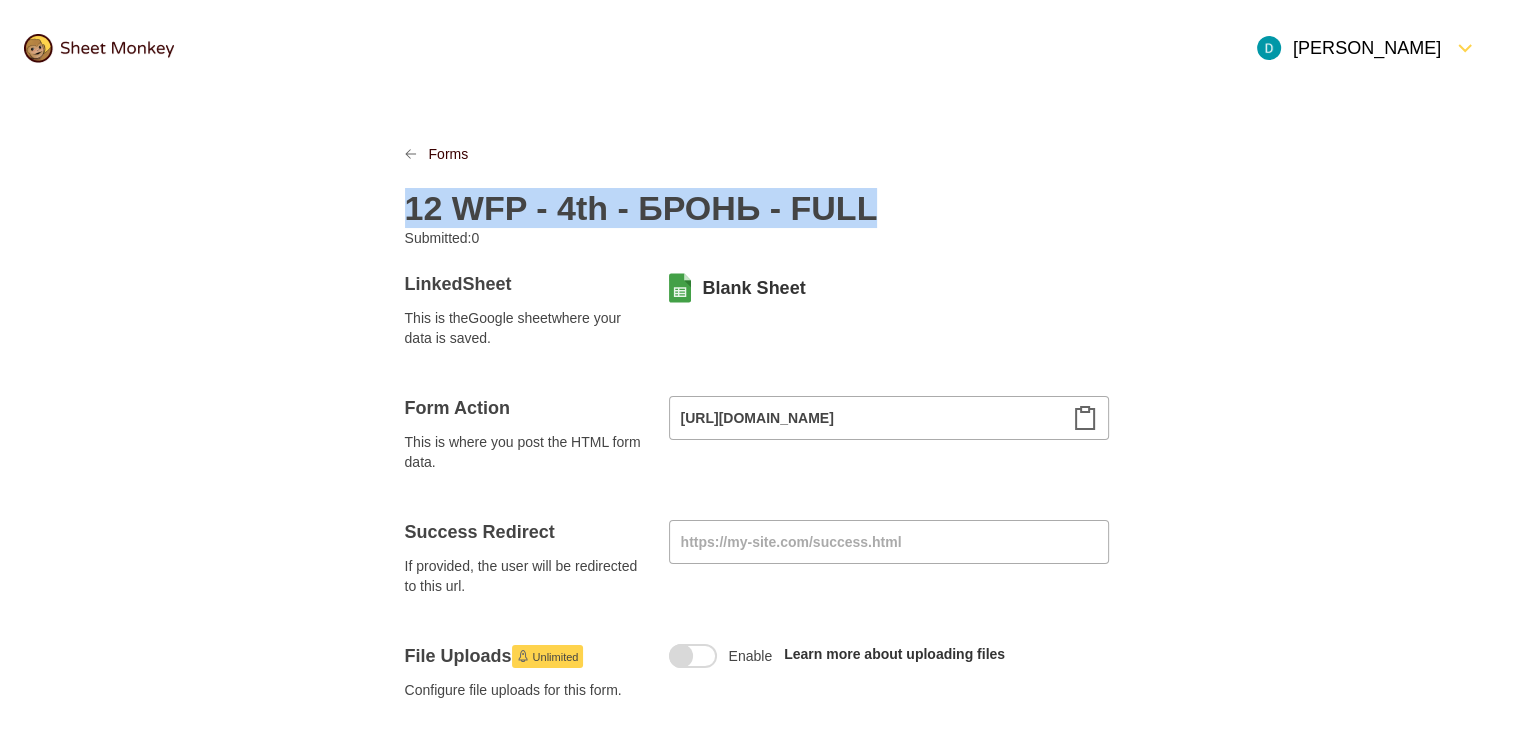 copy on "12 WFP - 4th - БРОНЬ - FULL" 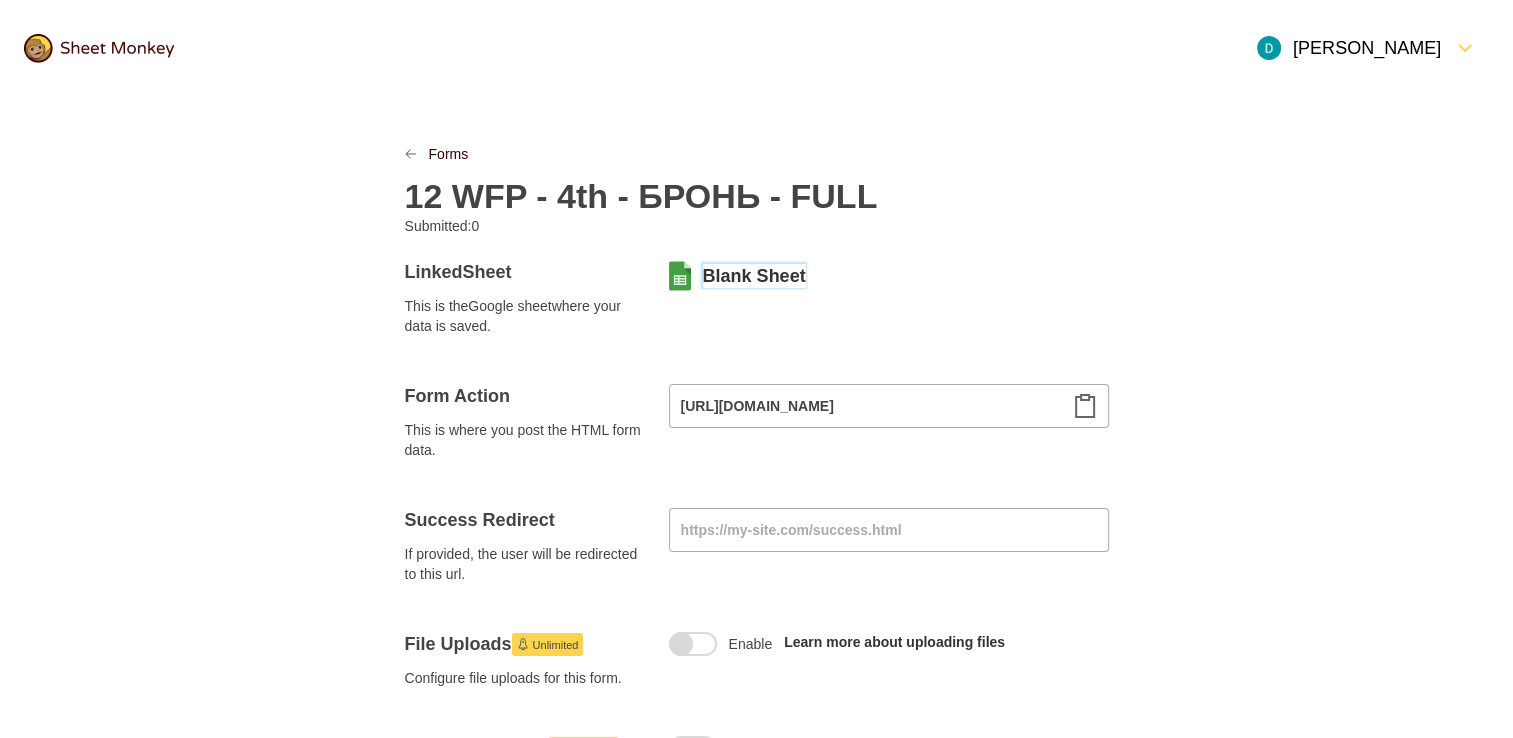 click on "12 WFP - 4th - БРОНЬ - FULL" at bounding box center (641, 196) 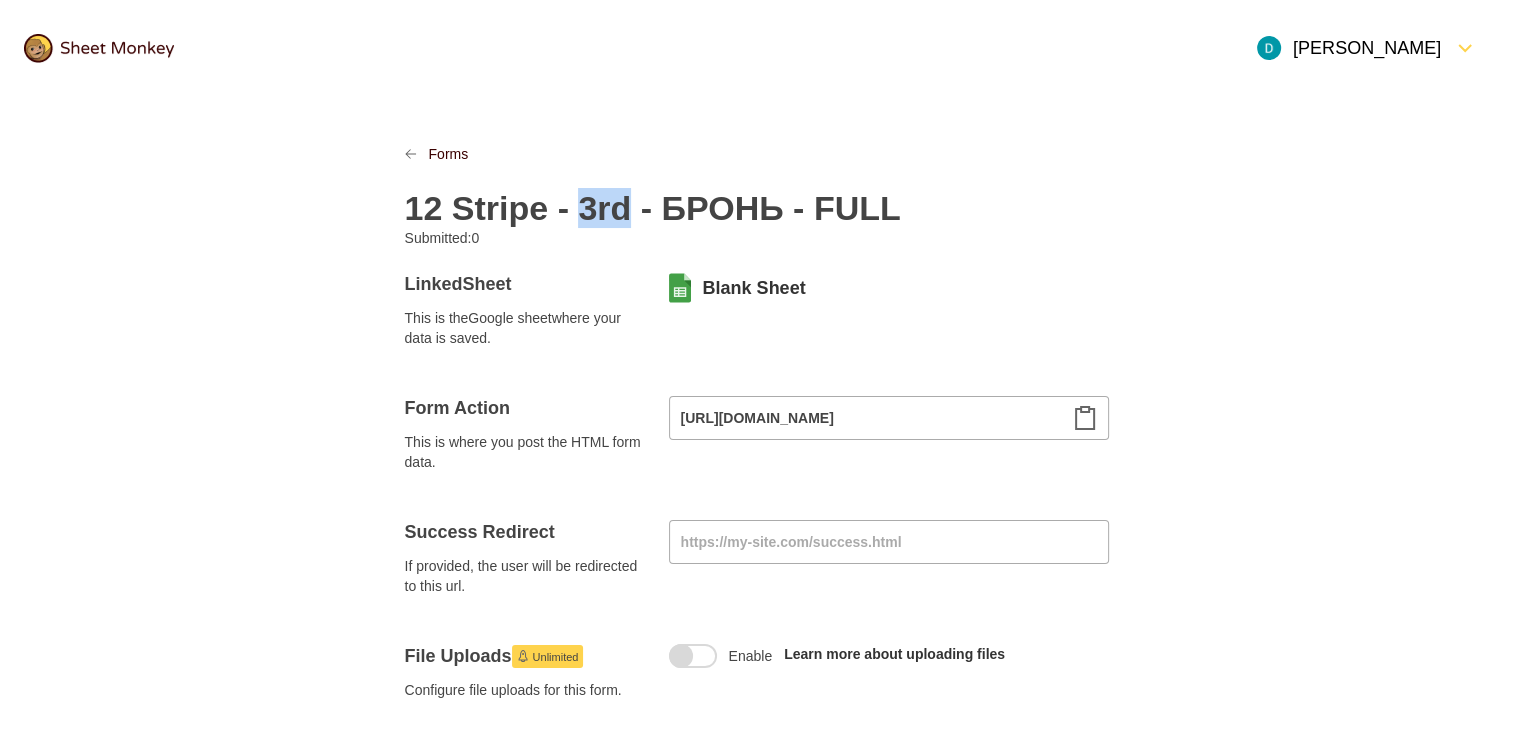 drag, startPoint x: 580, startPoint y: 204, endPoint x: 624, endPoint y: 209, distance: 44.28318 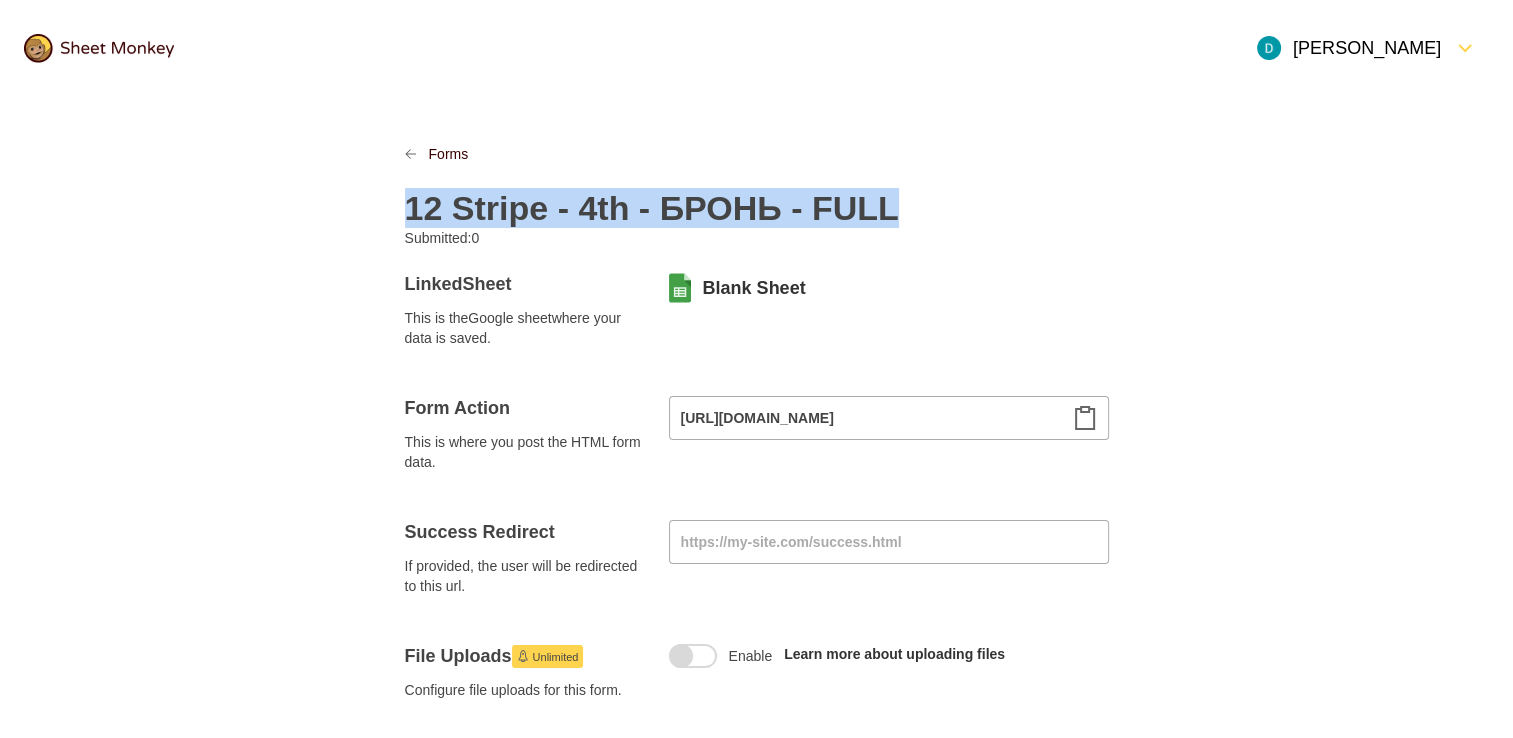 copy on "12 Stripe - 4th - БРОНЬ - FULL" 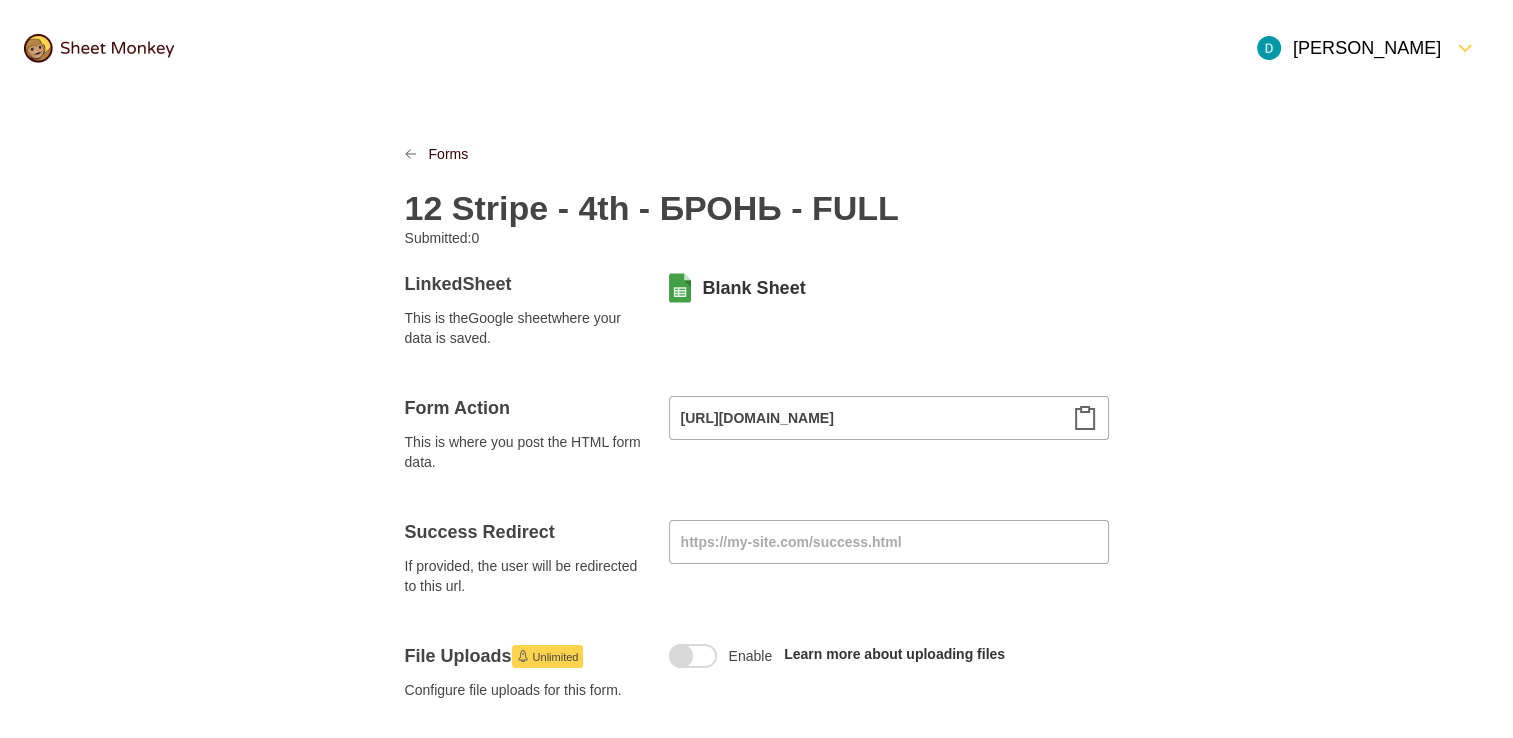 click on "Forms 12 Stripe - 4th - БРОНЬ - FULL Submitted:  0 Linked  Sheet   This is the  Google sheet  where your data is saved. Blank Sheet Form Action This is where you post the HTML form data. [URL][DOMAIN_NAME] Success Redirect If provided, the user will be redirected to this url. File Uploads    Unlimited Configure file uploads for this form. Enable Learn more about uploading files Spam Protection    Unlimited Turn on Akismet filtering for submissions Enable Learn more about spam protection Notifications    Unlimited Configure notifications Notification Send a notification email to me or another address when a form is submitted. Autoresponse Send an automatic response email to the person who submitted the form. Embed HTML A starter HTML snippet for posting to this  sheet < form   action = "[URL][DOMAIN_NAME]"   method = "post" >
<!-- Put HTML input fields in here and see how they fill up your sheet -->
< label > Example Field:  <" at bounding box center [757, 1008] 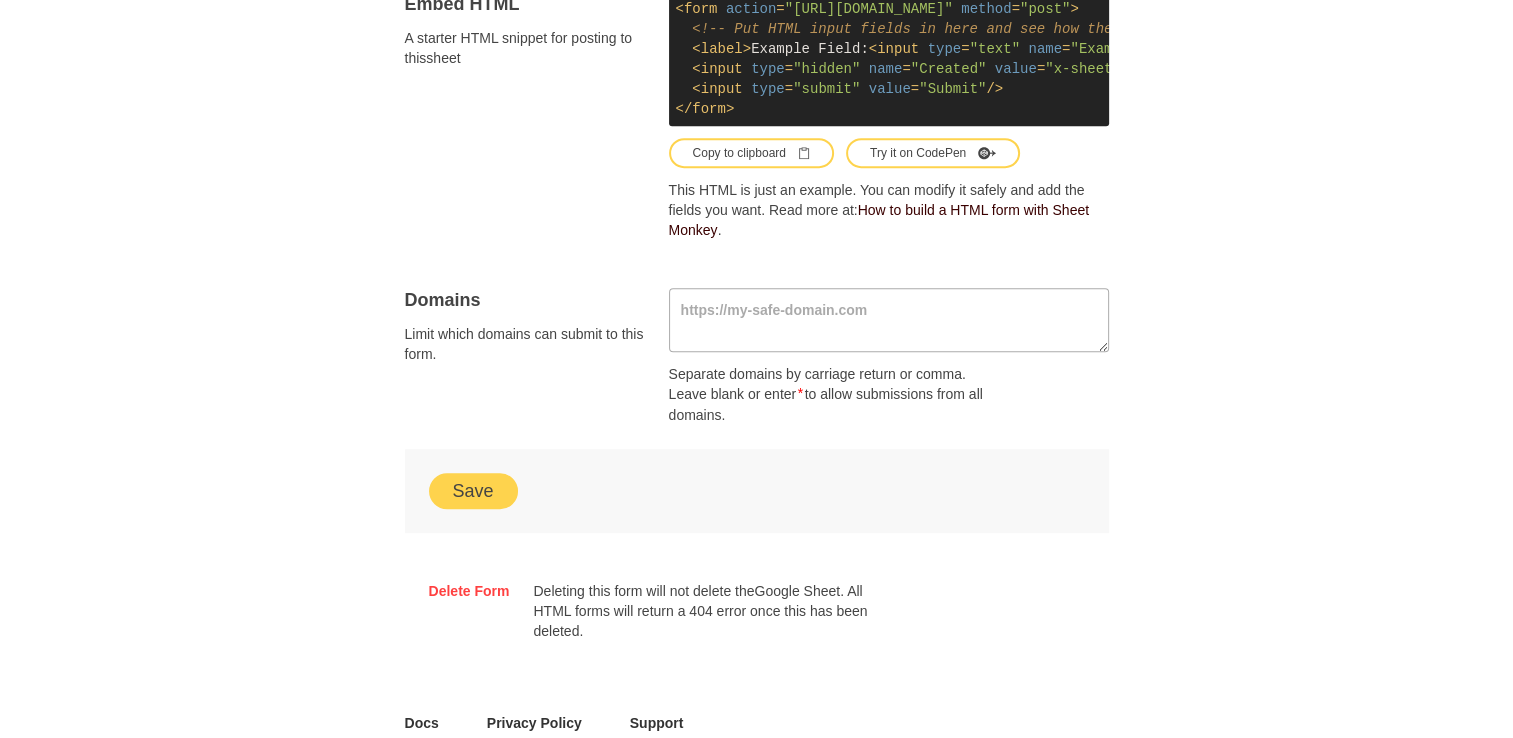 scroll, scrollTop: 1200, scrollLeft: 0, axis: vertical 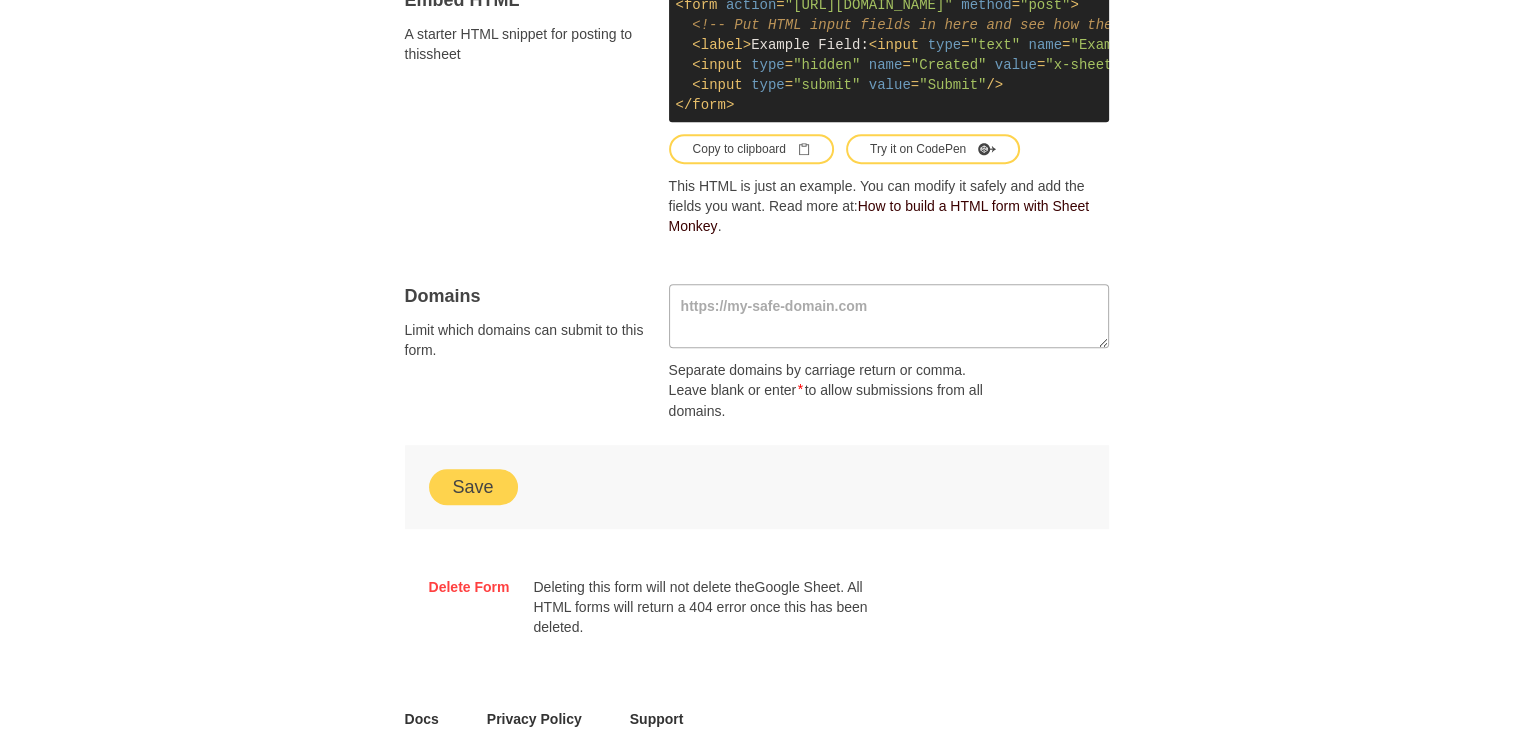 click at bounding box center (757, 260) 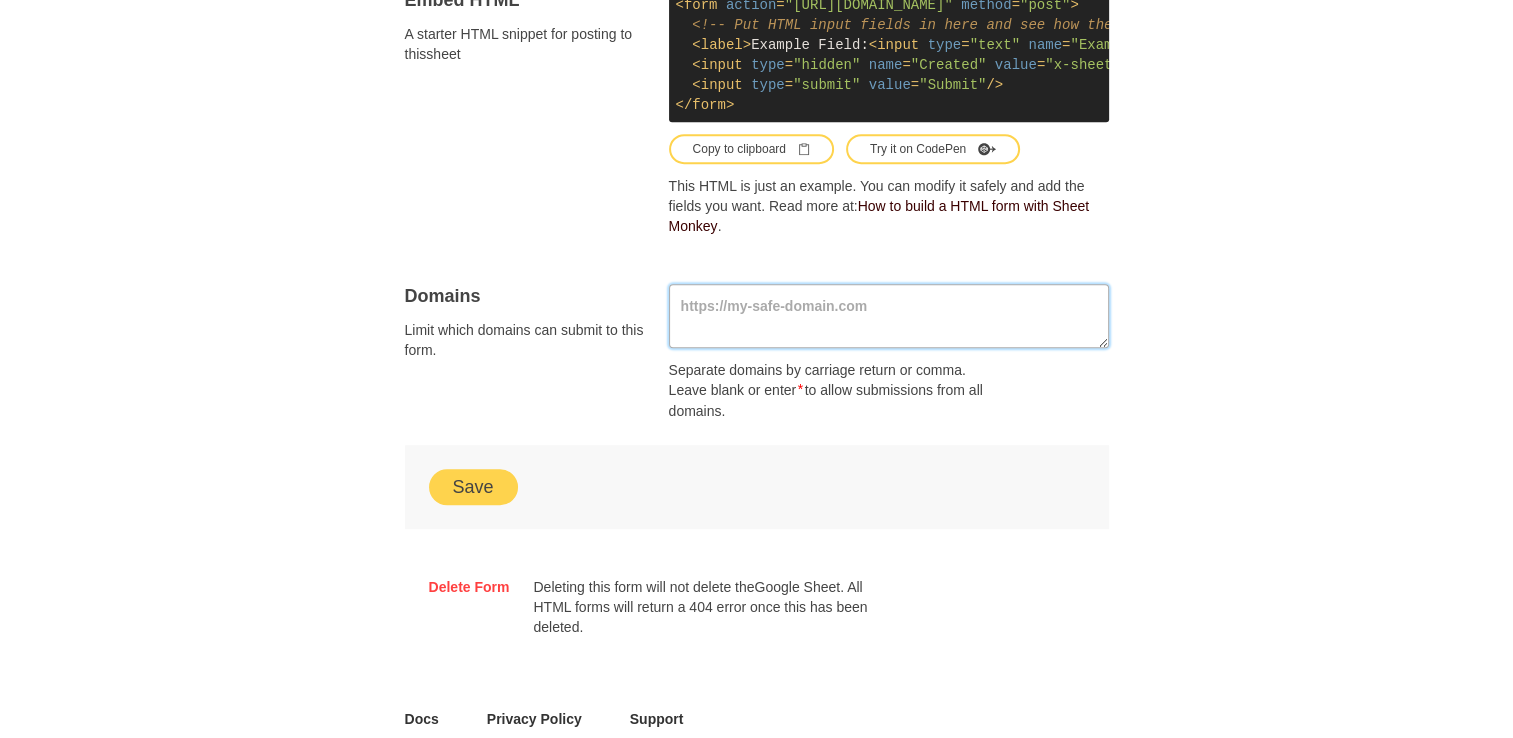 click at bounding box center (889, 316) 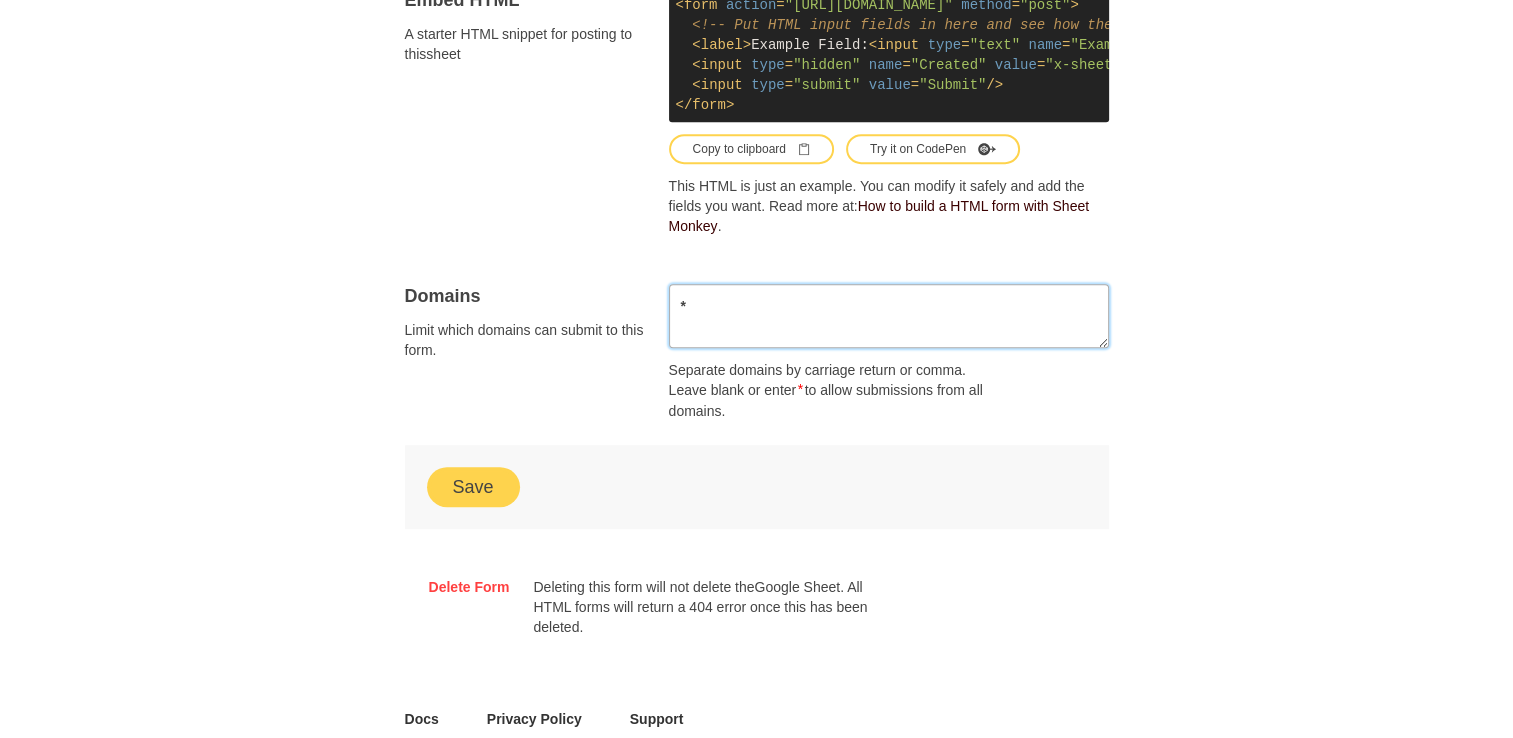 type on "*" 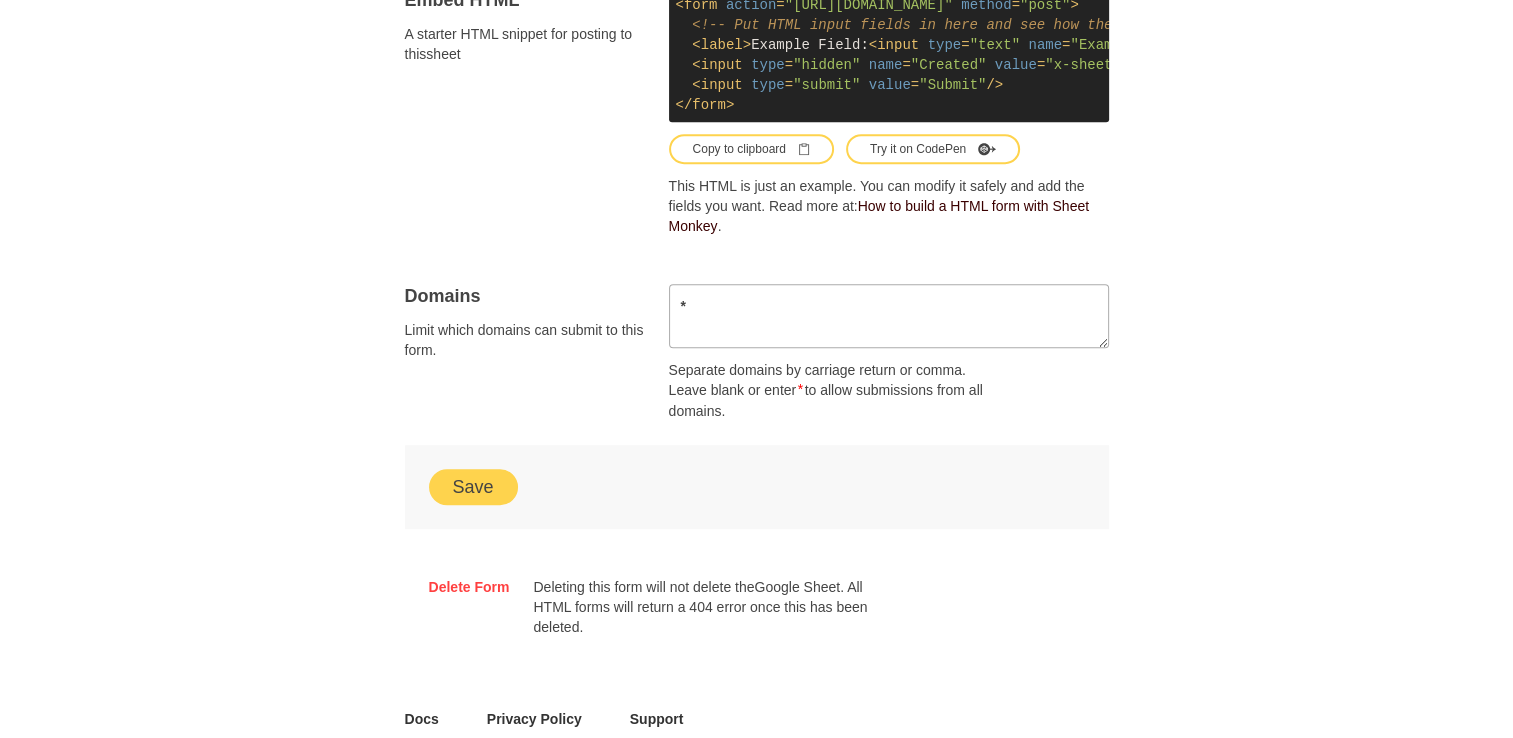 click on "Save" at bounding box center [473, 487] 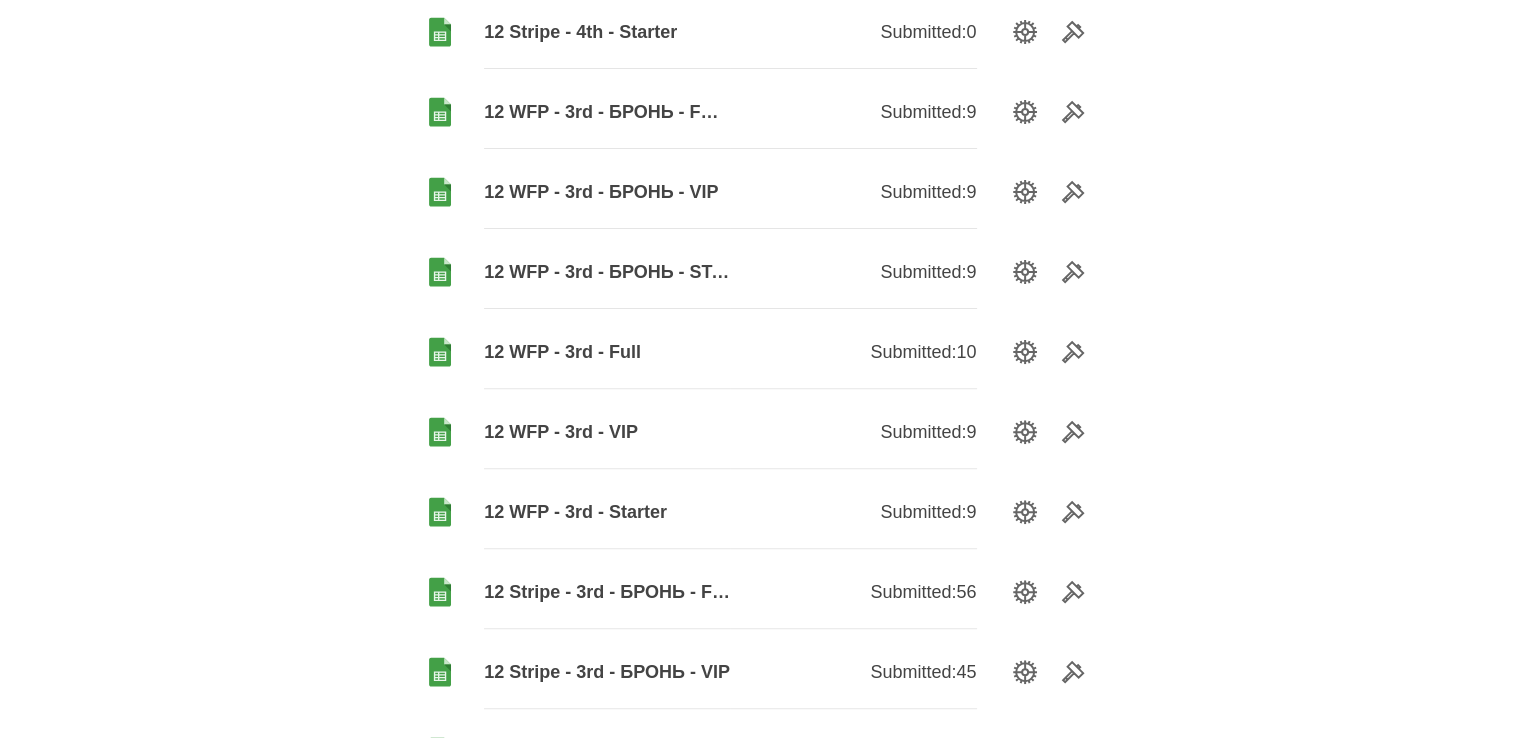 scroll, scrollTop: 600, scrollLeft: 0, axis: vertical 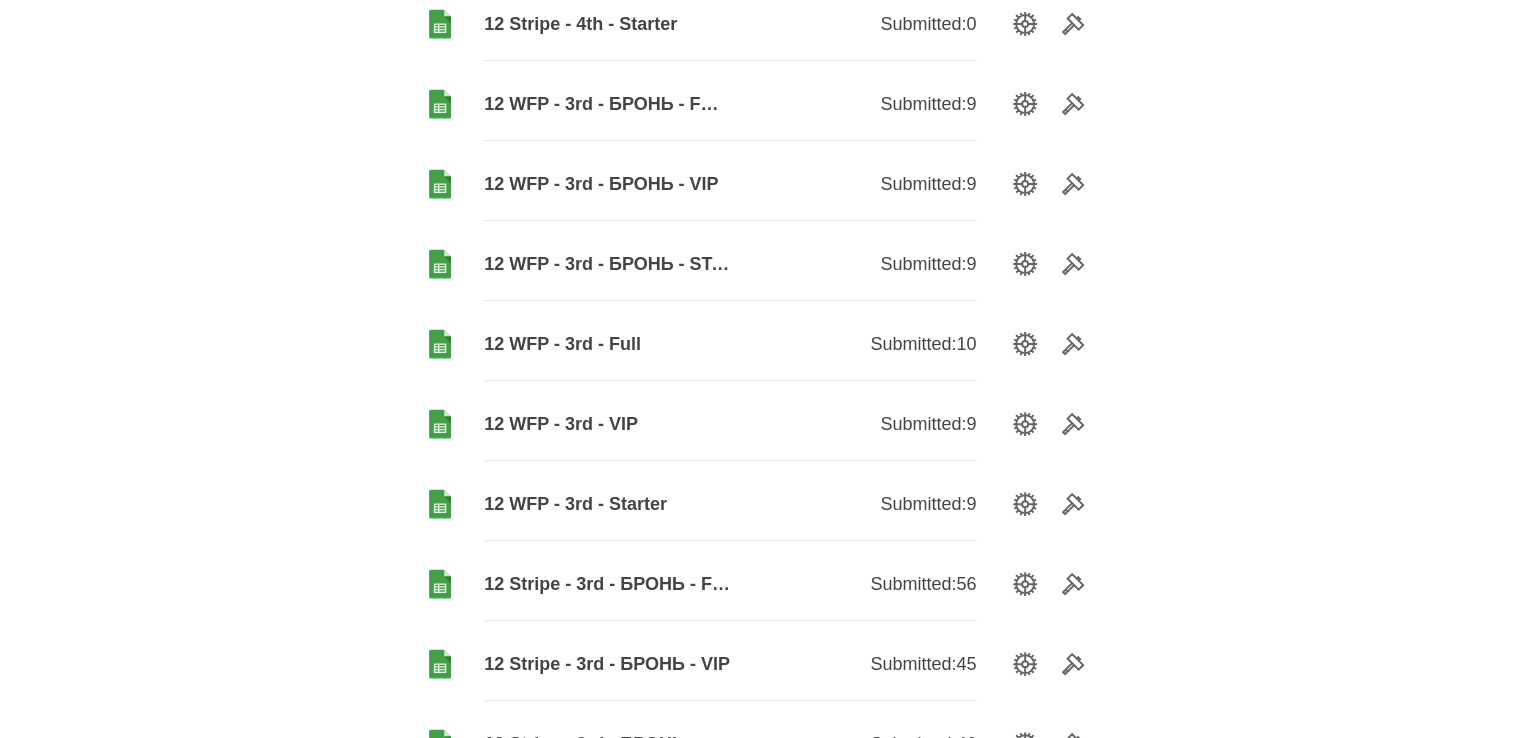 click on "12 WFP - 3rd - Starter" at bounding box center (607, 504) 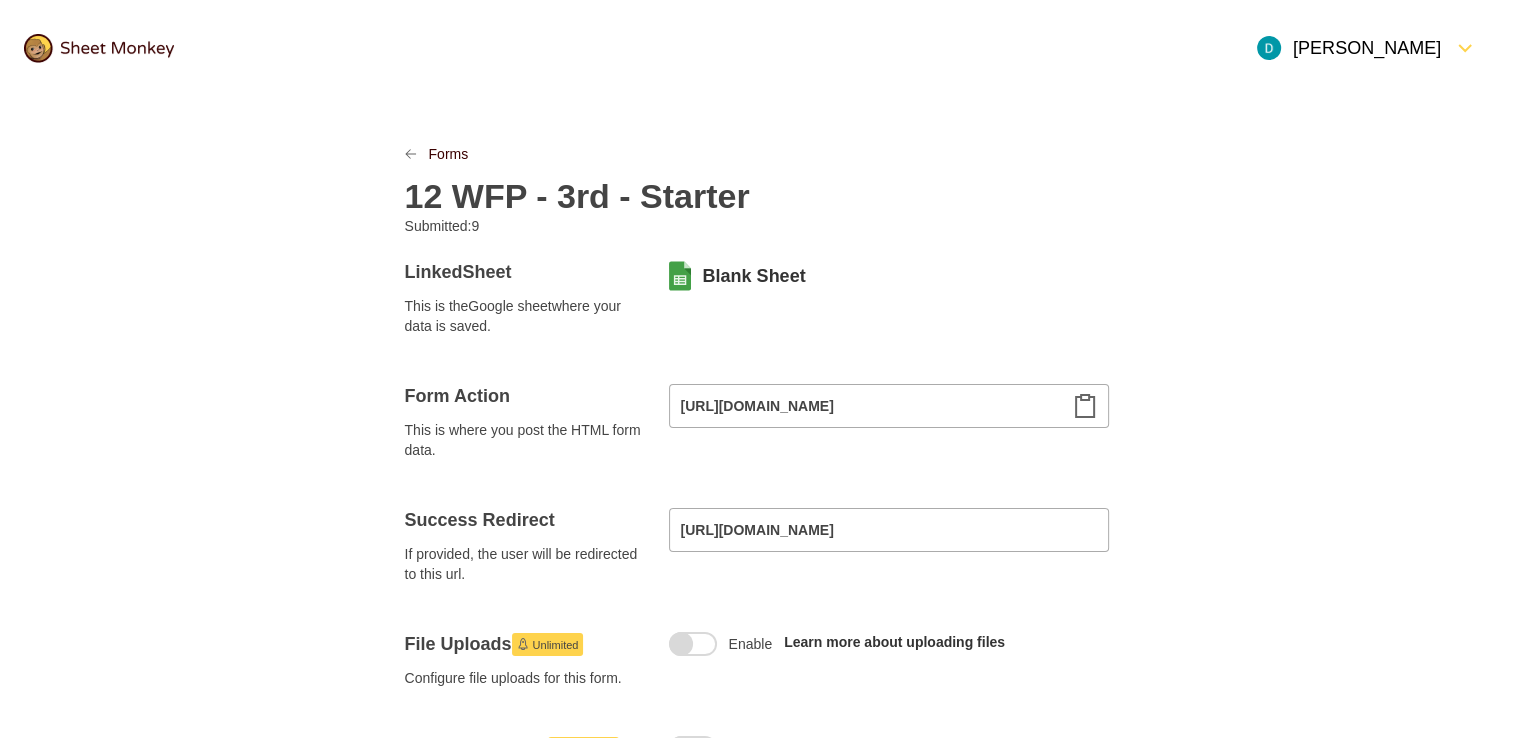 click on "12 WFP - 3rd - Starter" at bounding box center (577, 196) 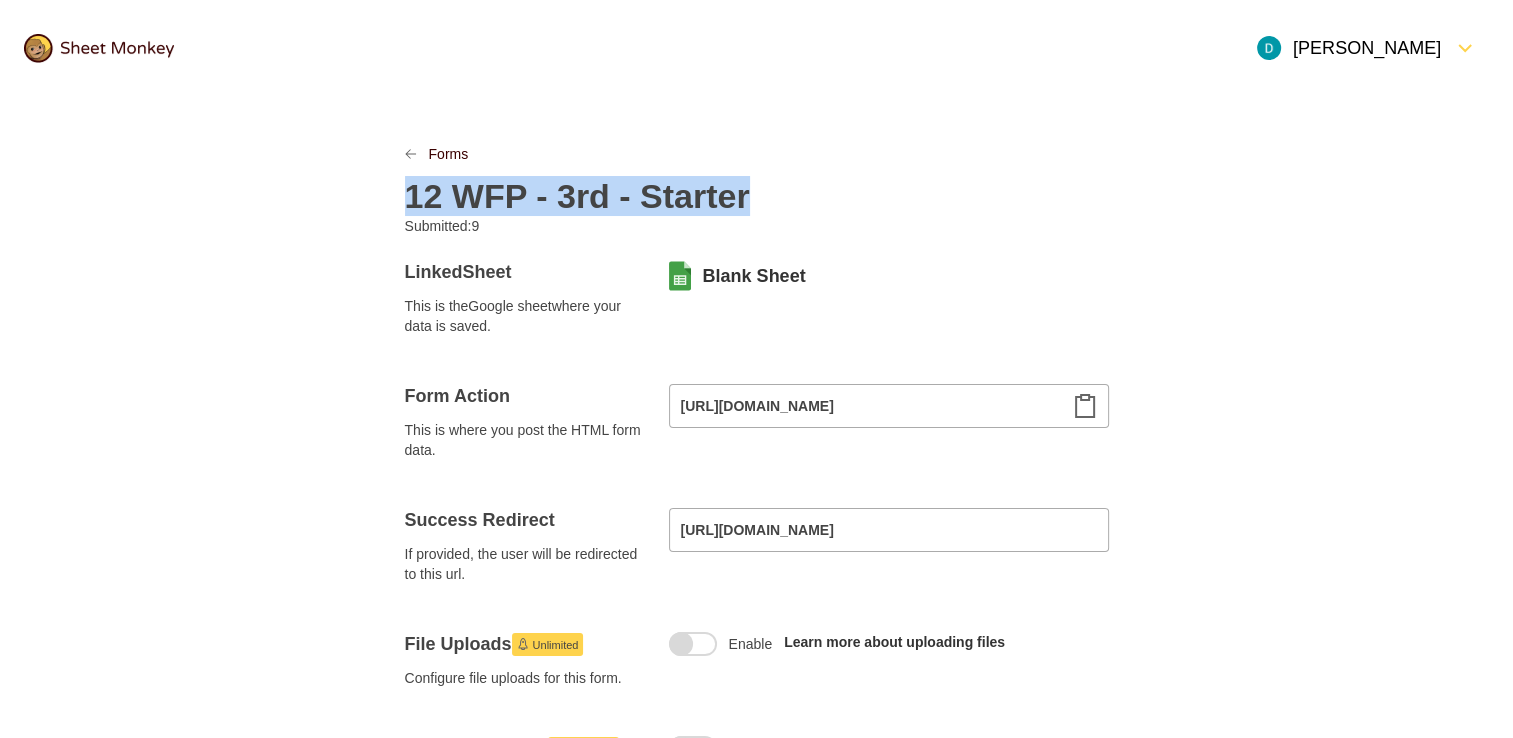 copy on "12 WFP - 3rd - Starter" 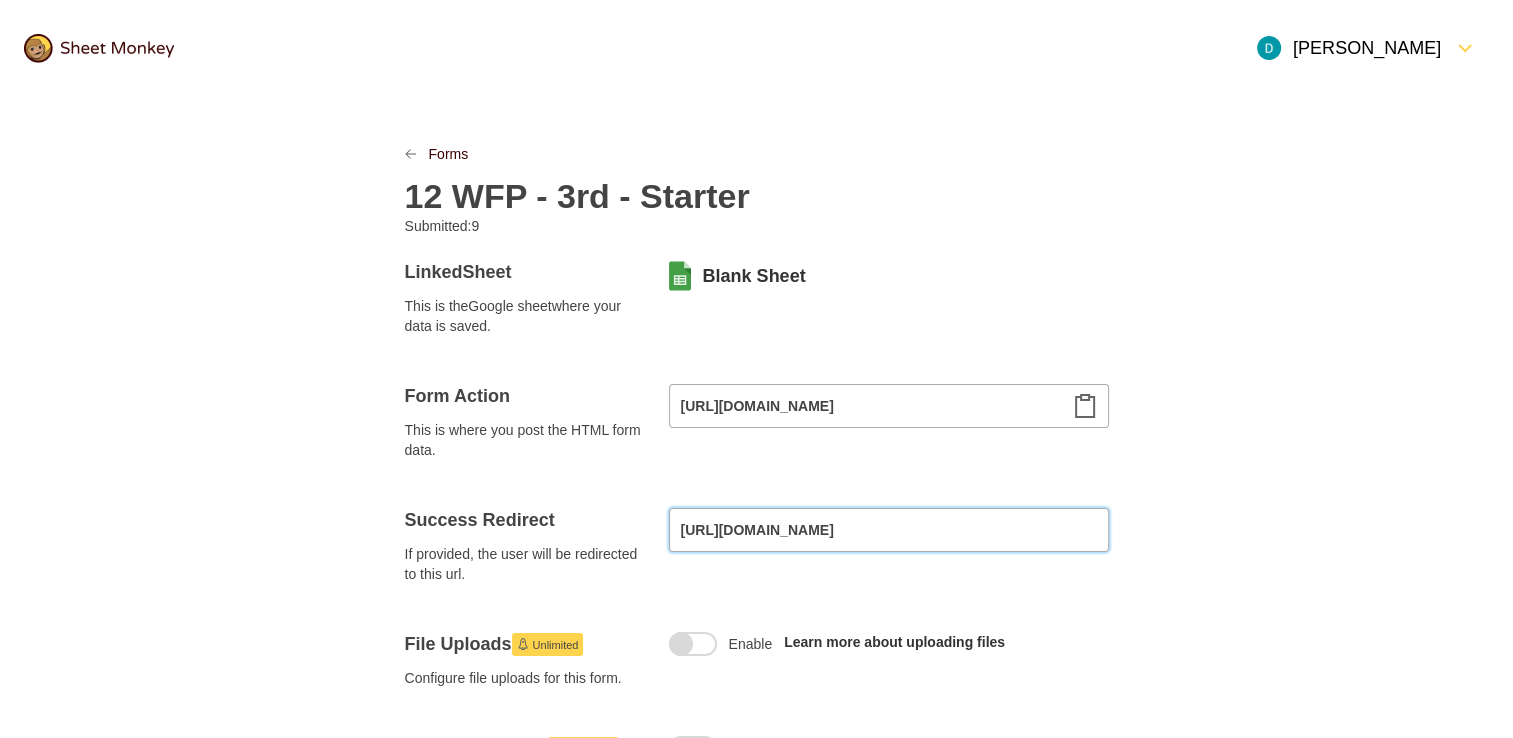 click on "https://www.finwise-education.com/splata-tarifu-starter" at bounding box center [889, 530] 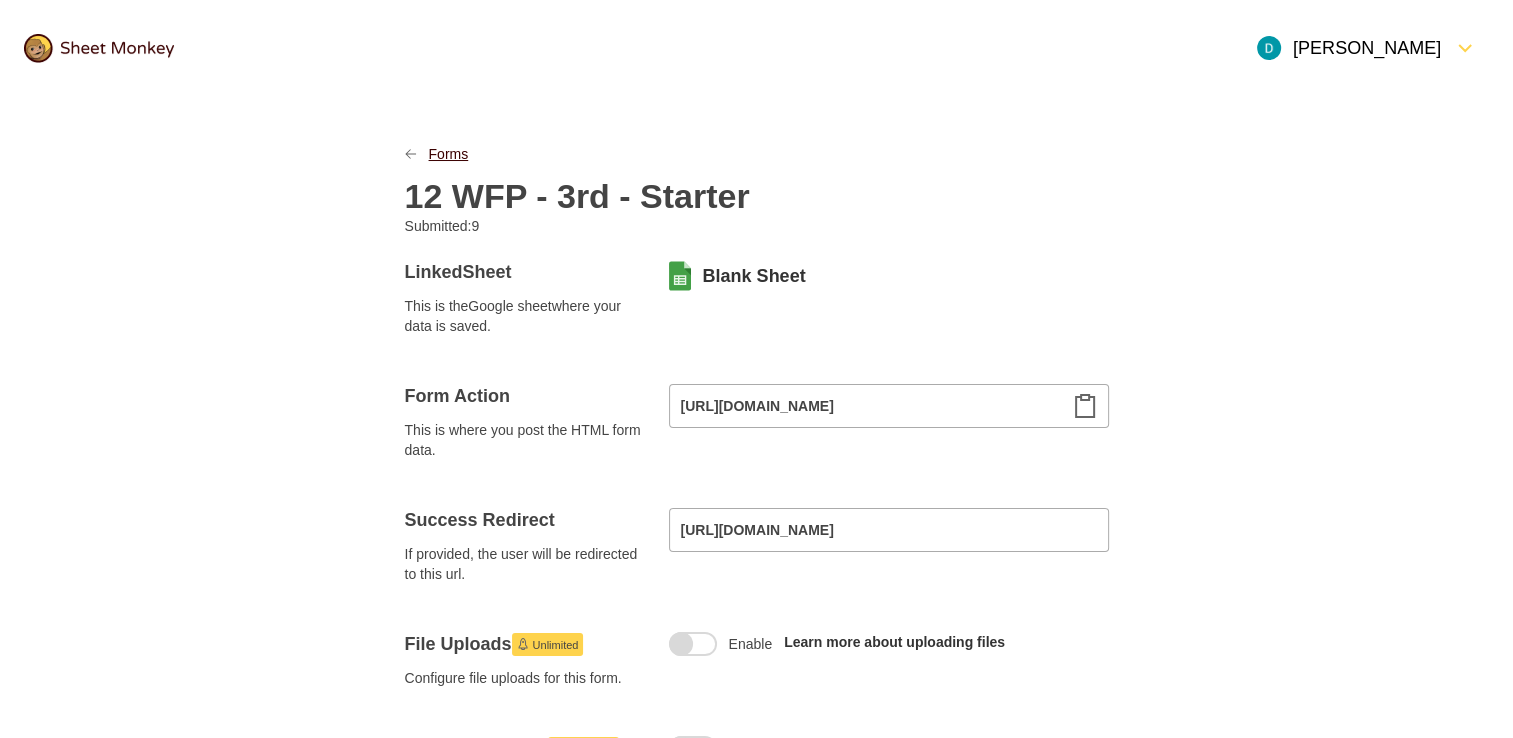 click on "Forms" at bounding box center [449, 154] 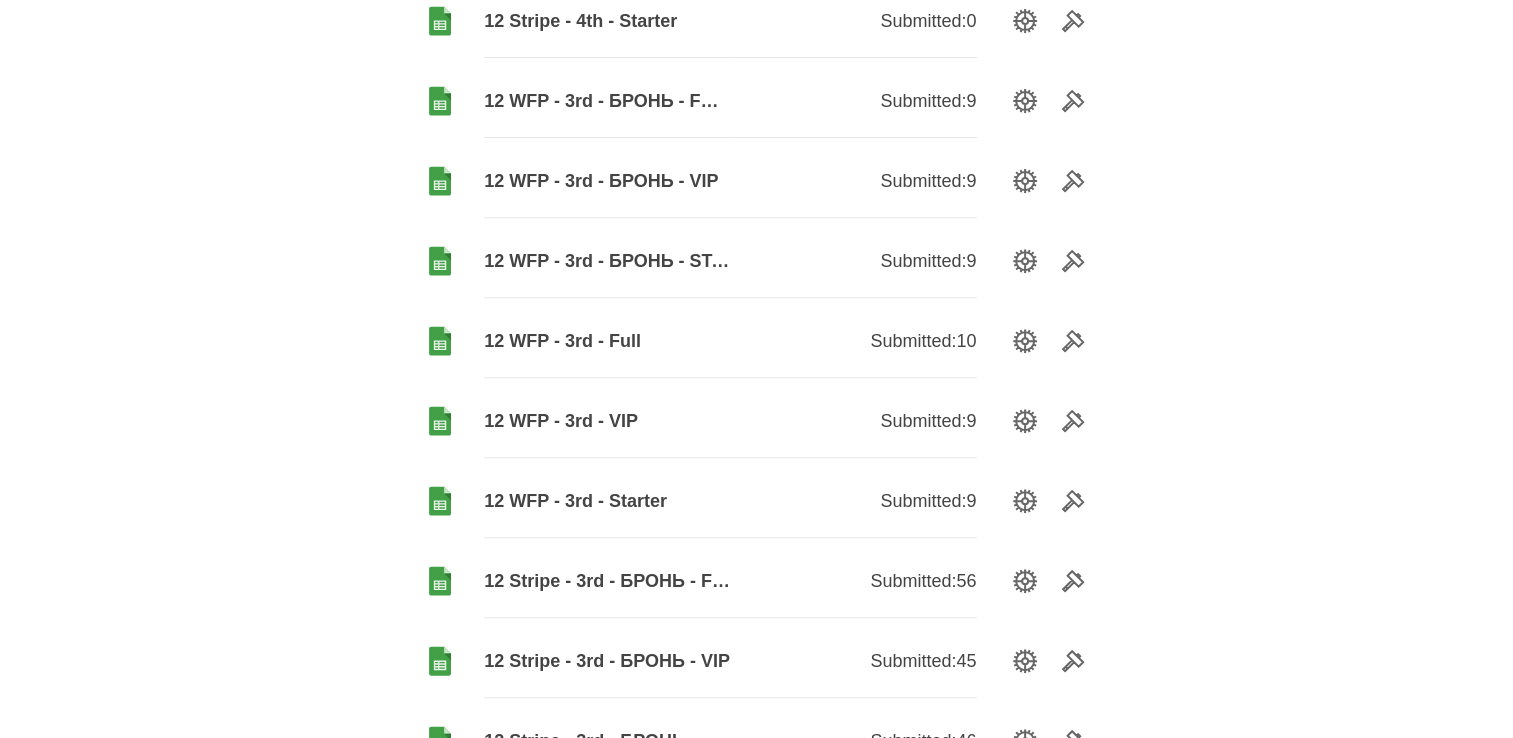 scroll, scrollTop: 780, scrollLeft: 0, axis: vertical 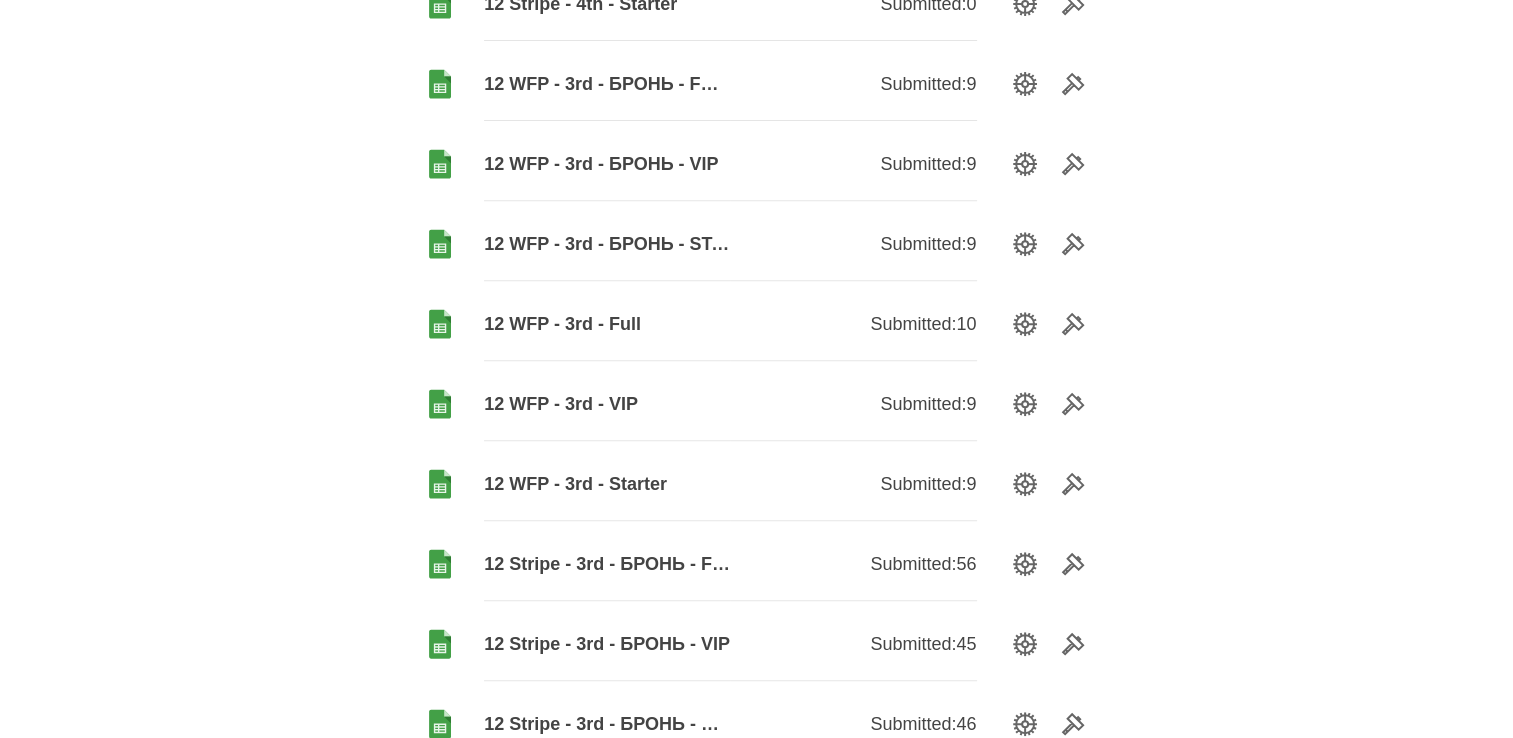 click on "12 WFP - 3rd - VIP" at bounding box center (607, 404) 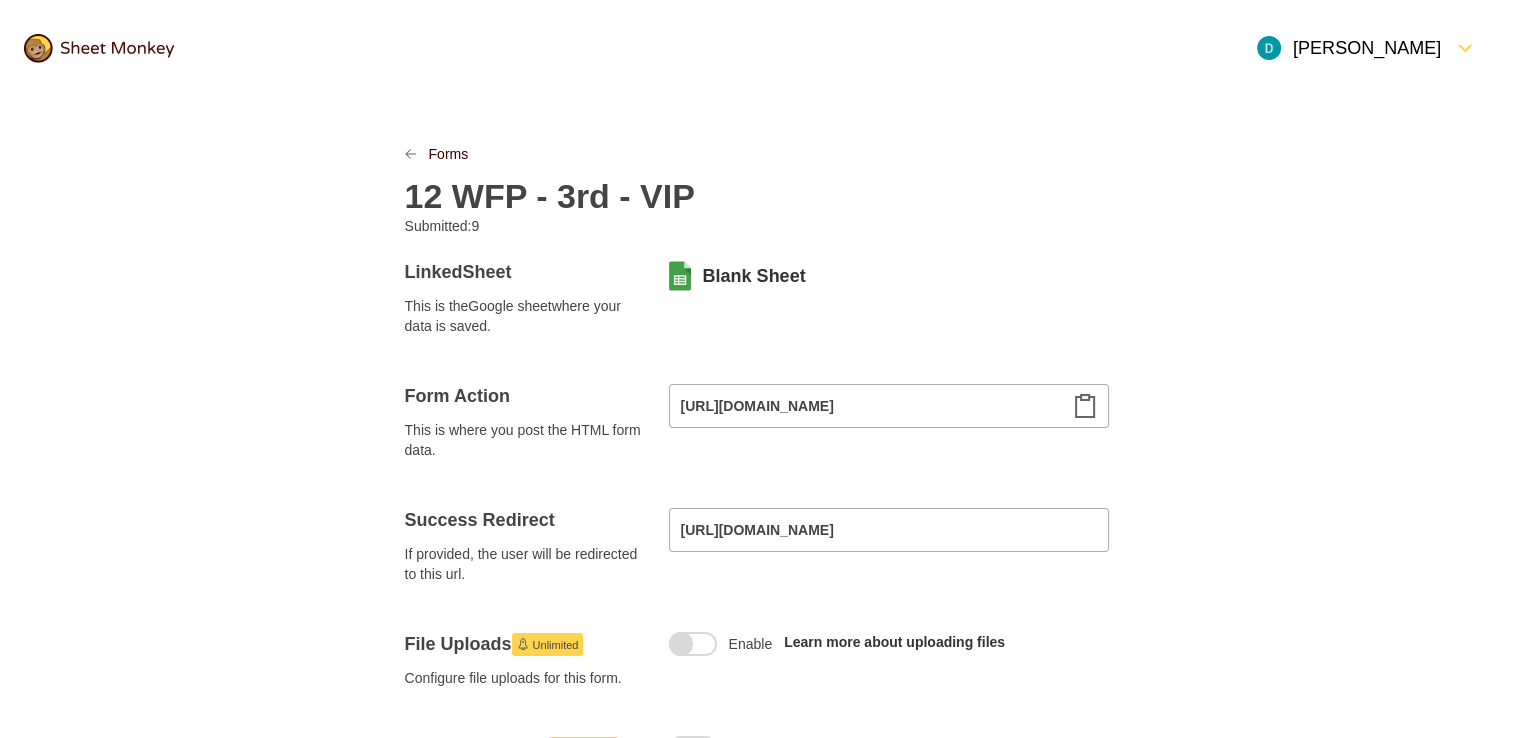 click on "12 WFP - 3rd - VIP" at bounding box center (550, 196) 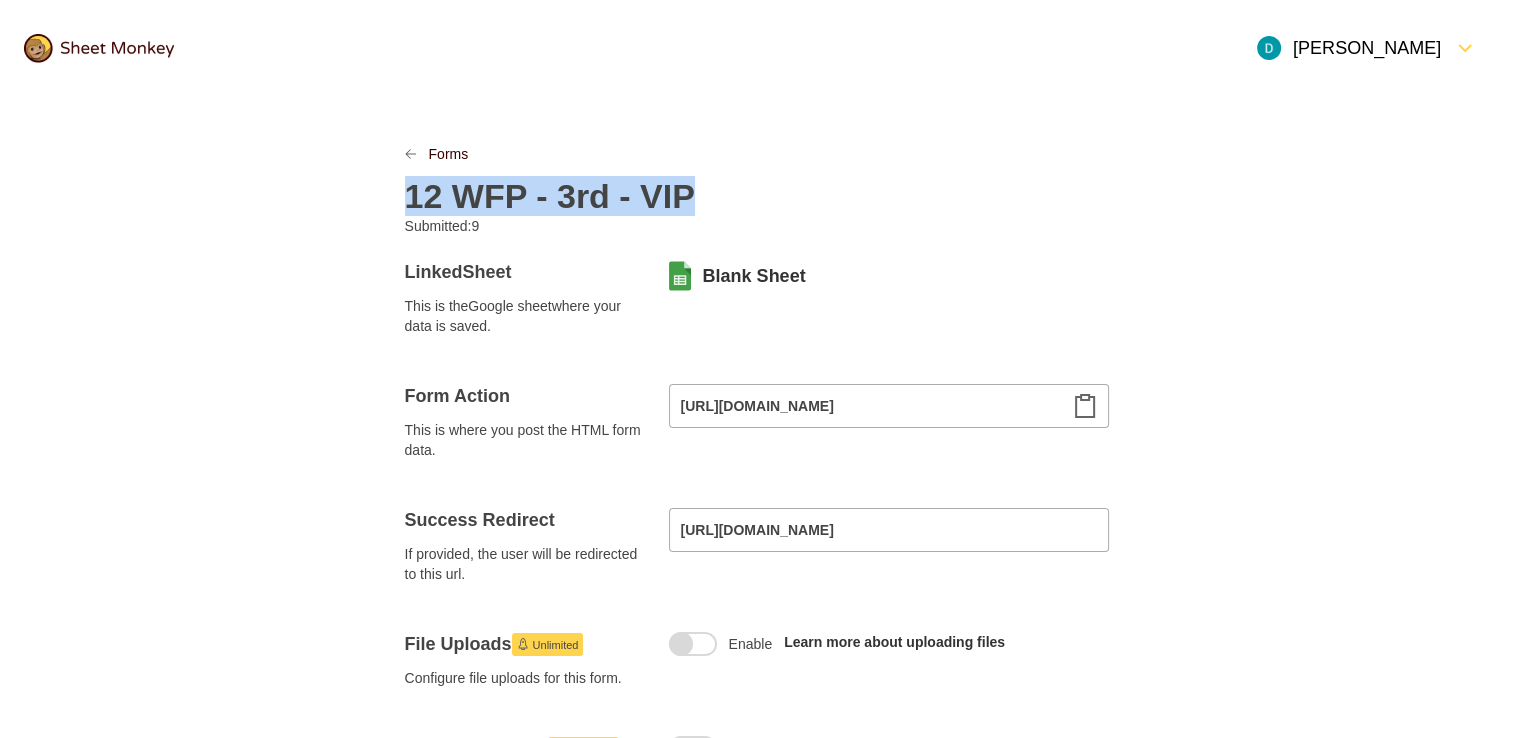 copy on "12 WFP - 3rd - VIP" 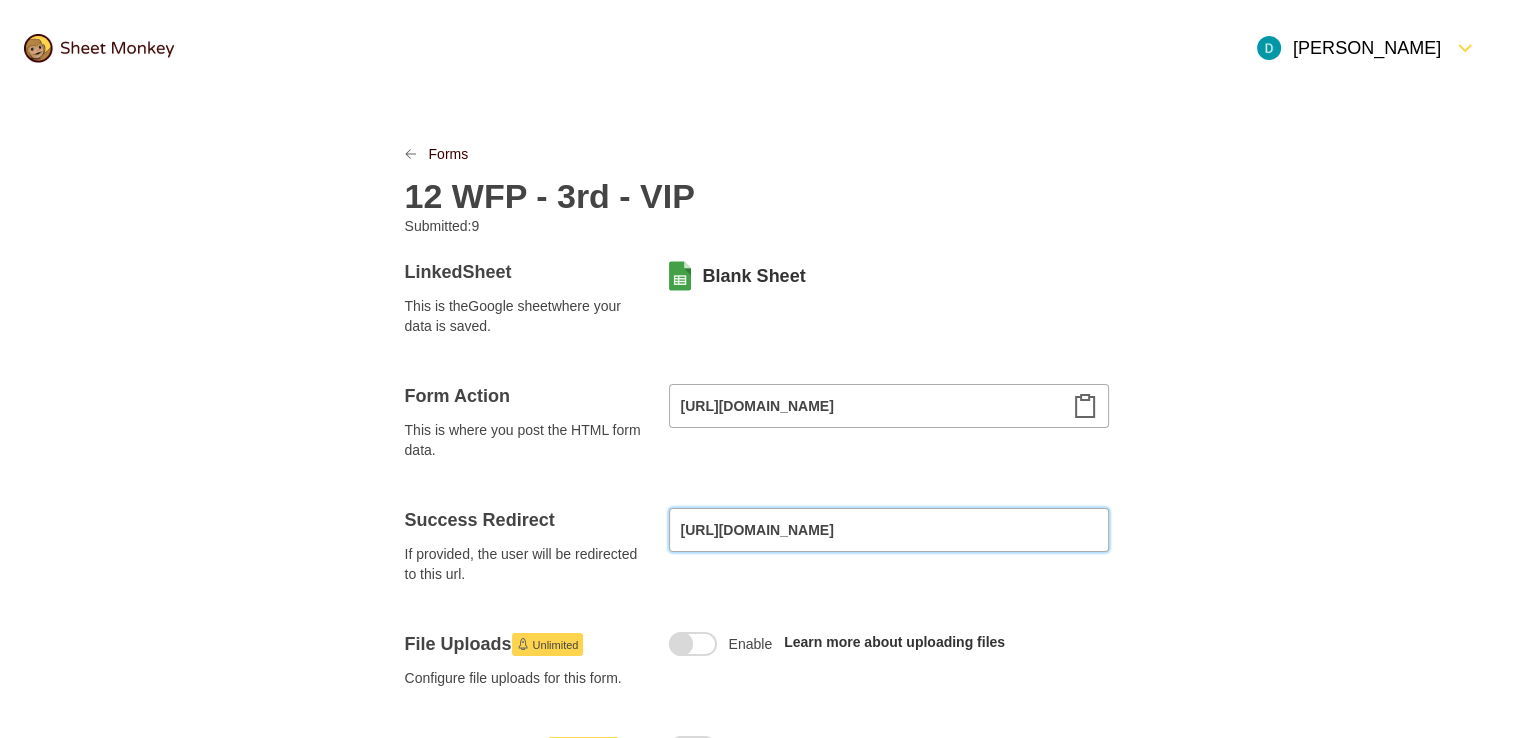 click on "https://www.finwise-education.com/splata-tarifu-vip" at bounding box center [889, 530] 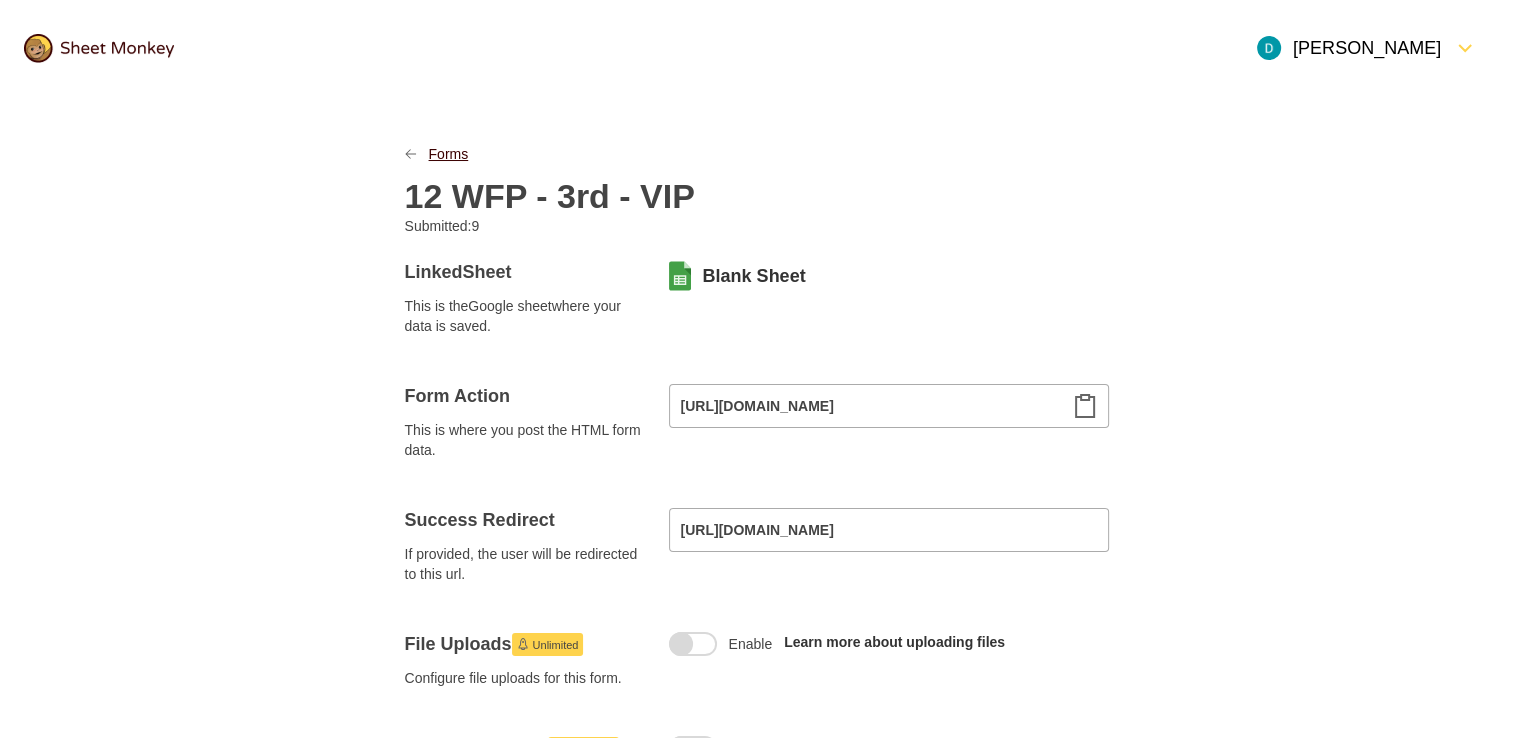 click on "Forms" at bounding box center (449, 154) 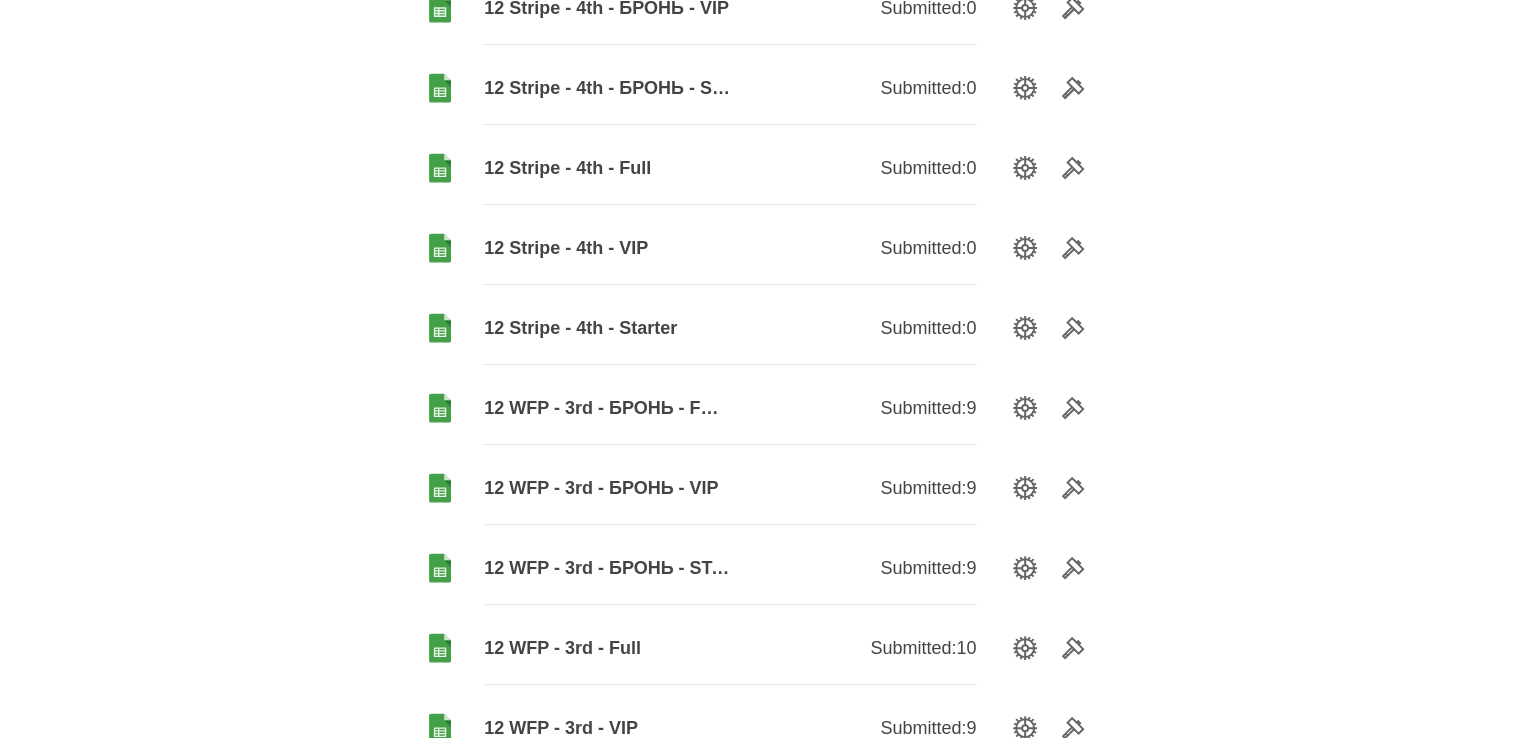 scroll, scrollTop: 700, scrollLeft: 0, axis: vertical 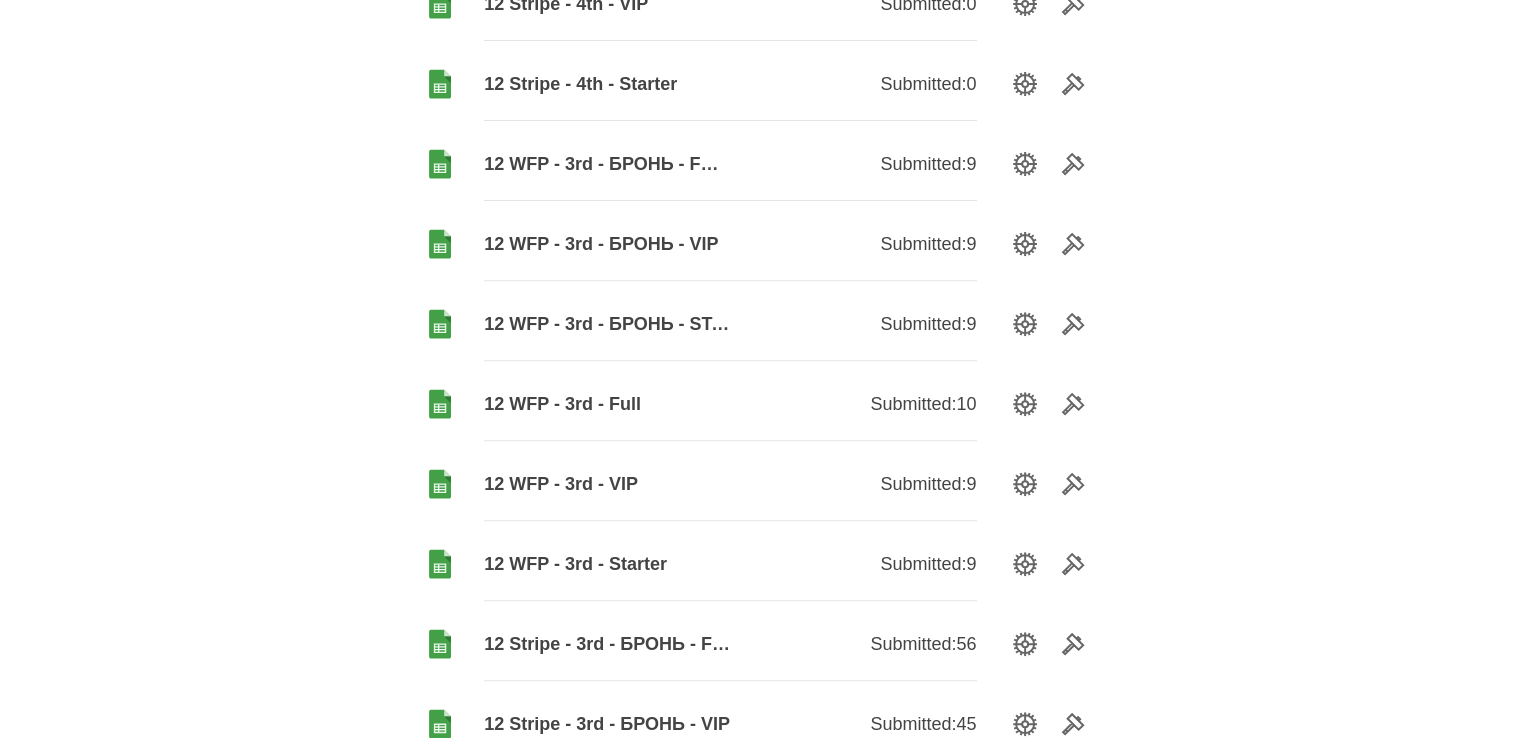 click on "12 WFP - 3rd - Full" at bounding box center [607, 404] 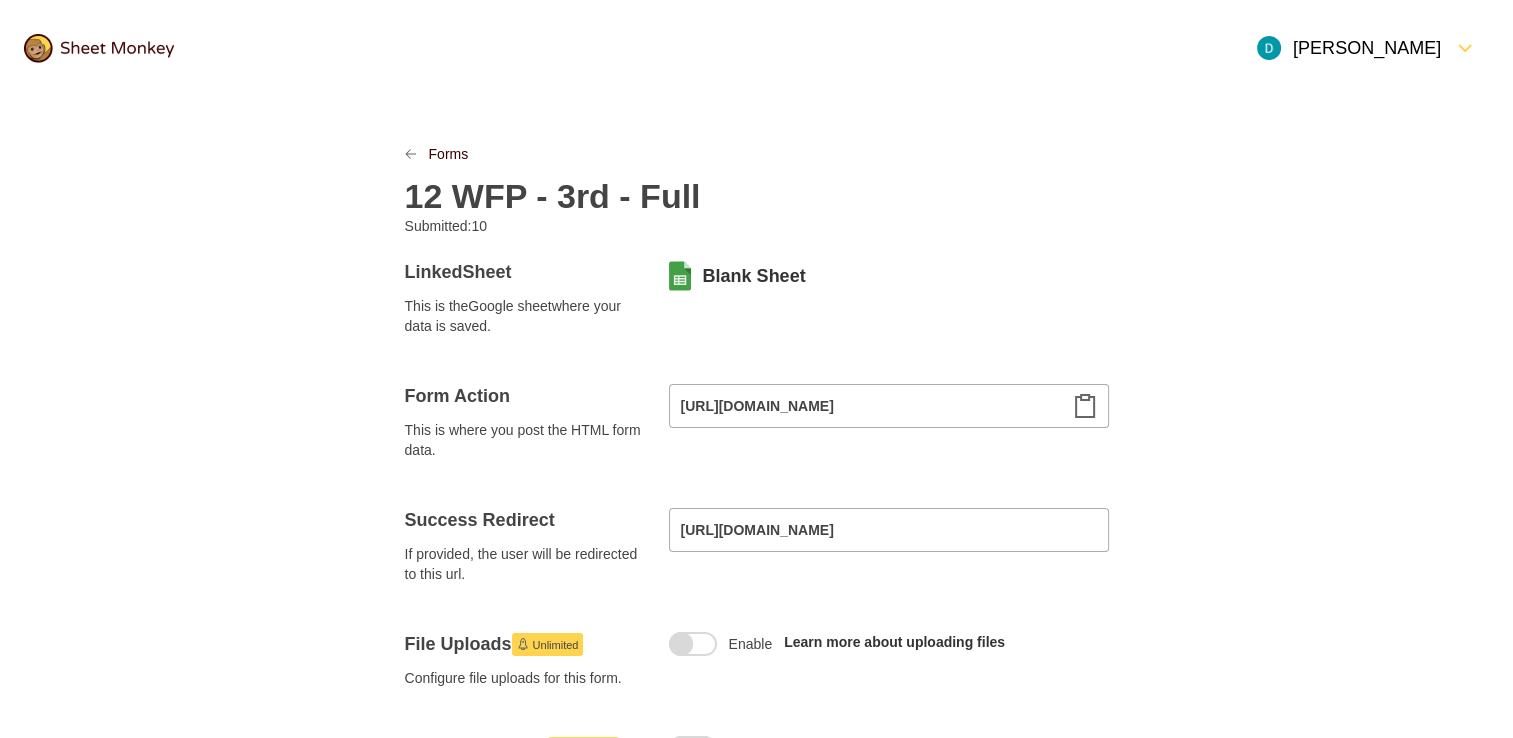 click on "12 WFP - 3rd - Full" at bounding box center [553, 196] 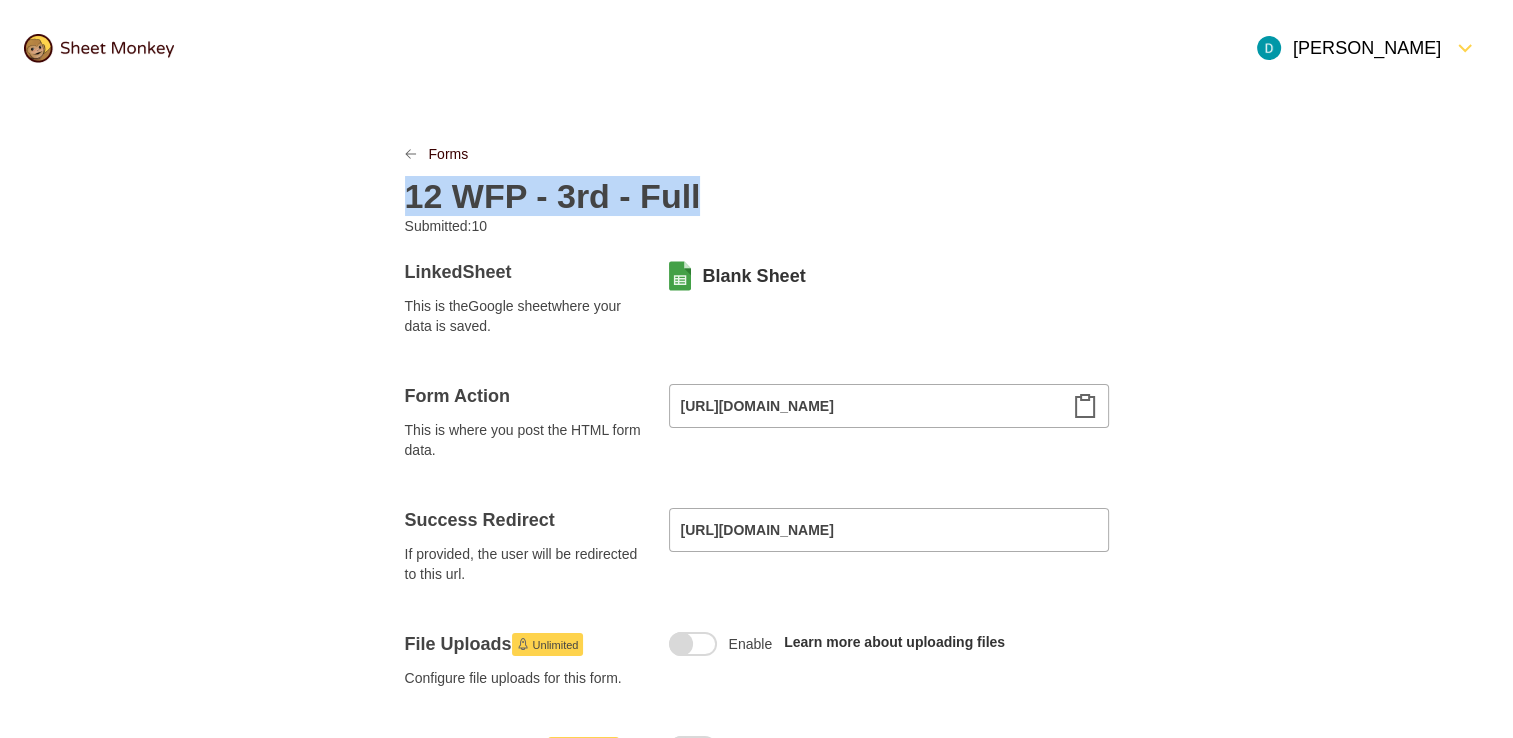 copy on "12 WFP - 3rd - Full" 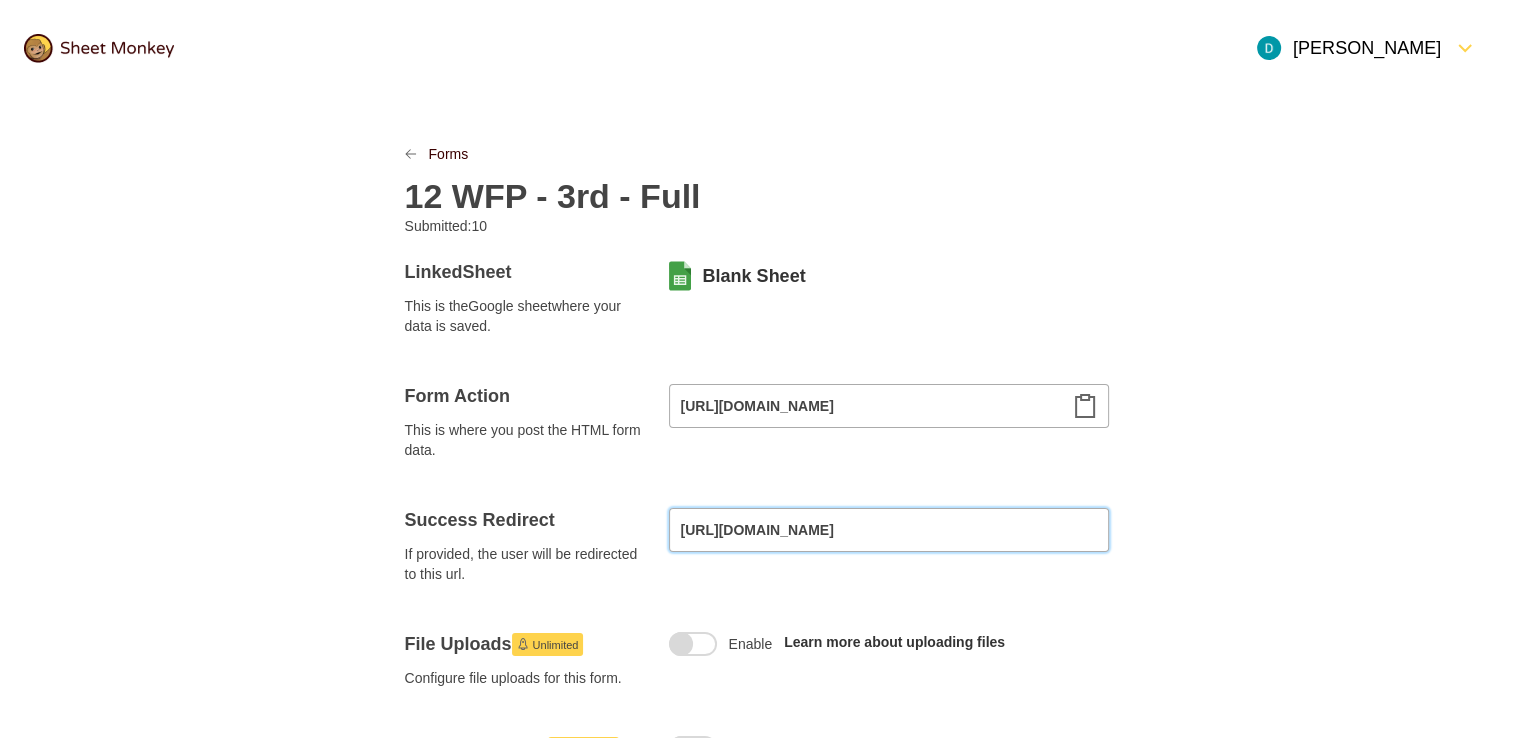 click on "https://www.finwise-education.com/splata-tarifu-full" at bounding box center [889, 530] 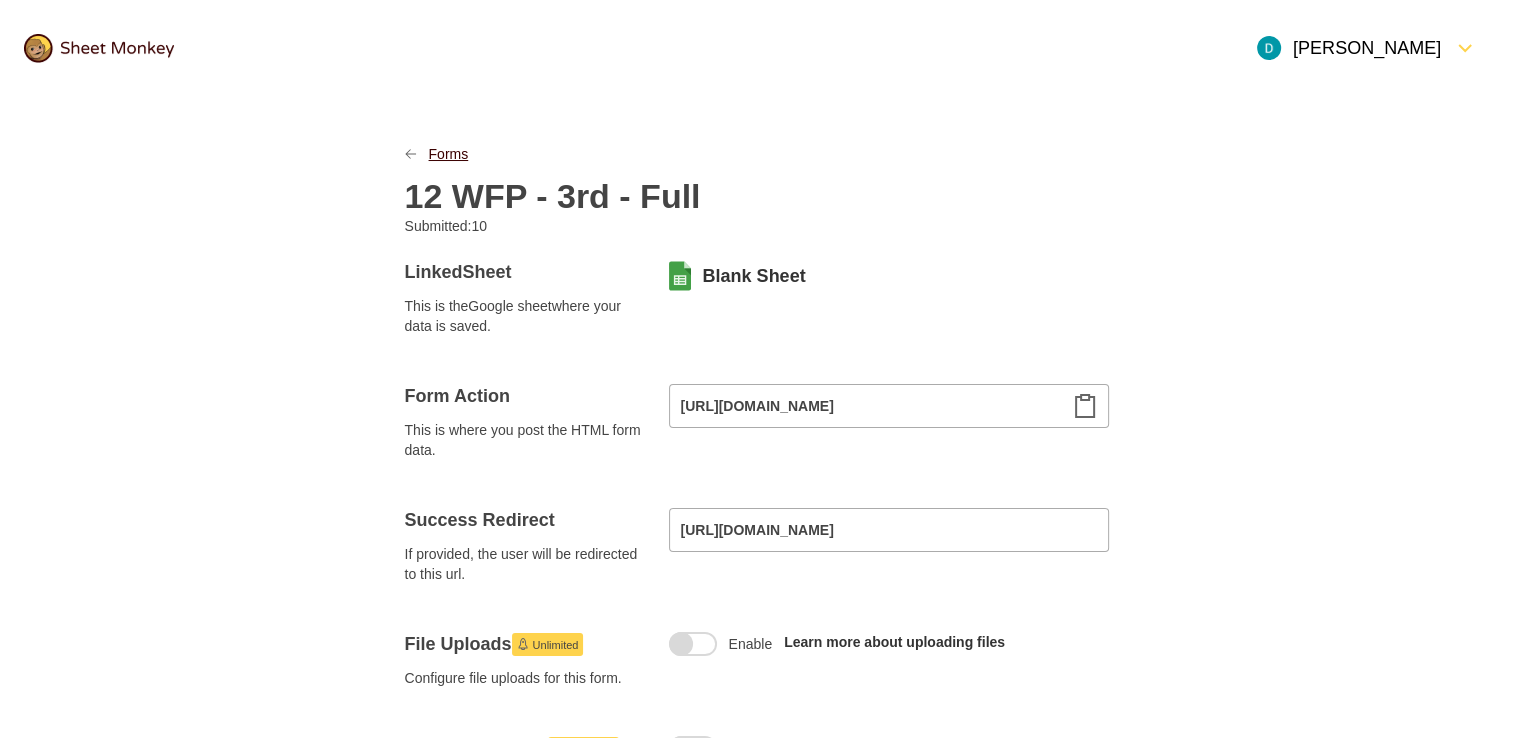 click on "Forms" at bounding box center [449, 154] 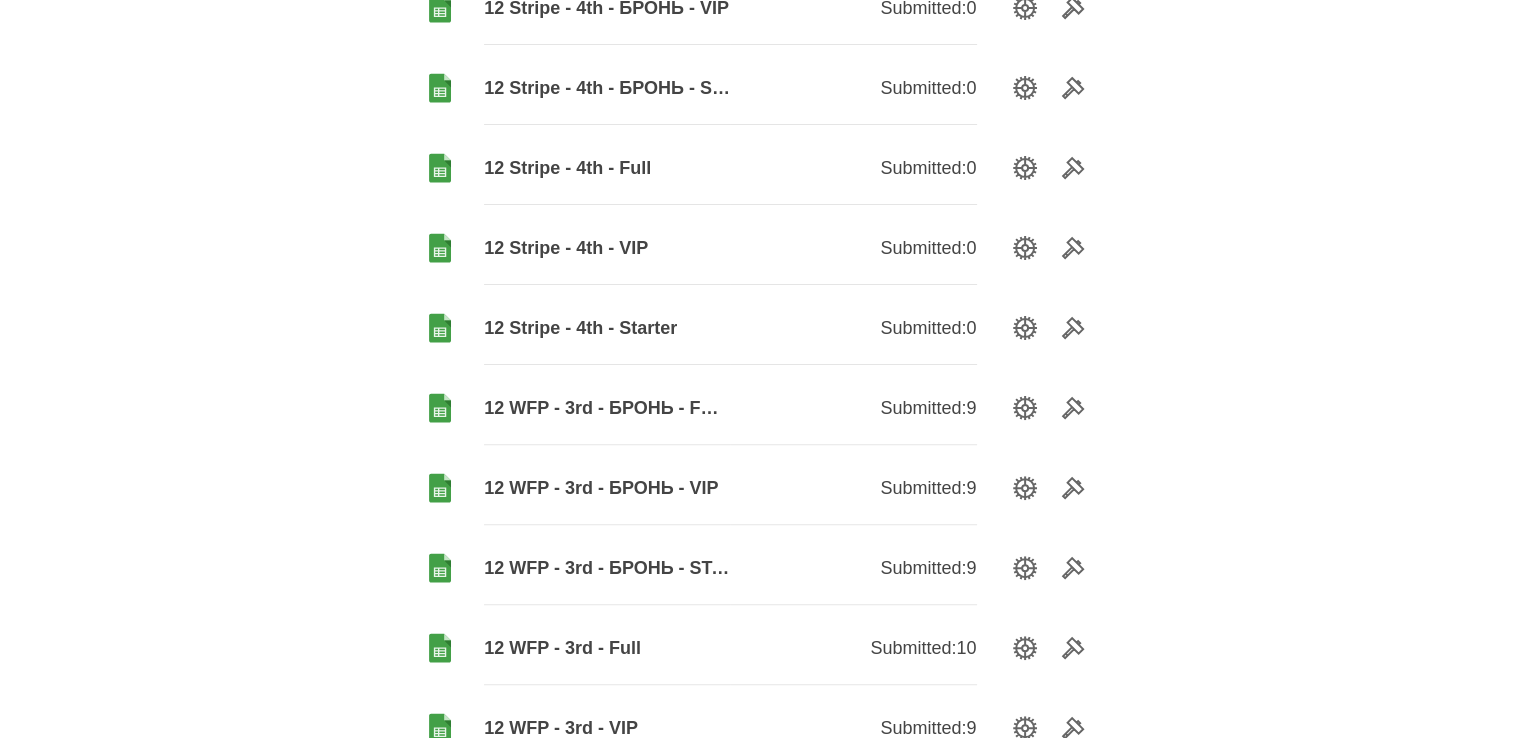 scroll, scrollTop: 700, scrollLeft: 0, axis: vertical 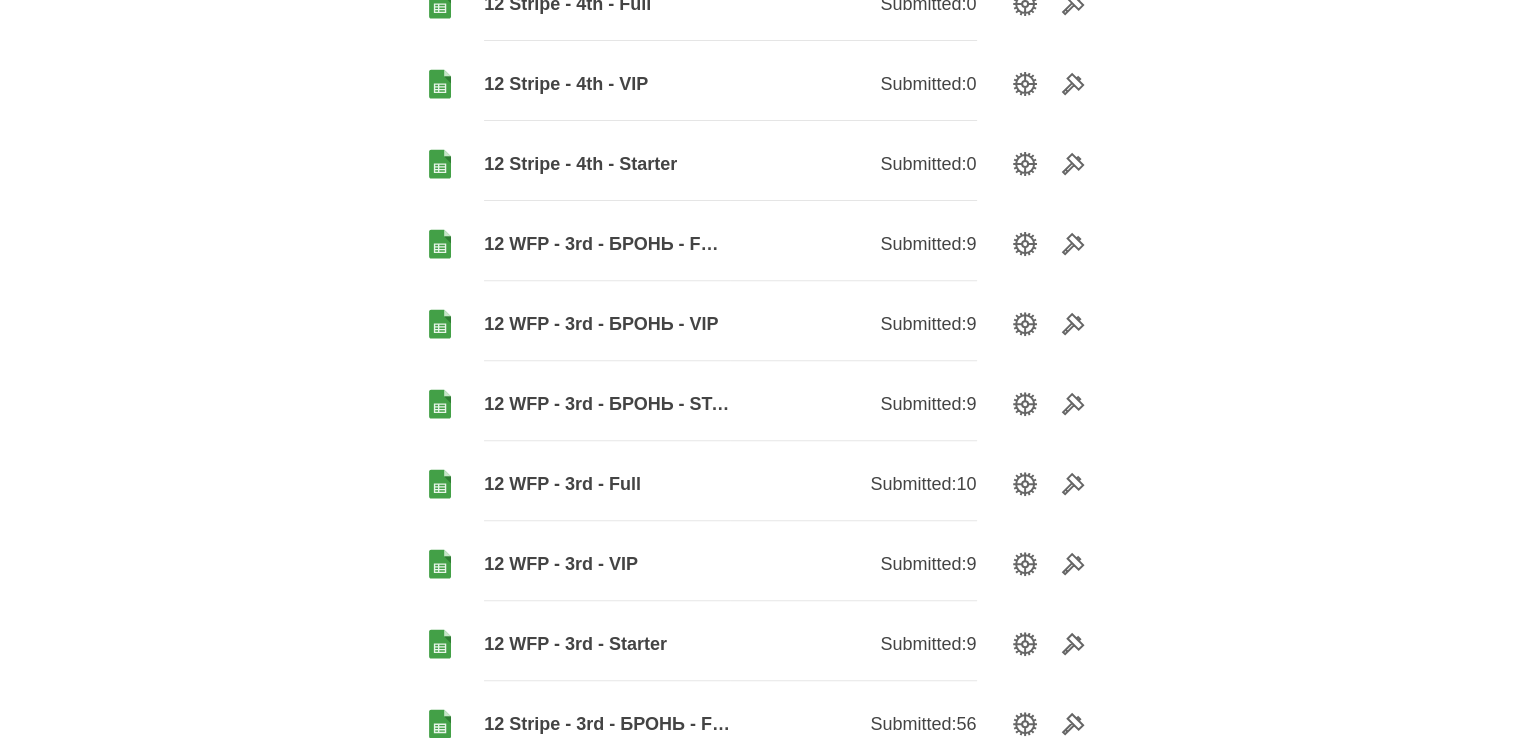 click on "12 WFP - 3rd - БРОНЬ - STARTER" at bounding box center [607, 404] 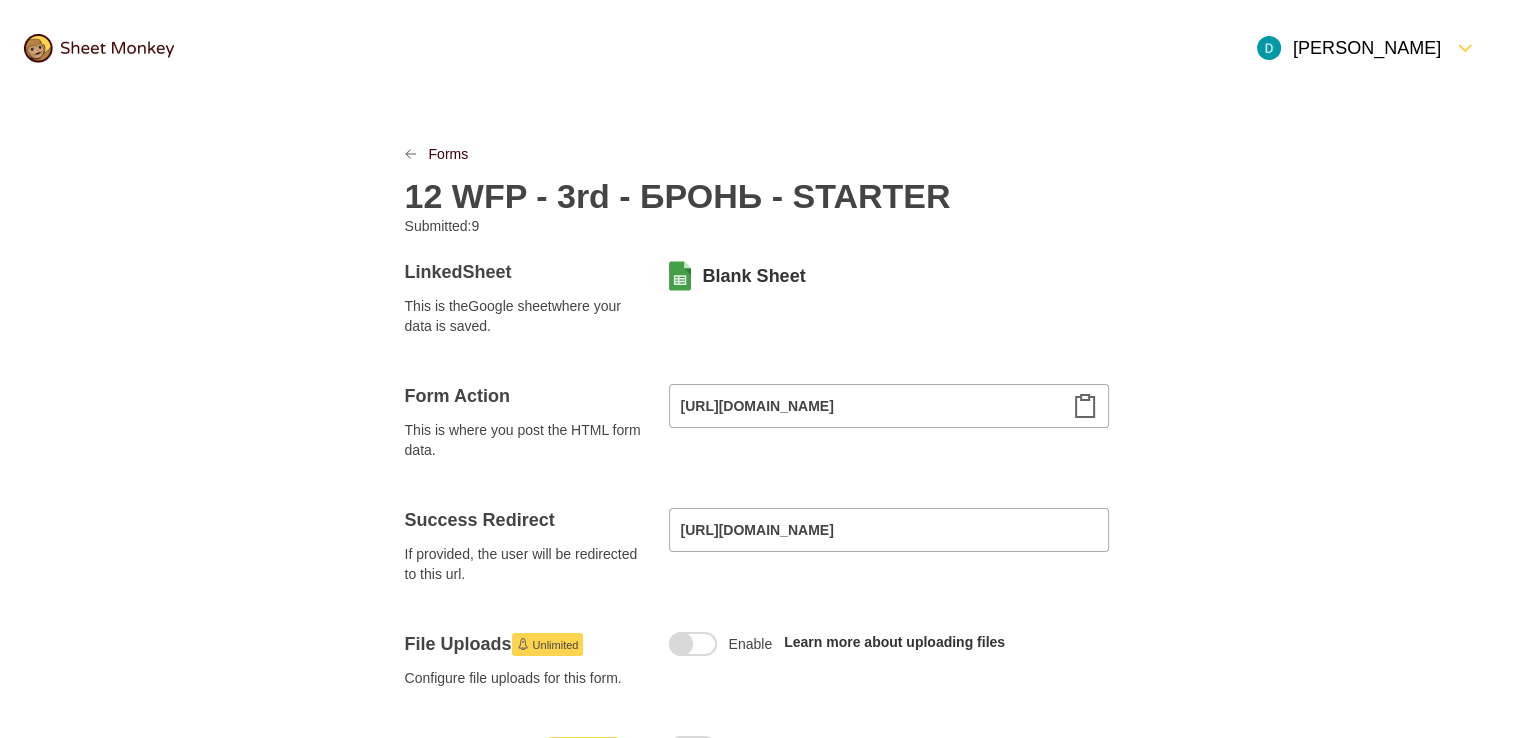 click on "12 WFP - 3rd - БРОНЬ - STARTER" at bounding box center (678, 196) 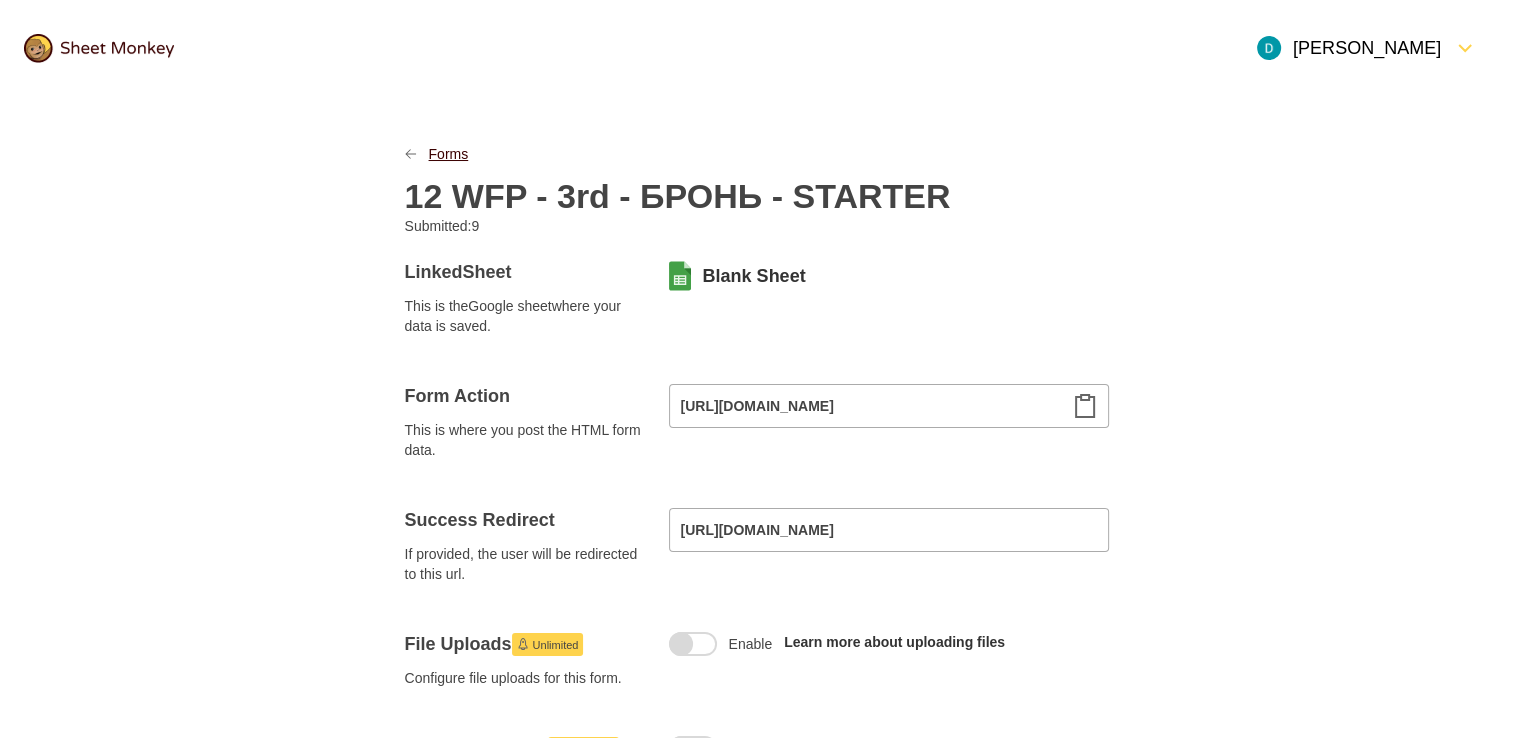 click on "Forms" at bounding box center [449, 154] 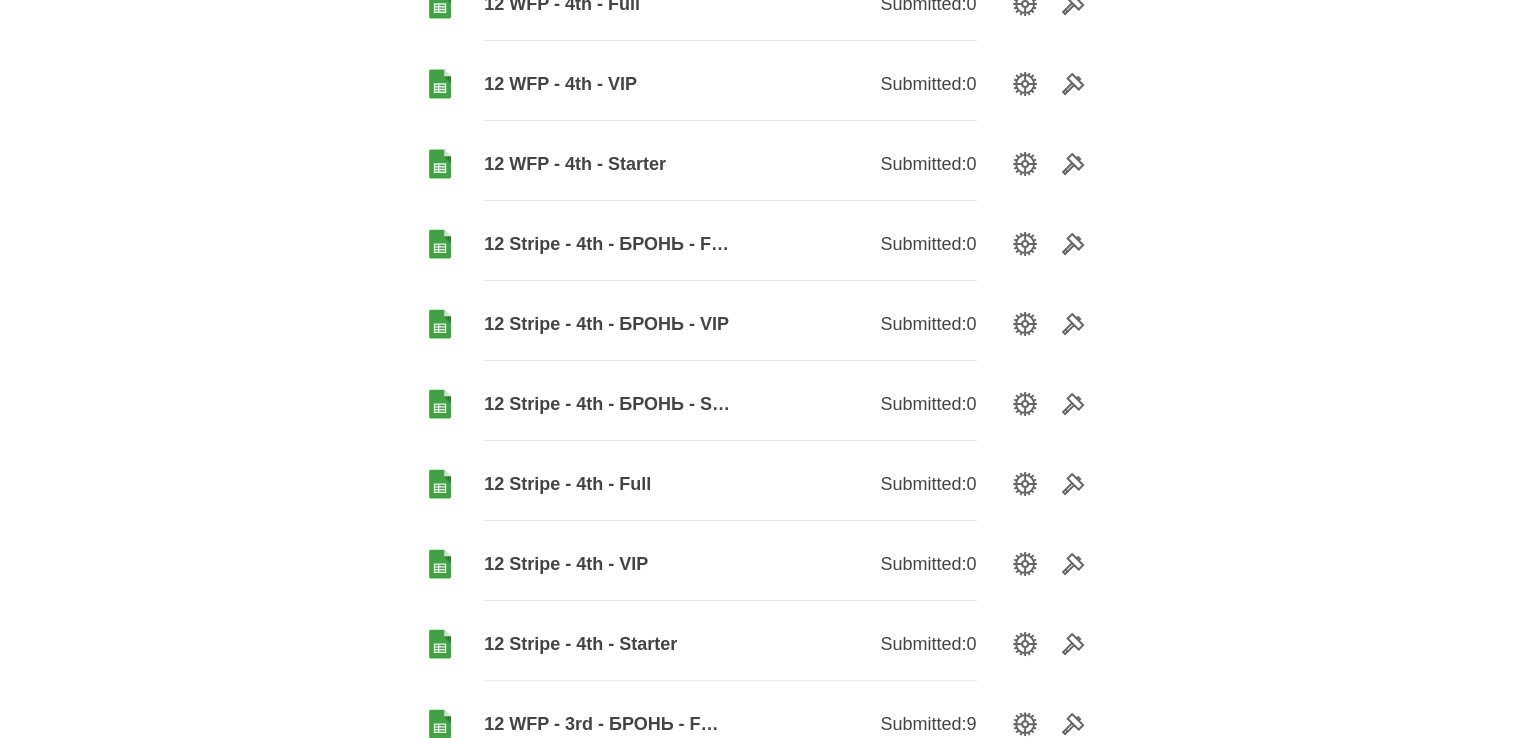 scroll, scrollTop: 700, scrollLeft: 0, axis: vertical 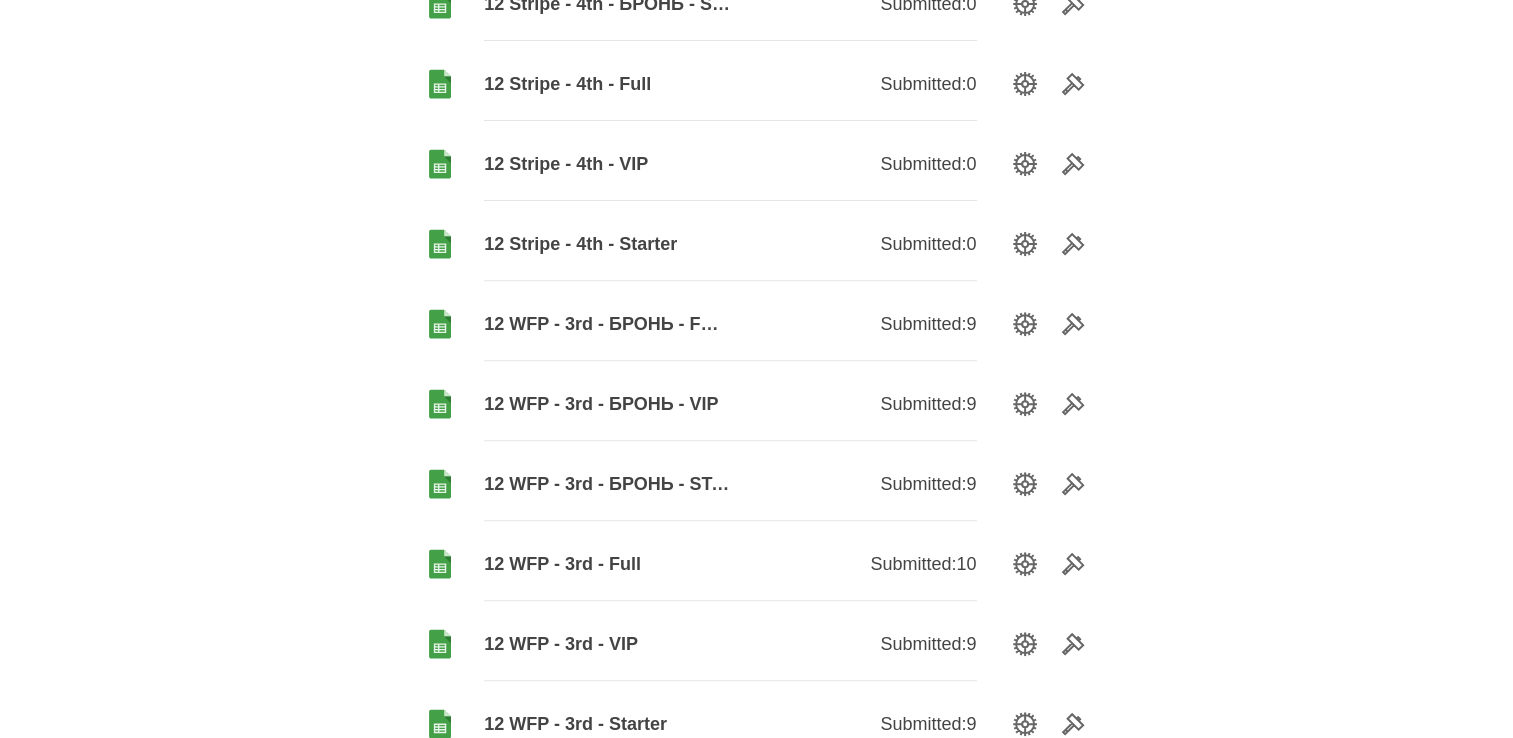 click on "12 WFP - 3rd - БРОНЬ - VIP" at bounding box center [607, 404] 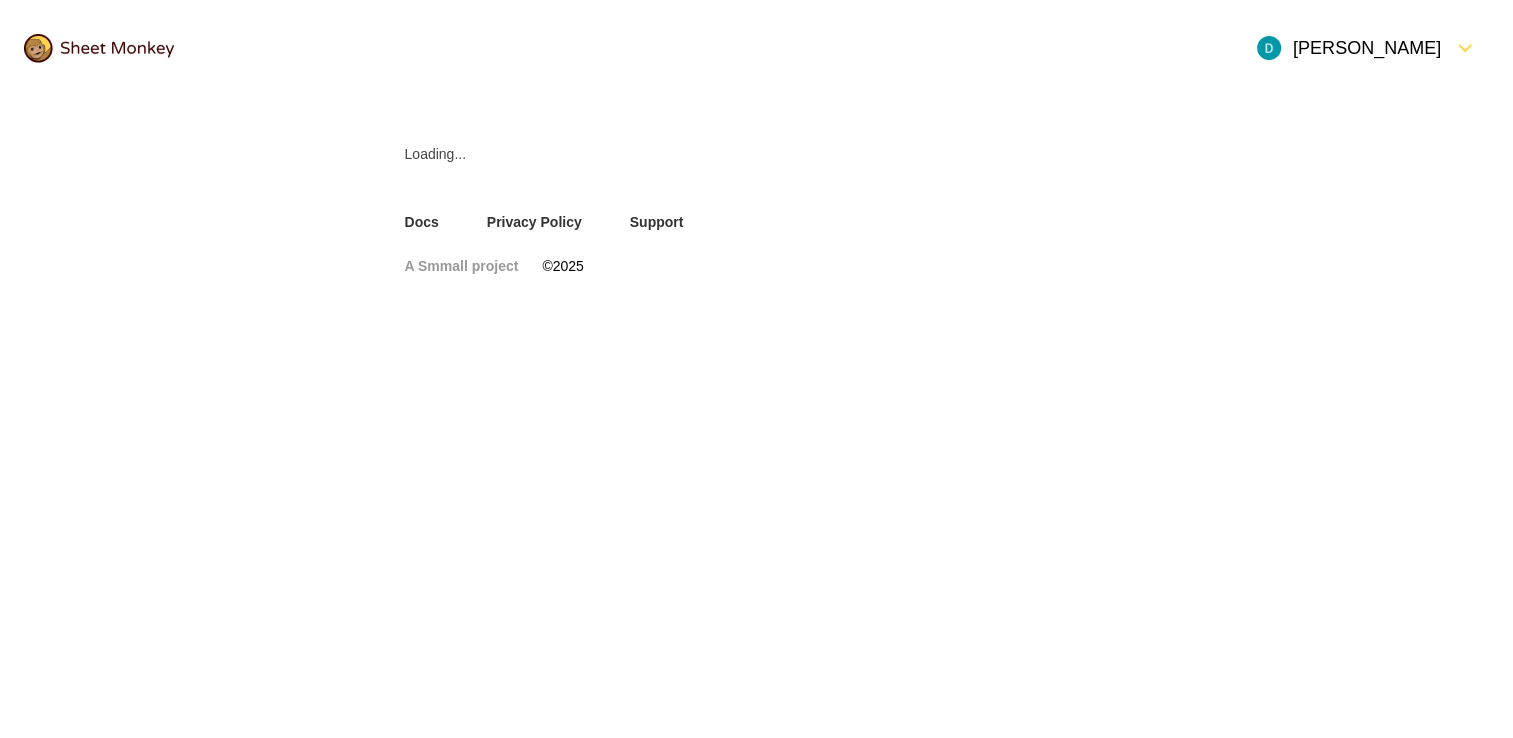 scroll, scrollTop: 0, scrollLeft: 0, axis: both 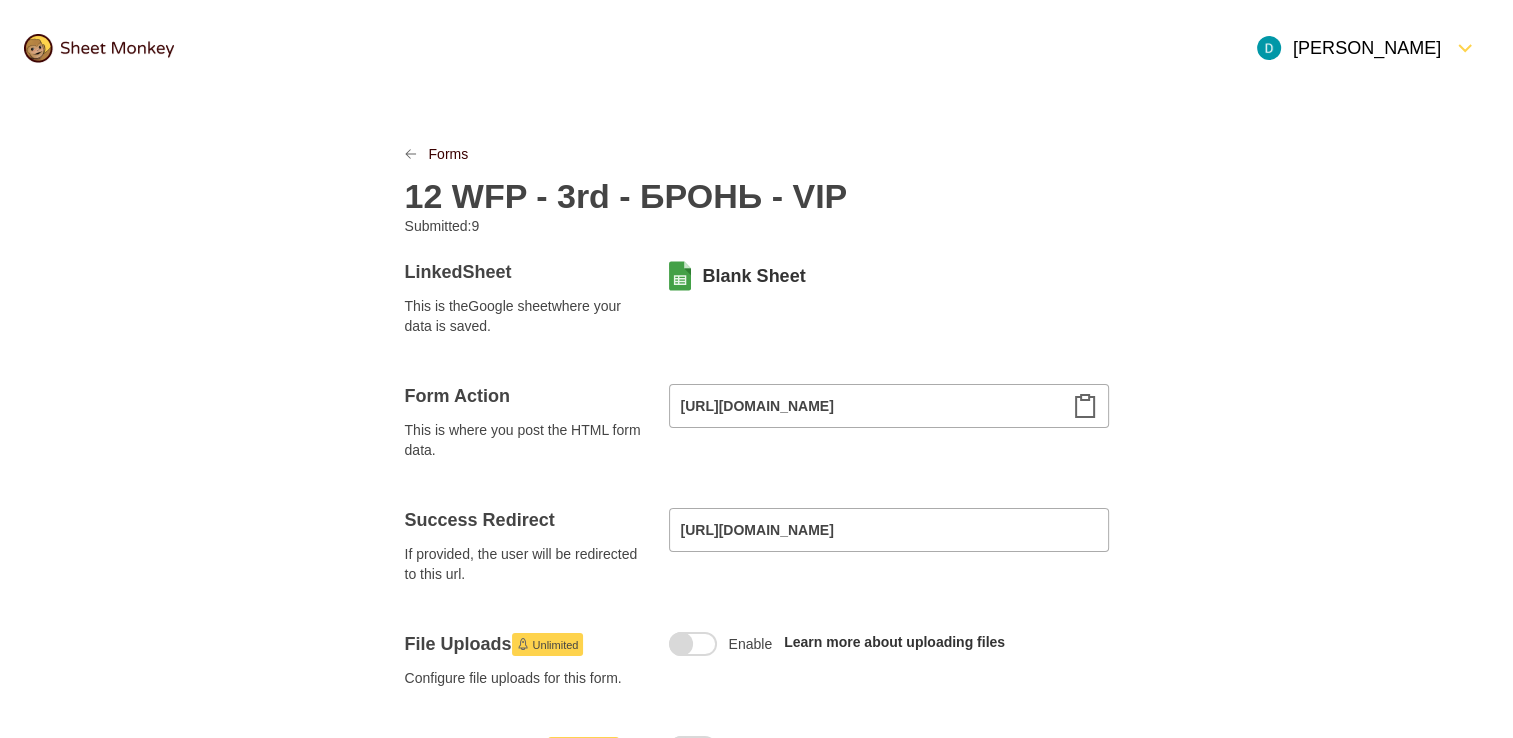 click on "12 WFP - 3rd - БРОНЬ - VIP" at bounding box center [626, 196] 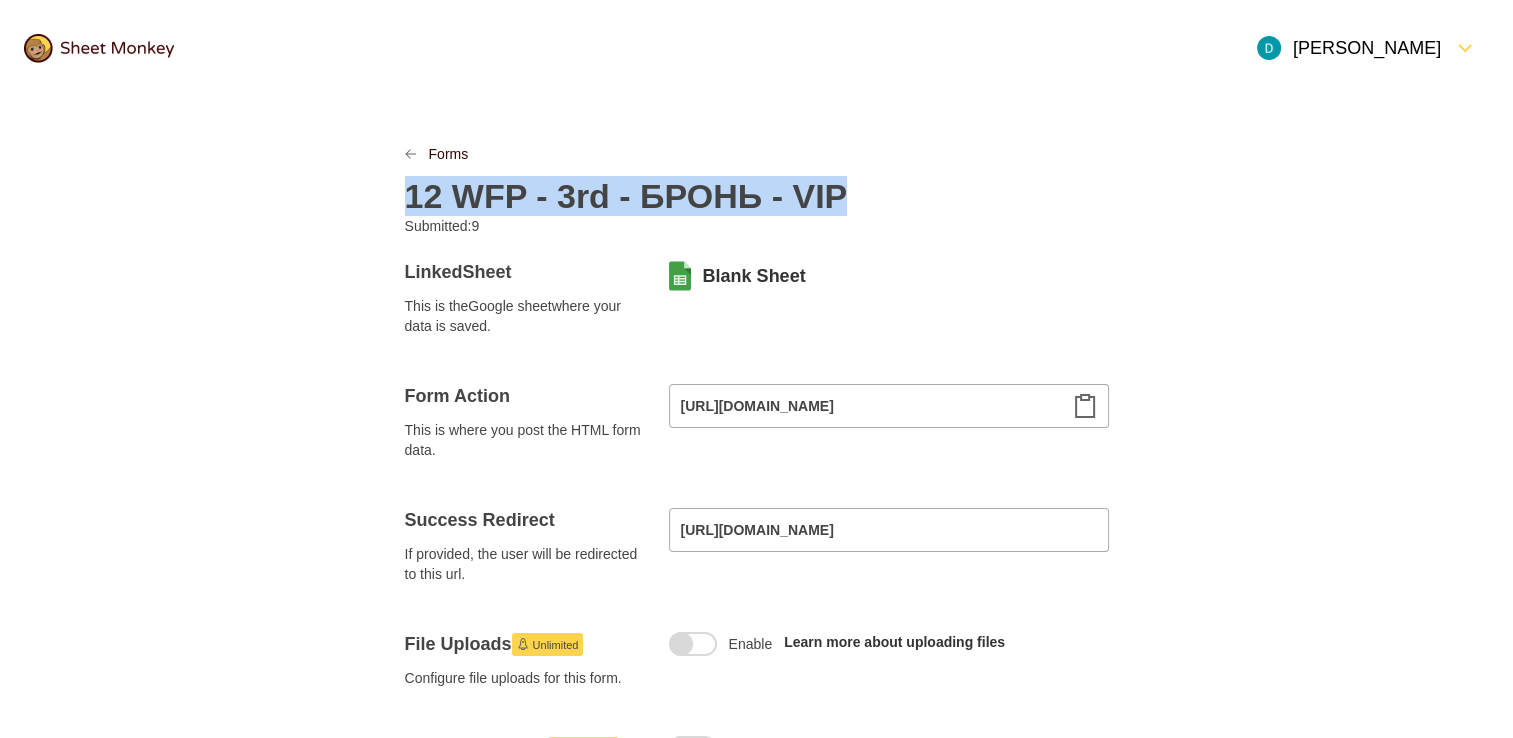 copy on "12 WFP - 3rd - БРОНЬ - VIP" 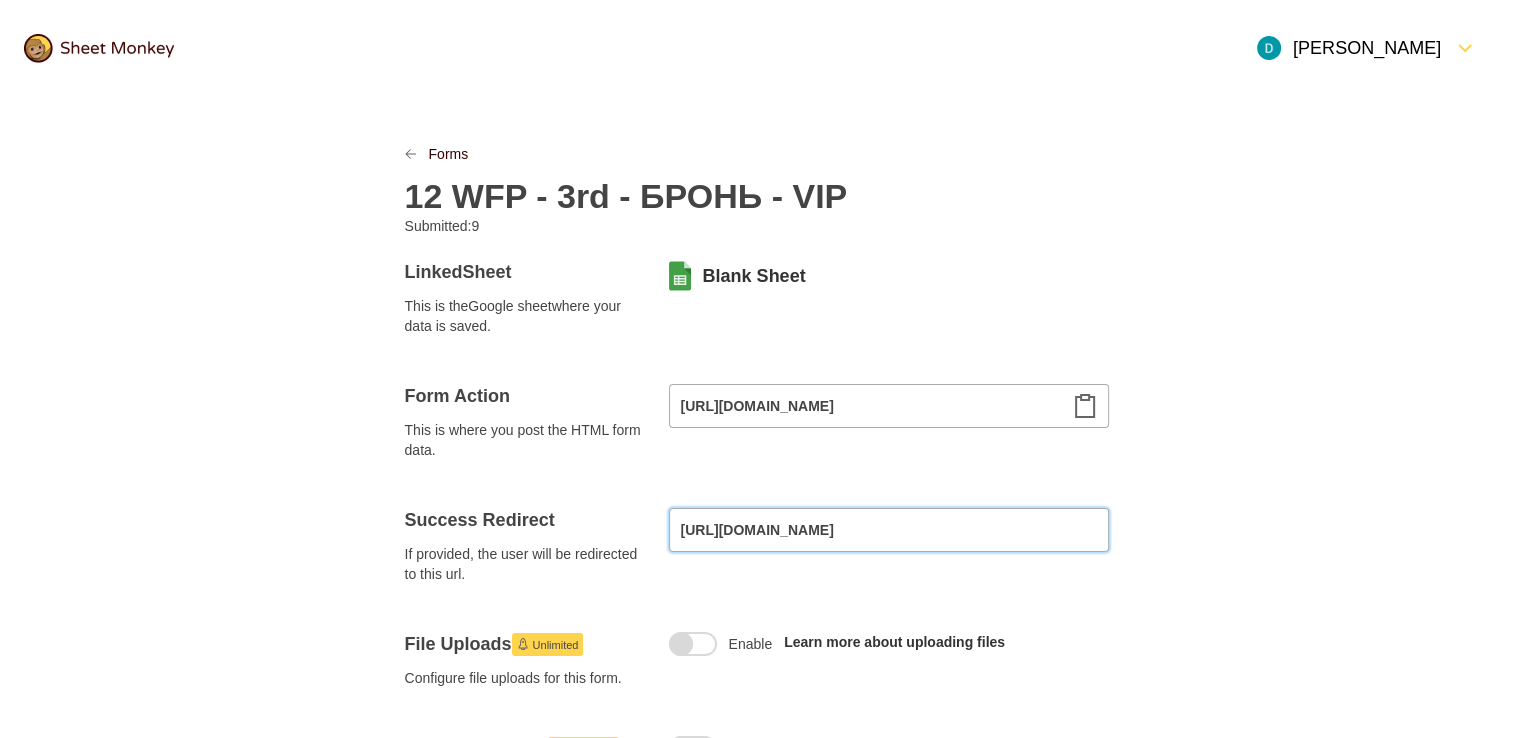 click on "https://secure.wayforpay.com/button/b7060f84198a8" at bounding box center [889, 530] 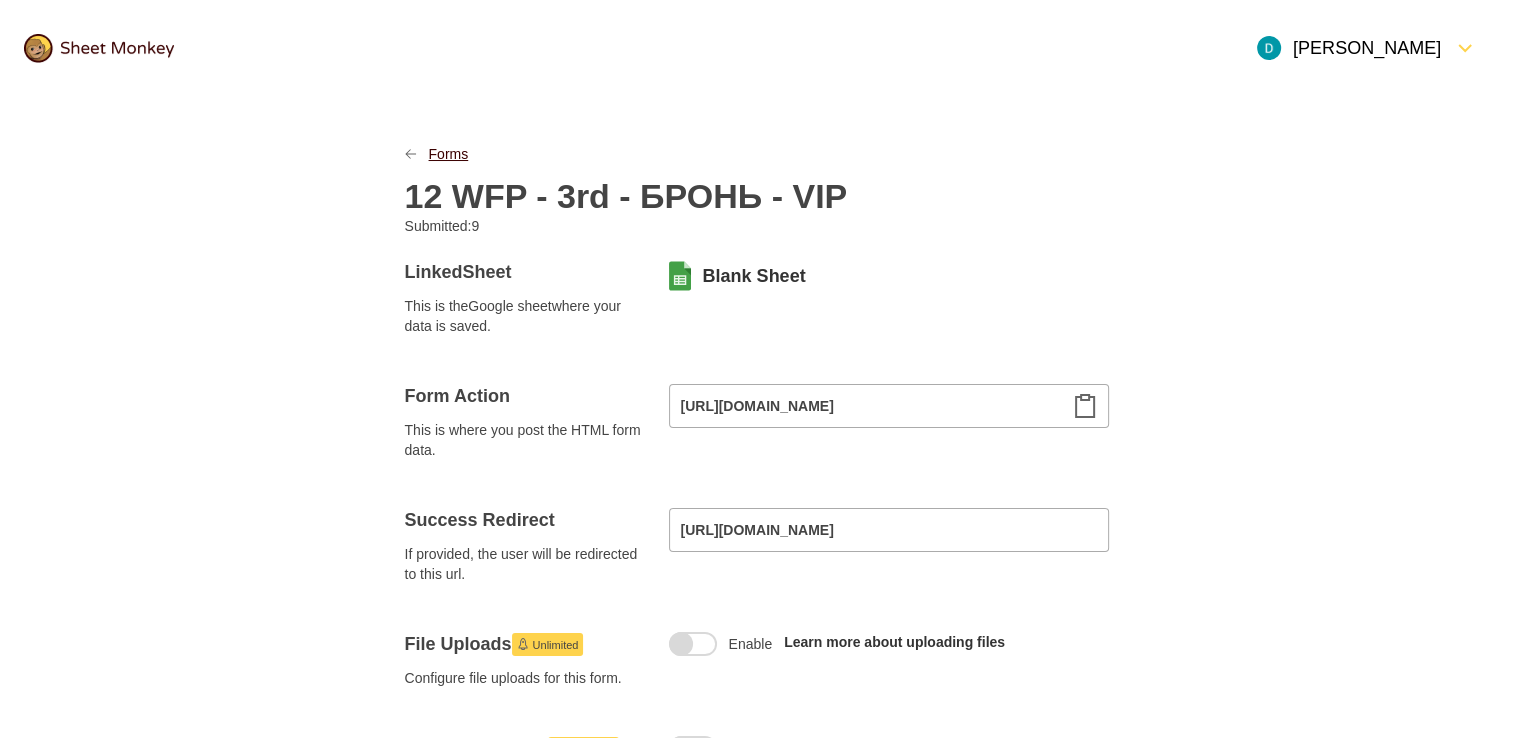 click on "Forms" at bounding box center [449, 154] 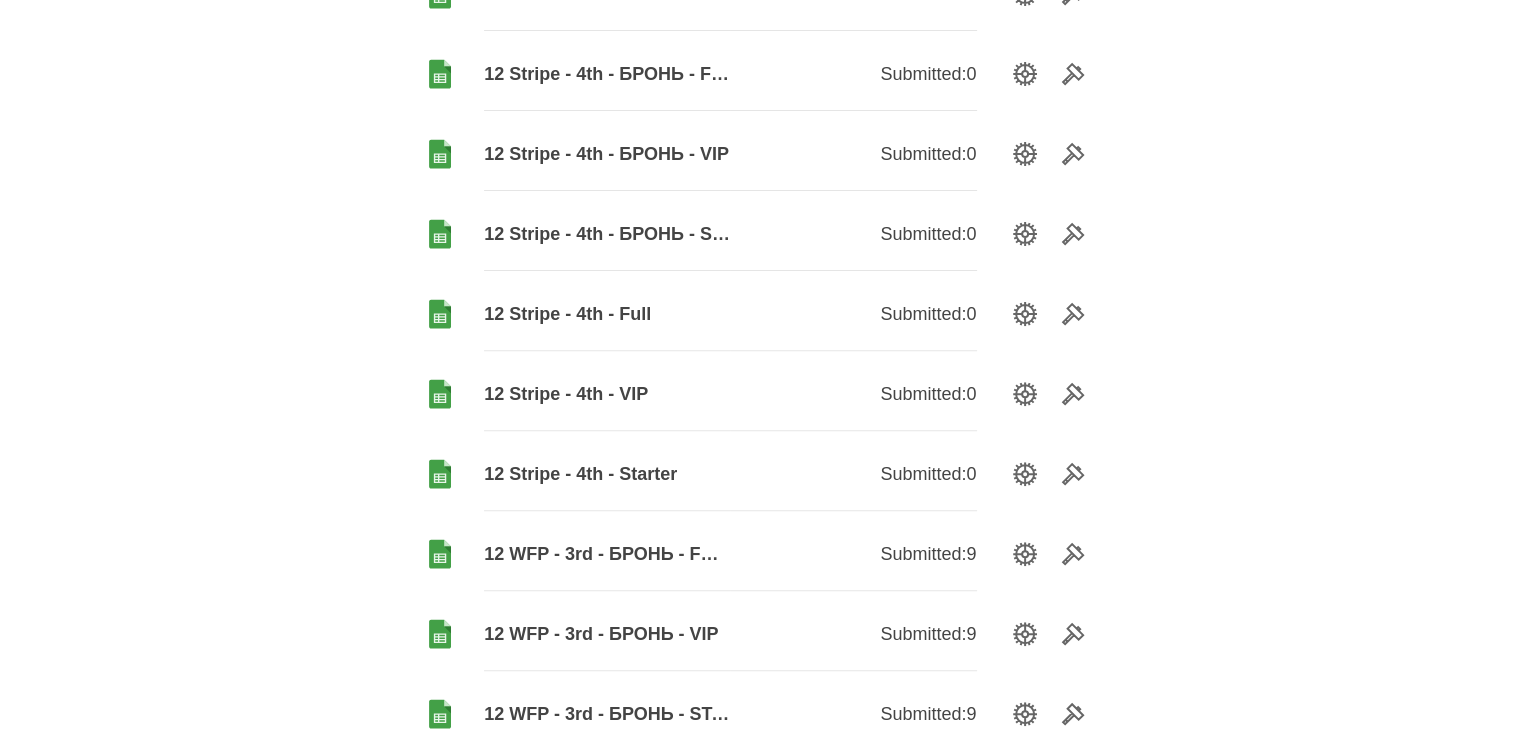 scroll, scrollTop: 1000, scrollLeft: 0, axis: vertical 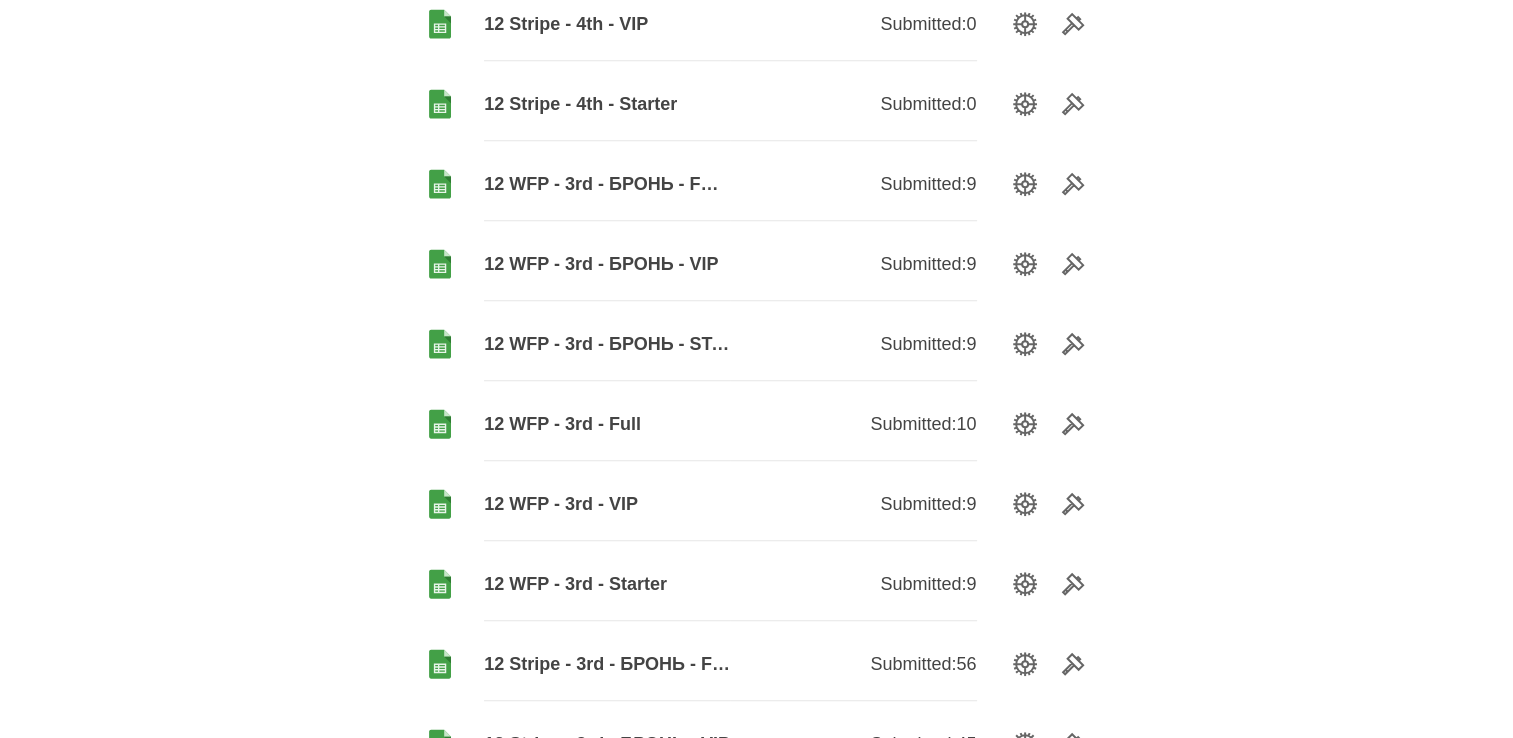 click on "12 WFP - 3rd - БРОНЬ - FULL" at bounding box center (607, 184) 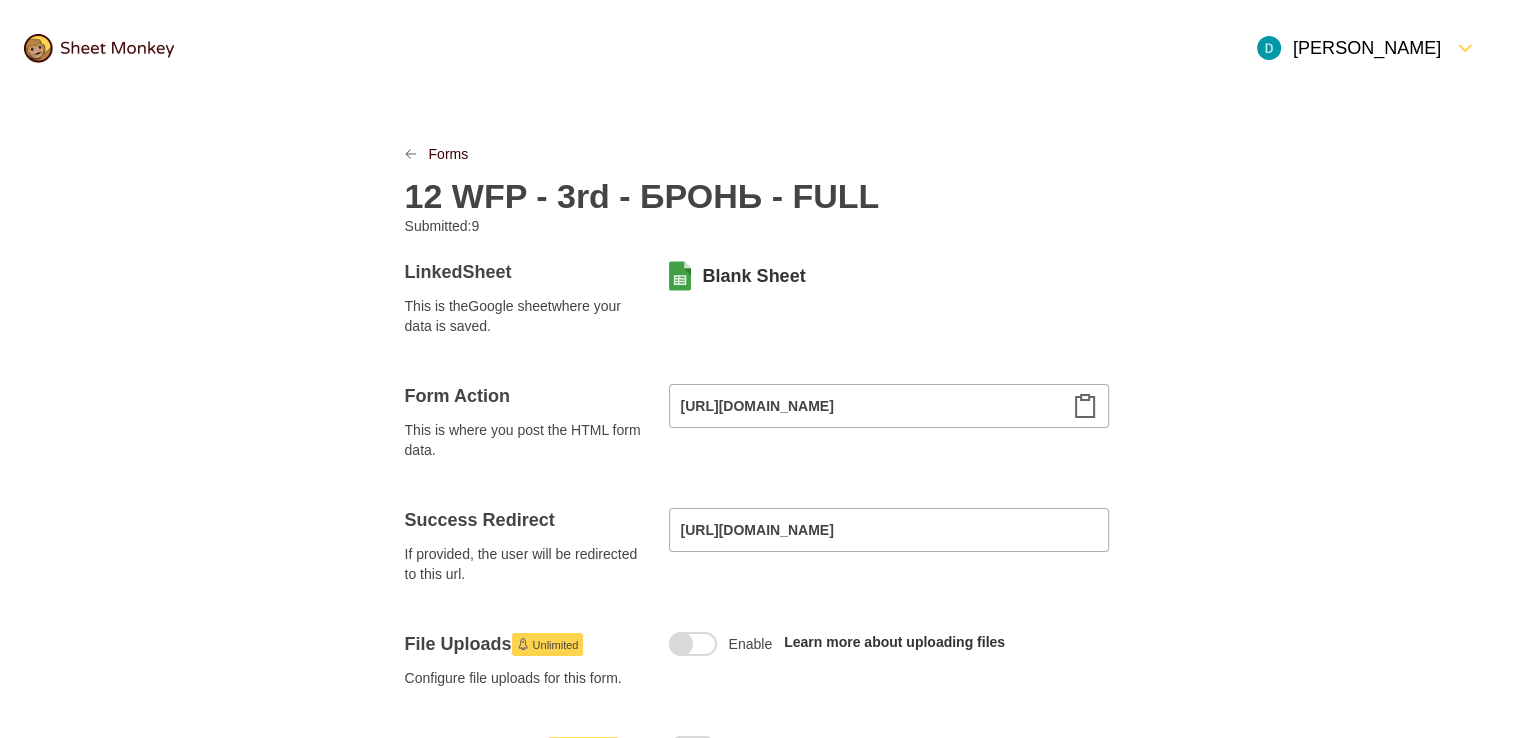 click on "12 WFP - 3rd - БРОНЬ - FULL" at bounding box center [642, 196] 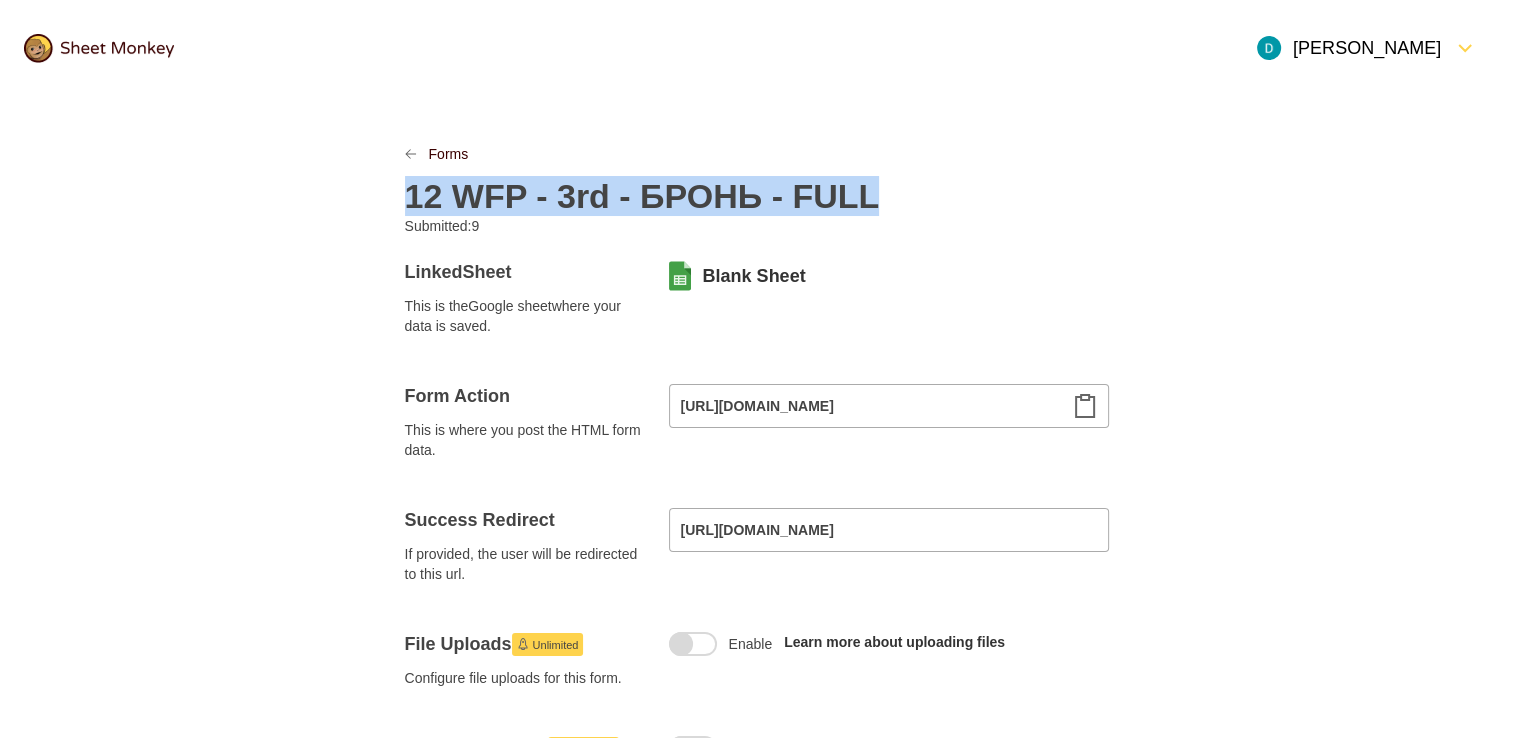 copy on "12 WFP - 3rd - БРОНЬ - FULL" 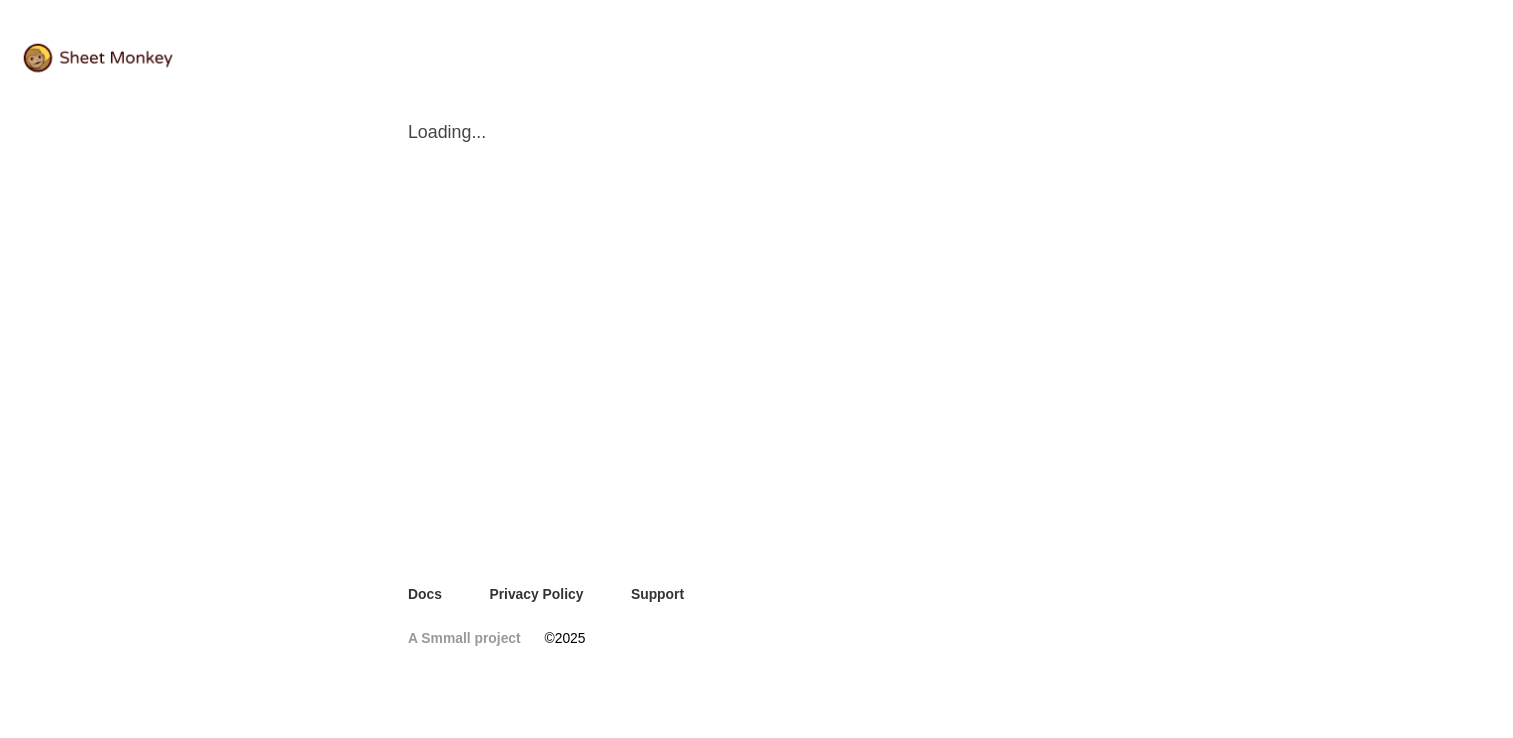 scroll, scrollTop: 0, scrollLeft: 0, axis: both 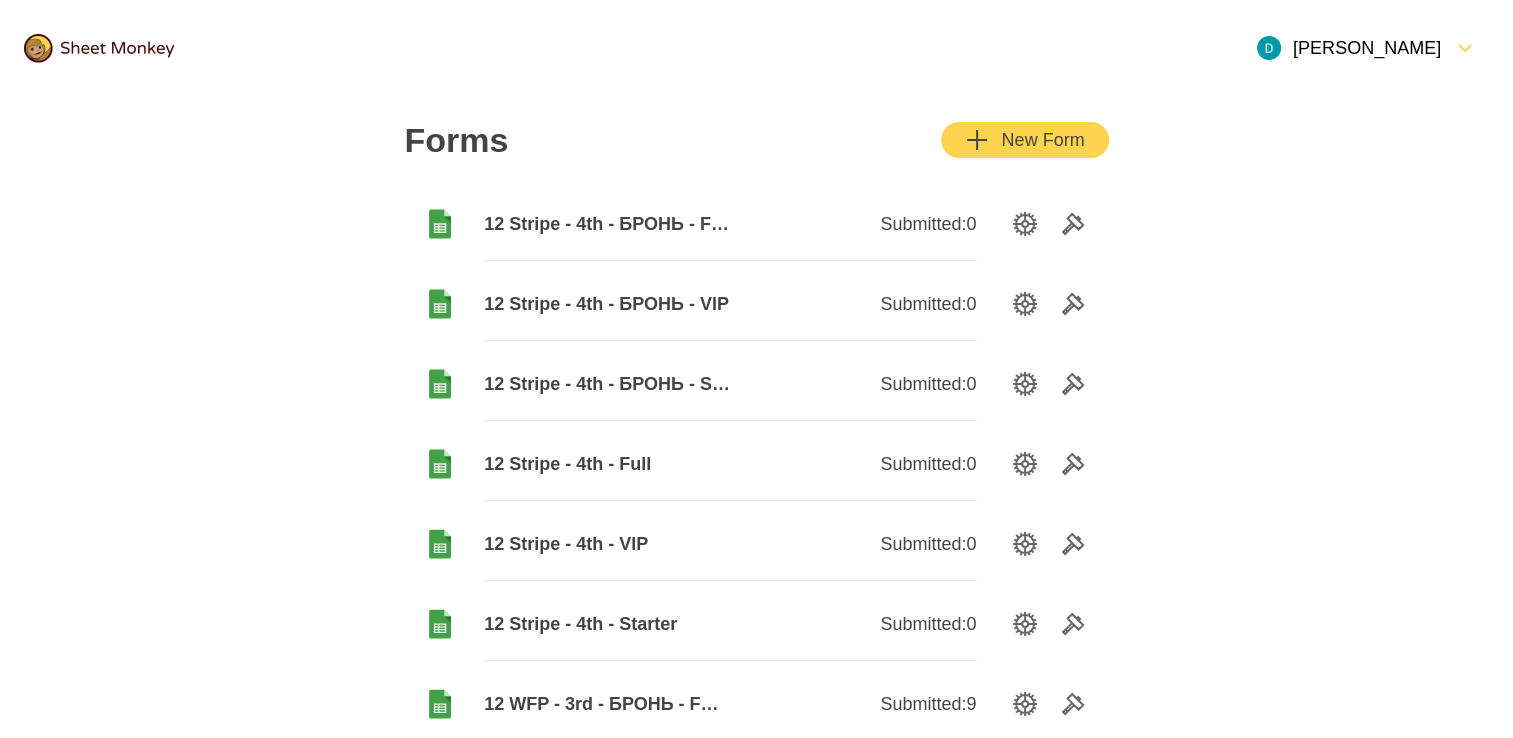click on "New Form" at bounding box center [1024, 140] 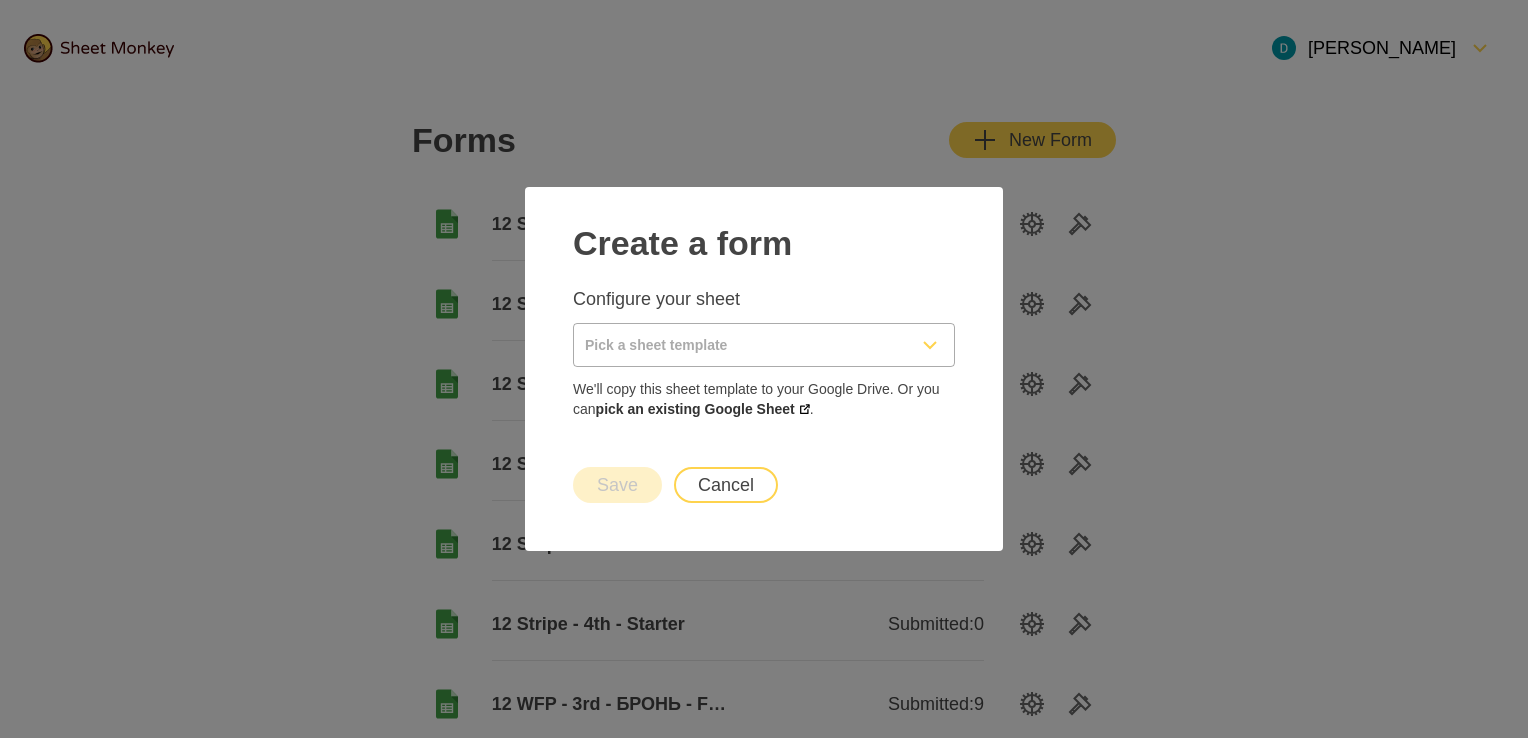 click at bounding box center (740, 345) 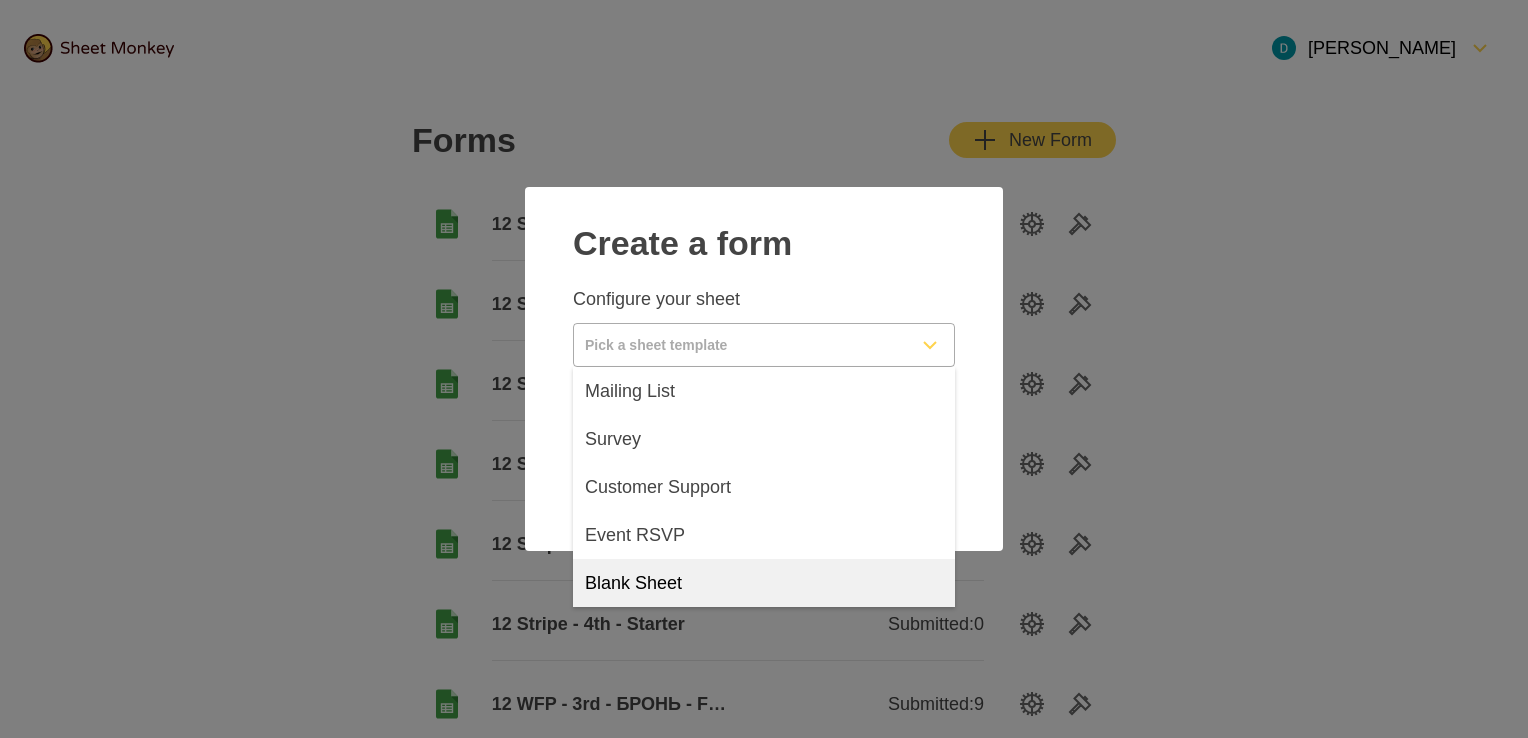 click on "Blank Sheet" at bounding box center (764, 583) 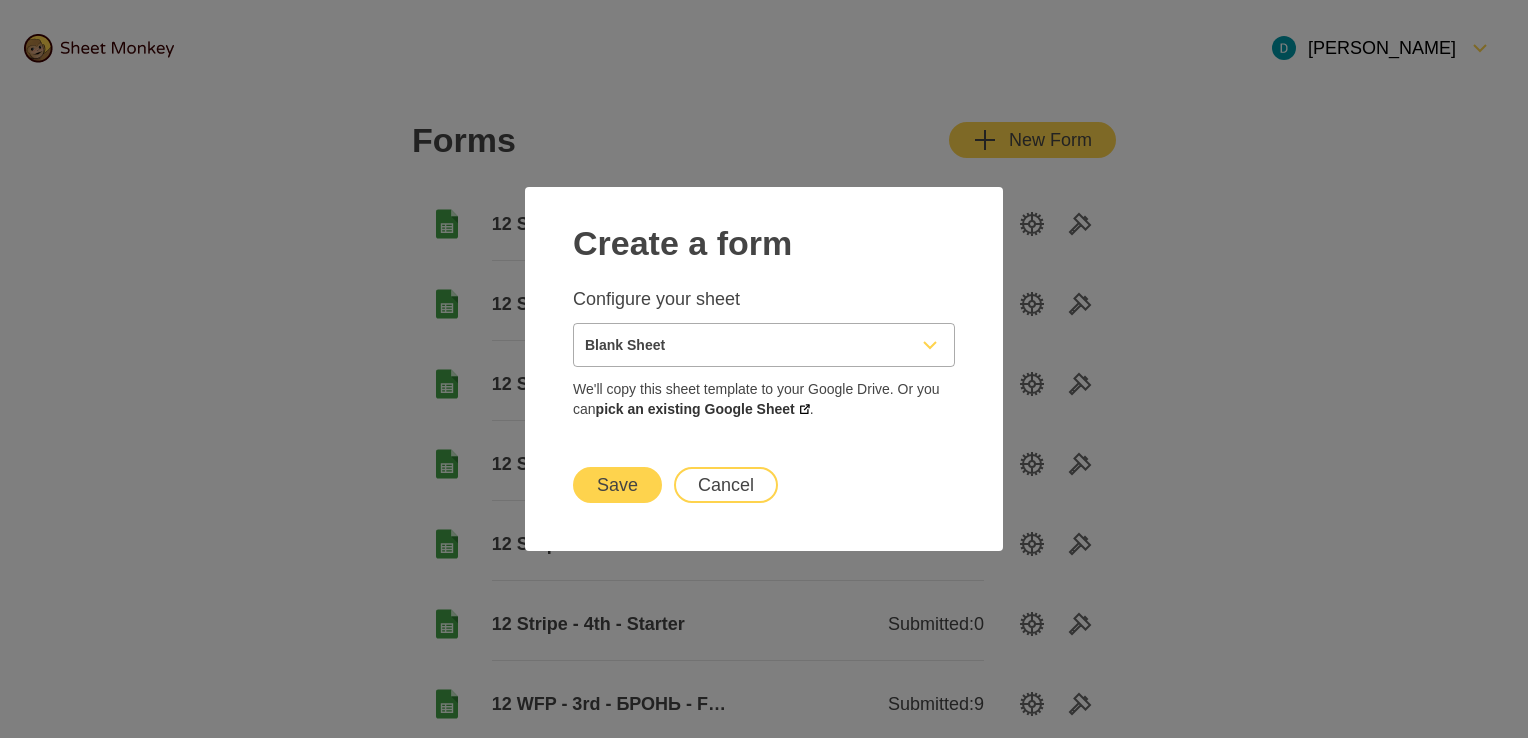 type on "Blank Sheet" 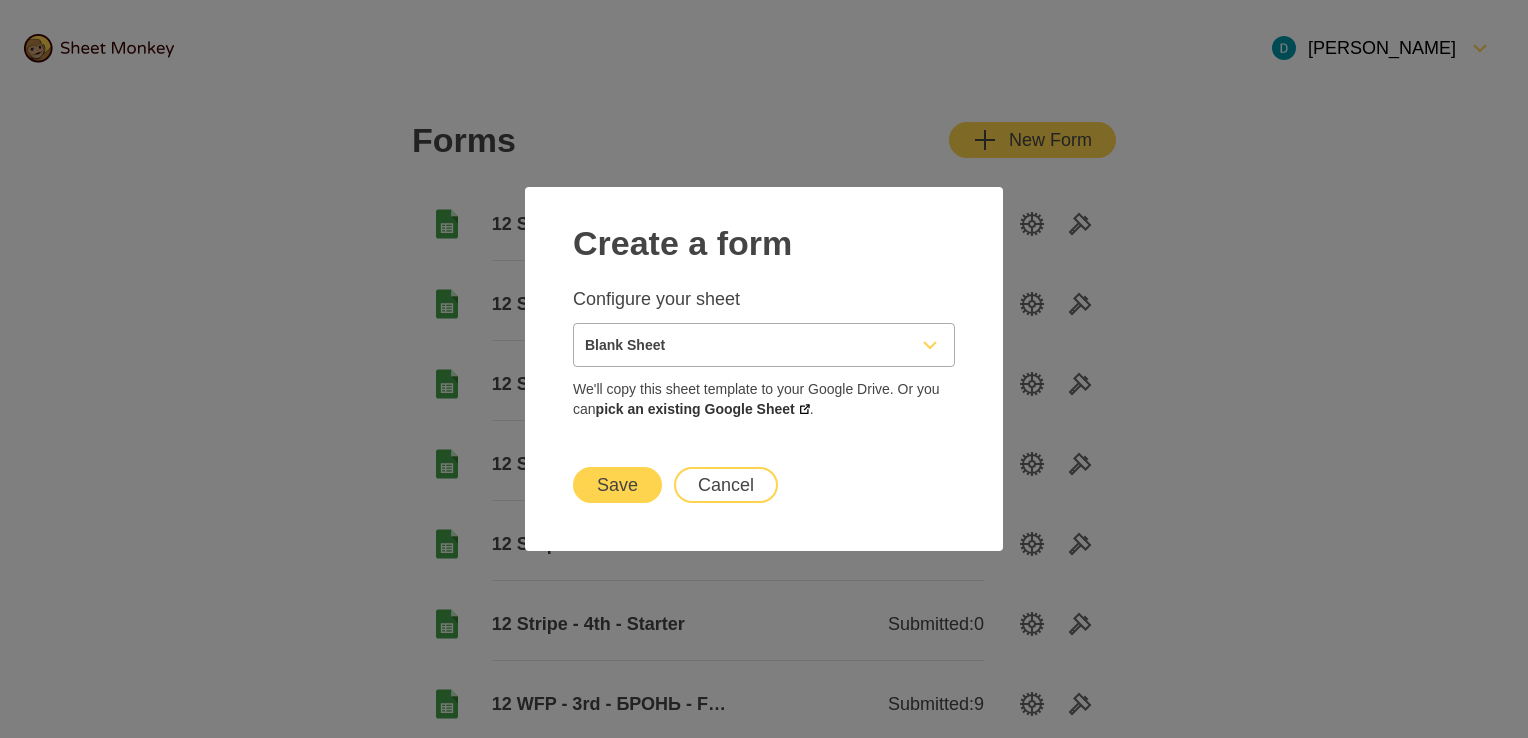 click on "Save" at bounding box center [617, 485] 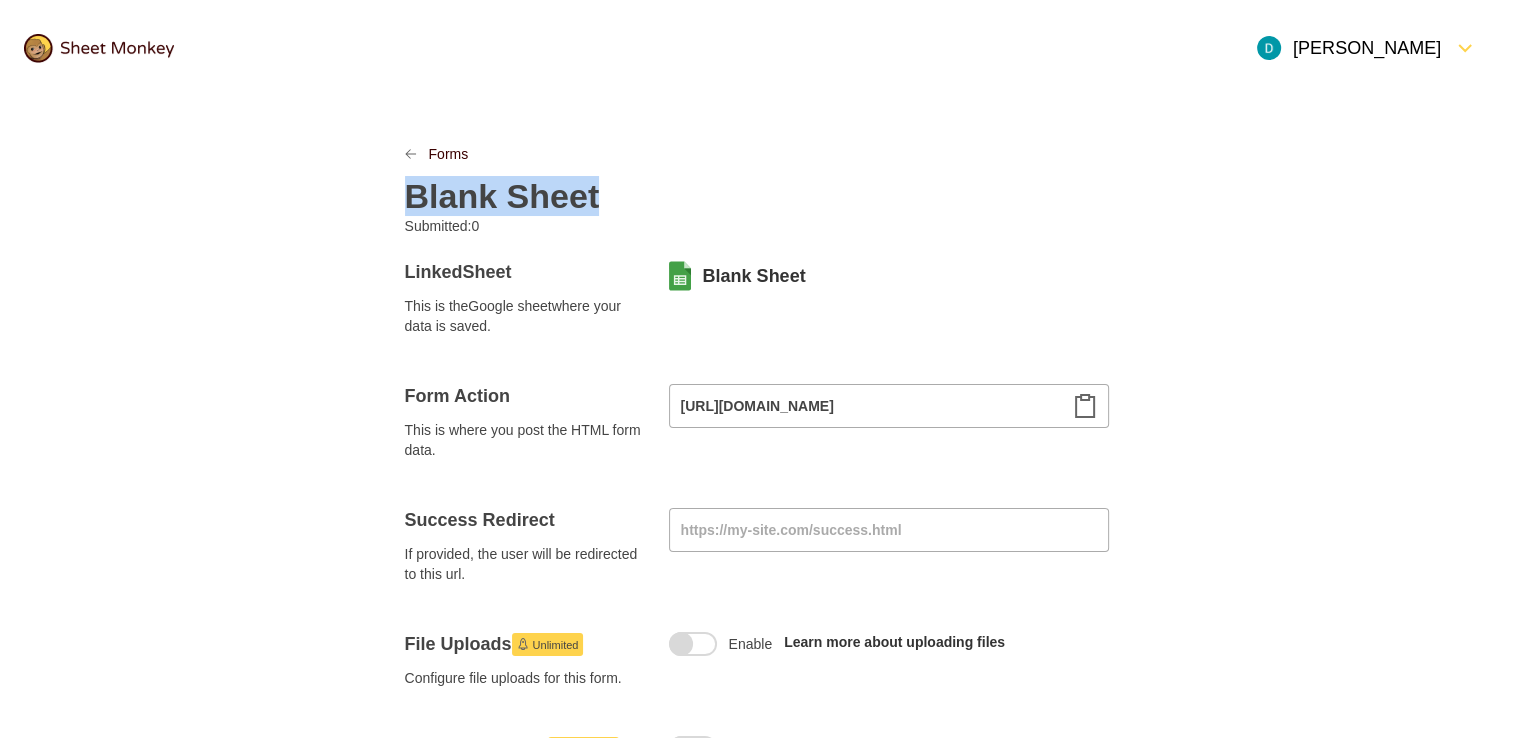 paste 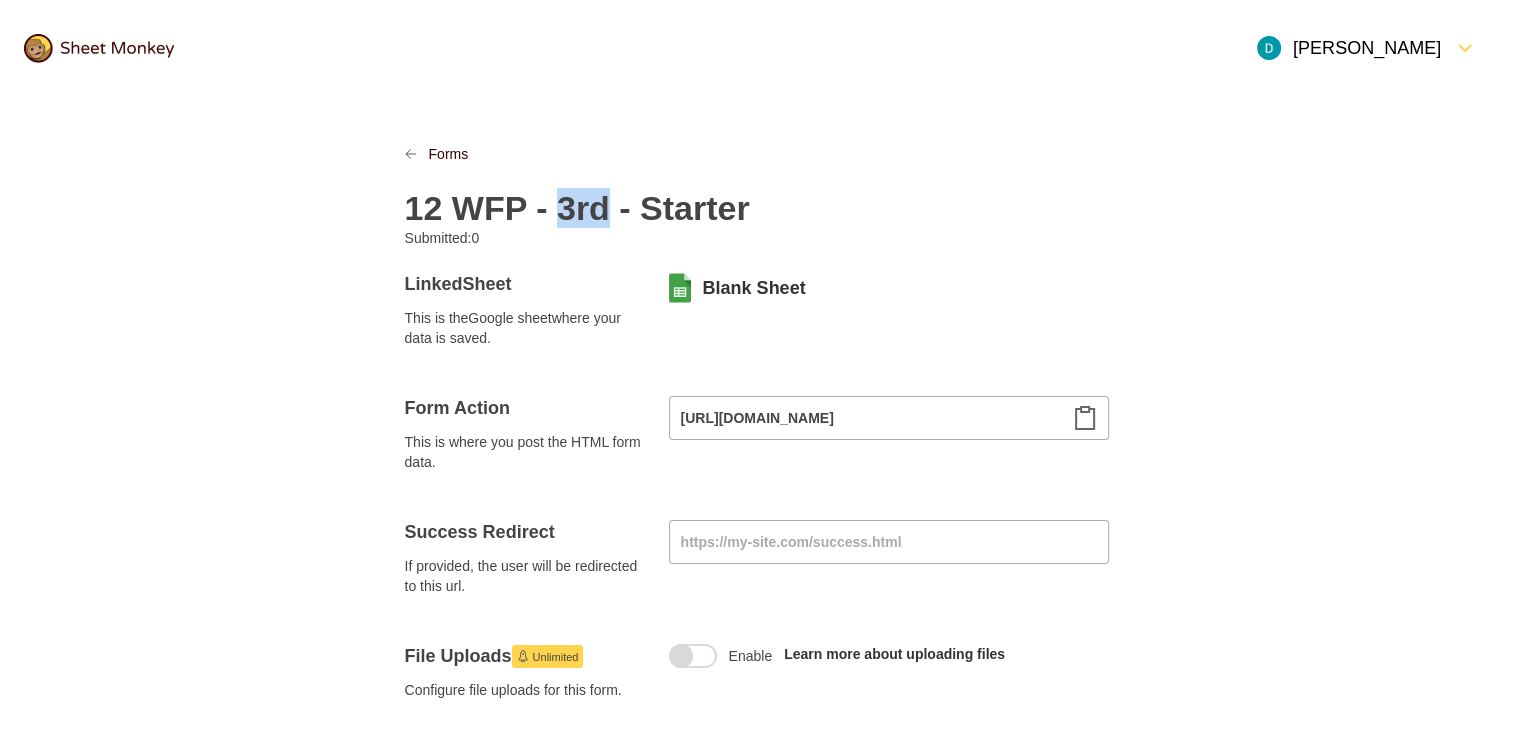 drag, startPoint x: 556, startPoint y: 202, endPoint x: 597, endPoint y: 200, distance: 41.04875 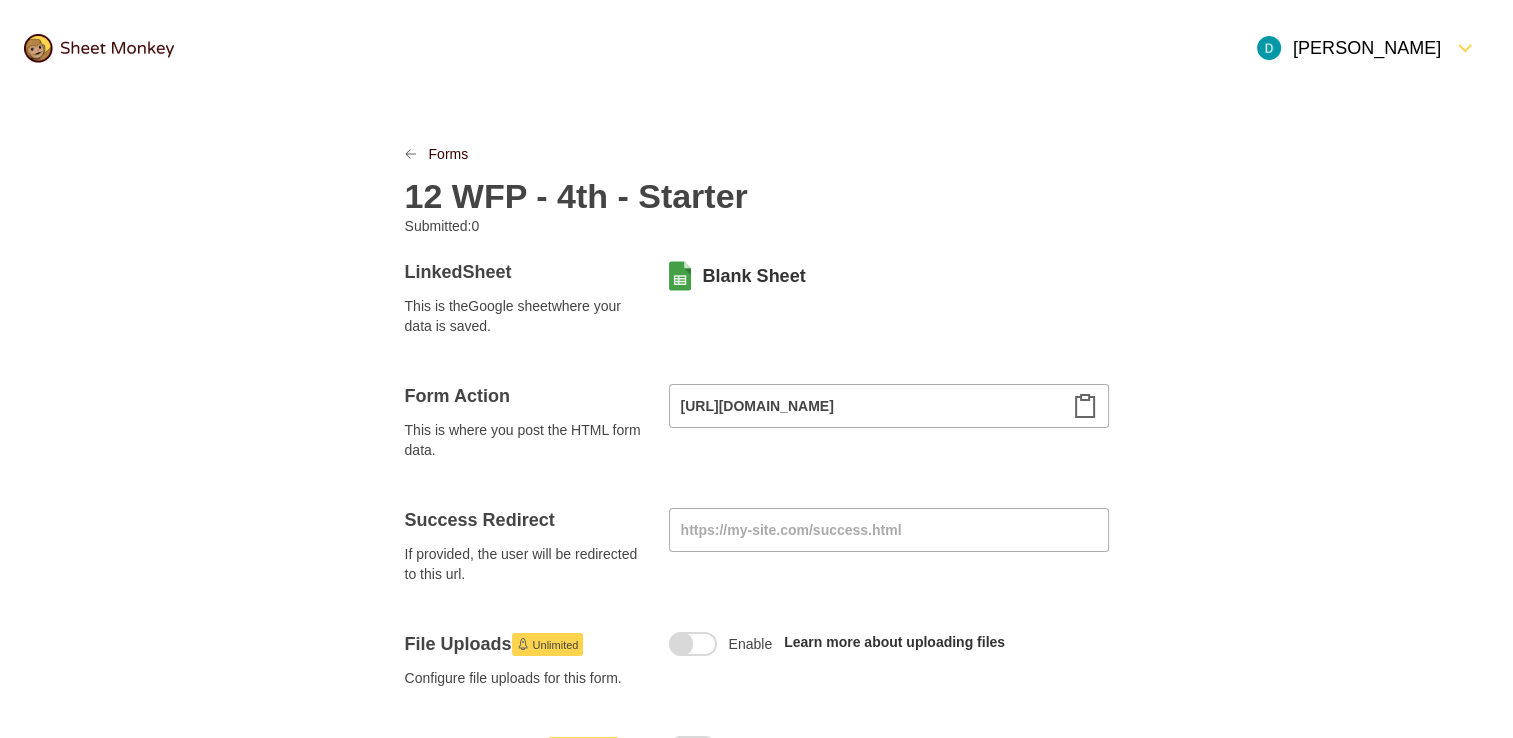 click on "12 WFP - 4th - Starter" at bounding box center [576, 196] 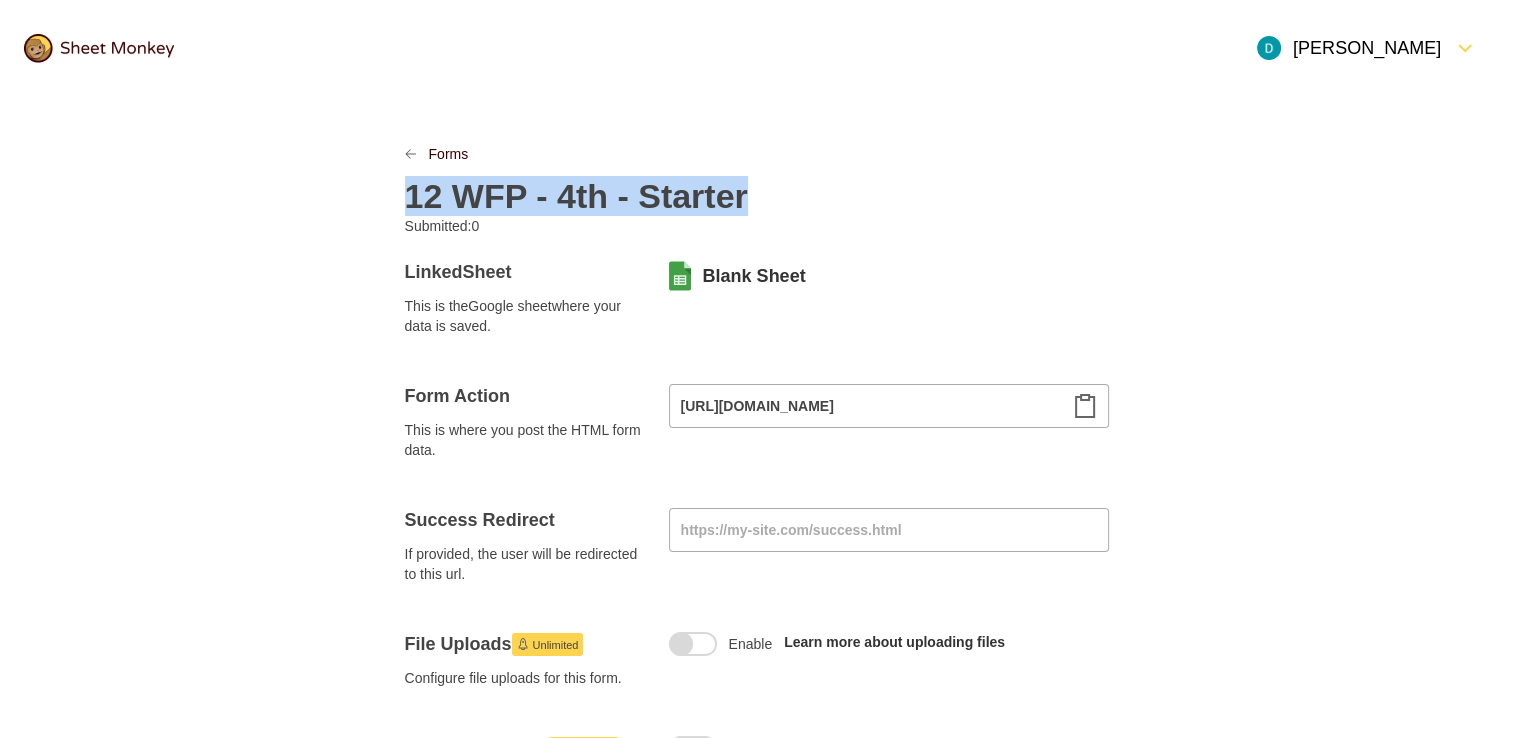 copy on "12 WFP - 4th - Starter" 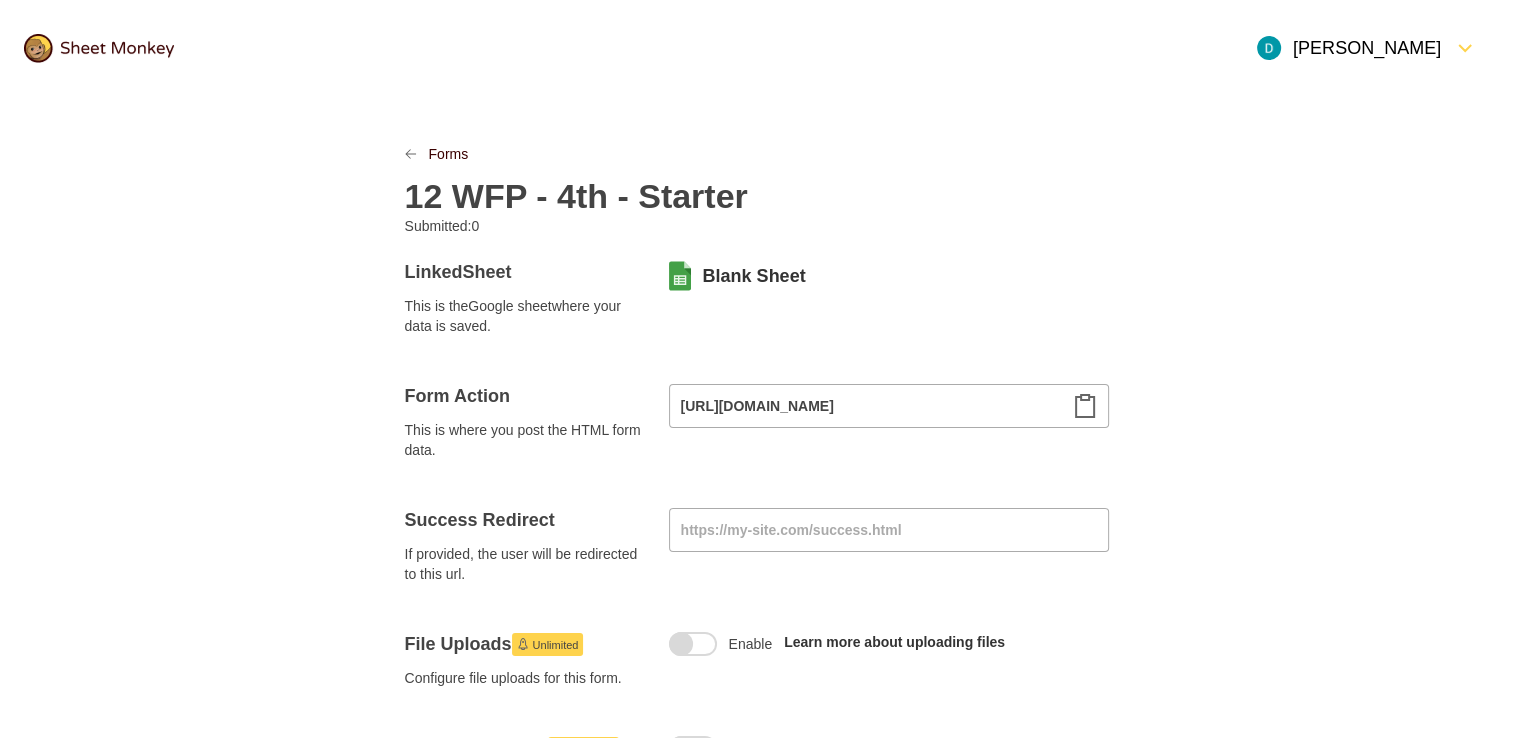 click on "12 WFP - 4th - Starter" at bounding box center [757, 190] 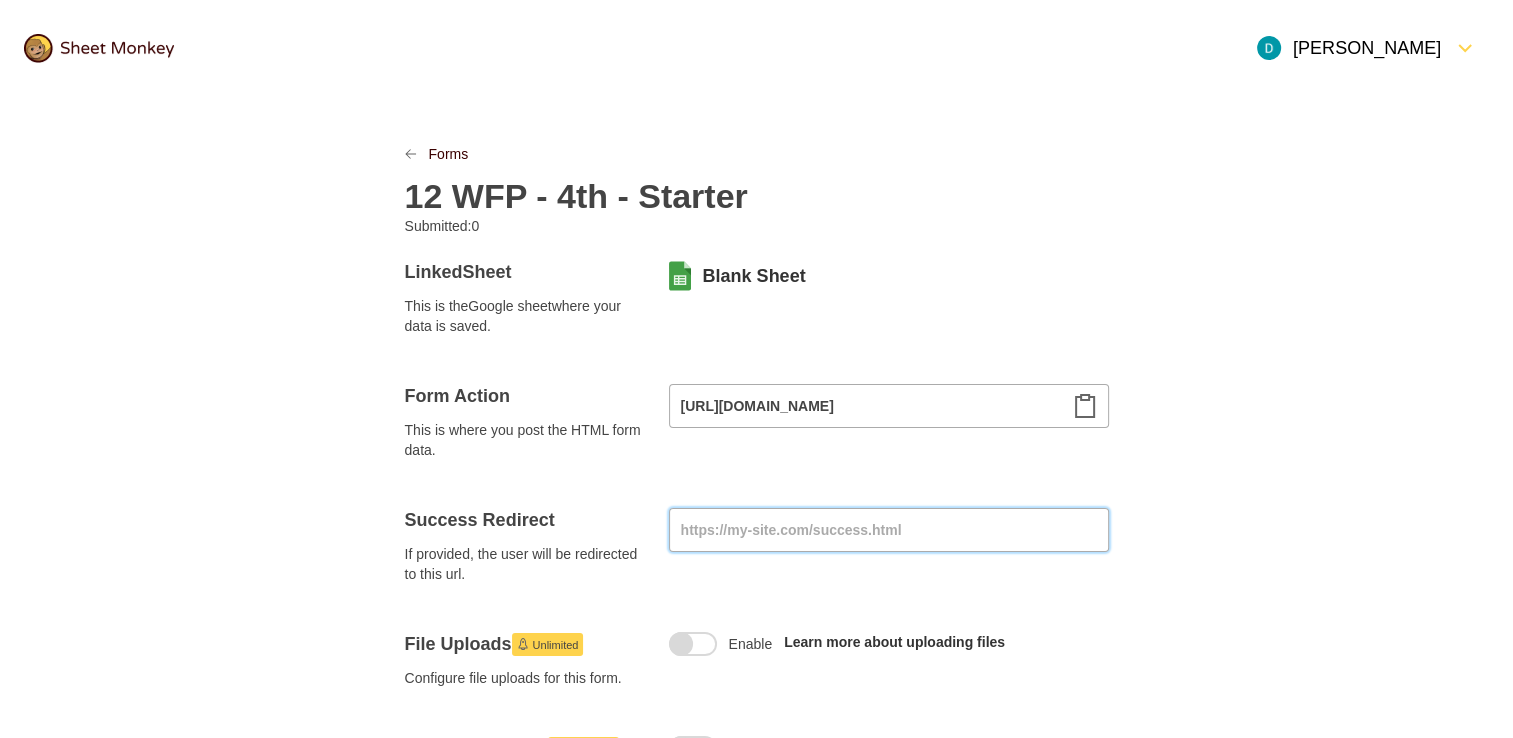 click at bounding box center [889, 530] 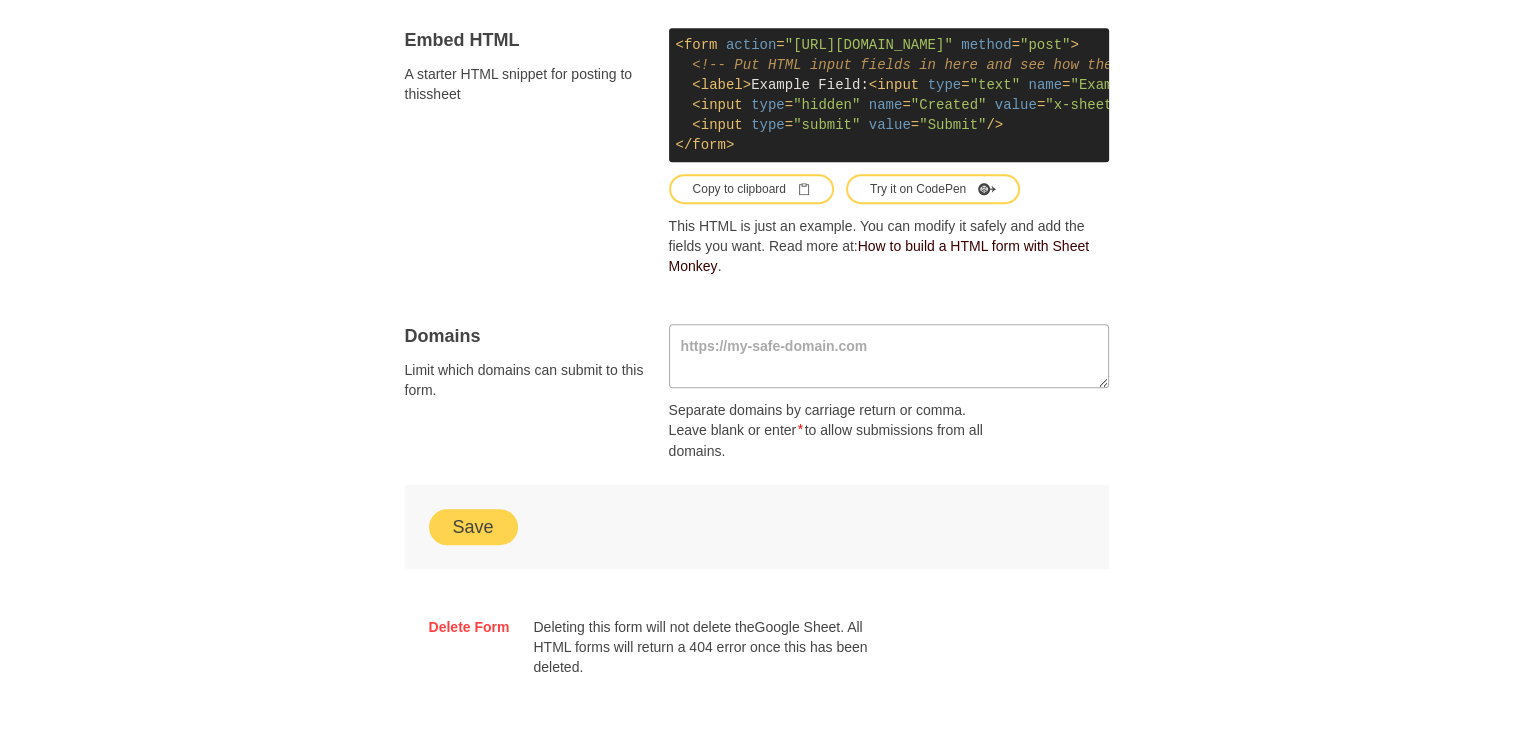 scroll, scrollTop: 1296, scrollLeft: 0, axis: vertical 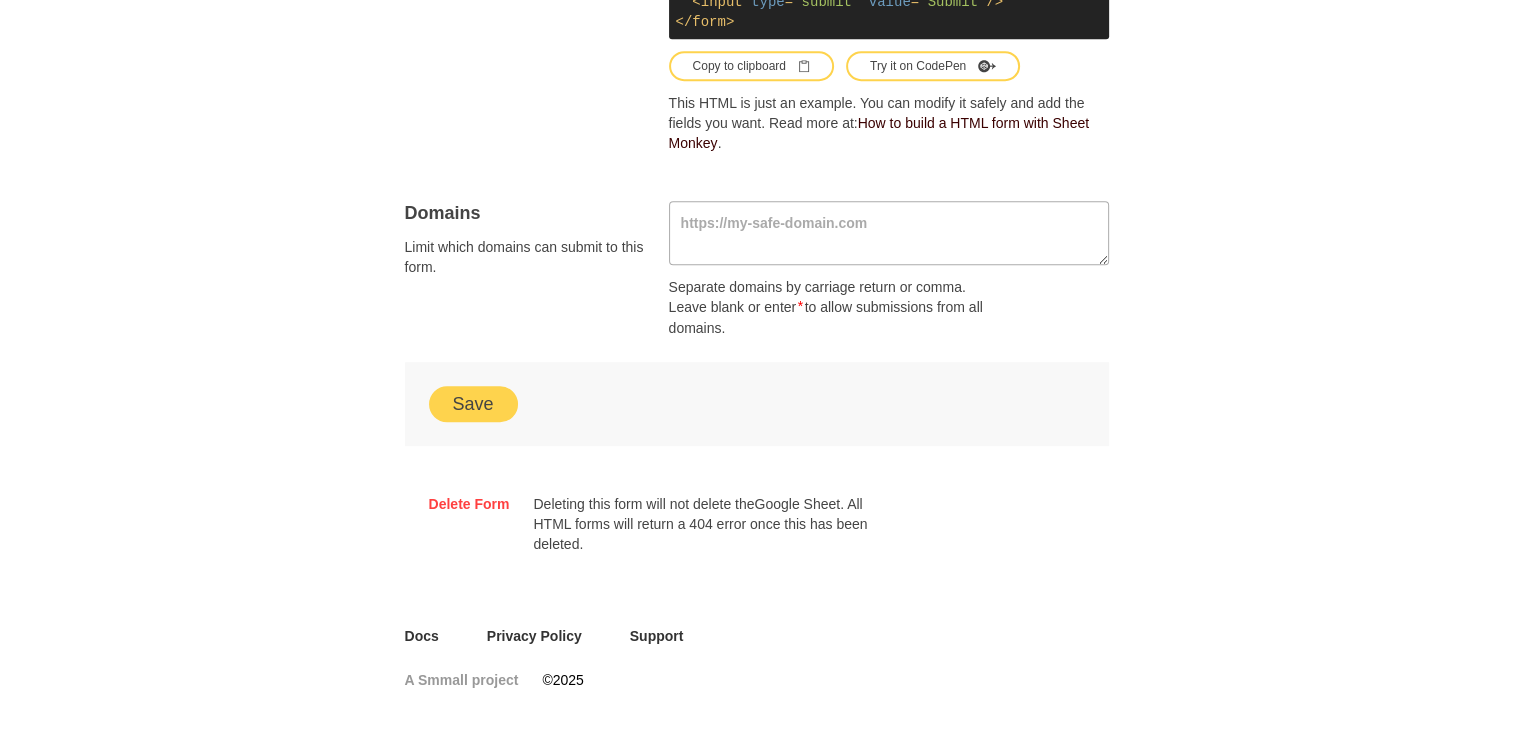 type on "https://www.finwise-education.com/splata-tarifu-starter" 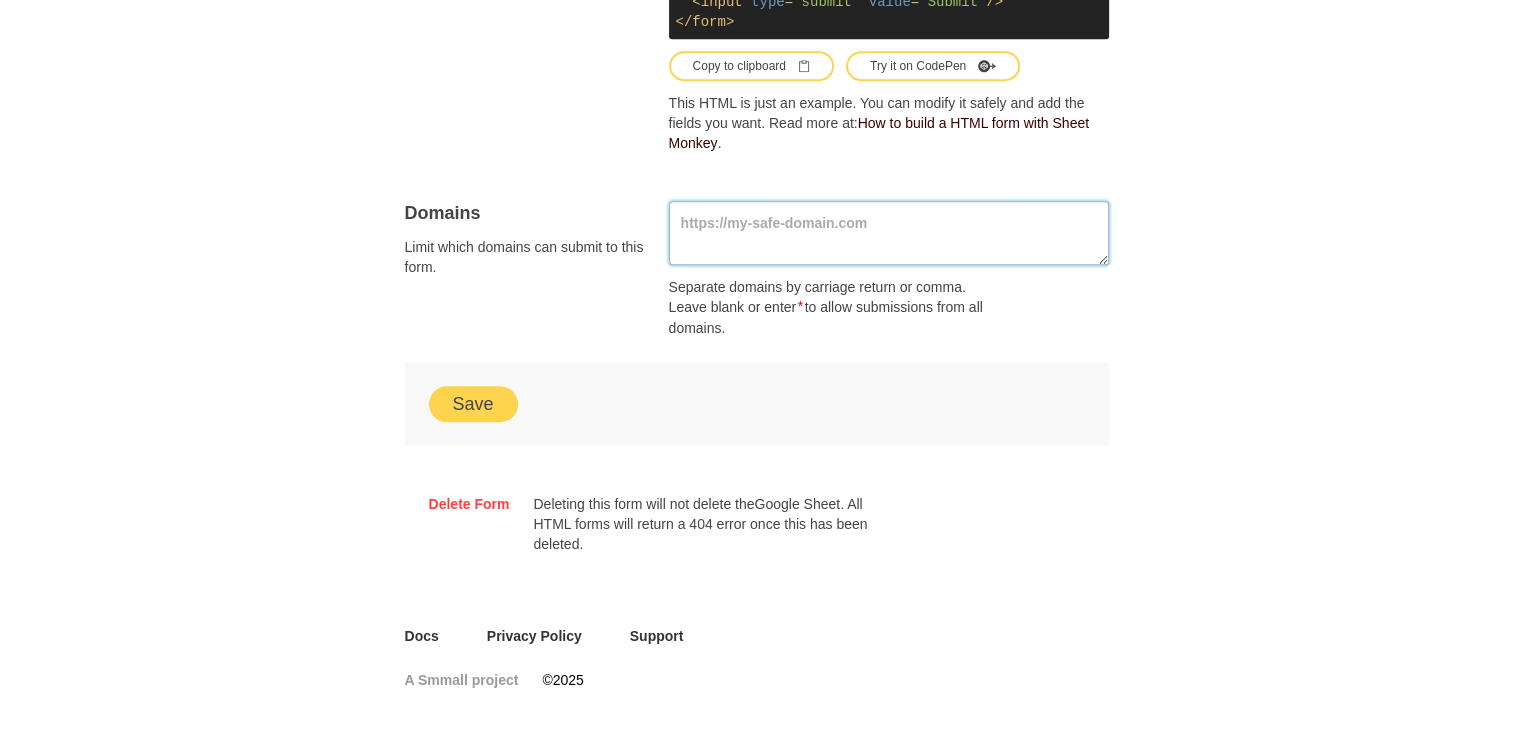 click at bounding box center [889, 233] 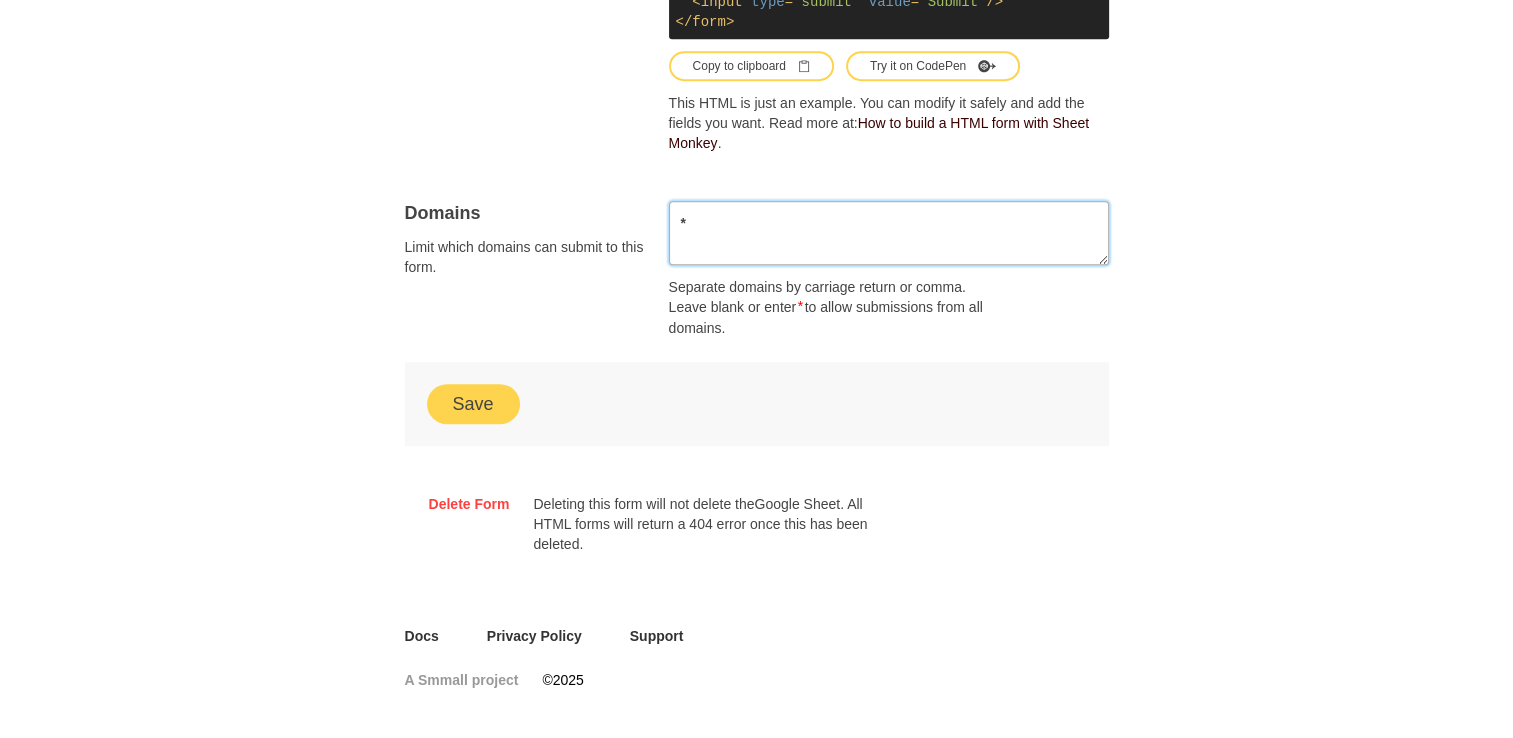 type on "*" 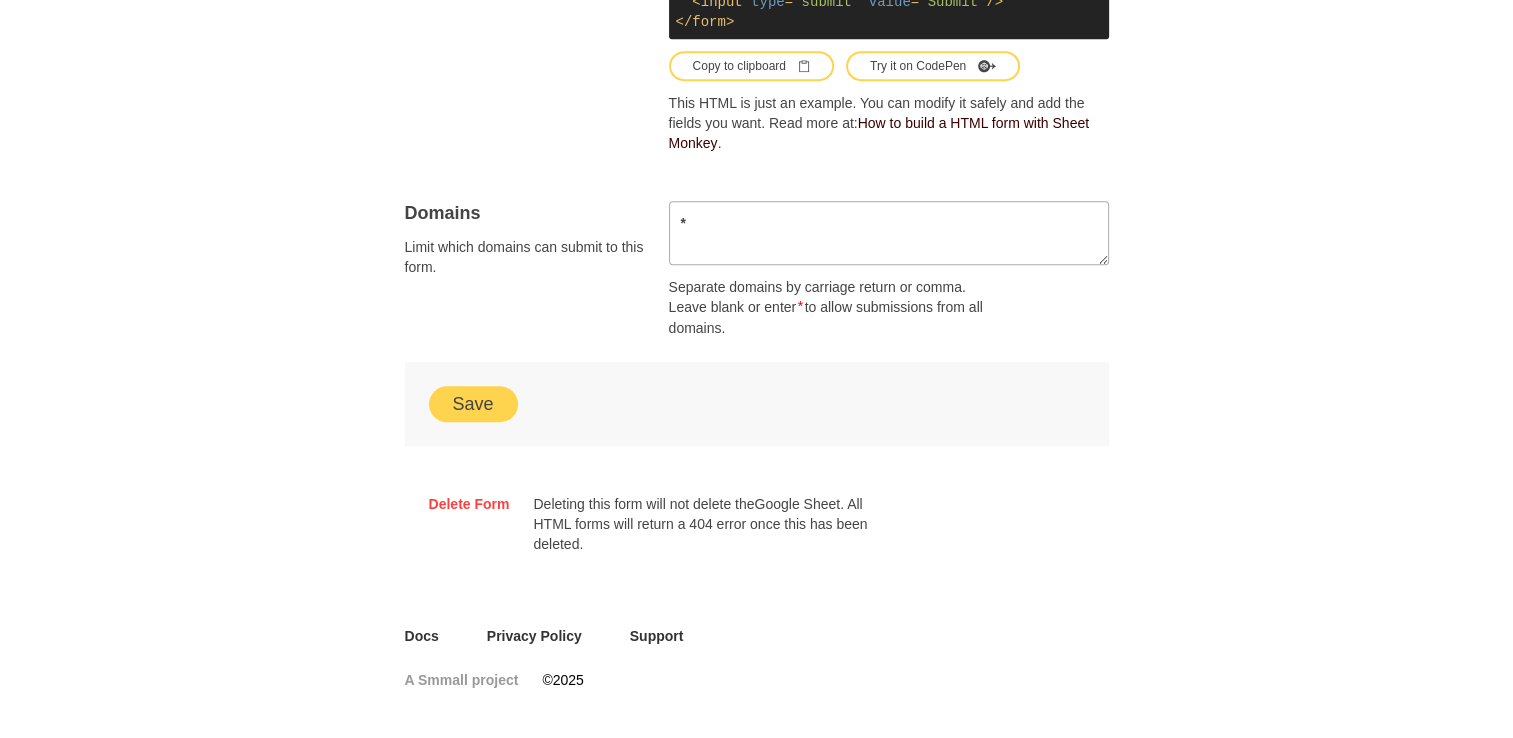 click on "Save" at bounding box center [473, 404] 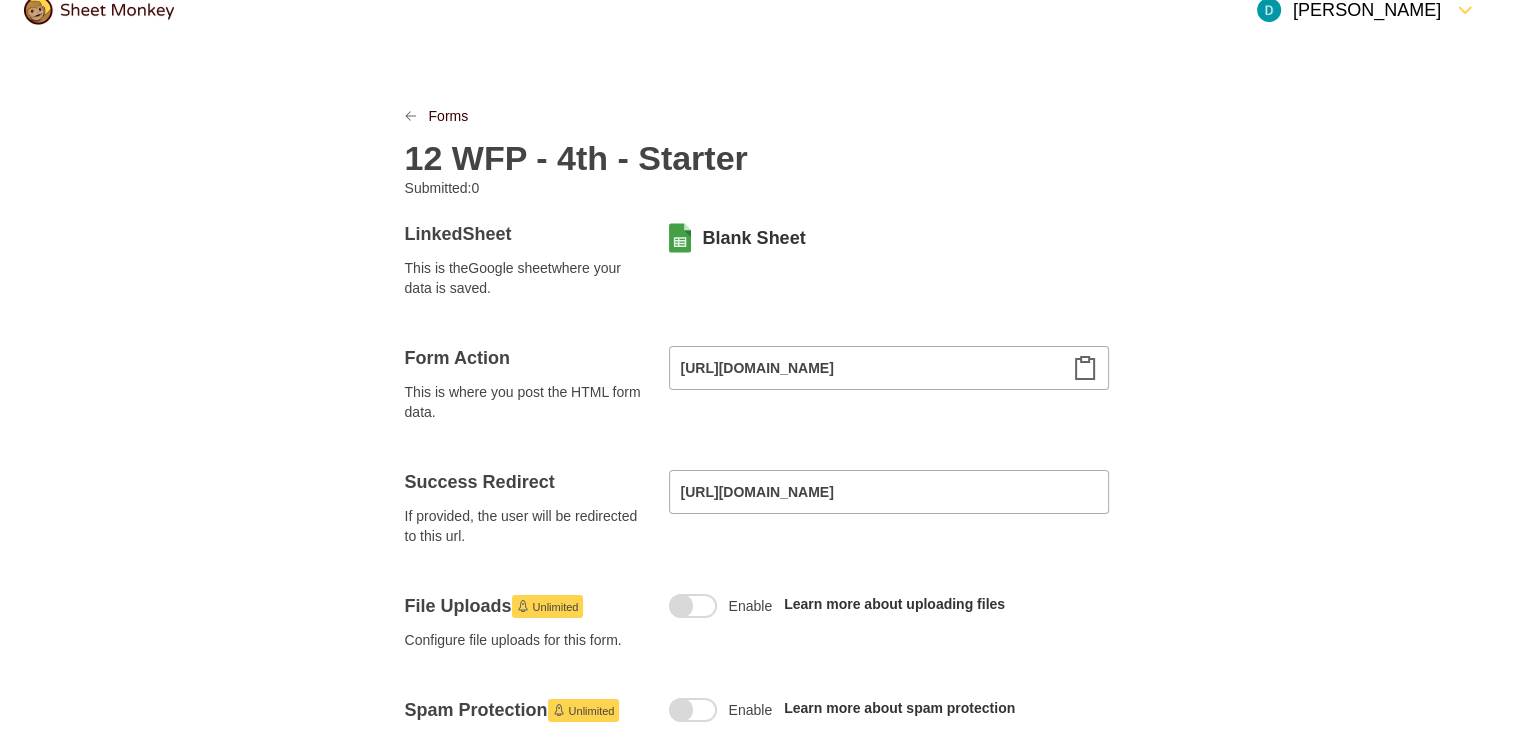 scroll, scrollTop: 0, scrollLeft: 0, axis: both 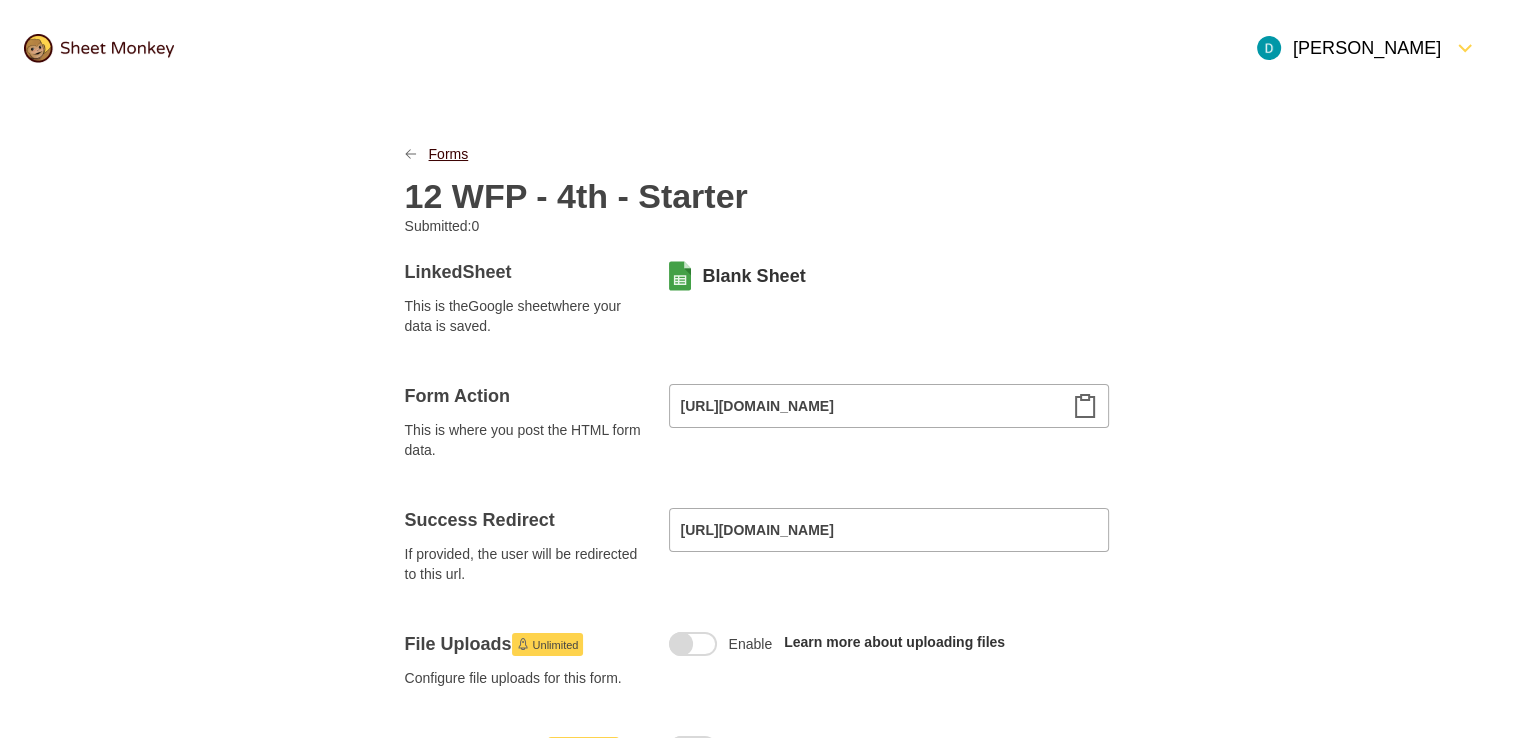click on "Forms" at bounding box center (449, 154) 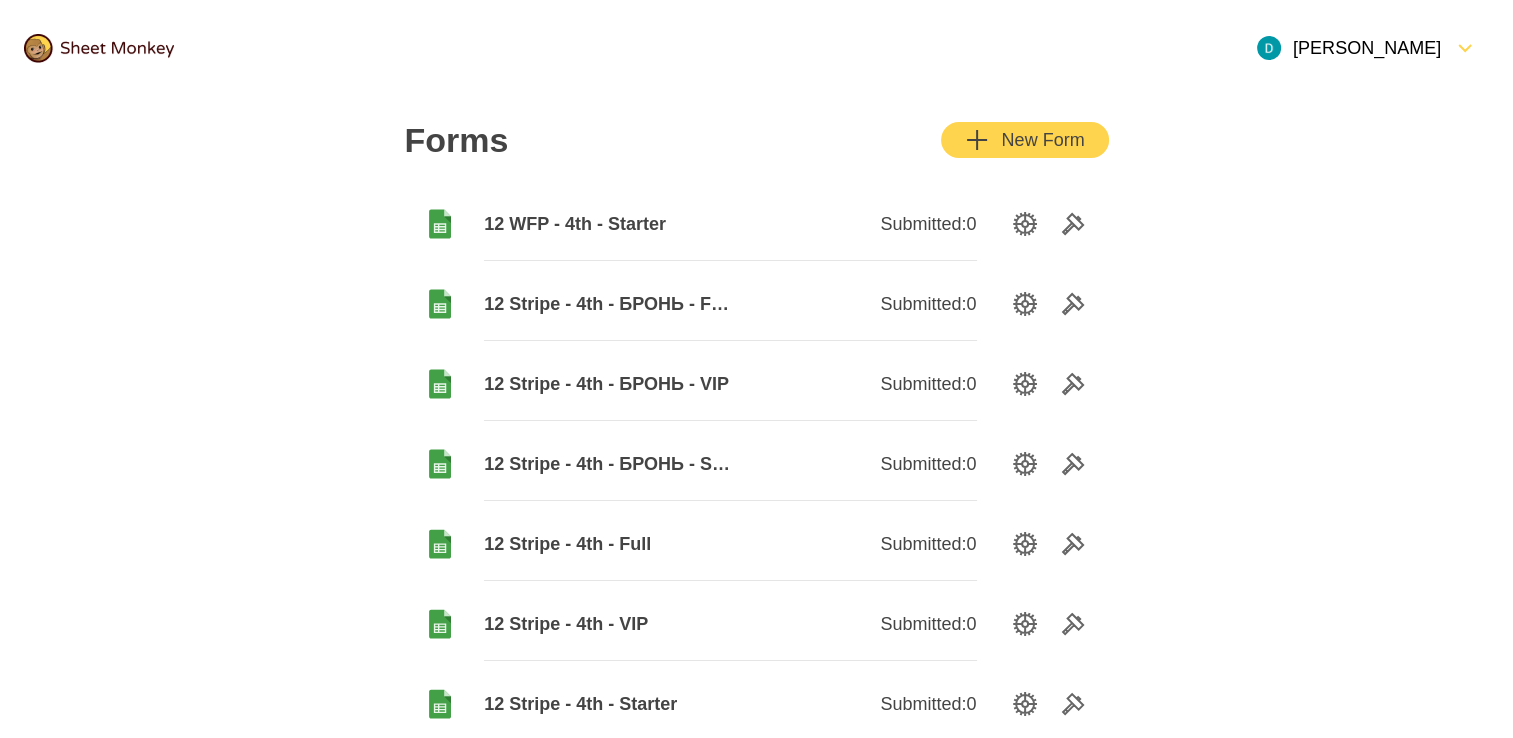 click on "New Form" at bounding box center (1024, 140) 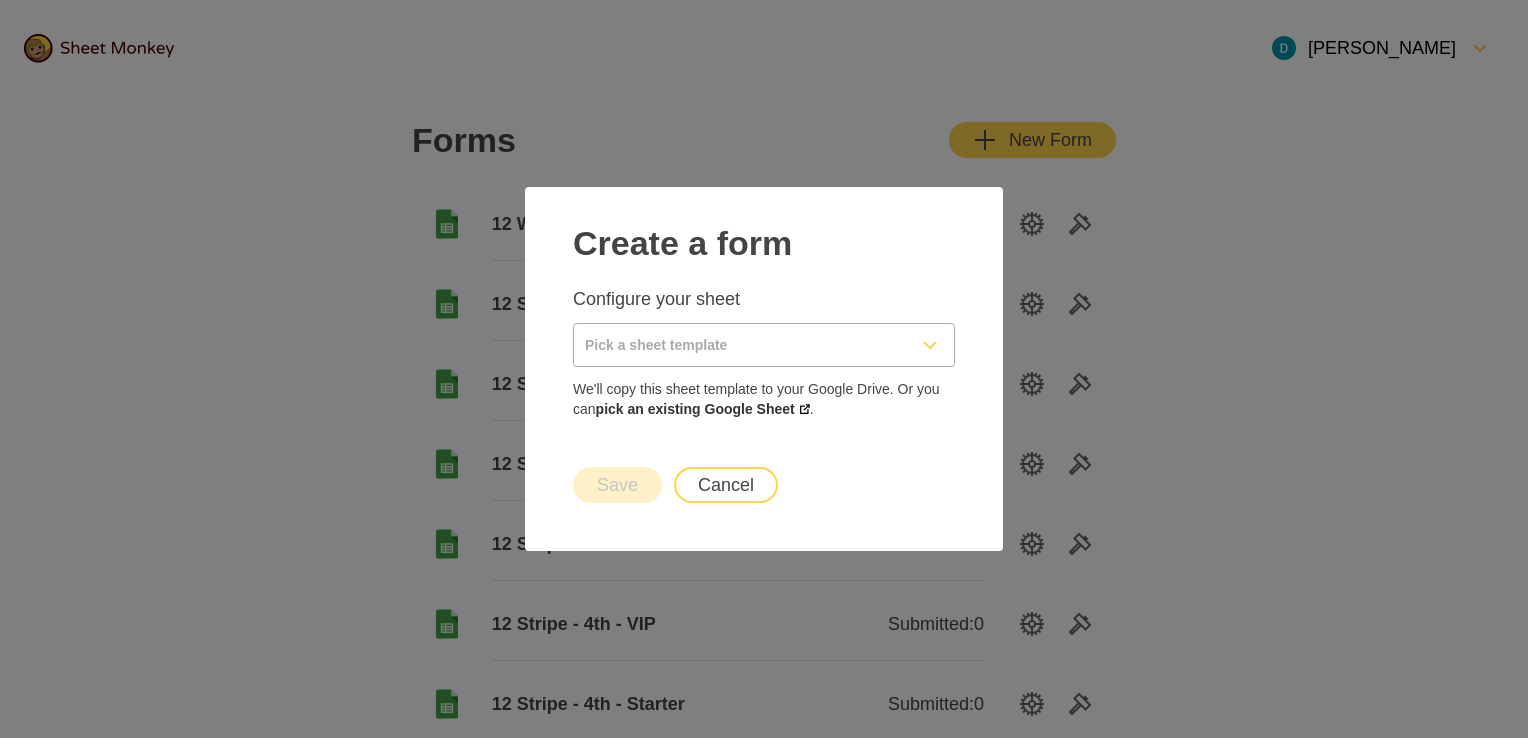 click at bounding box center [740, 345] 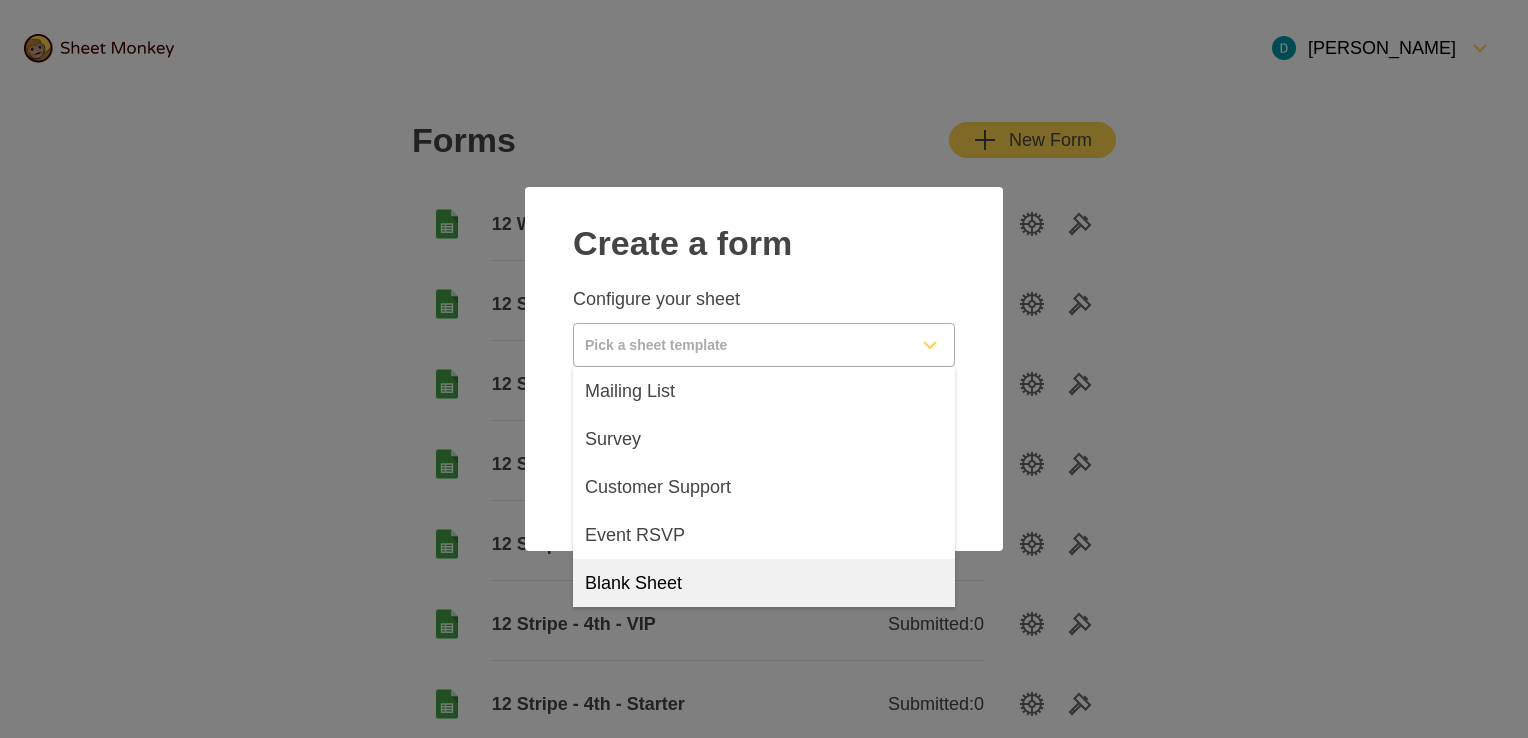 click on "Blank Sheet" at bounding box center (764, 583) 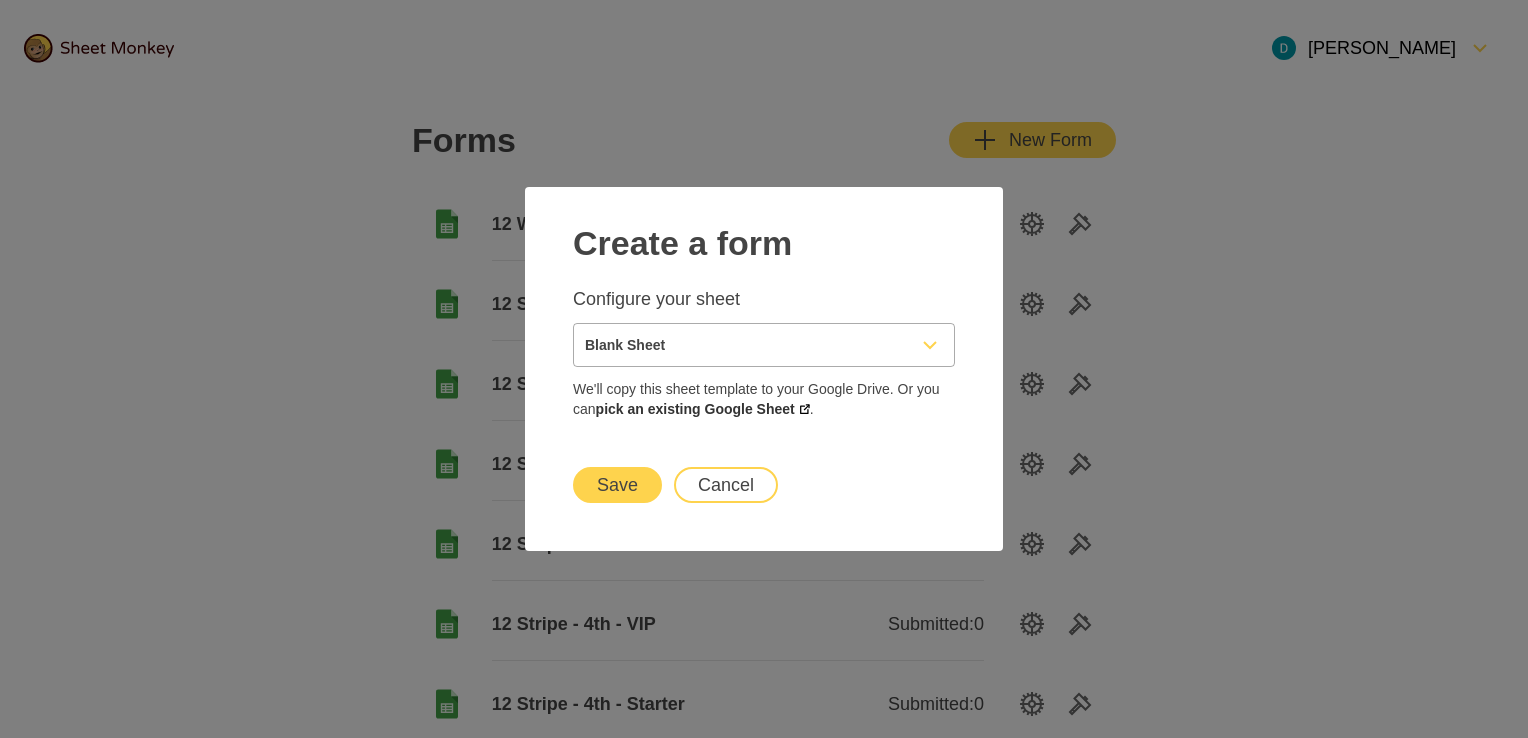 click on "Save" at bounding box center (617, 485) 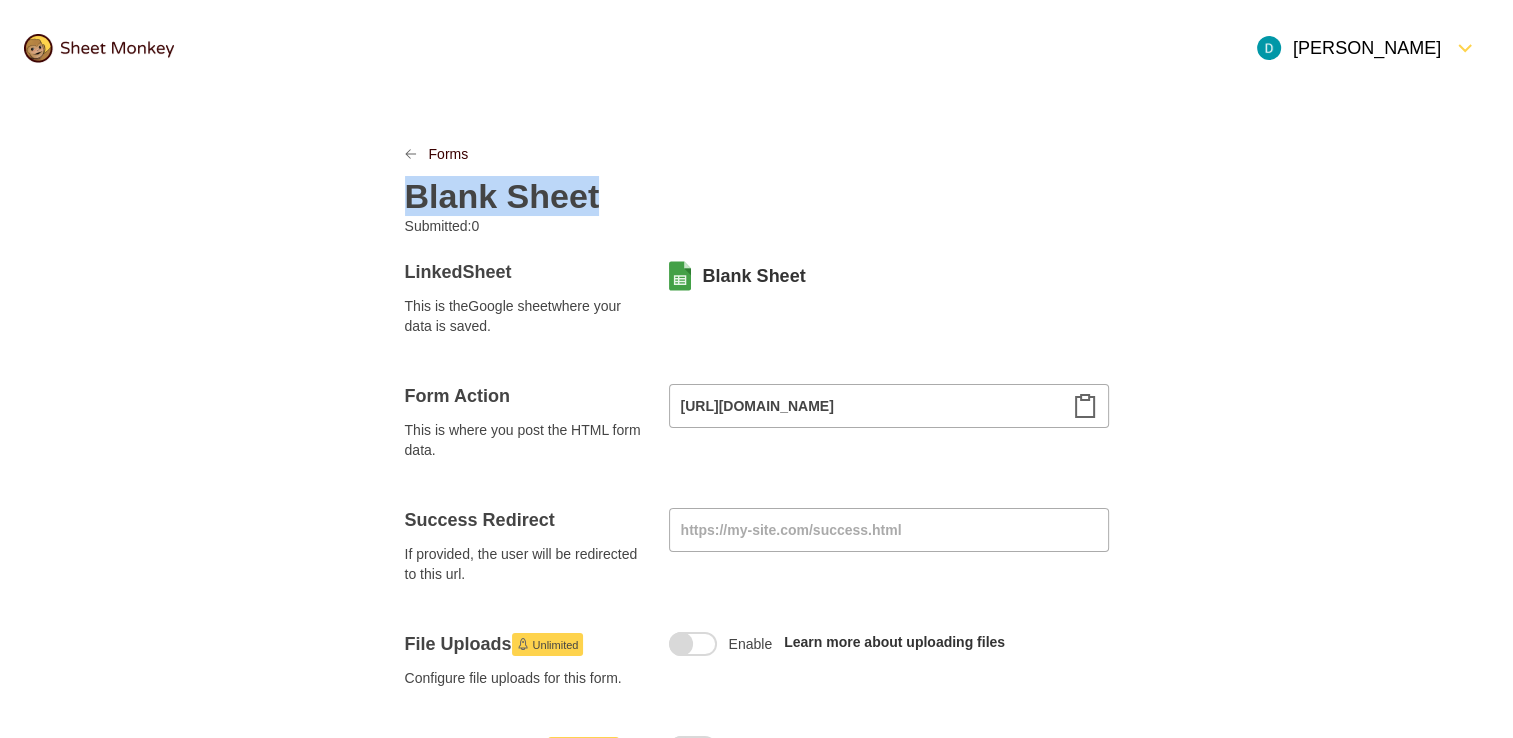 paste 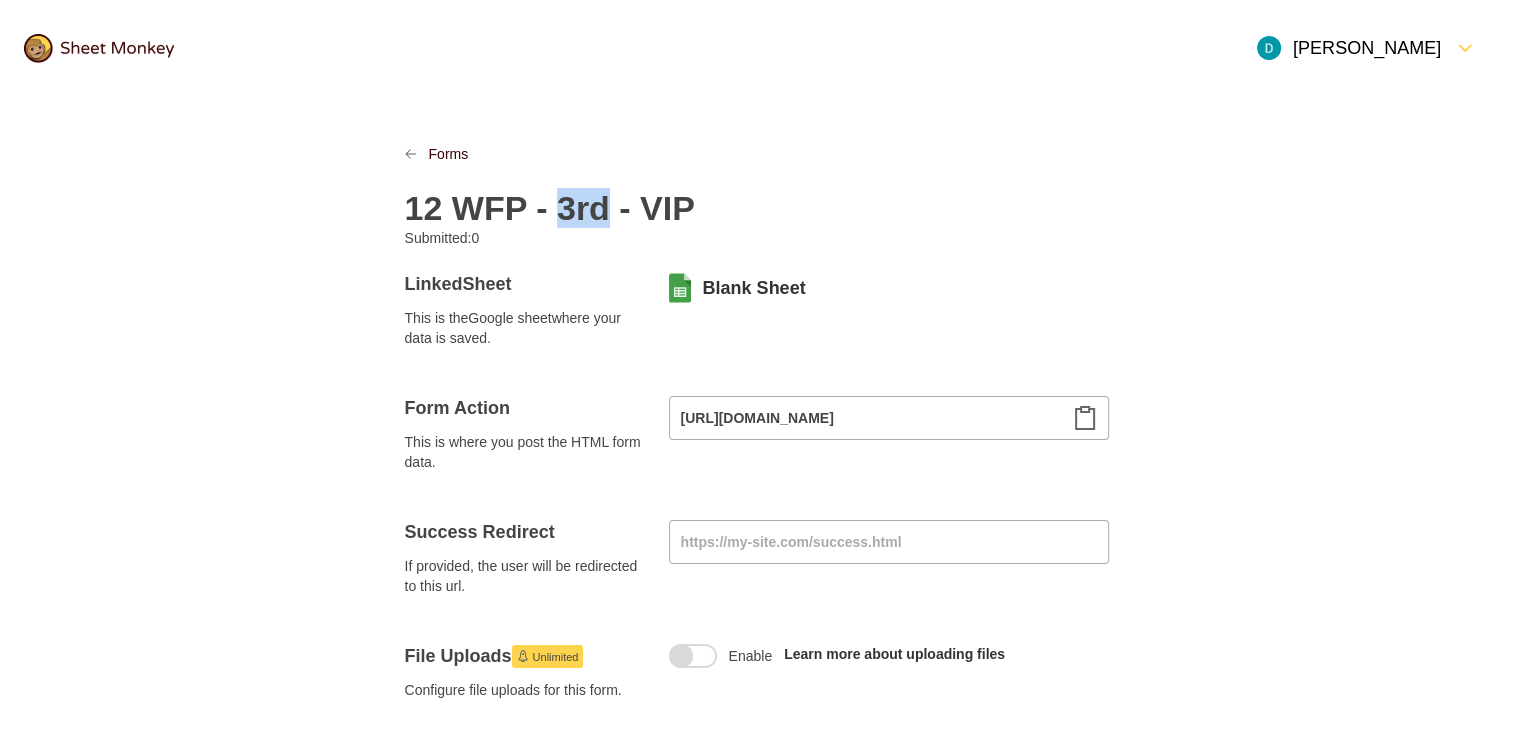 drag, startPoint x: 571, startPoint y: 206, endPoint x: 596, endPoint y: 205, distance: 25.019993 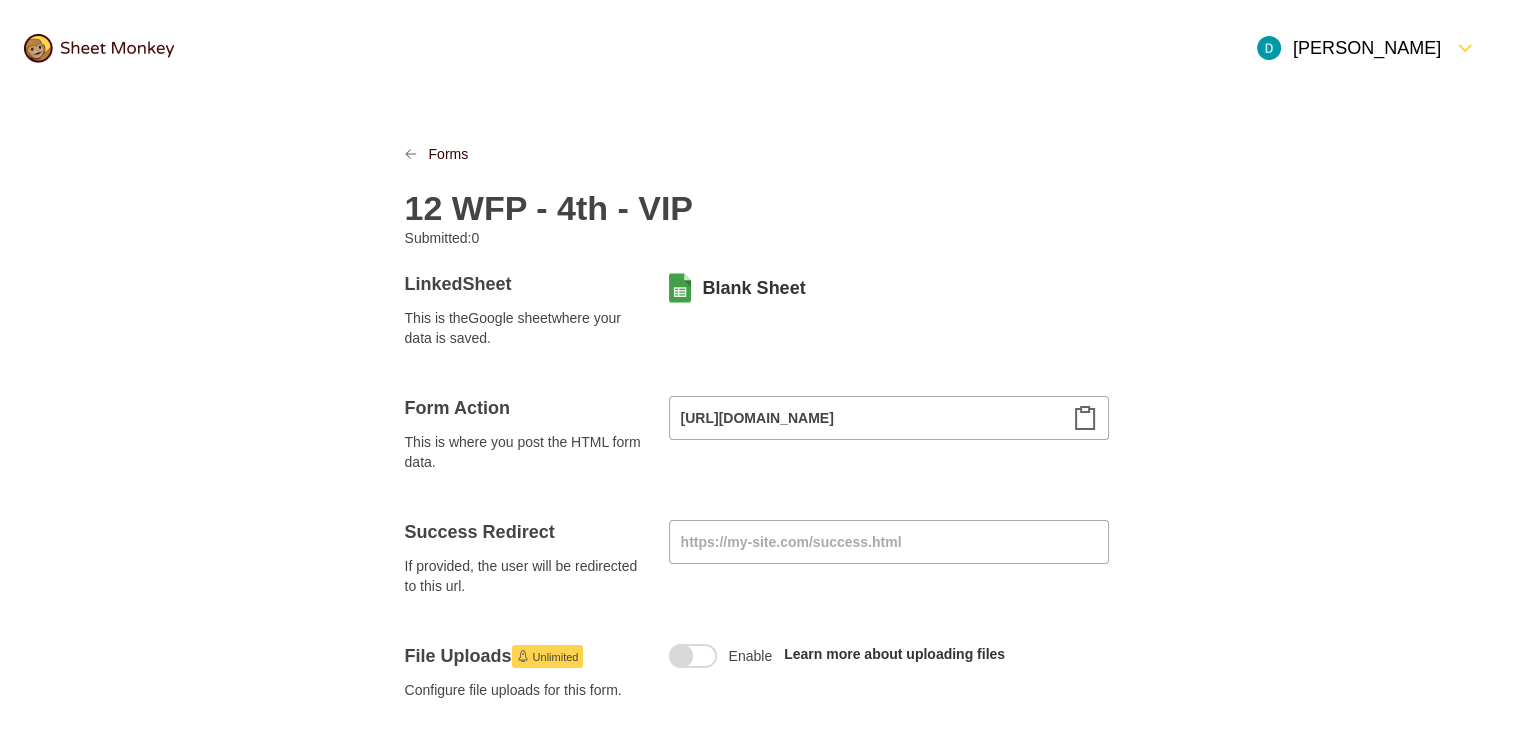 click on "Forms 12 WFP - 4th - VIP Submitted:  0 Linked  Sheet   This is the  Google sheet  where your data is saved. Blank Sheet Form Action This is where you post the HTML form data. https://api.sheetmonkey.io/form/qd6bHh4MBbd8ihbbHyav6Z Success Redirect If provided, the user will be redirected to this url. File Uploads    Unlimited Configure file uploads for this form. Enable Learn more about uploading files Spam Protection    Unlimited Turn on Akismet filtering for submissions Enable Learn more about spam protection Notifications    Unlimited Configure notifications Notification Send a notification email to me or another address when a form is submitted. Autoresponse Send an automatic response email to the person who submitted the form. Embed HTML A starter HTML snippet for posting to this  sheet < form   action = "https://api.sheetmonkey.io/form/qd6bHh4MBbd8ihbbHyav6Z"   method = "post" >
<!-- Put HTML input fields in here and see how they fill up your sheet -->
< label > Example Field:  < input   type =" at bounding box center (757, 1008) 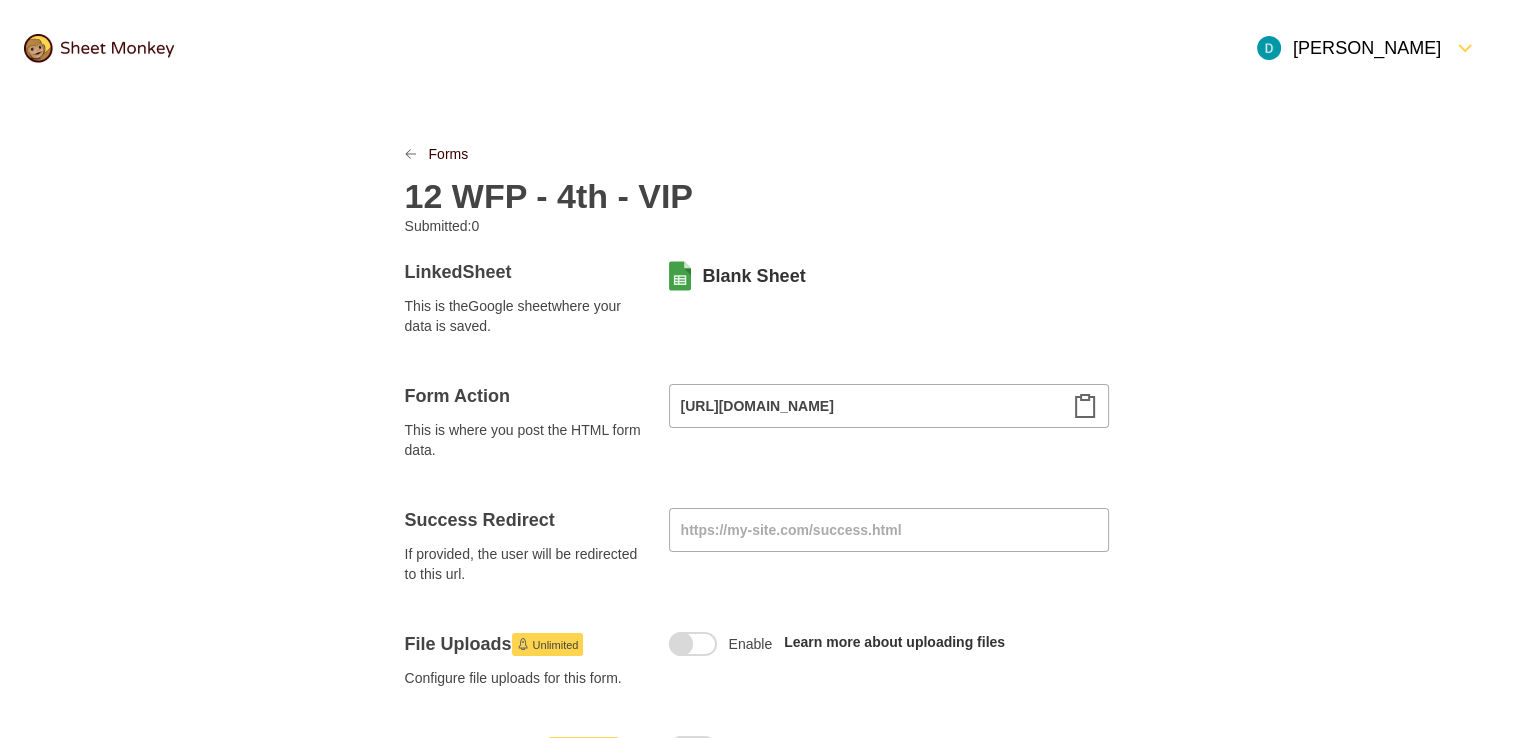 click on "12 WFP - 4th - VIP" at bounding box center (549, 196) 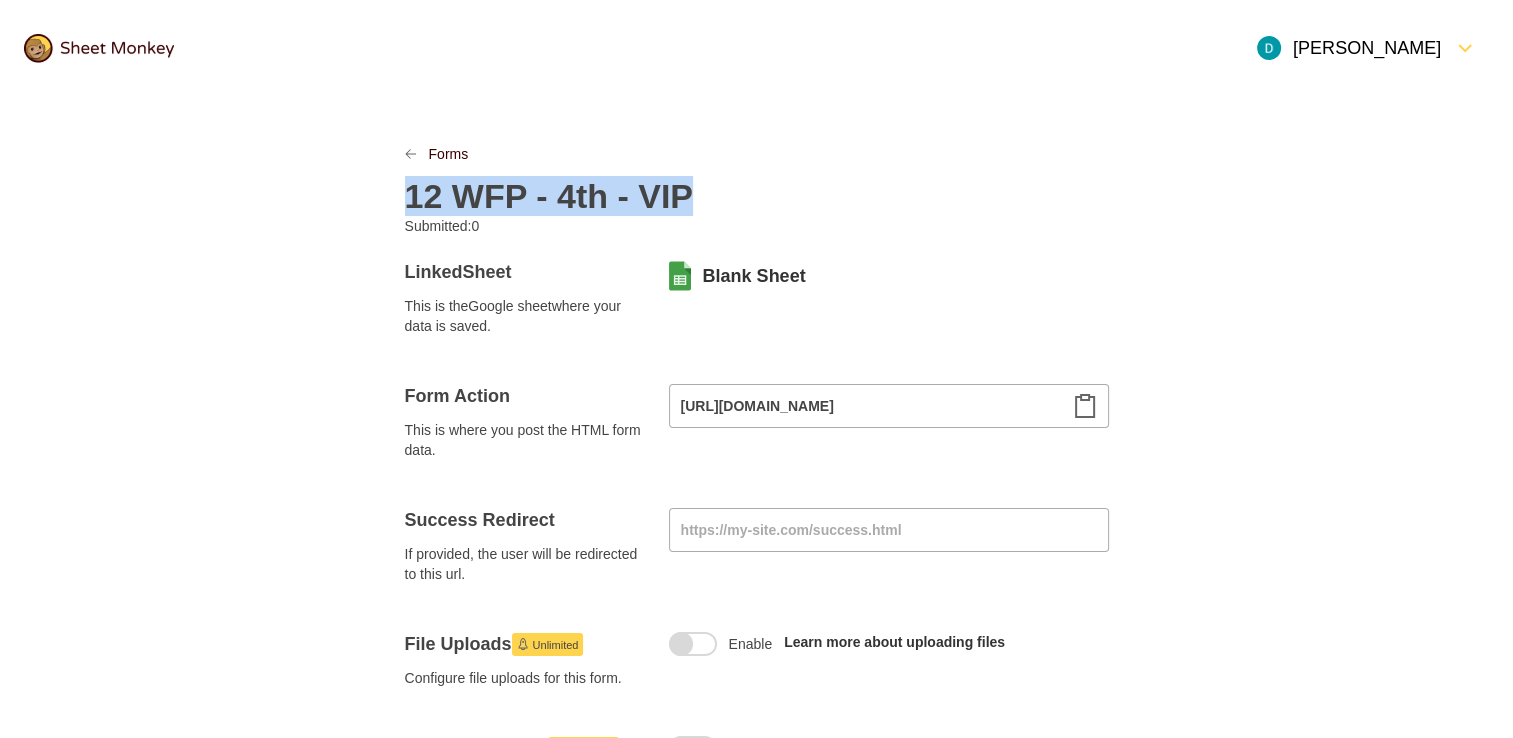 copy on "12 WFP - 4th - VIP" 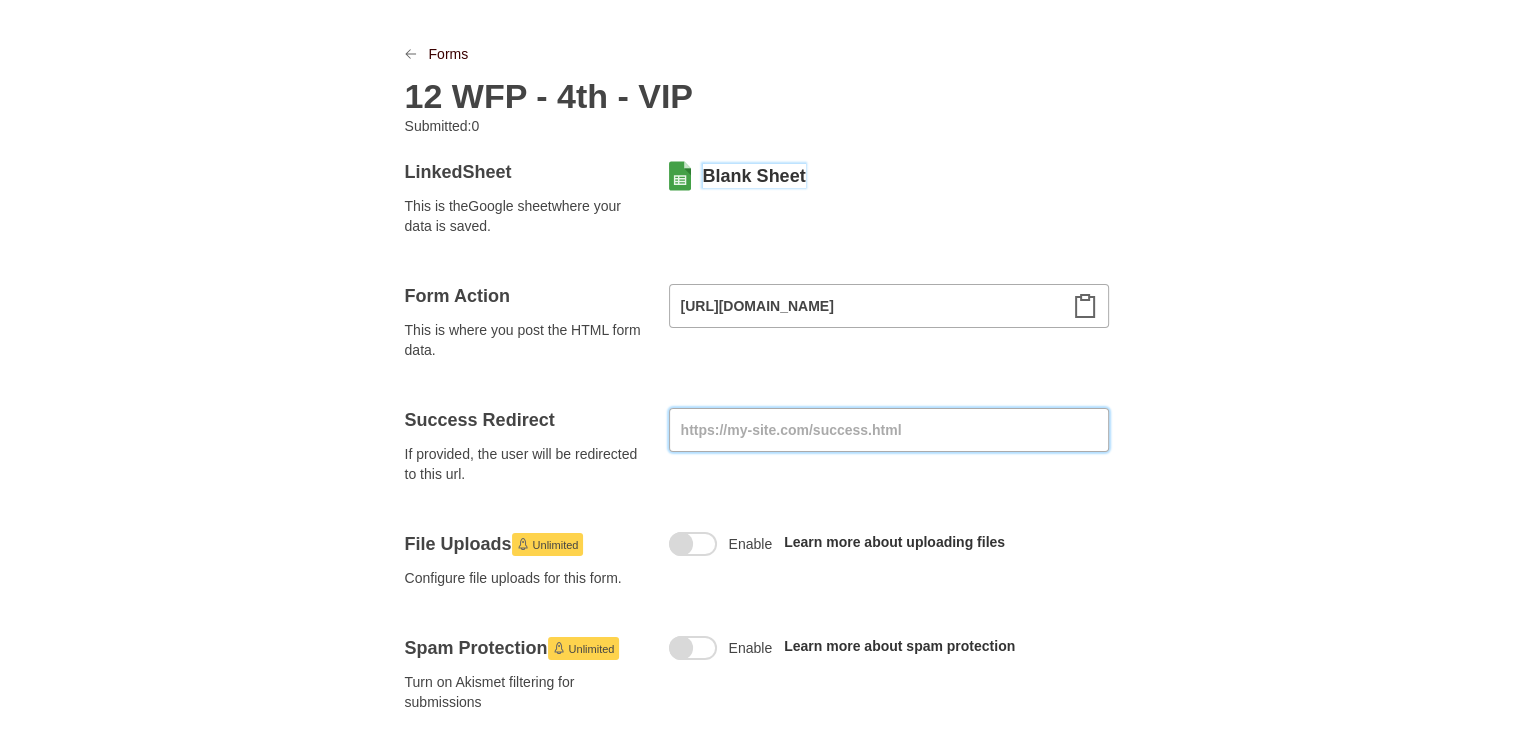 click at bounding box center (889, 430) 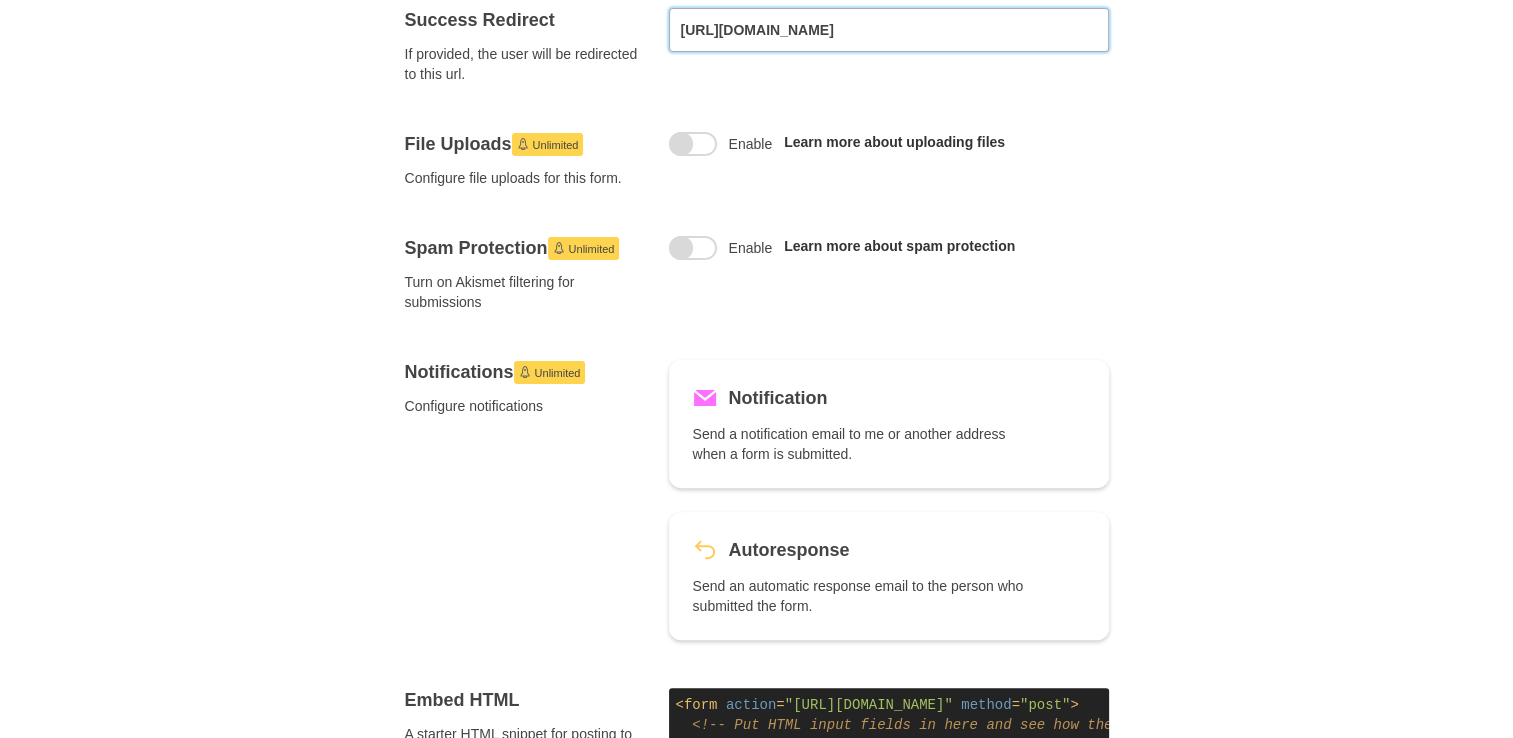 scroll, scrollTop: 1000, scrollLeft: 0, axis: vertical 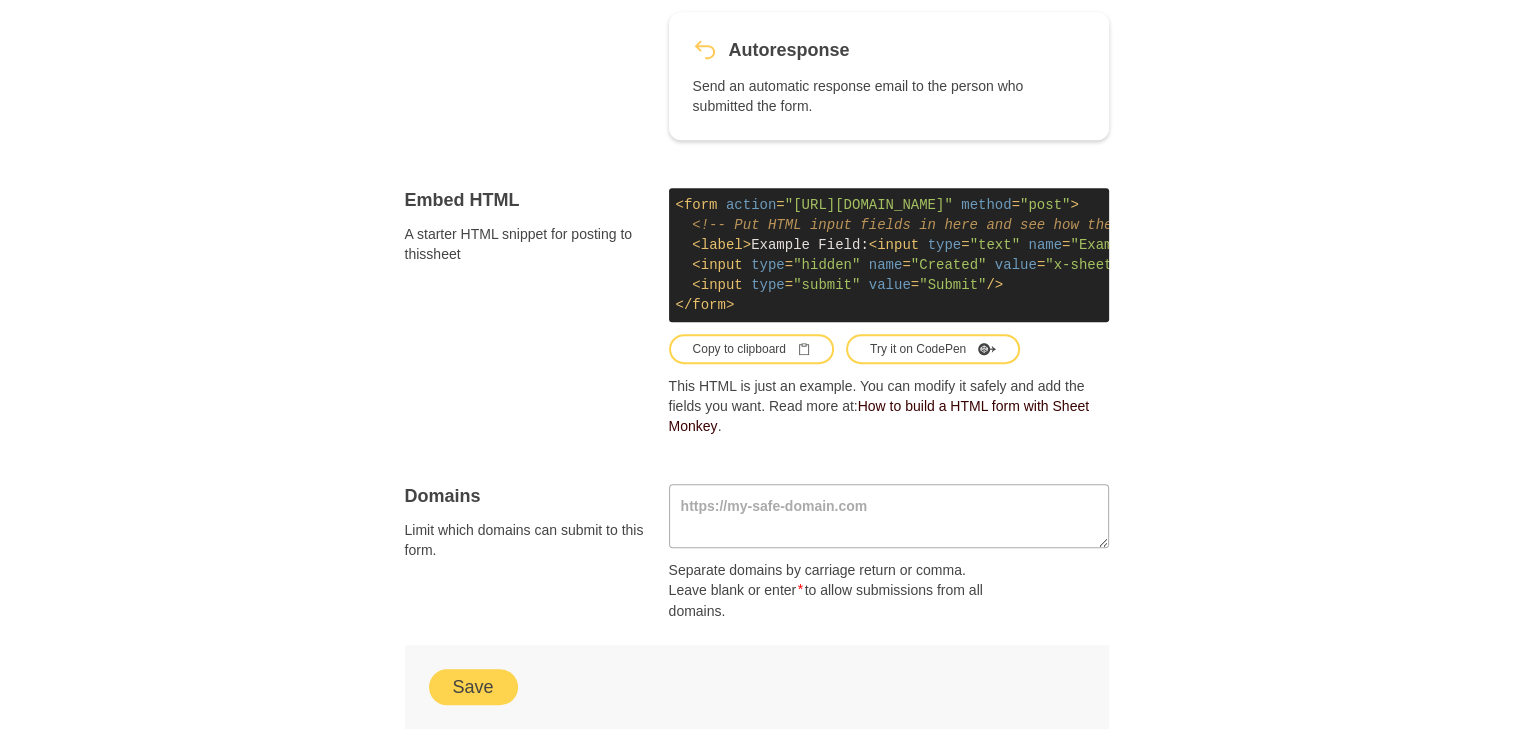 type on "https://www.finwise-education.com/splata-tarifu-vip" 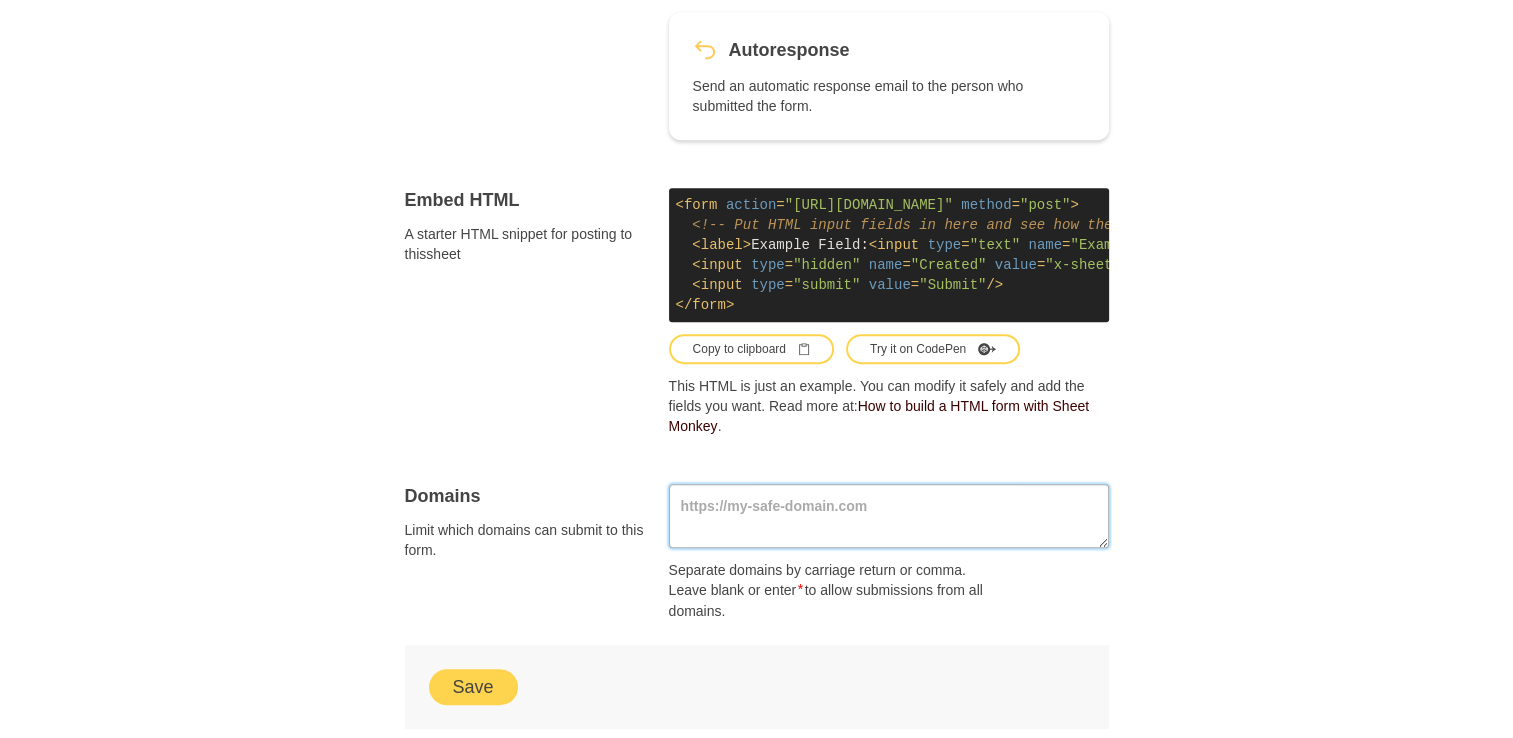 click at bounding box center [889, 516] 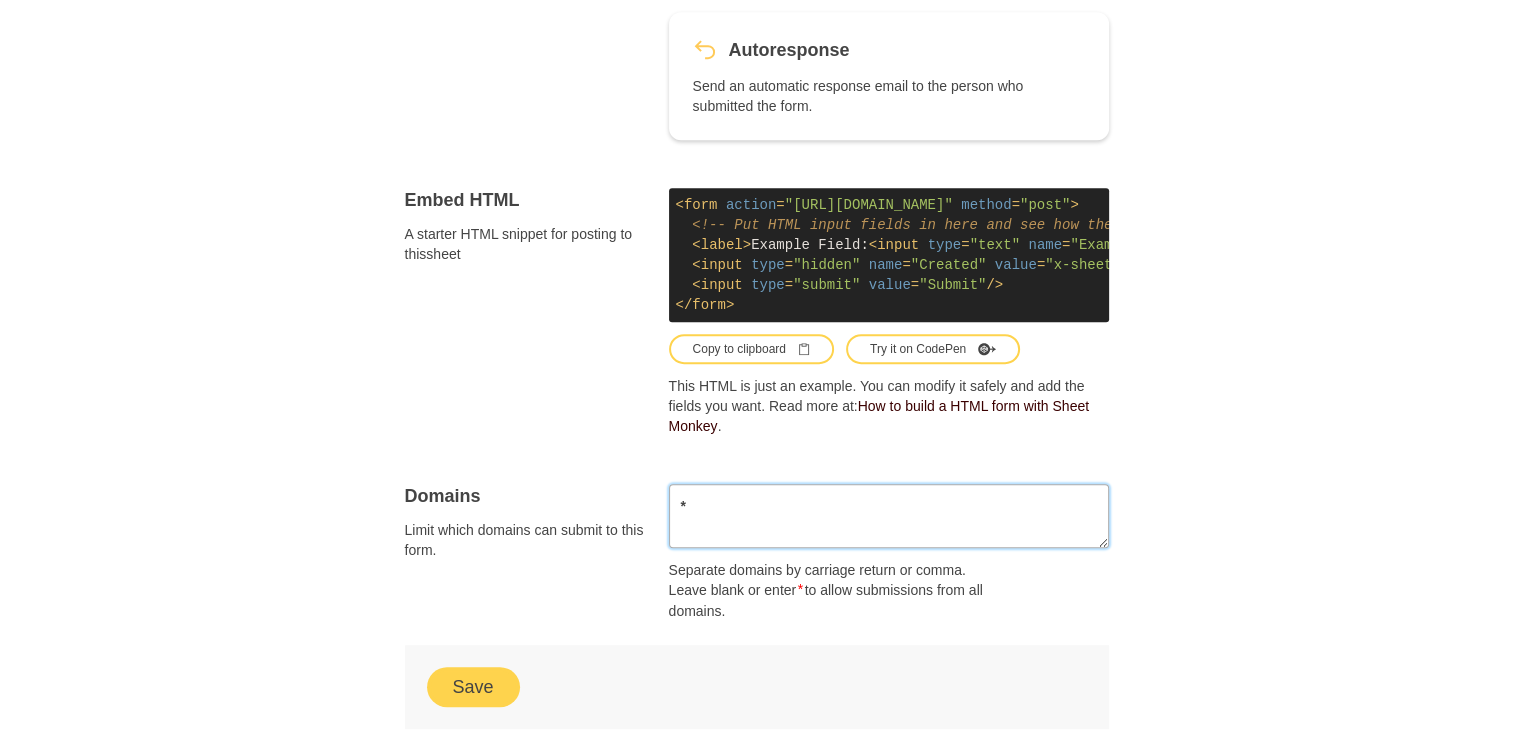 type on "*" 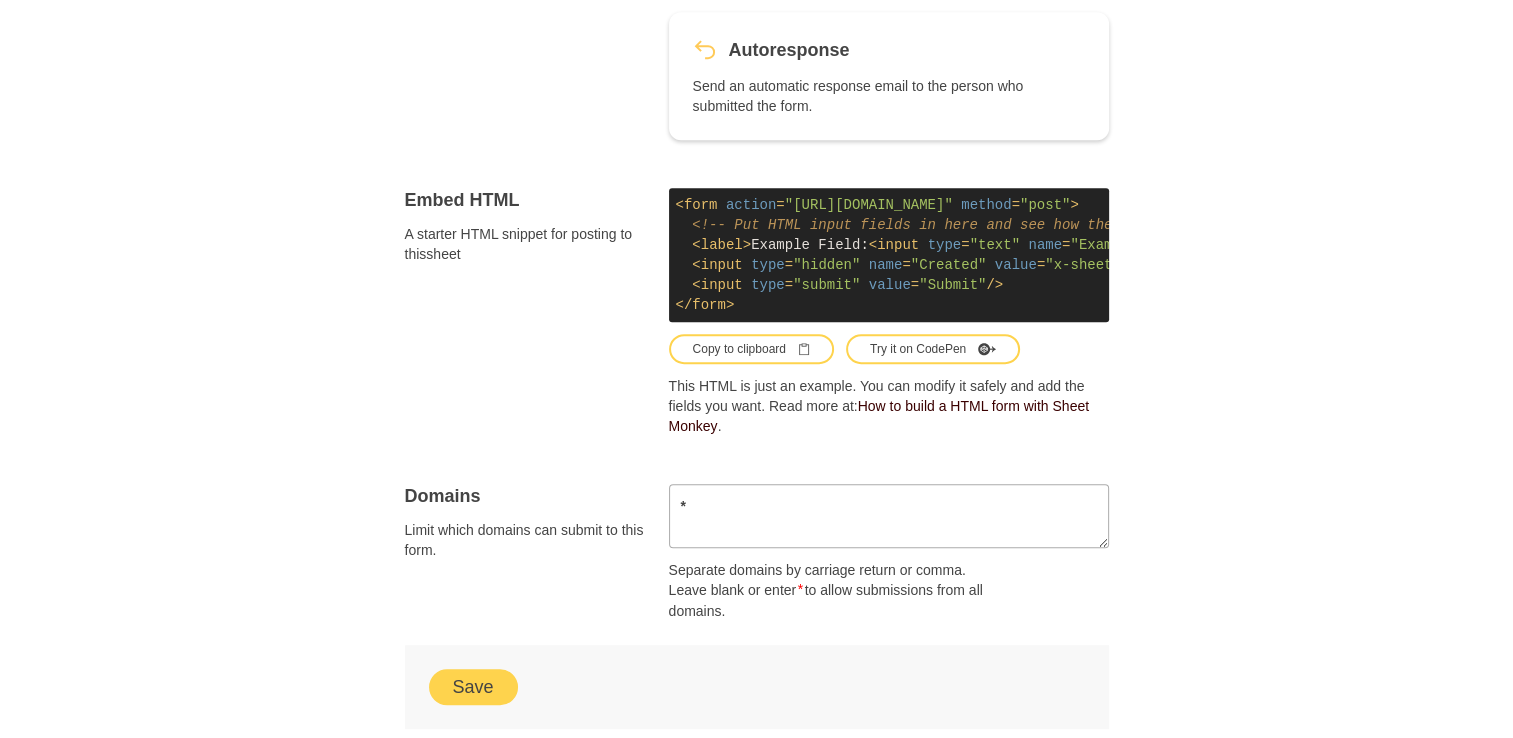 click on "Save" at bounding box center (473, 687) 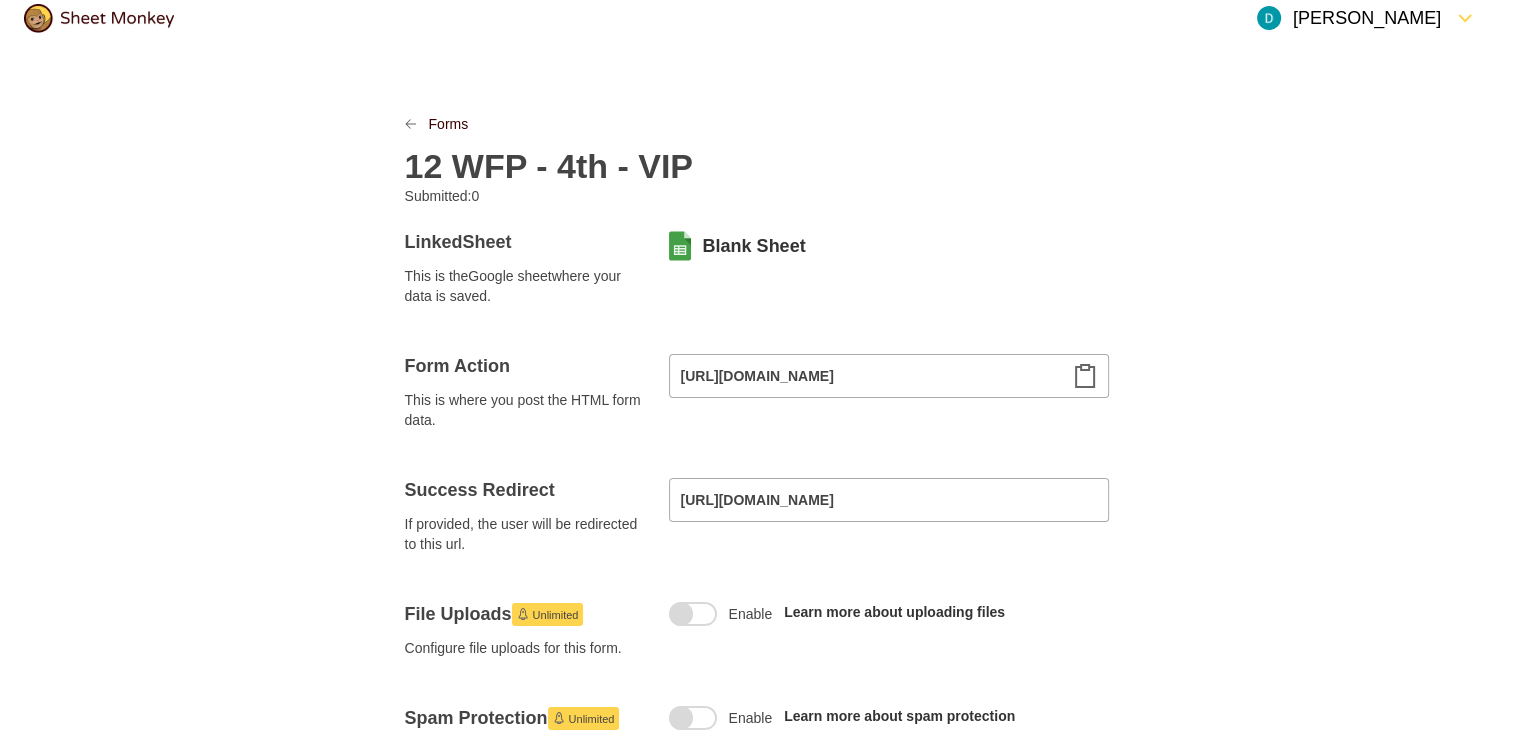 scroll, scrollTop: 0, scrollLeft: 0, axis: both 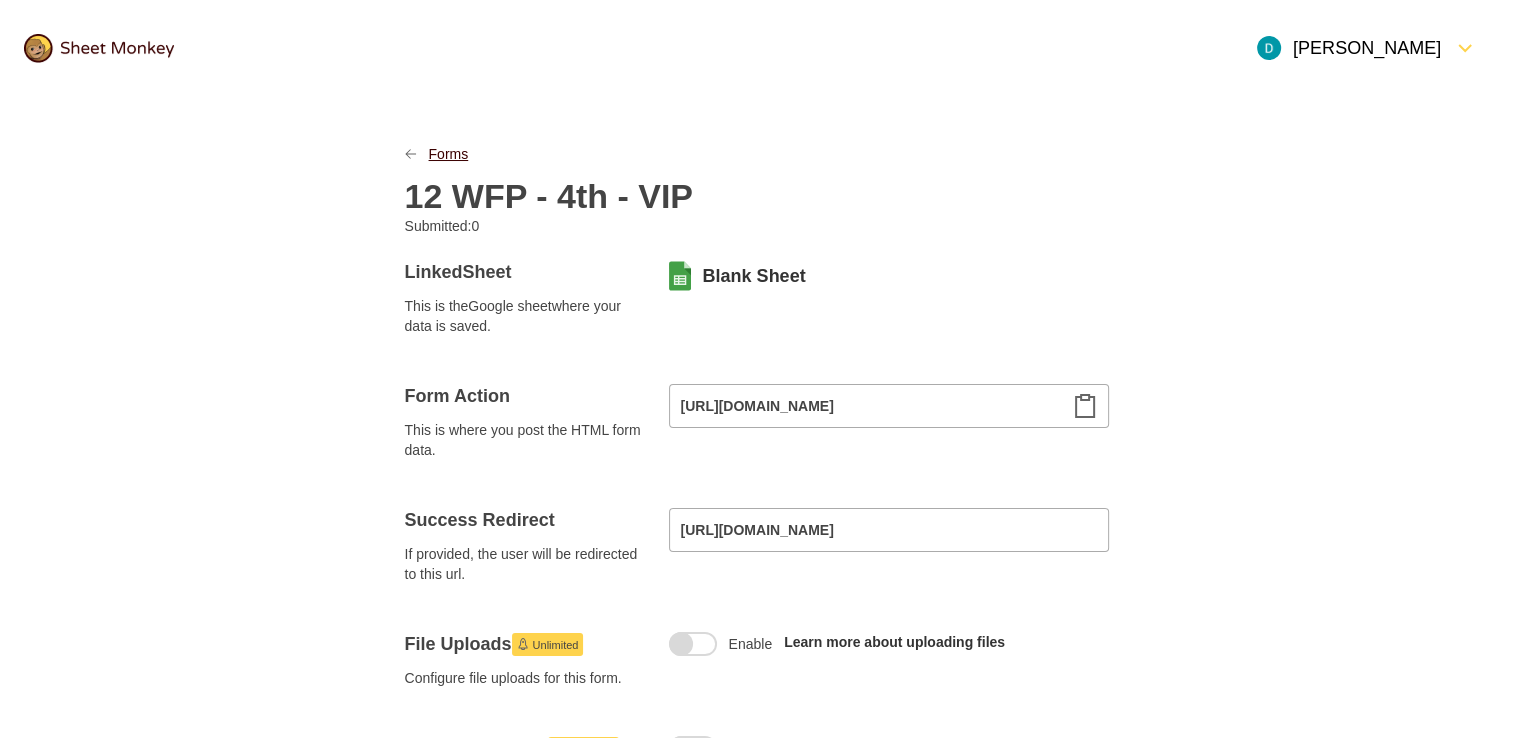click on "Forms" at bounding box center [449, 154] 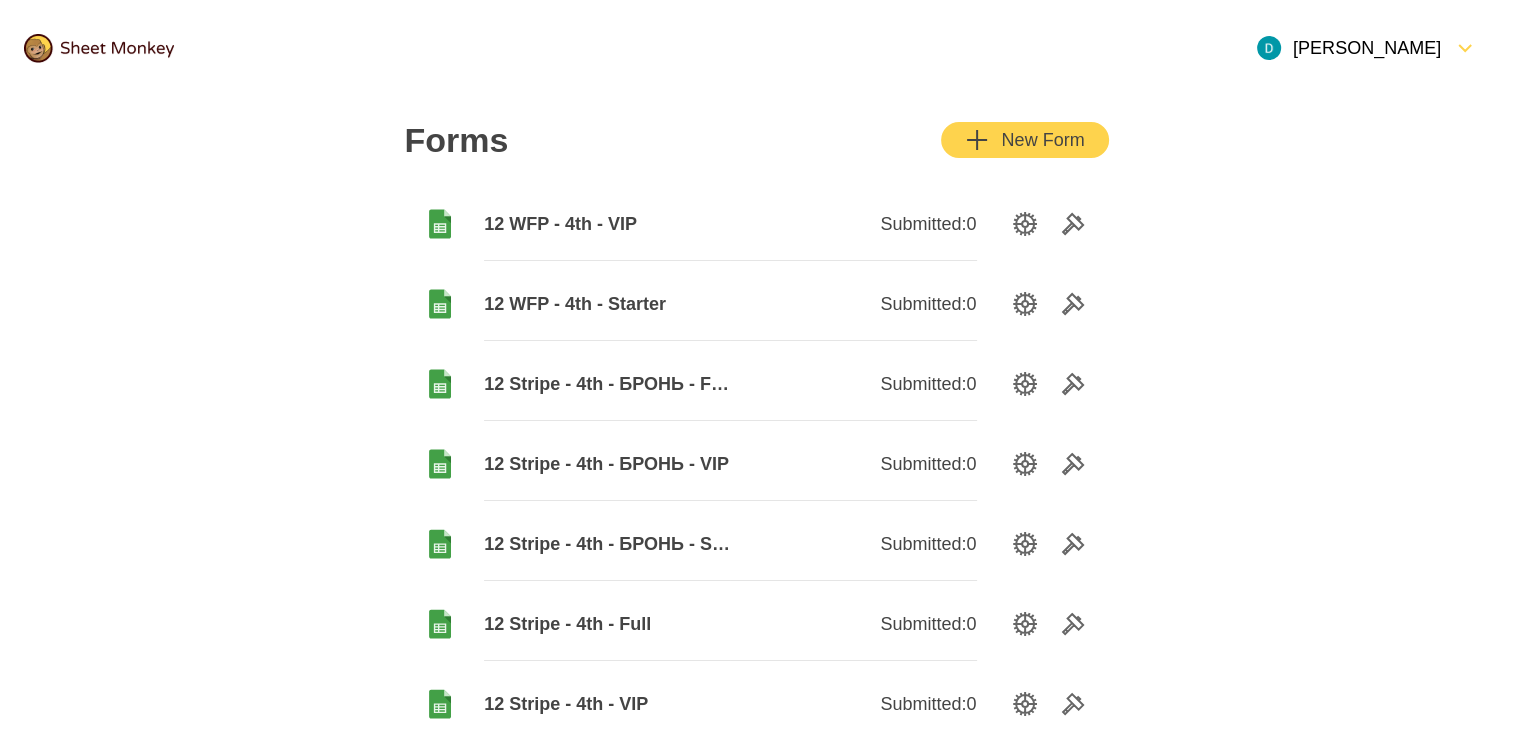 click on "New Form" at bounding box center (1024, 140) 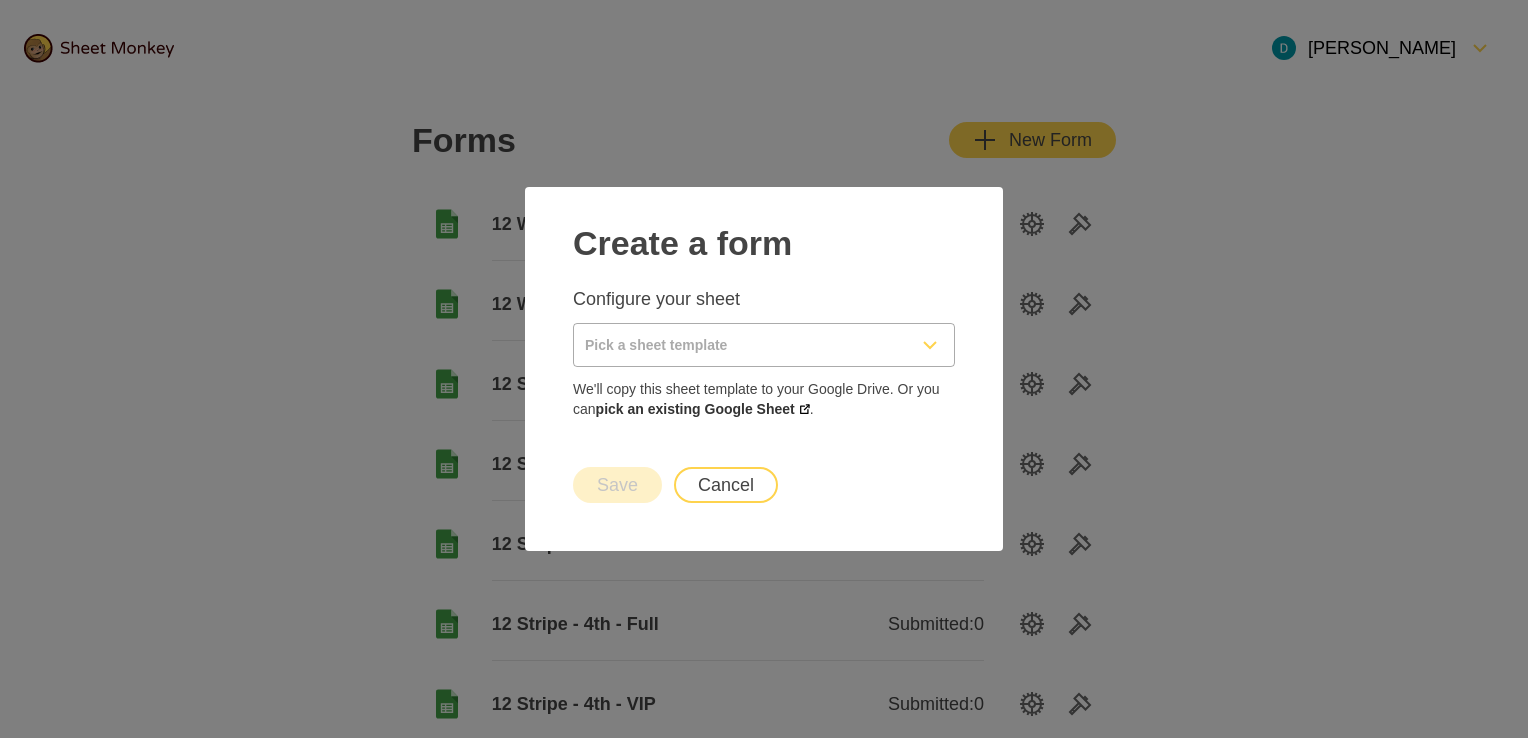 drag, startPoint x: 824, startPoint y: 338, endPoint x: 813, endPoint y: 357, distance: 21.954498 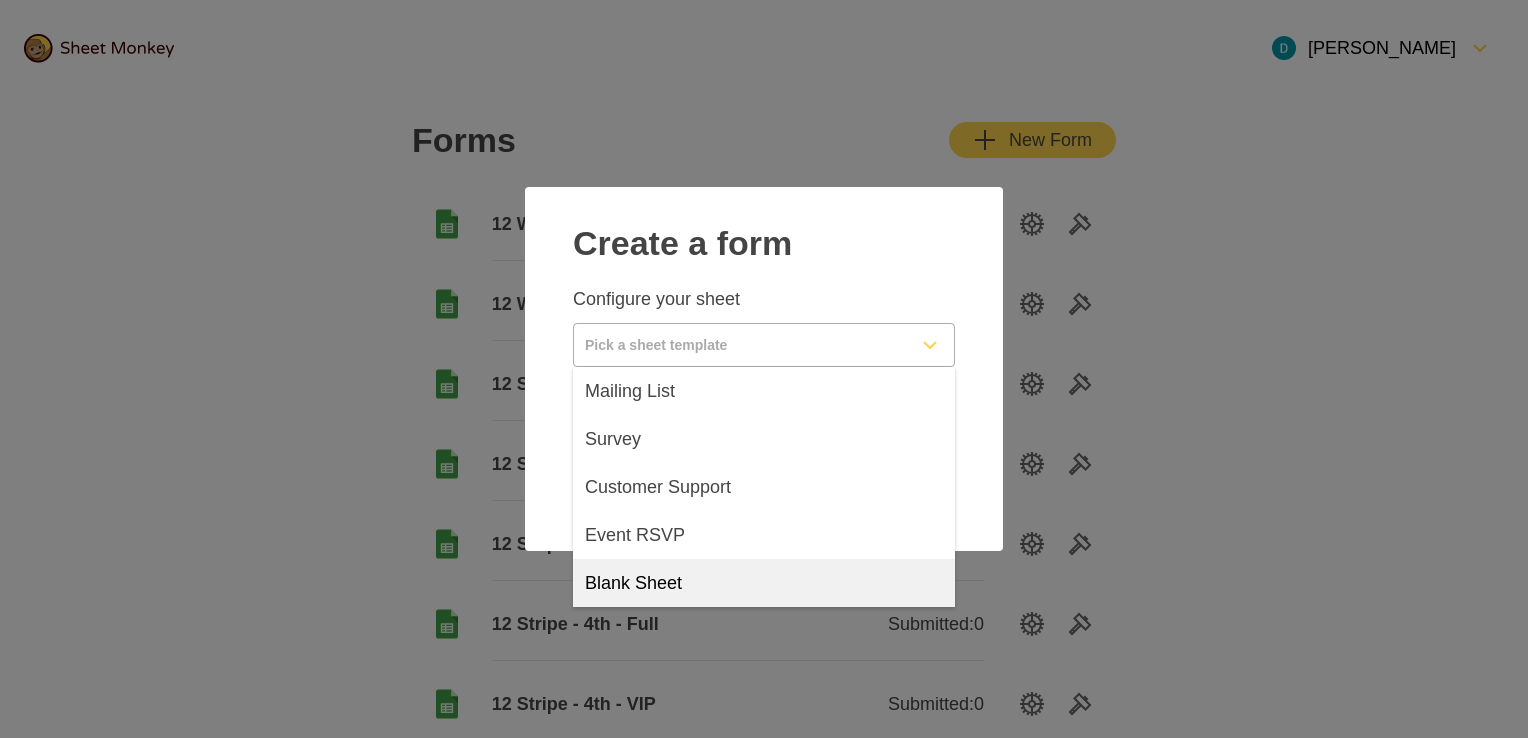 click on "Blank Sheet" at bounding box center [764, 583] 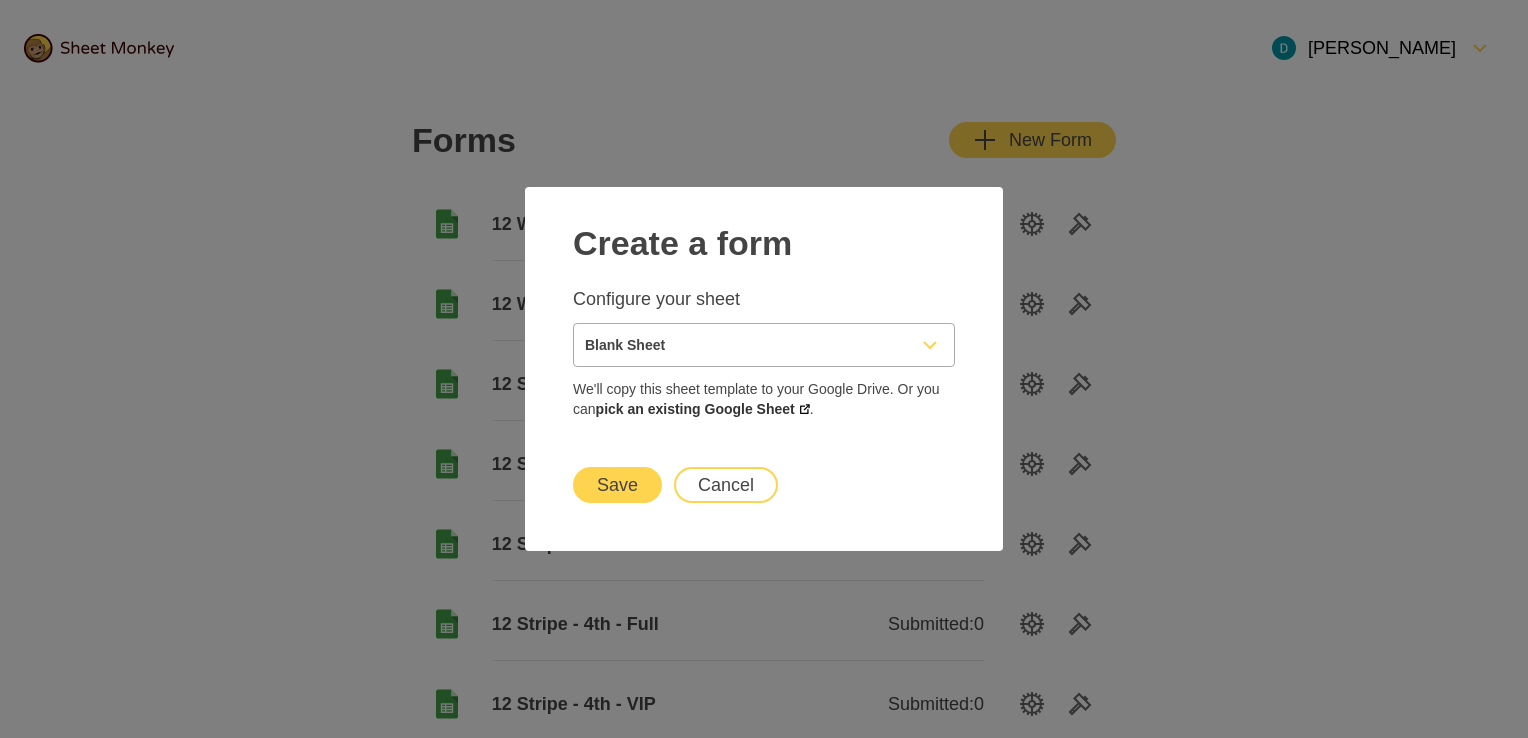 click on "Save" at bounding box center (617, 485) 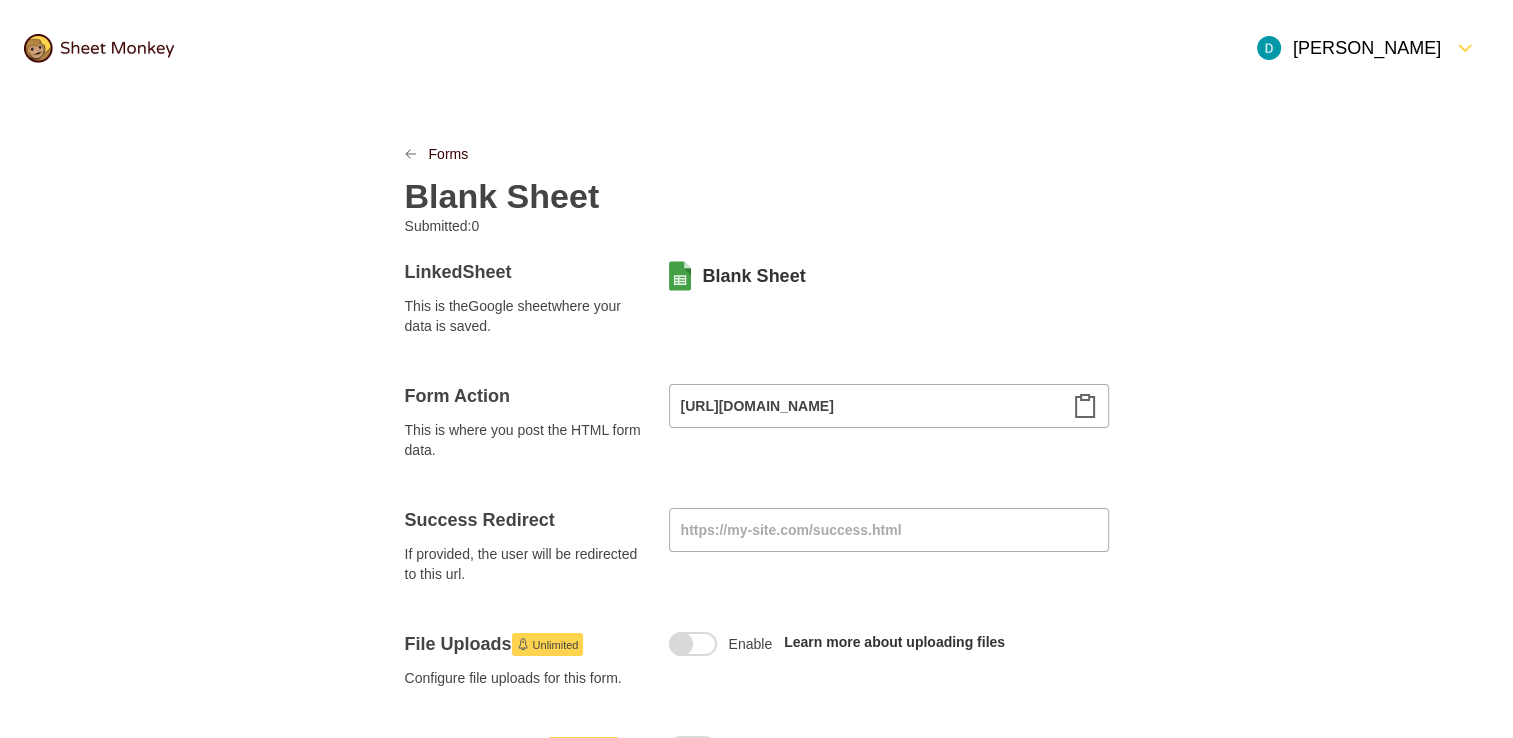 click on "Blank Sheet" at bounding box center (502, 196) 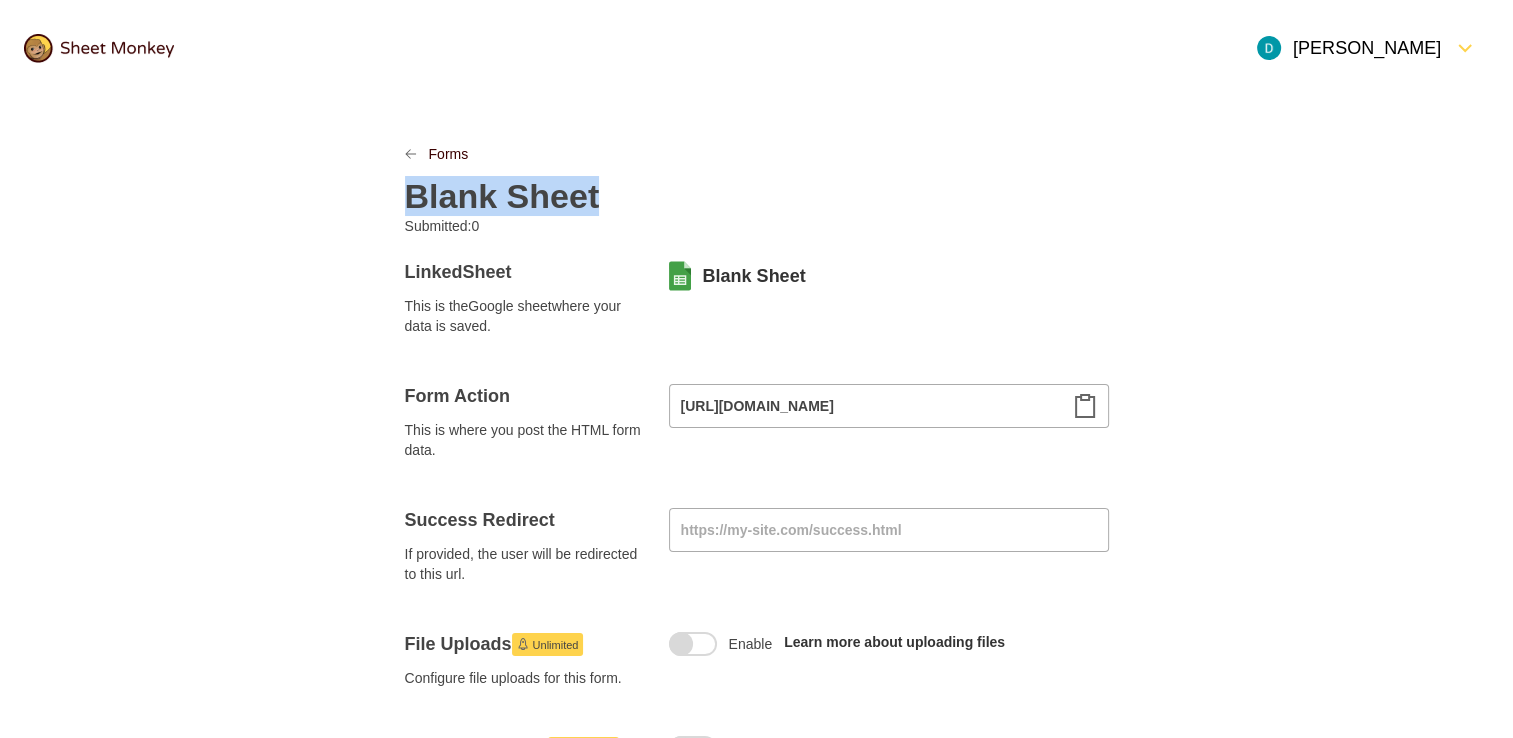 paste 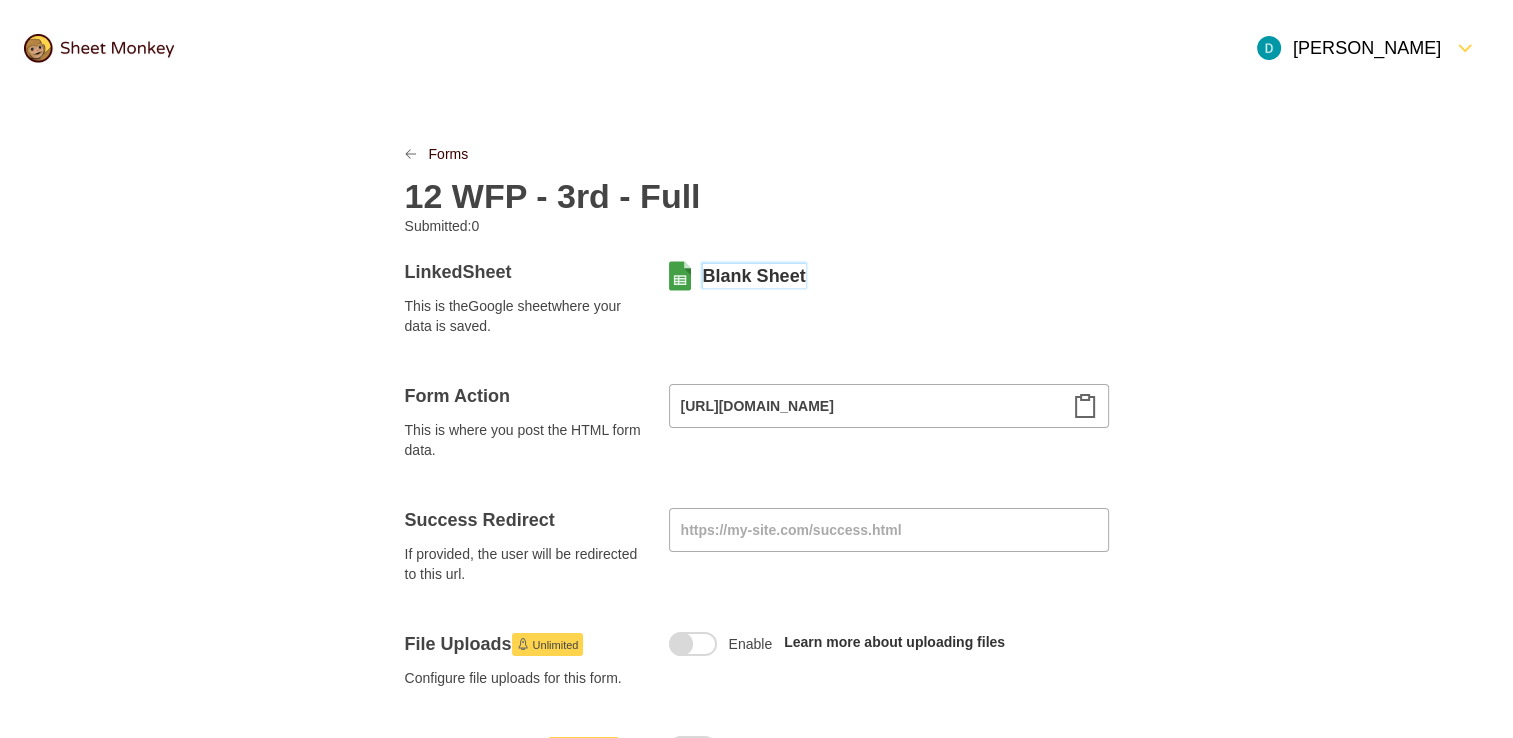click on "12 WFP - 3rd - Full" at bounding box center [553, 196] 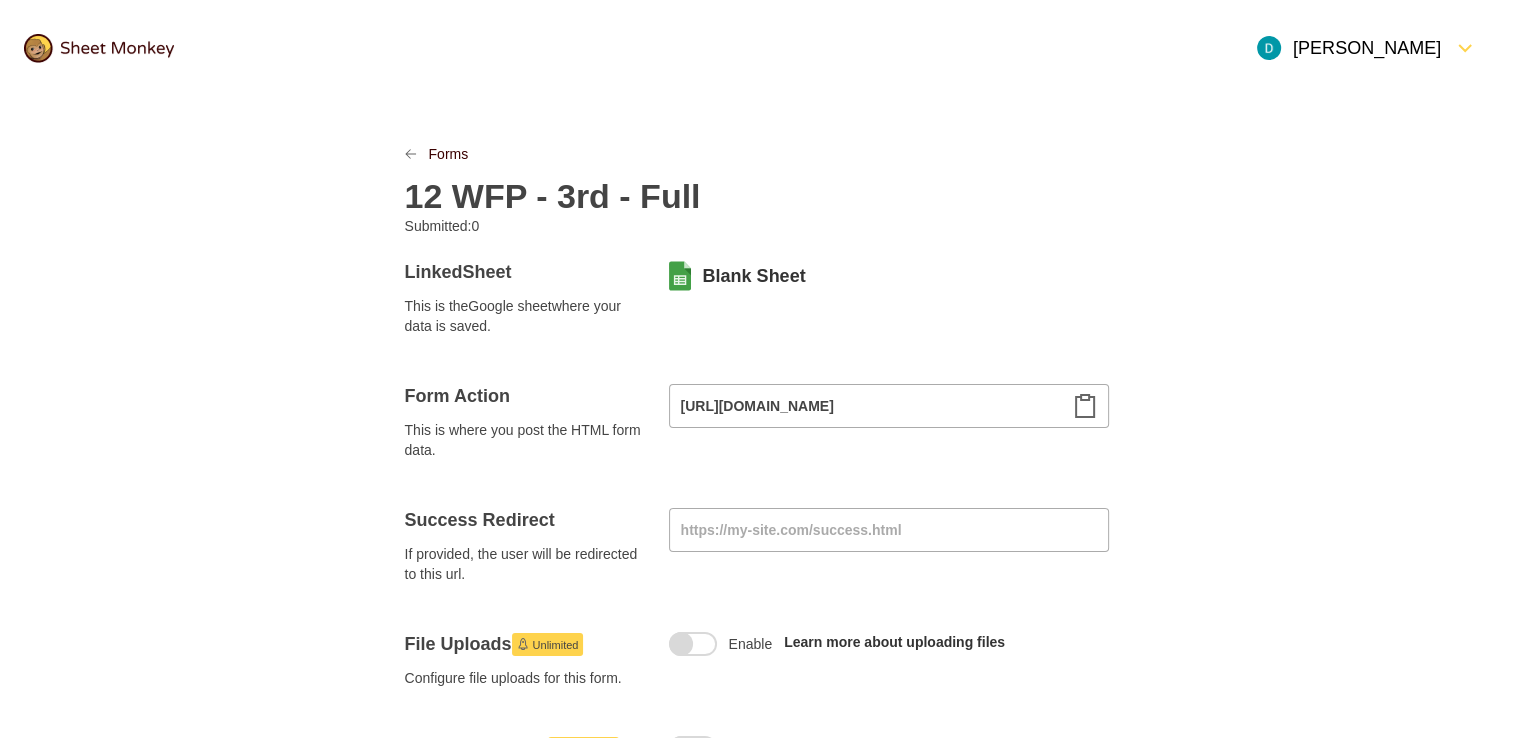 click on "12 WFP - 3rd - Full" at bounding box center (553, 196) 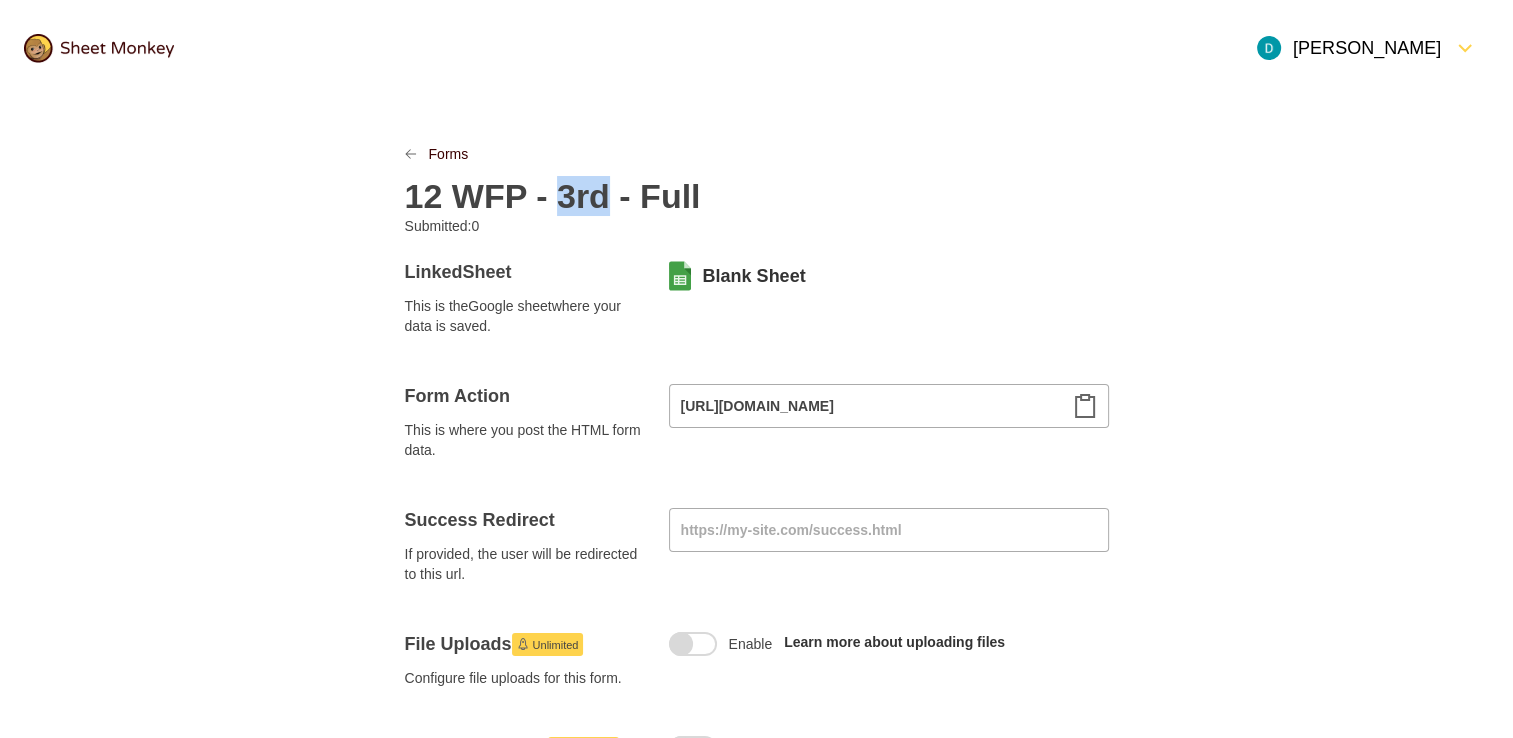 drag, startPoint x: 557, startPoint y: 188, endPoint x: 599, endPoint y: 194, distance: 42.426407 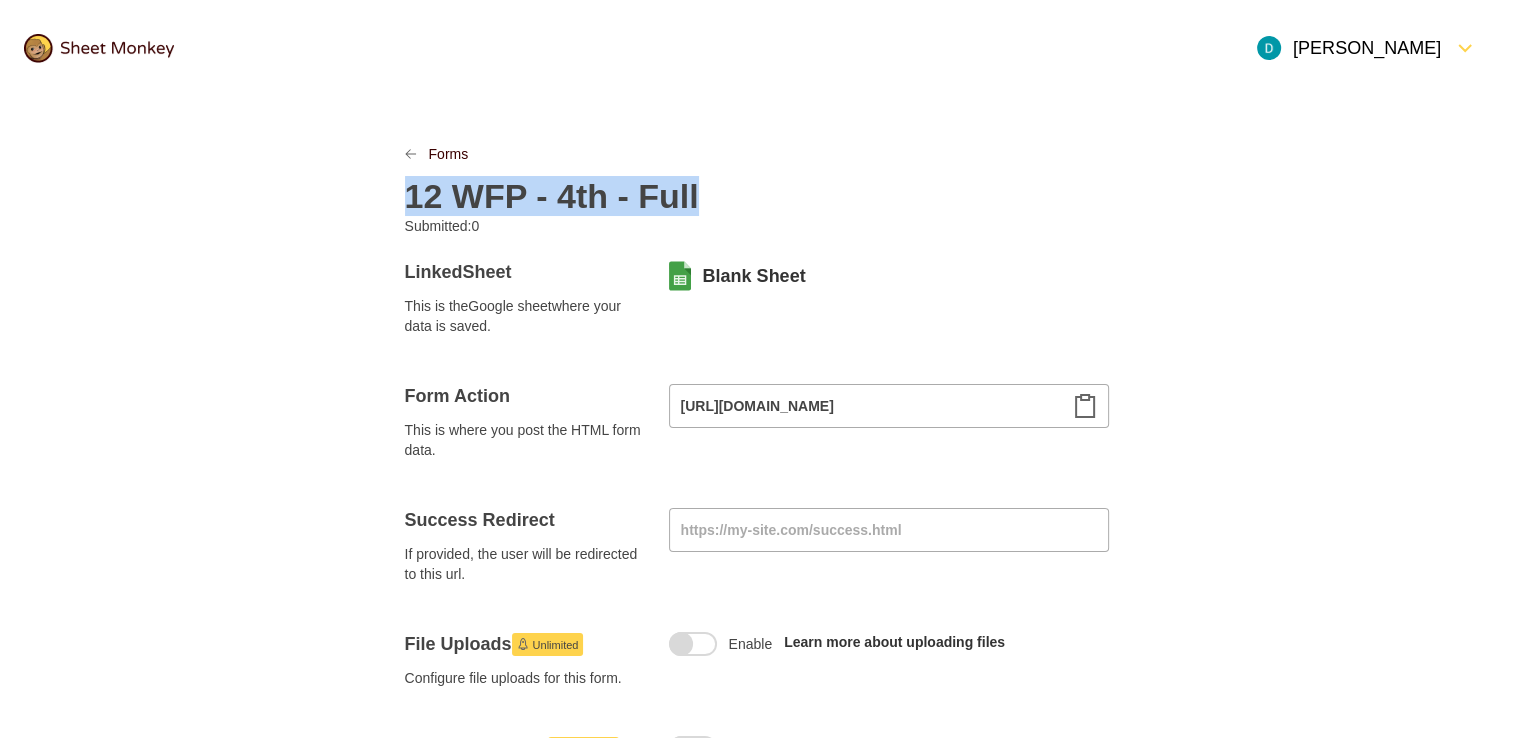 copy on "12 WFP - 4th - Full" 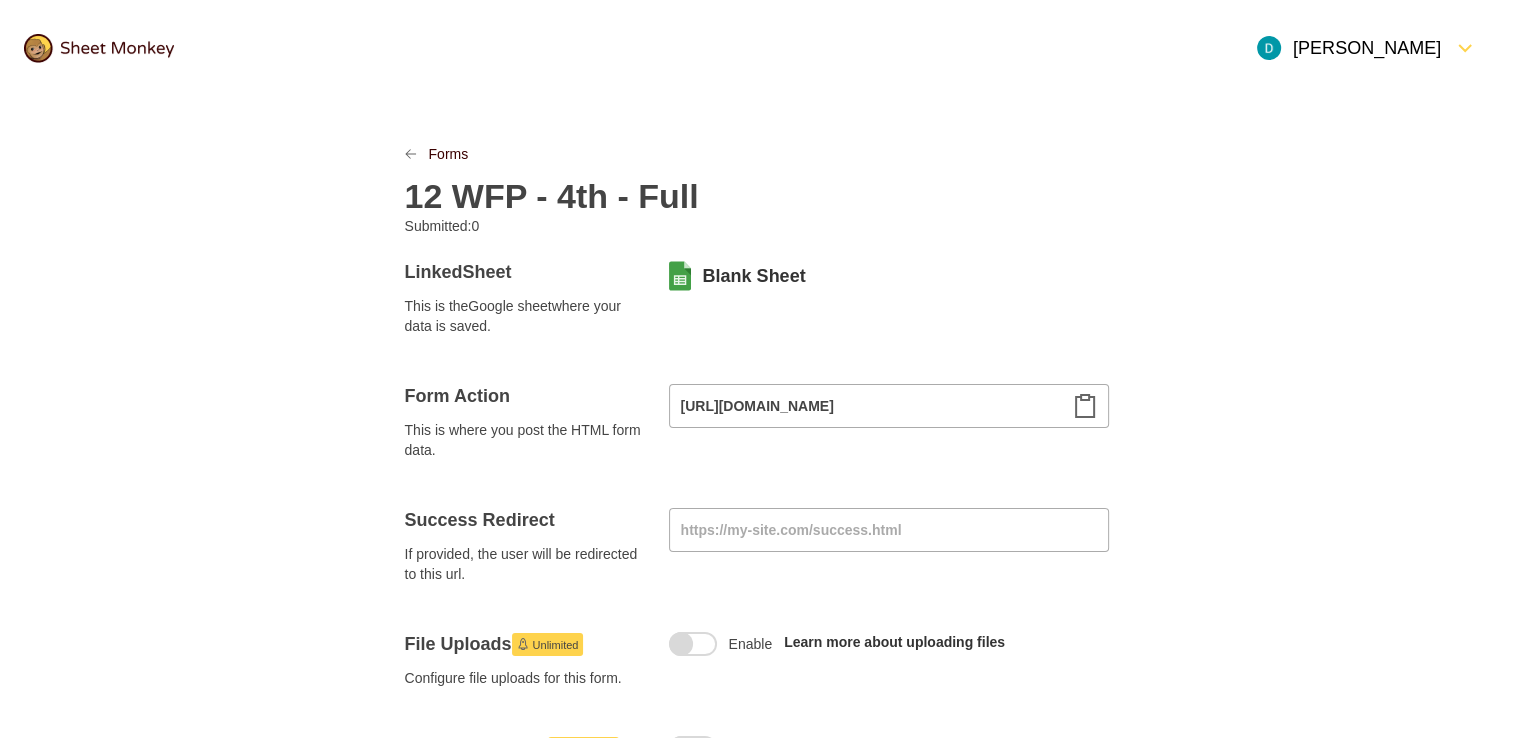 click on "12 WFP - 4th - Full" at bounding box center [757, 190] 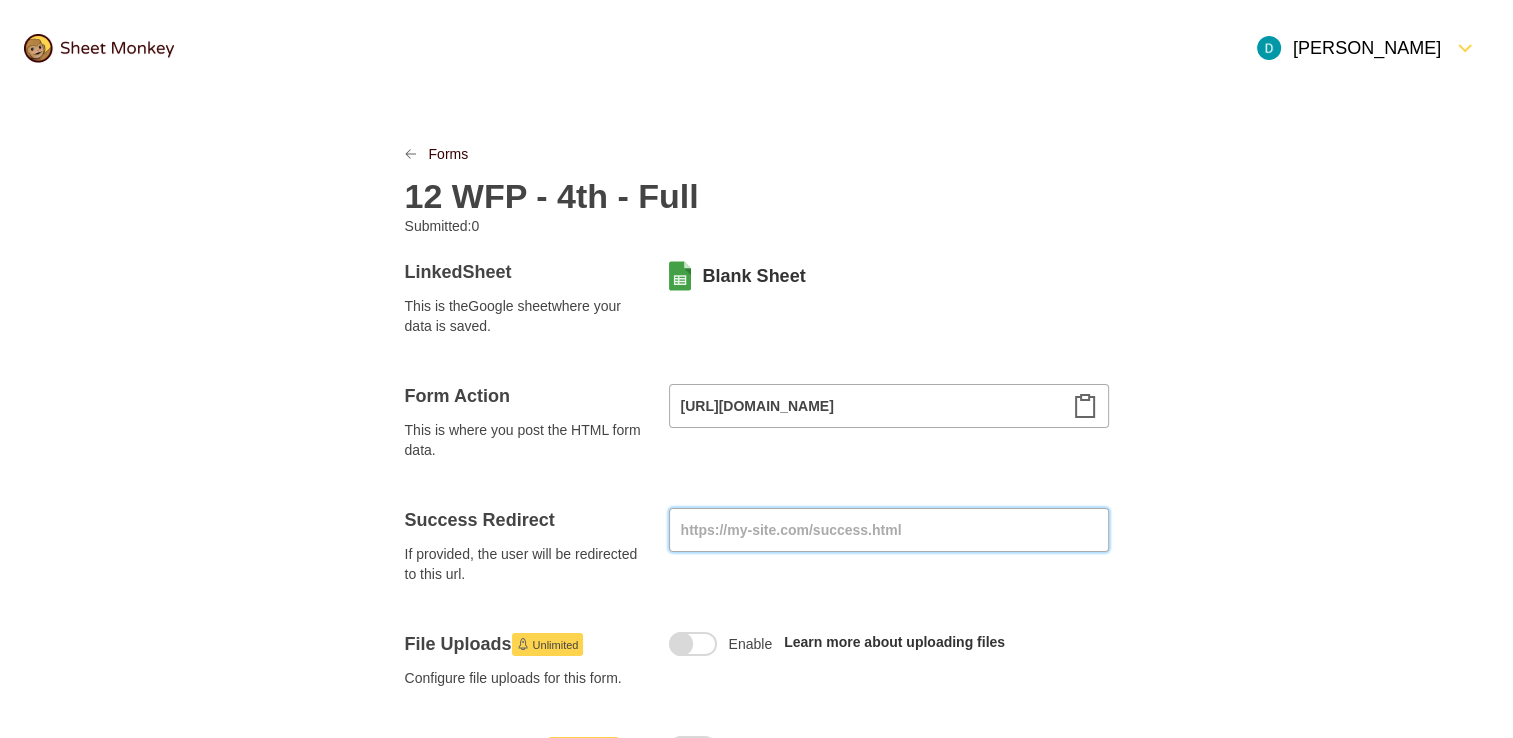 click at bounding box center (889, 530) 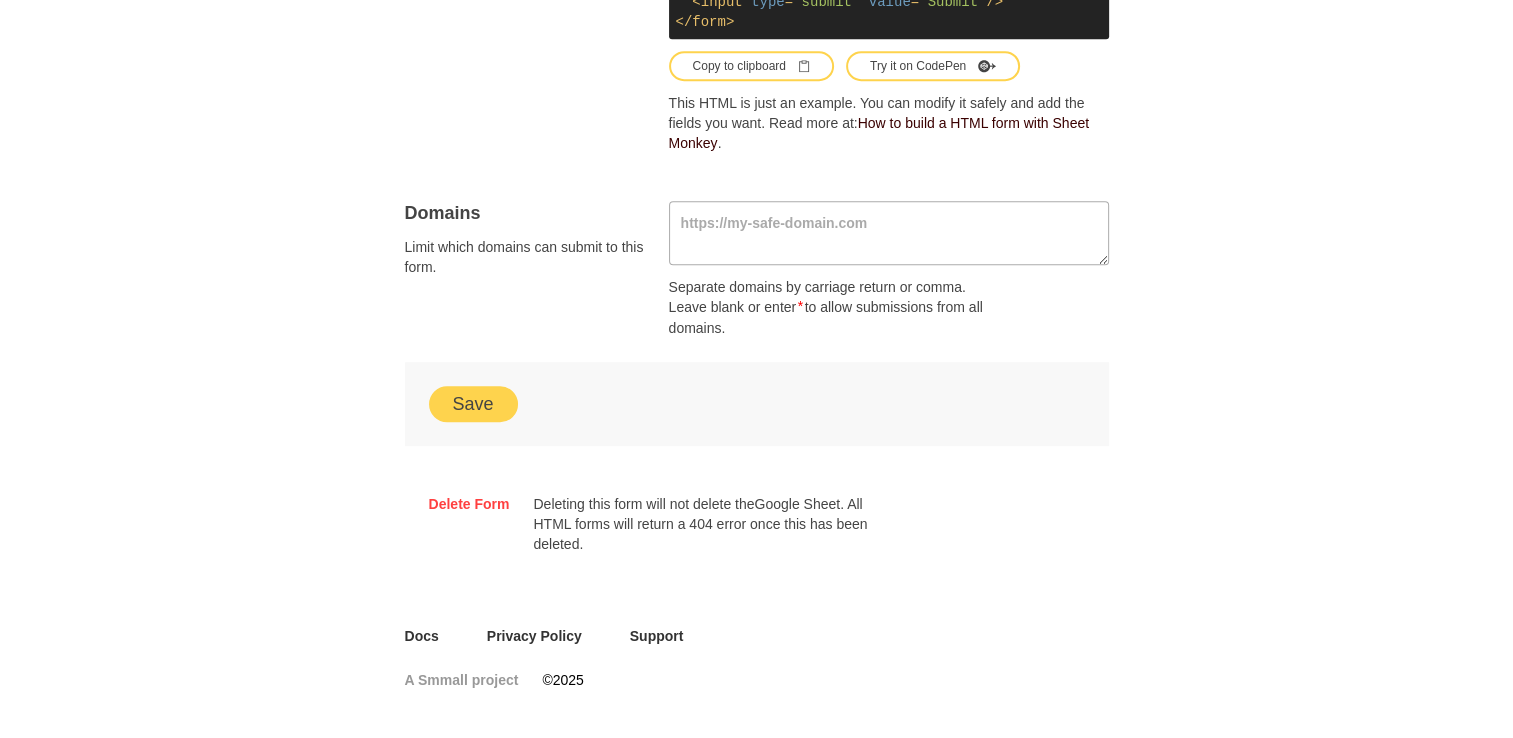 scroll, scrollTop: 1296, scrollLeft: 0, axis: vertical 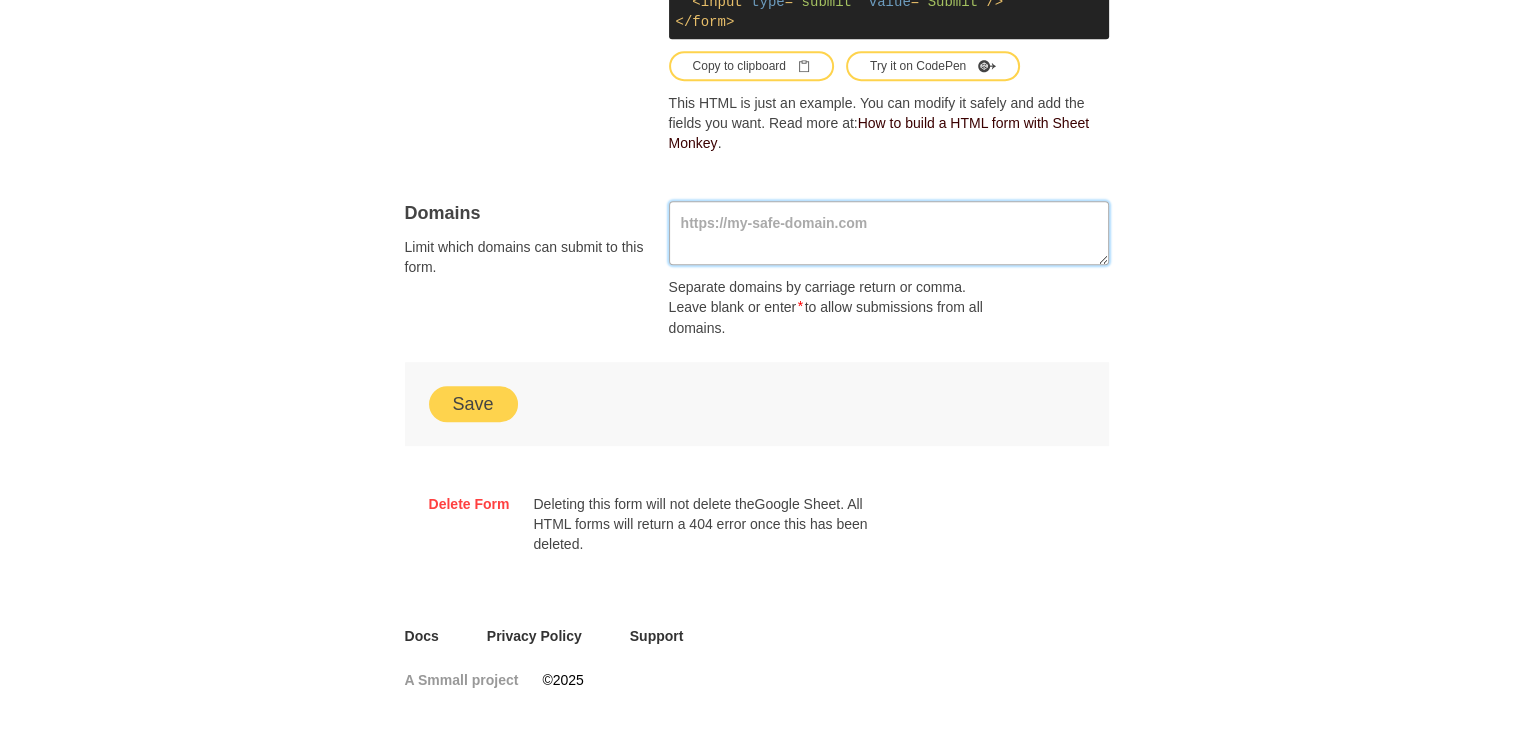 click at bounding box center [889, 233] 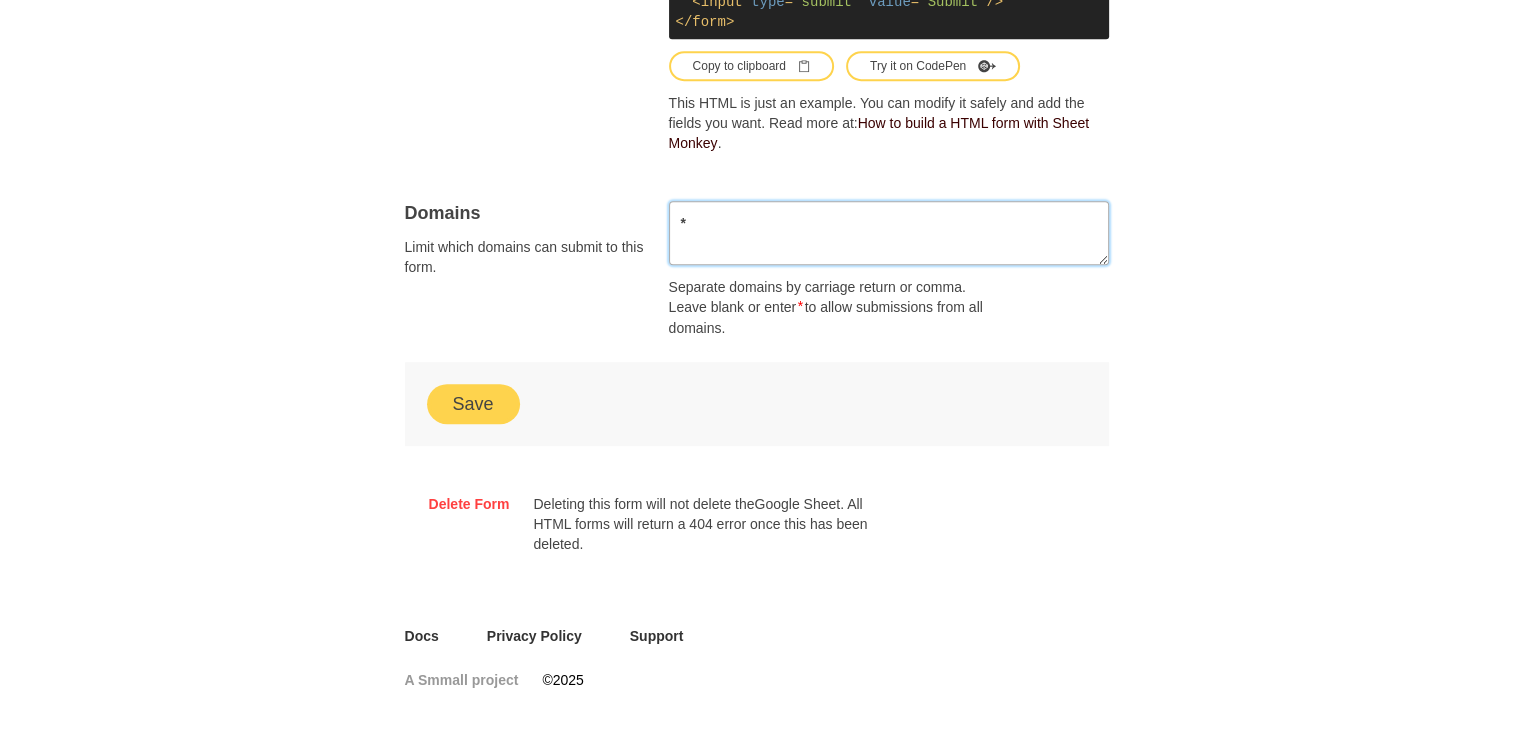 type on "*" 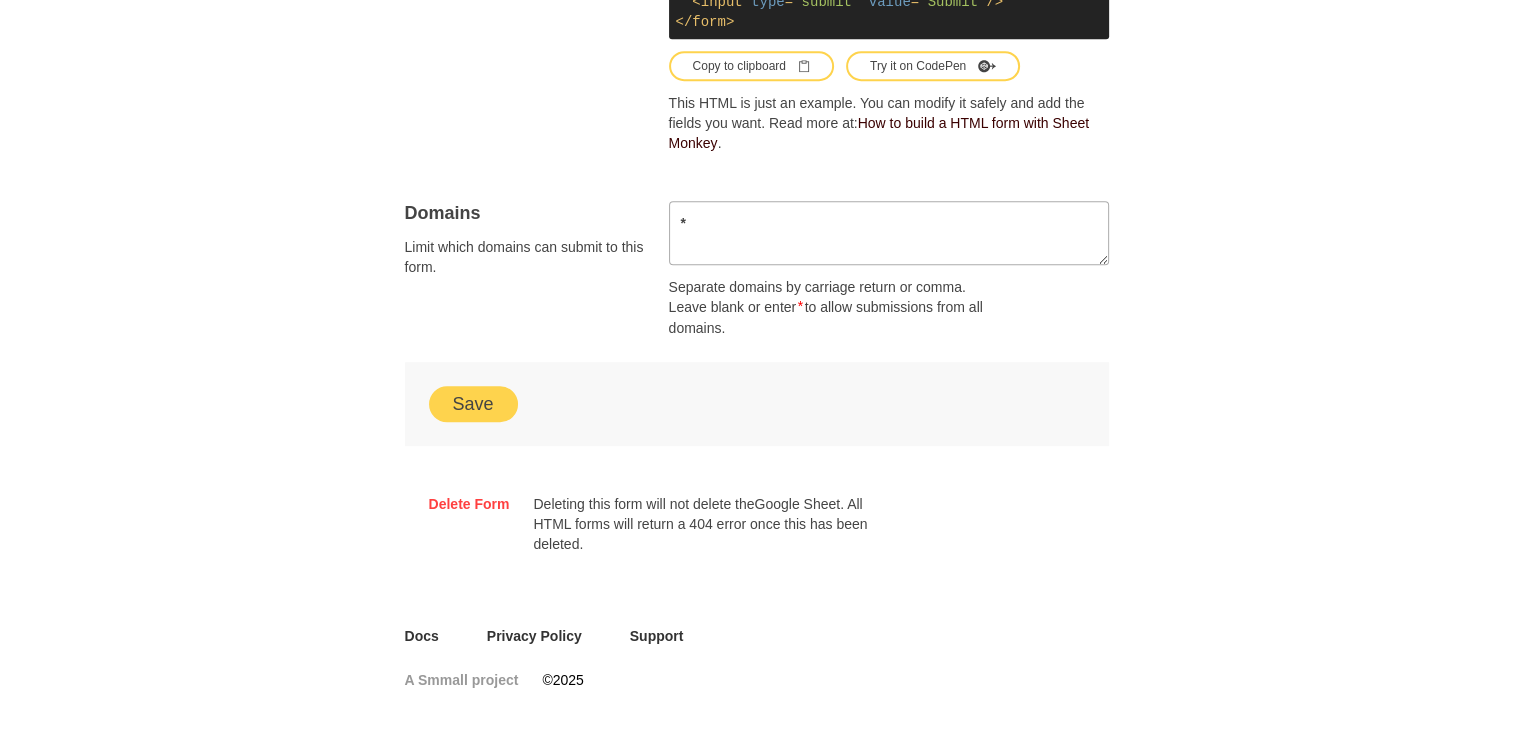 click on "Save" at bounding box center [473, 404] 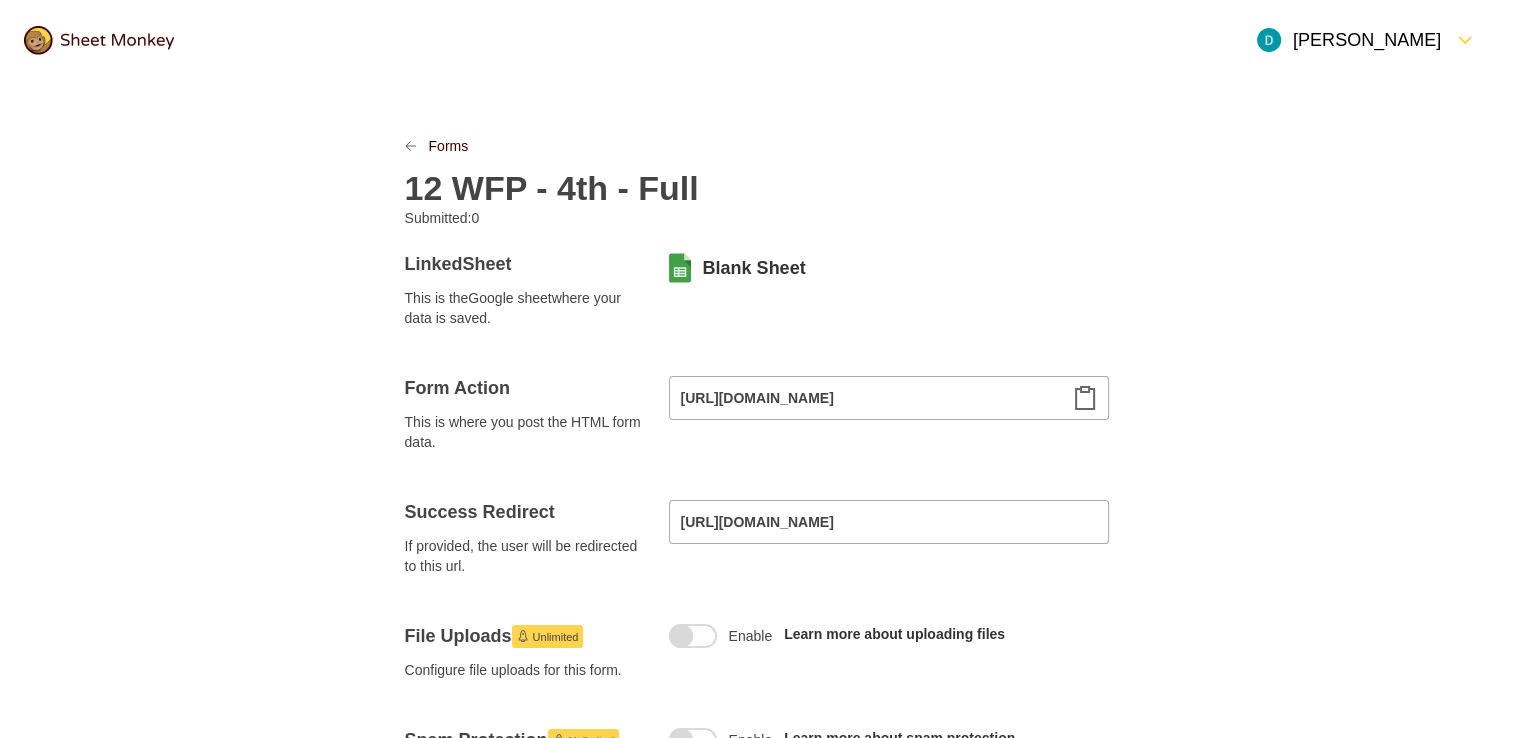 scroll, scrollTop: 0, scrollLeft: 0, axis: both 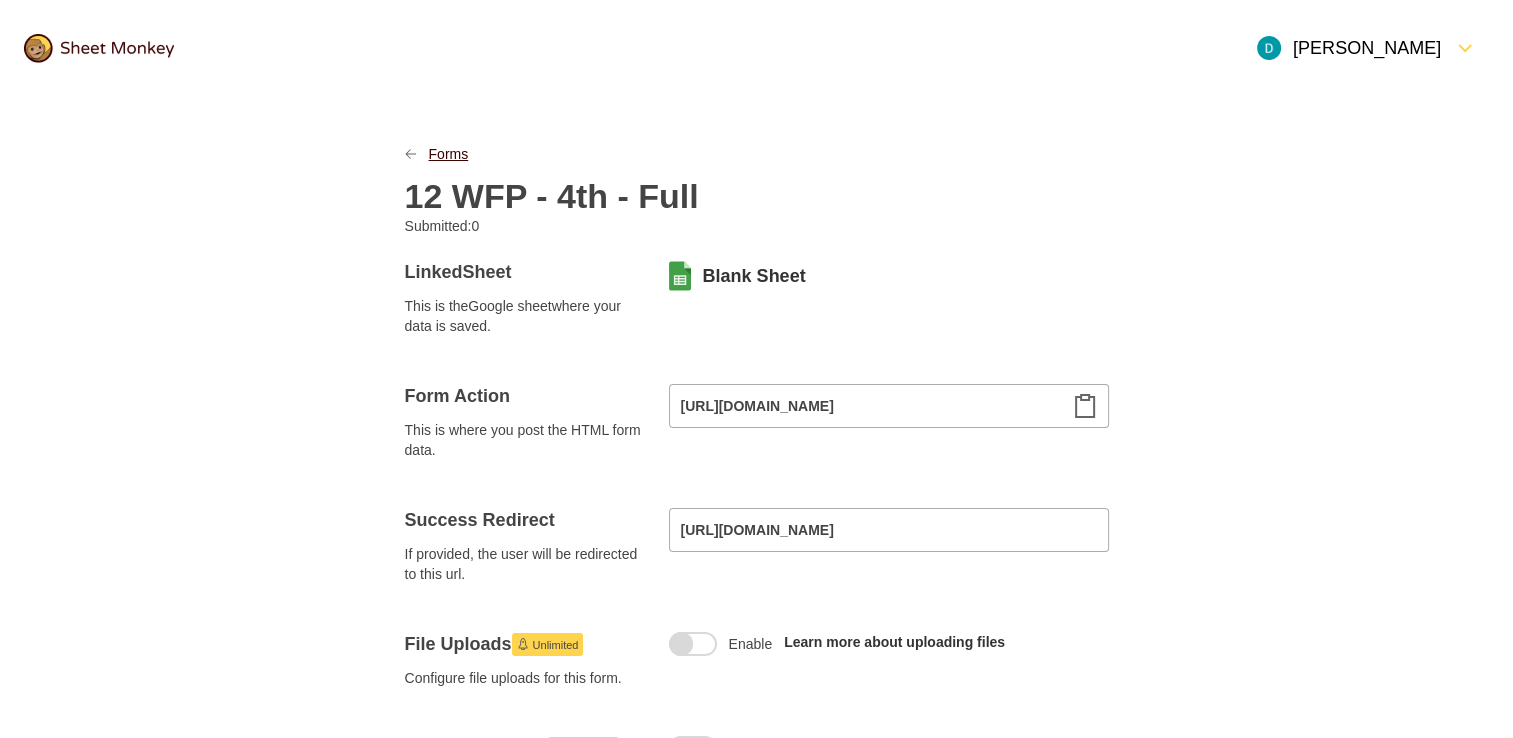 click on "Forms" at bounding box center [449, 154] 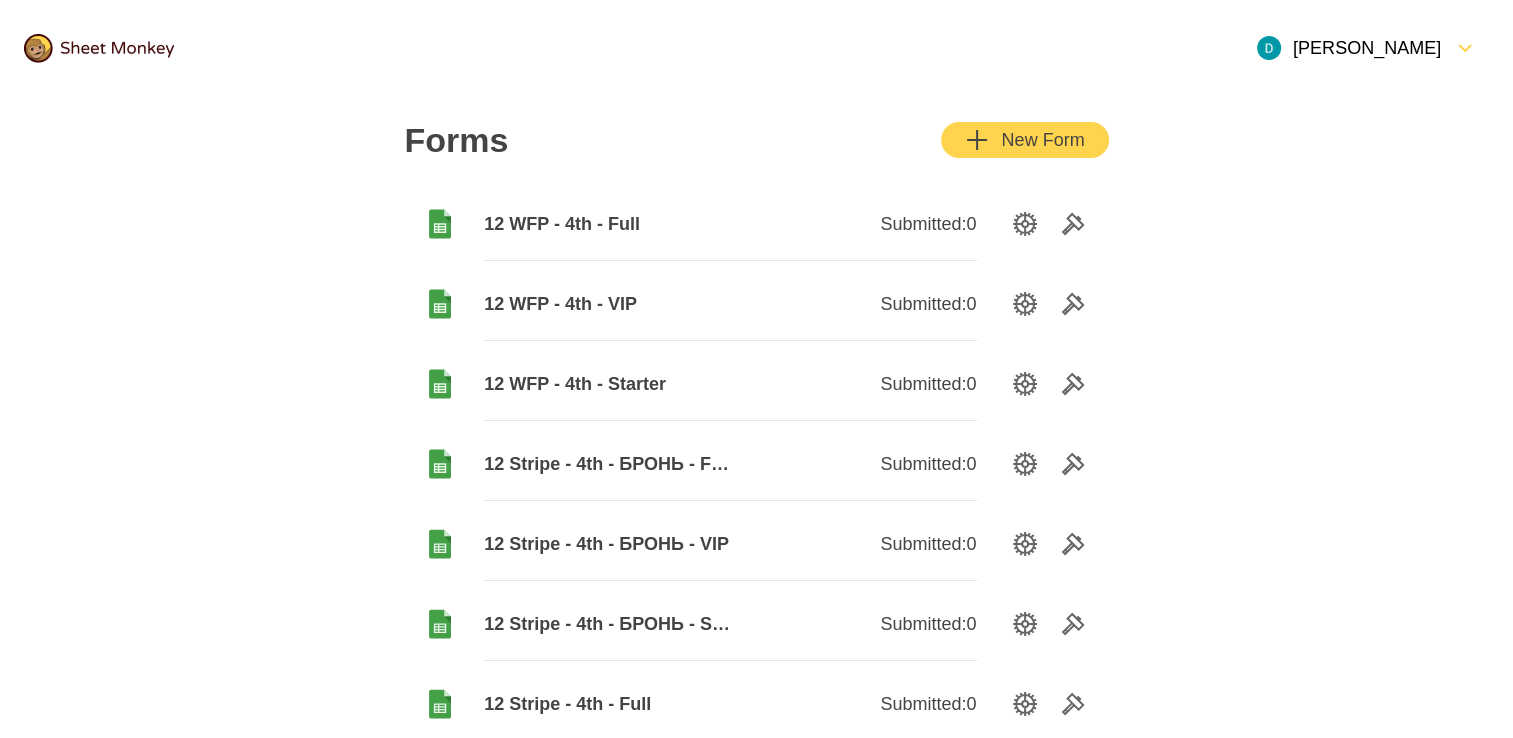 click on "New Form" at bounding box center (1024, 140) 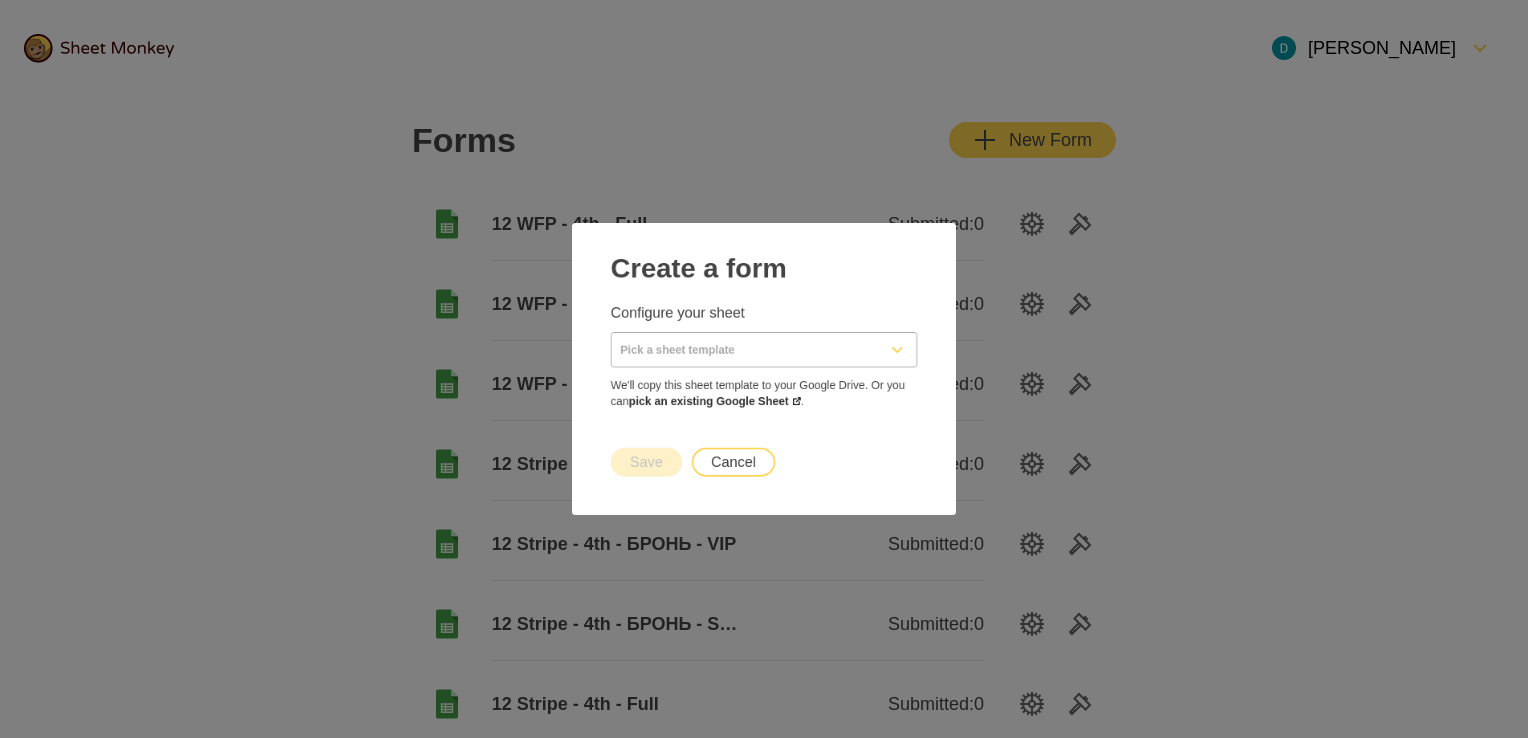 click at bounding box center [740, 345] 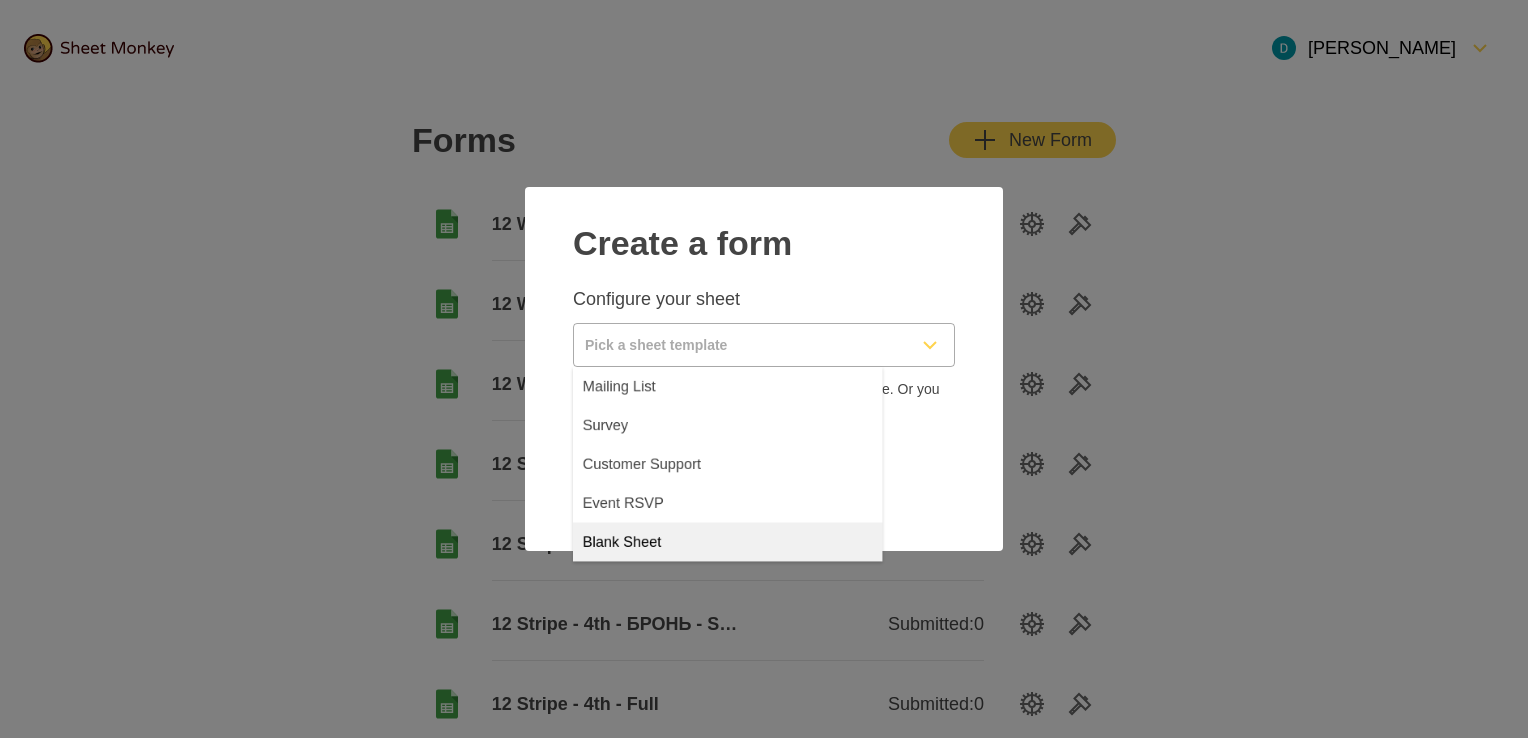 click on "Blank Sheet" at bounding box center [764, 583] 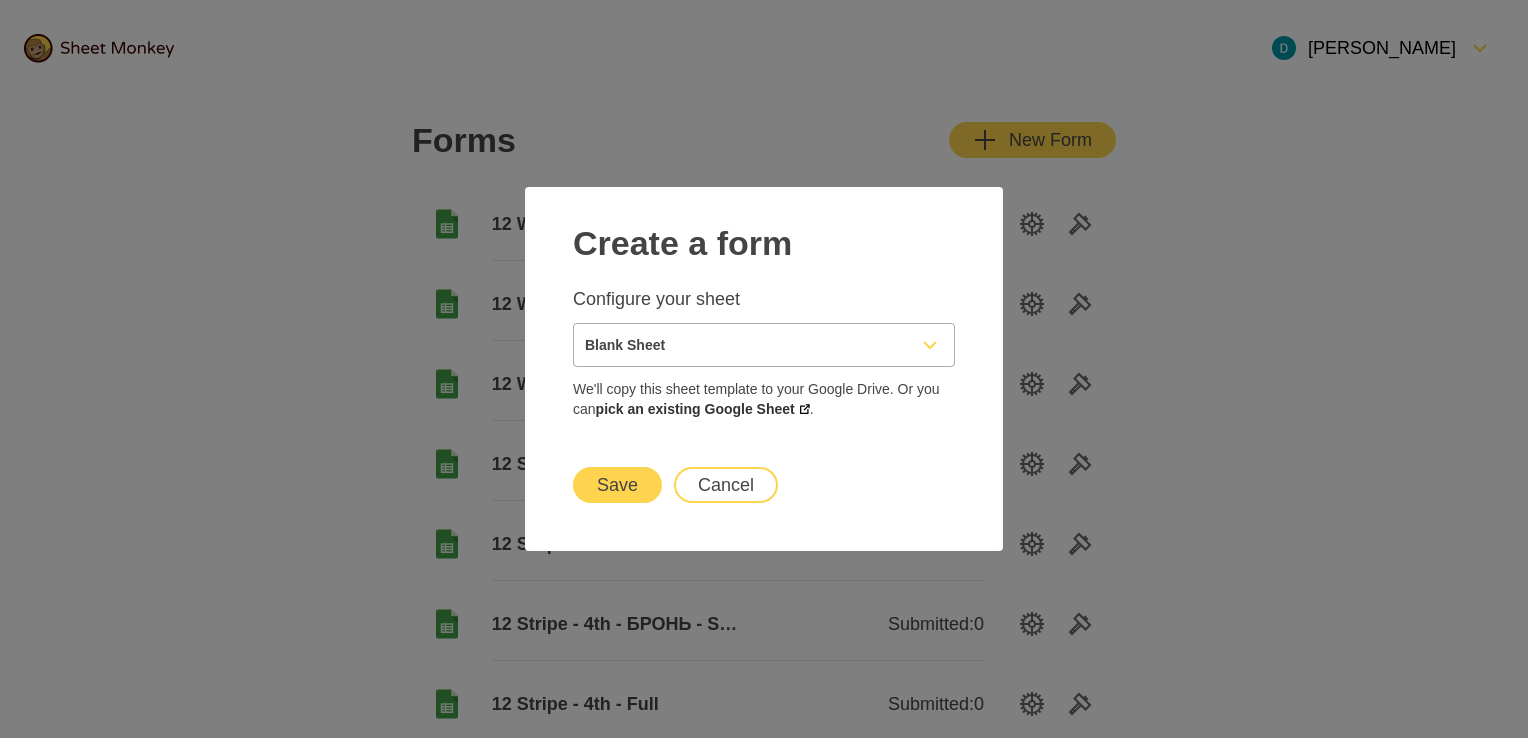 click on "Save" at bounding box center [617, 485] 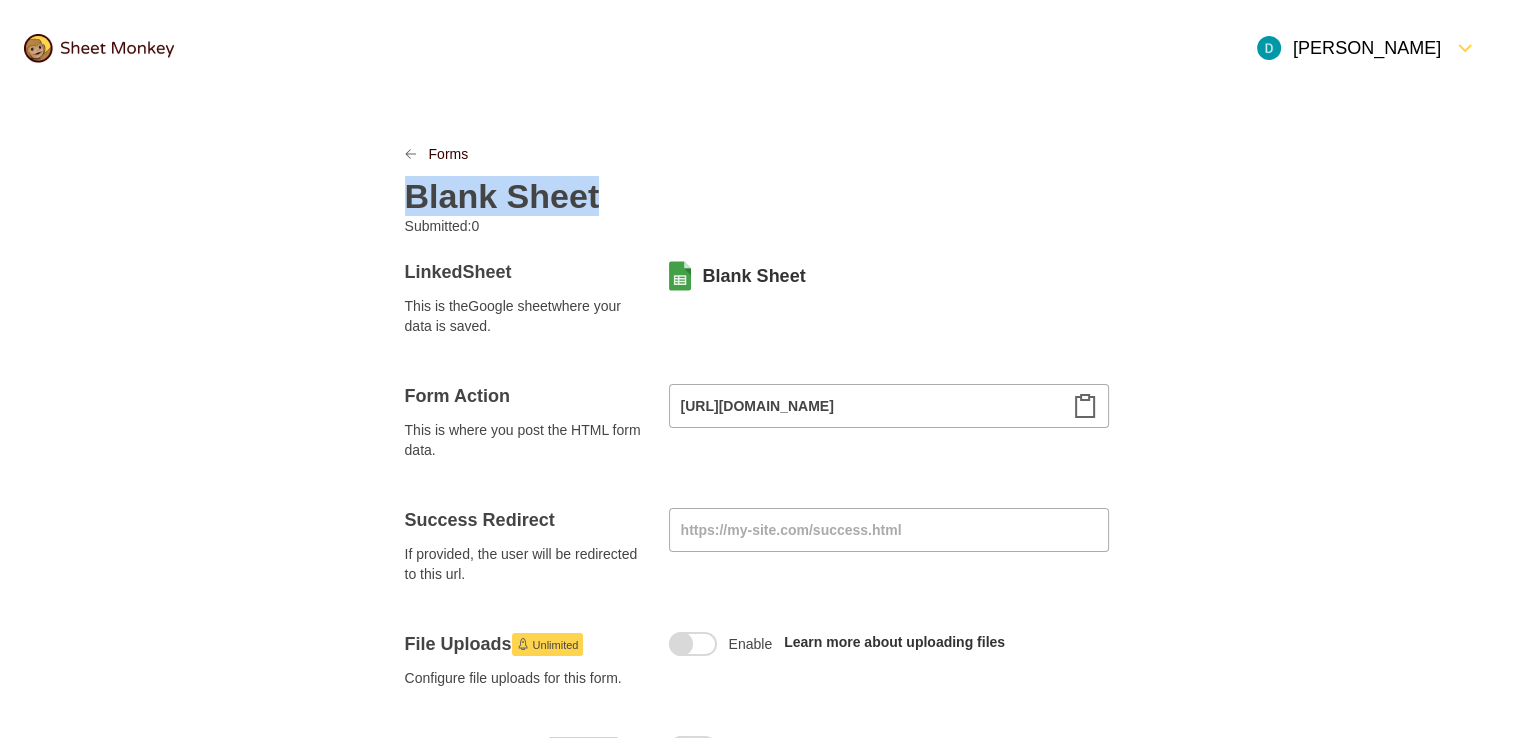 paste 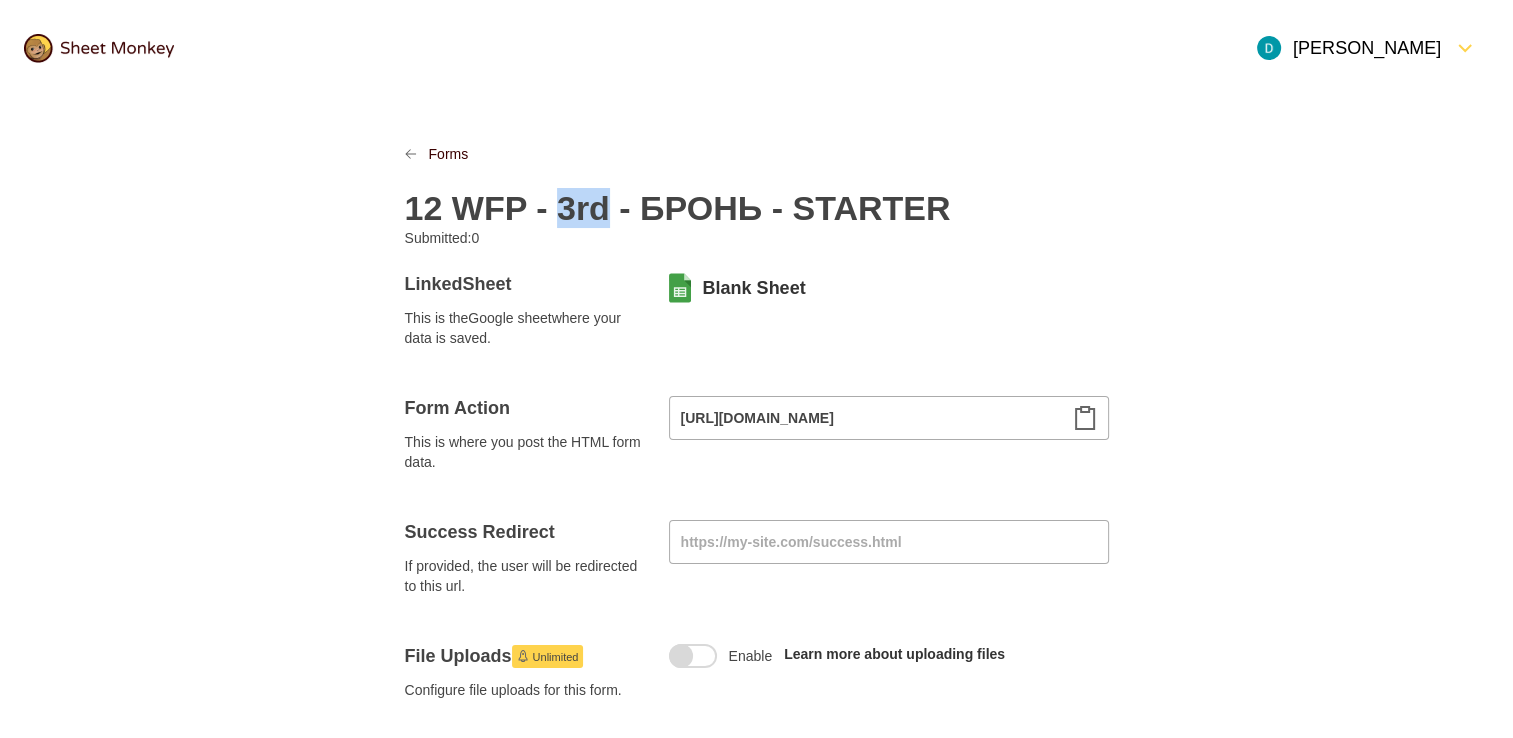 drag, startPoint x: 554, startPoint y: 205, endPoint x: 597, endPoint y: 210, distance: 43.289722 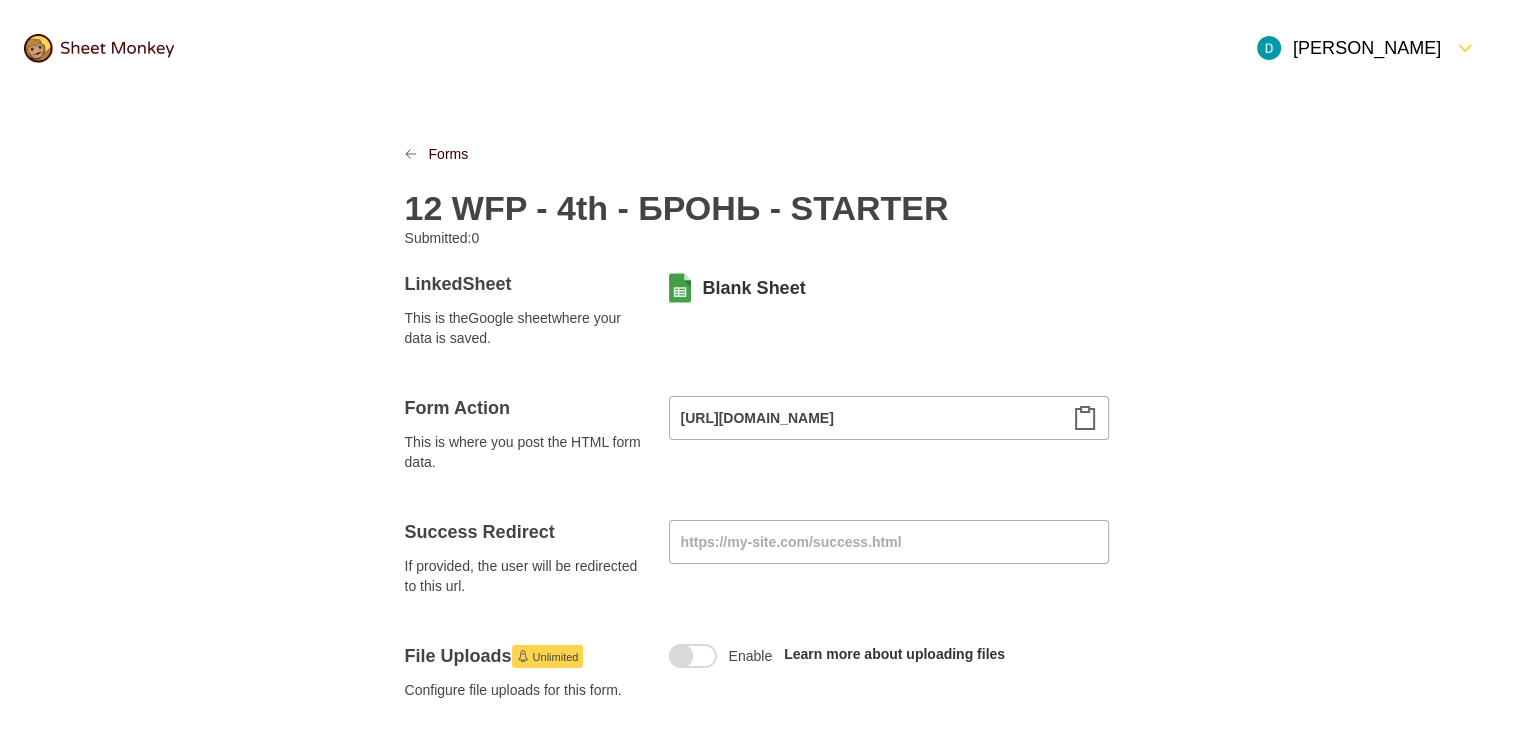 copy on "12 WFP - 4th - БРОНЬ - STARTER" 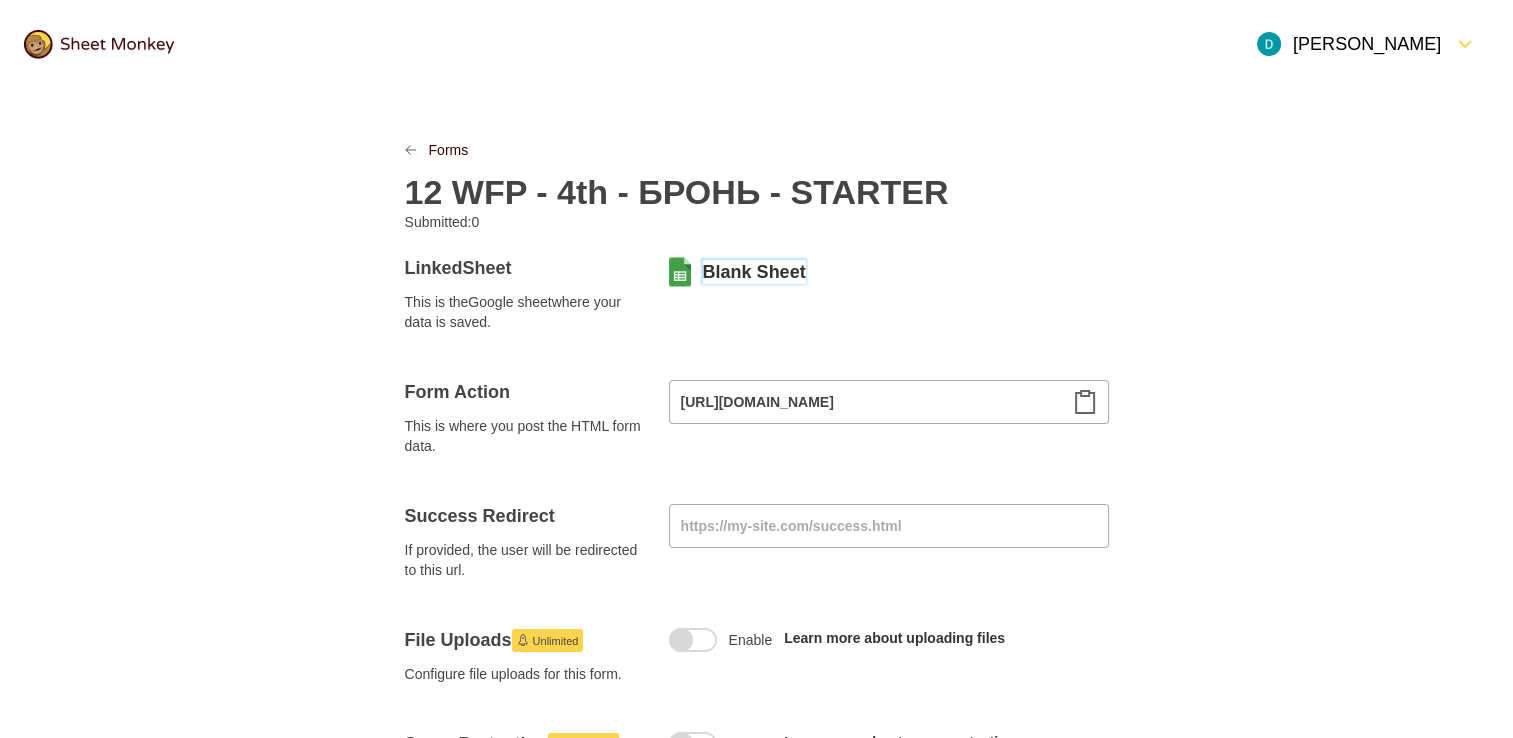 scroll, scrollTop: 0, scrollLeft: 0, axis: both 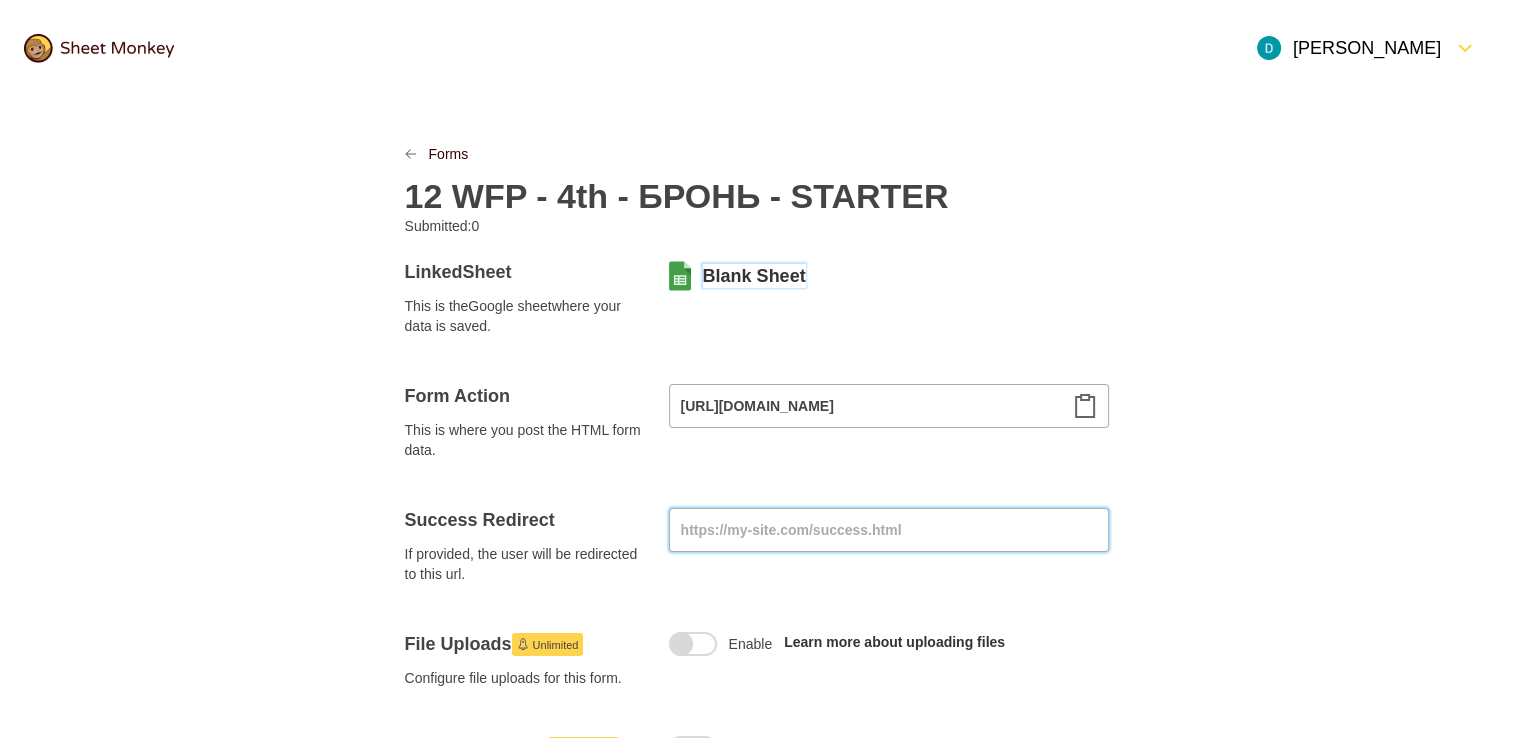 click at bounding box center (889, 530) 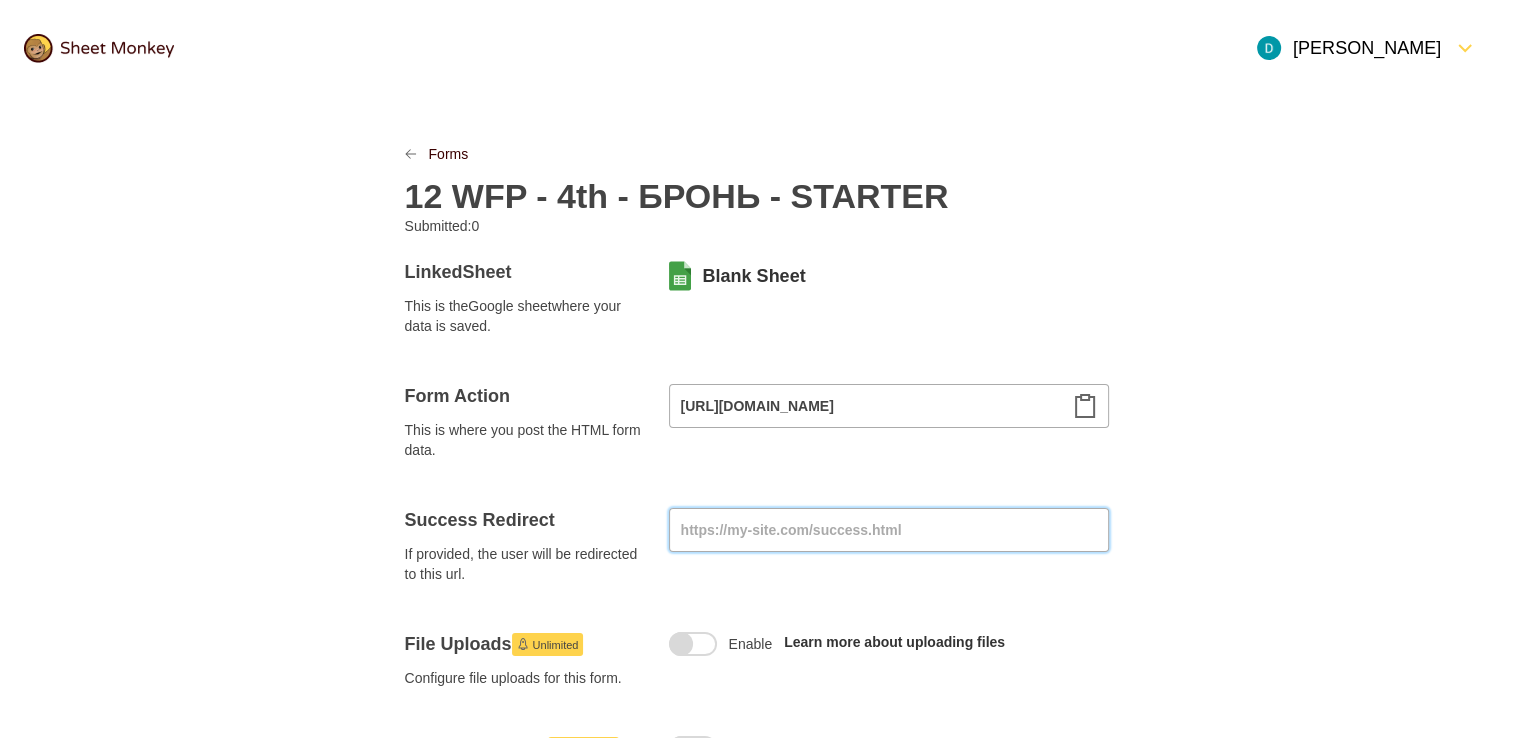 paste on "https://secure.wayforpay.com/button/bd71edd2f8d56" 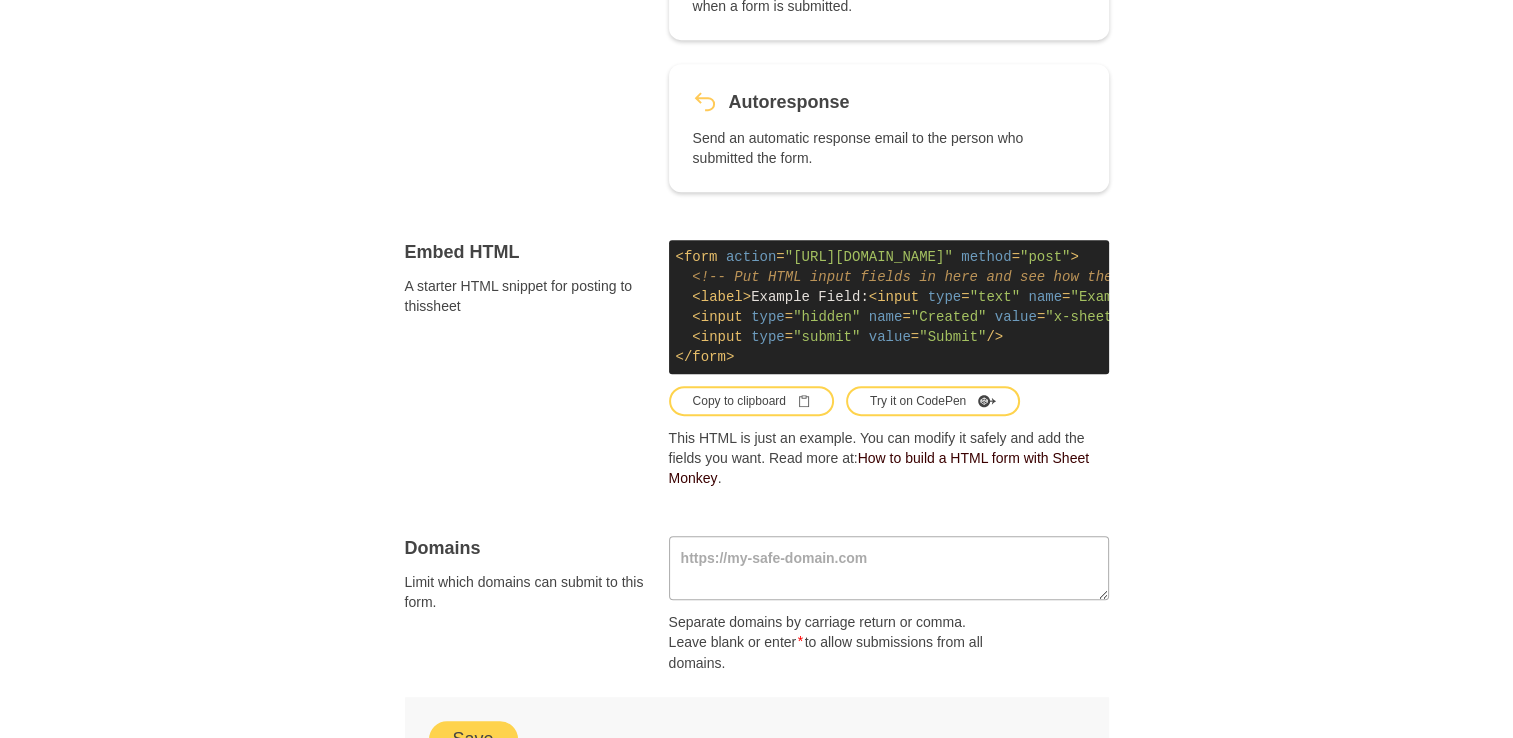 scroll, scrollTop: 1100, scrollLeft: 0, axis: vertical 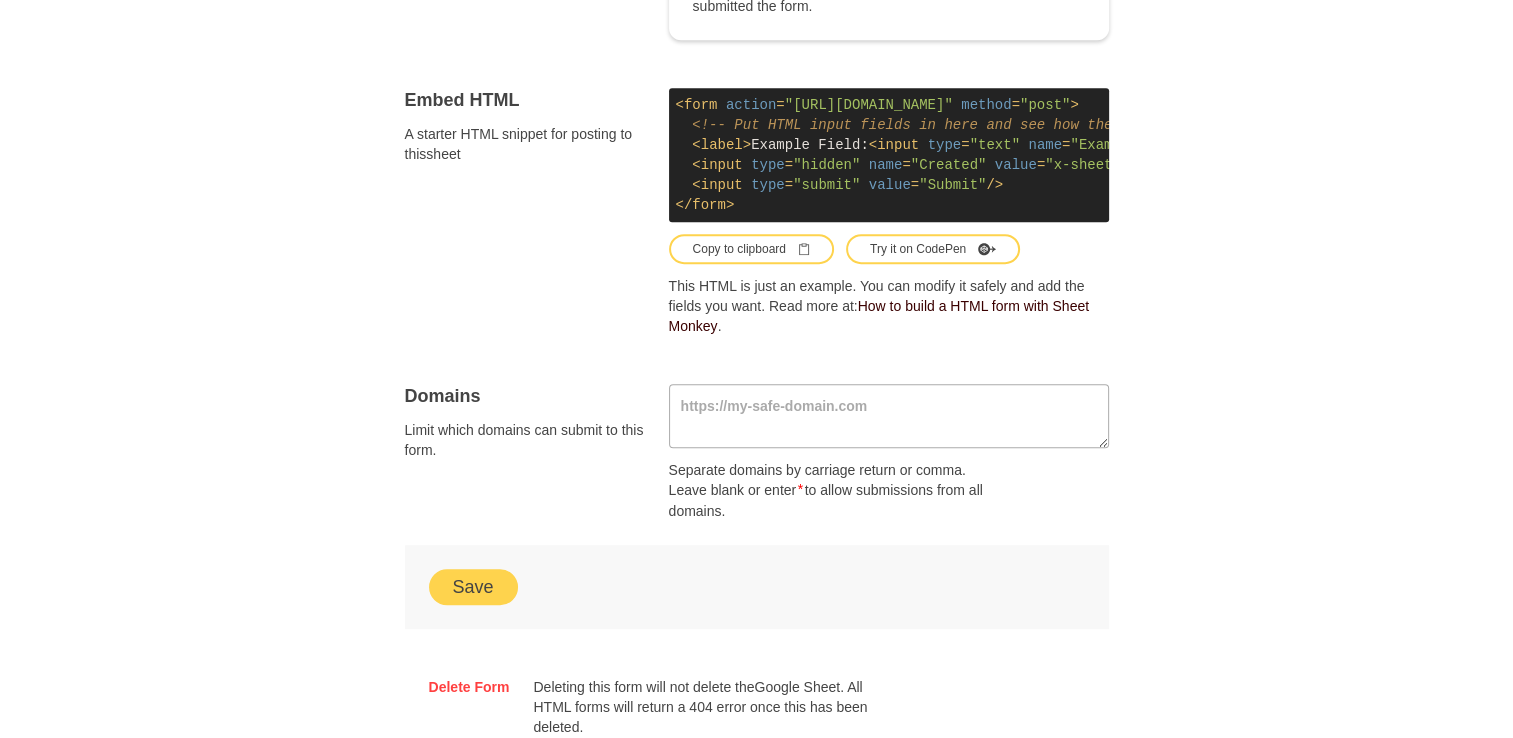type on "https://secure.wayforpay.com/button/bd71edd2f8d56" 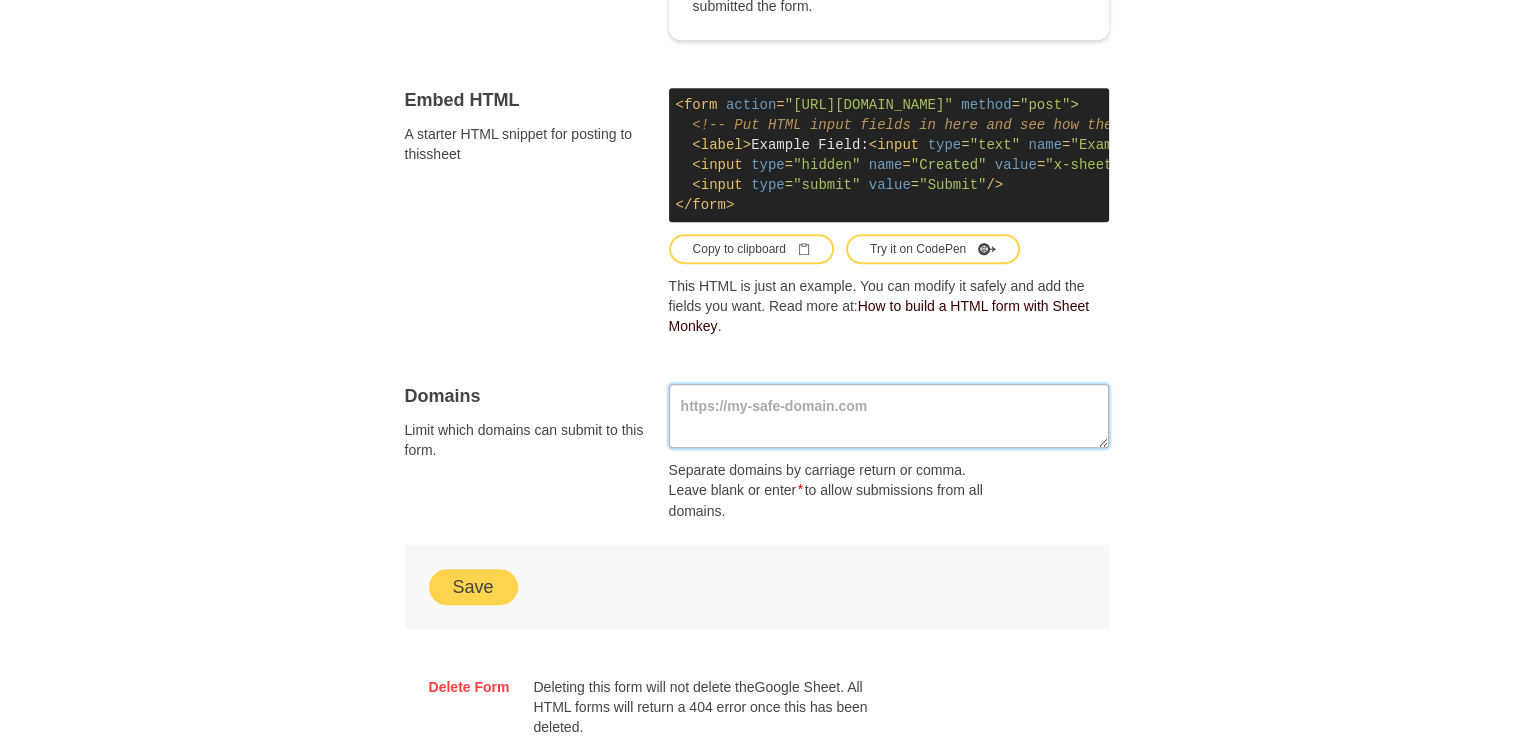 click at bounding box center (889, 416) 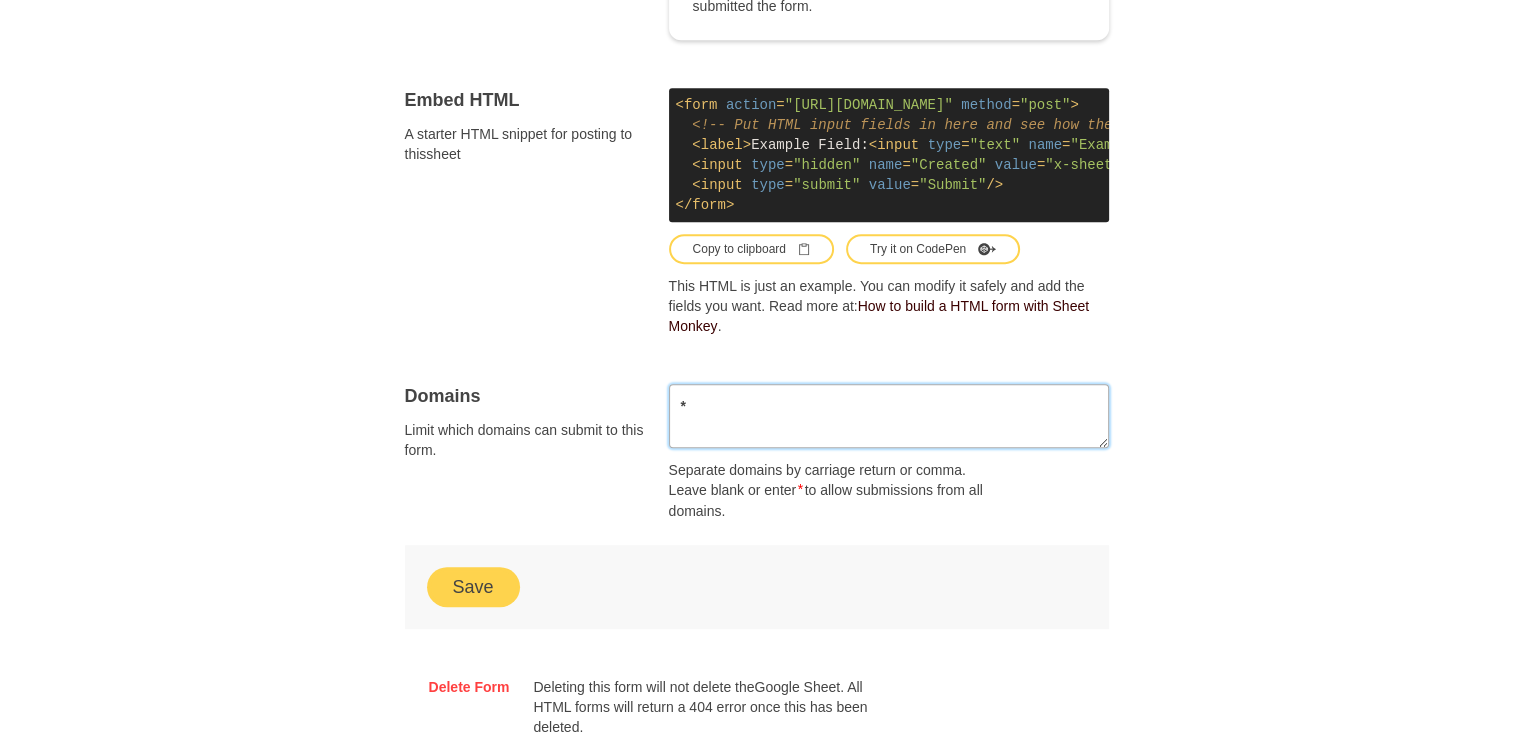 type on "*" 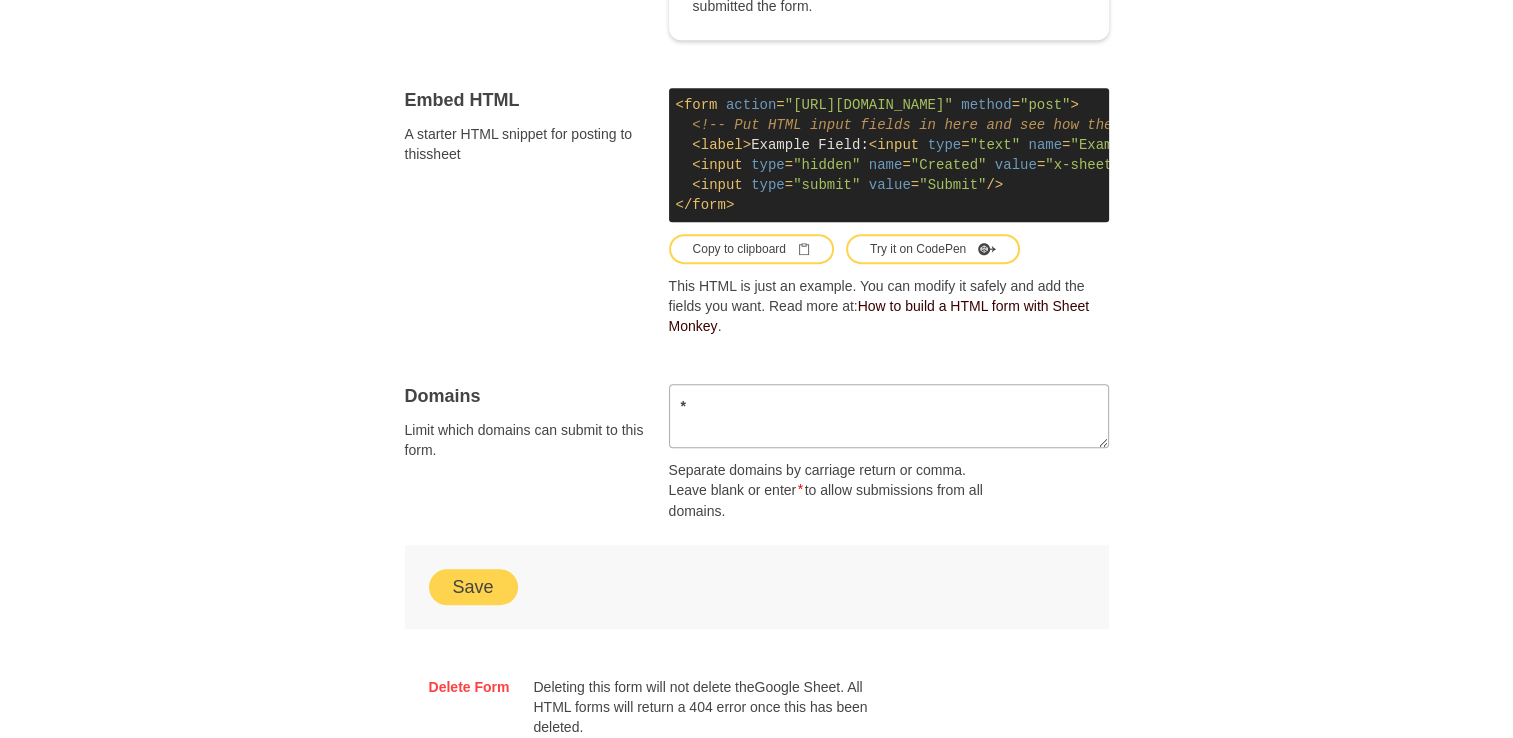 click on "Save" at bounding box center [473, 587] 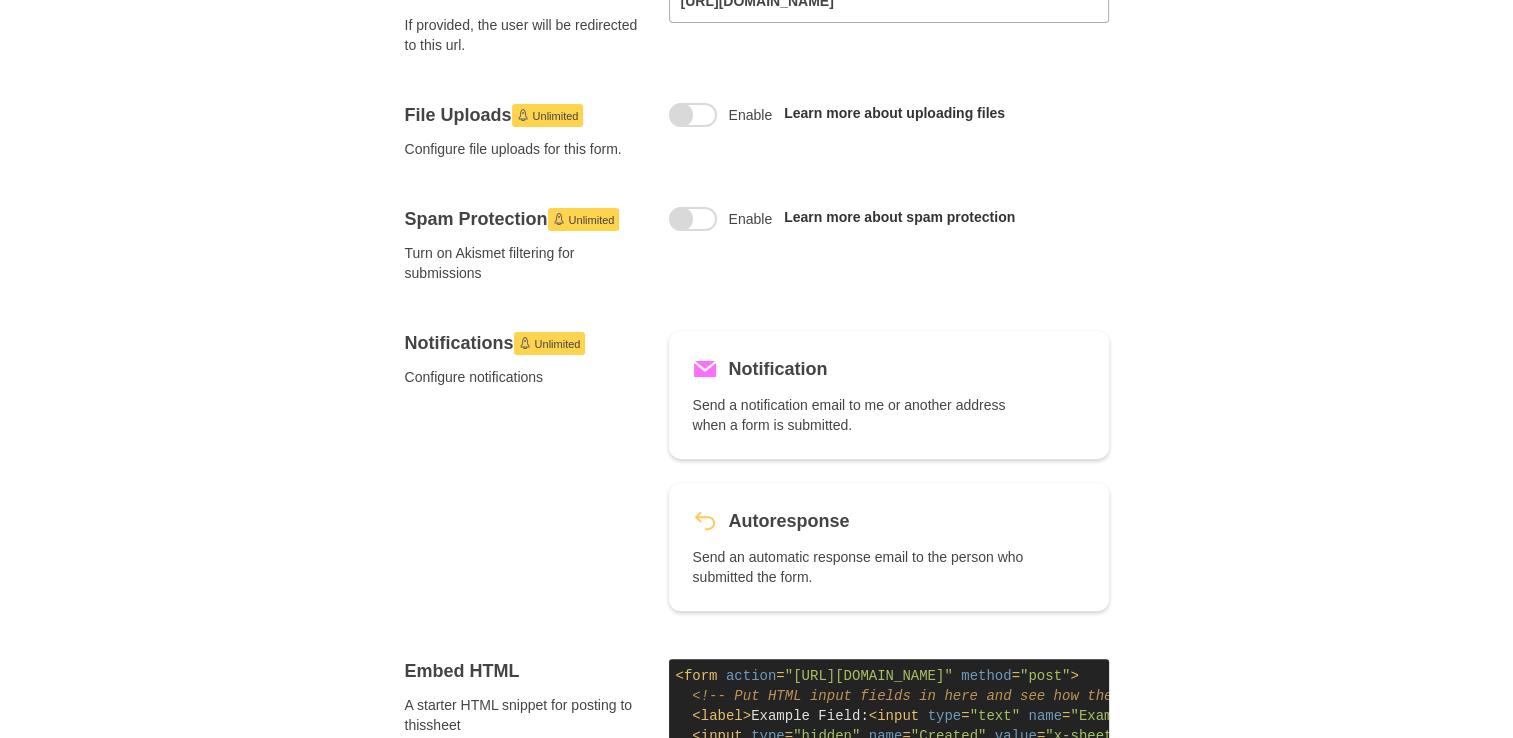 scroll, scrollTop: 0, scrollLeft: 0, axis: both 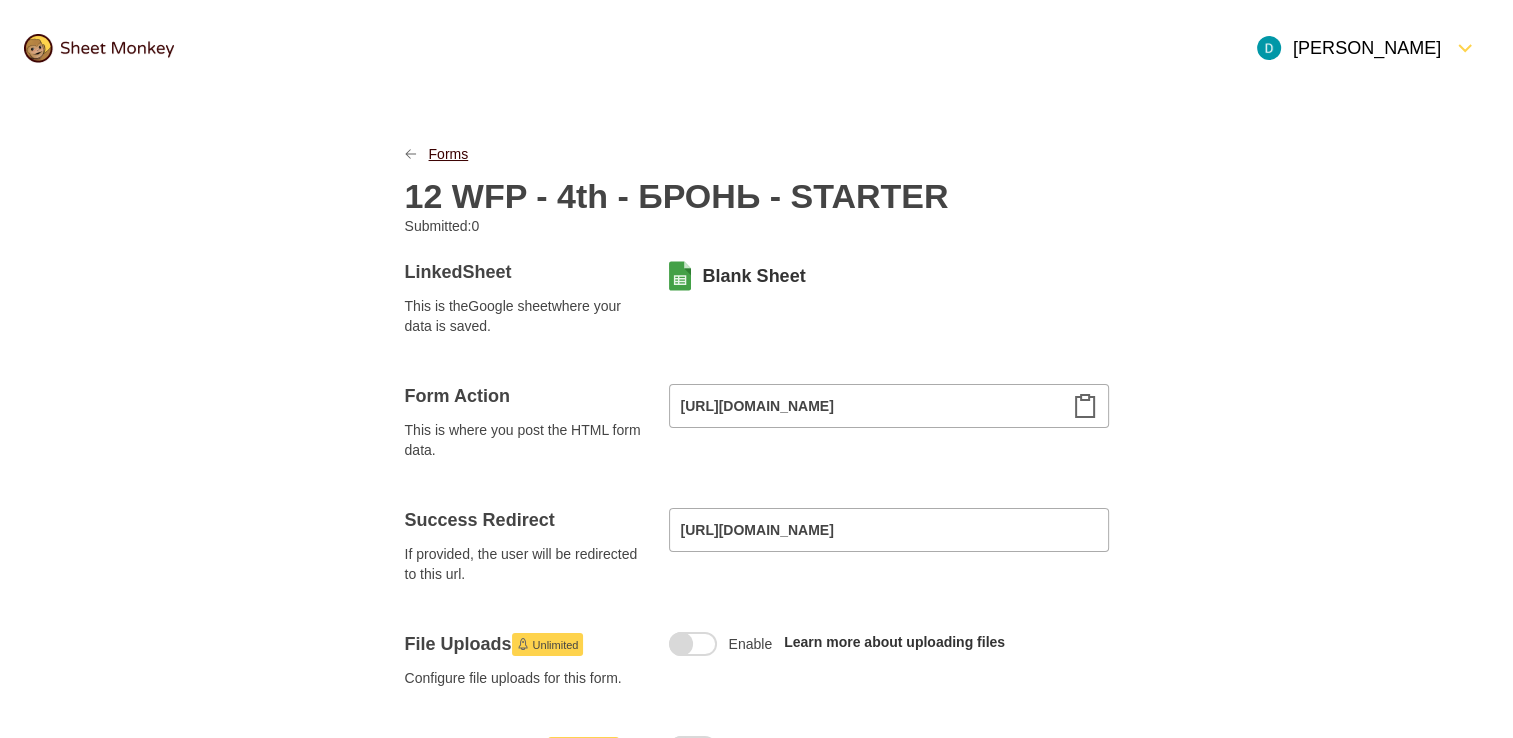 click on "Forms" at bounding box center (449, 154) 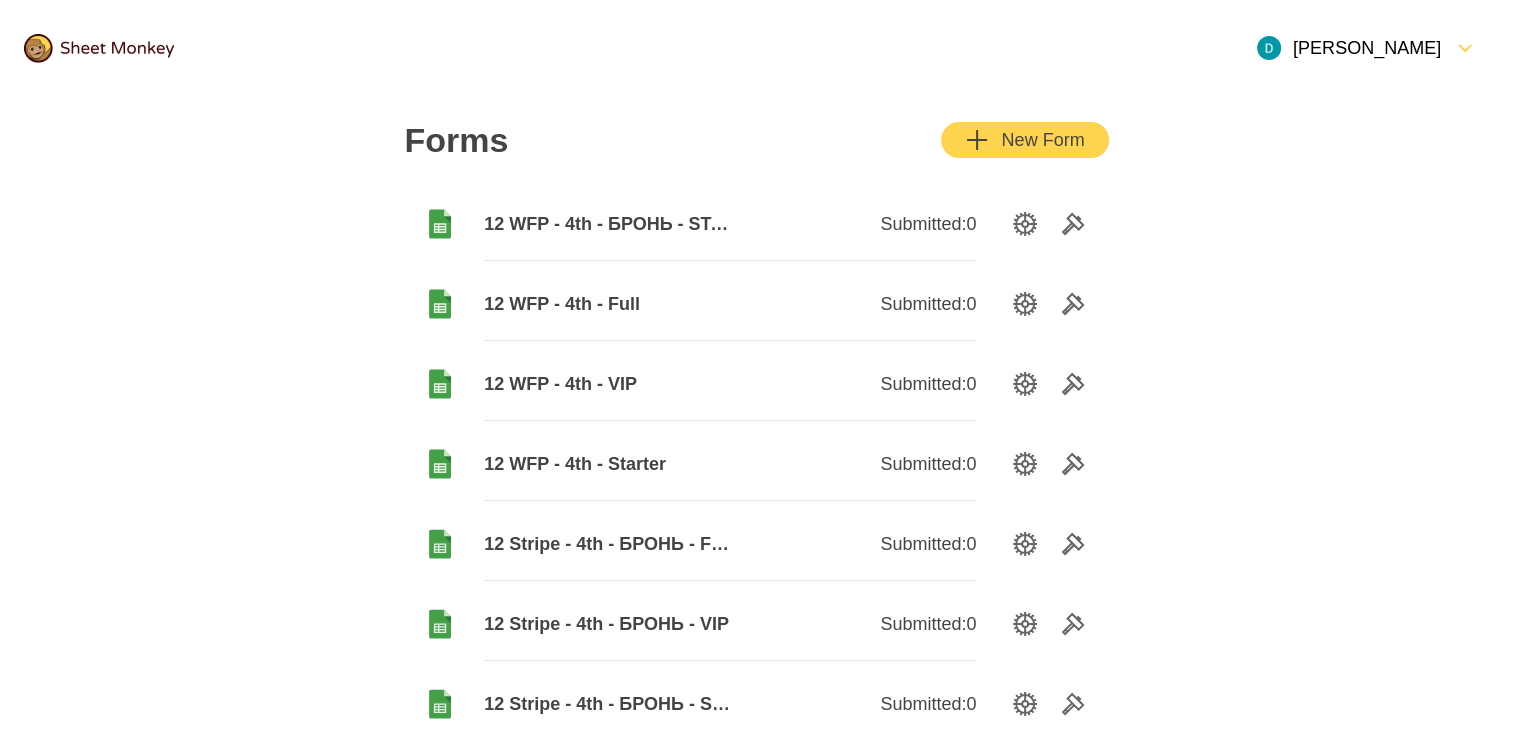 click on "New Form" at bounding box center [1024, 140] 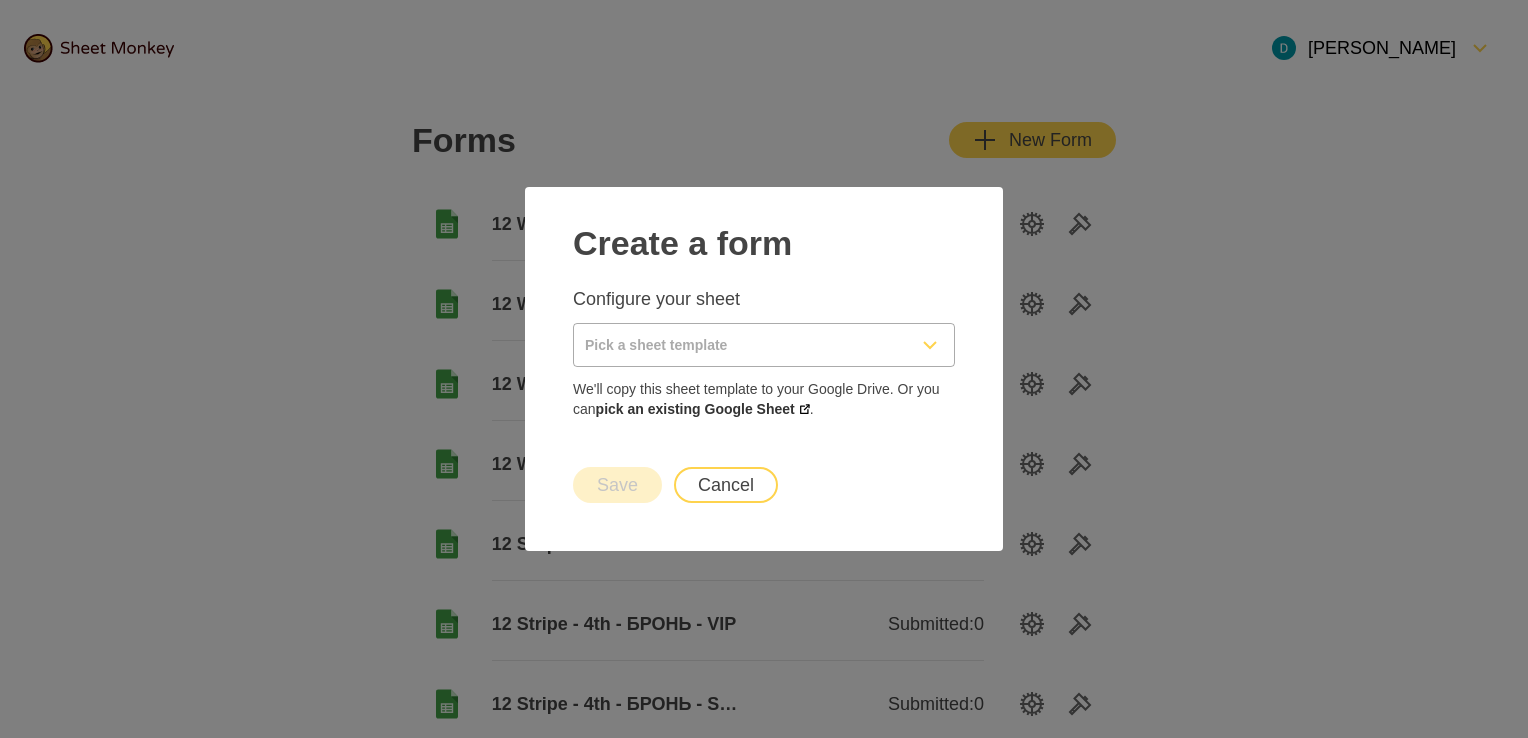 click at bounding box center (740, 345) 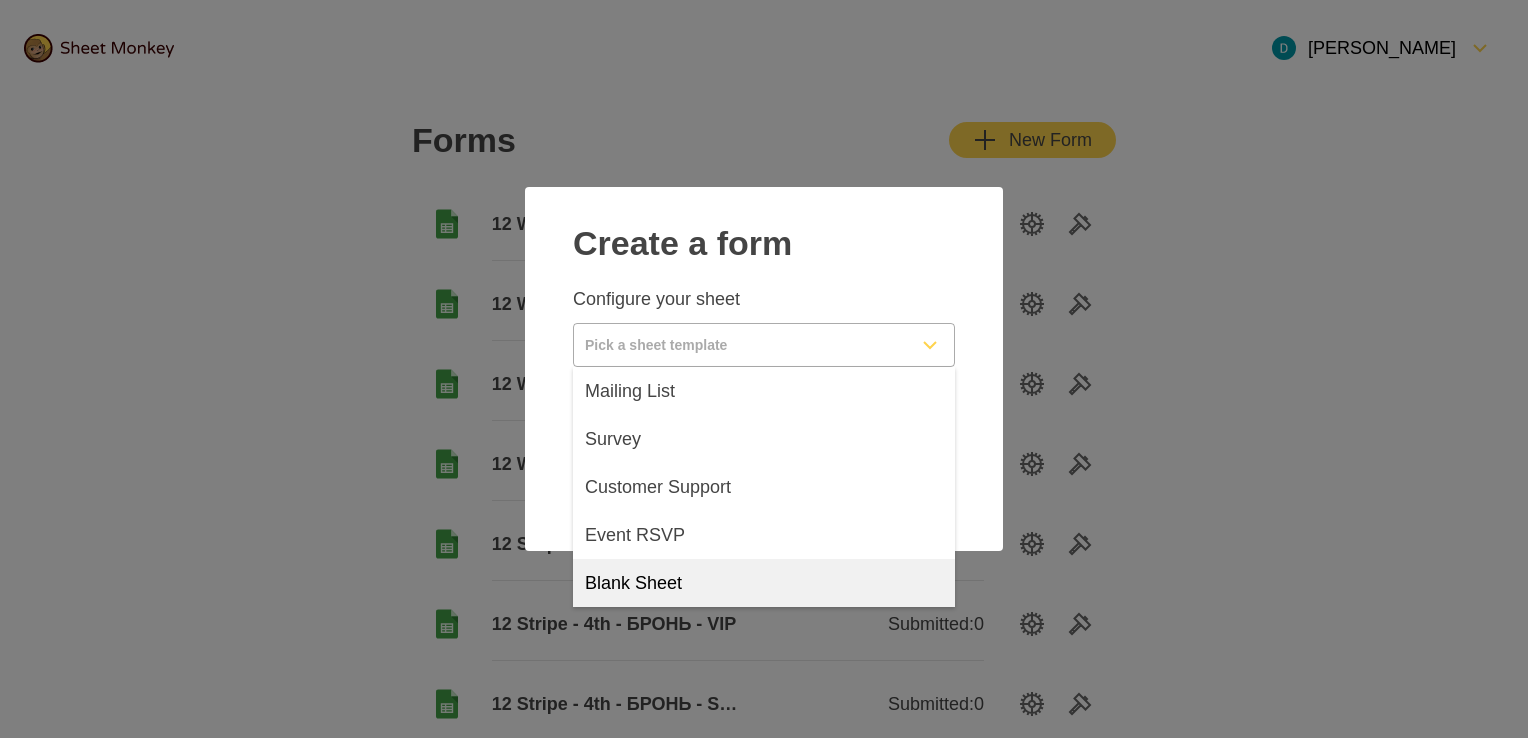 click on "Blank Sheet" at bounding box center (764, 583) 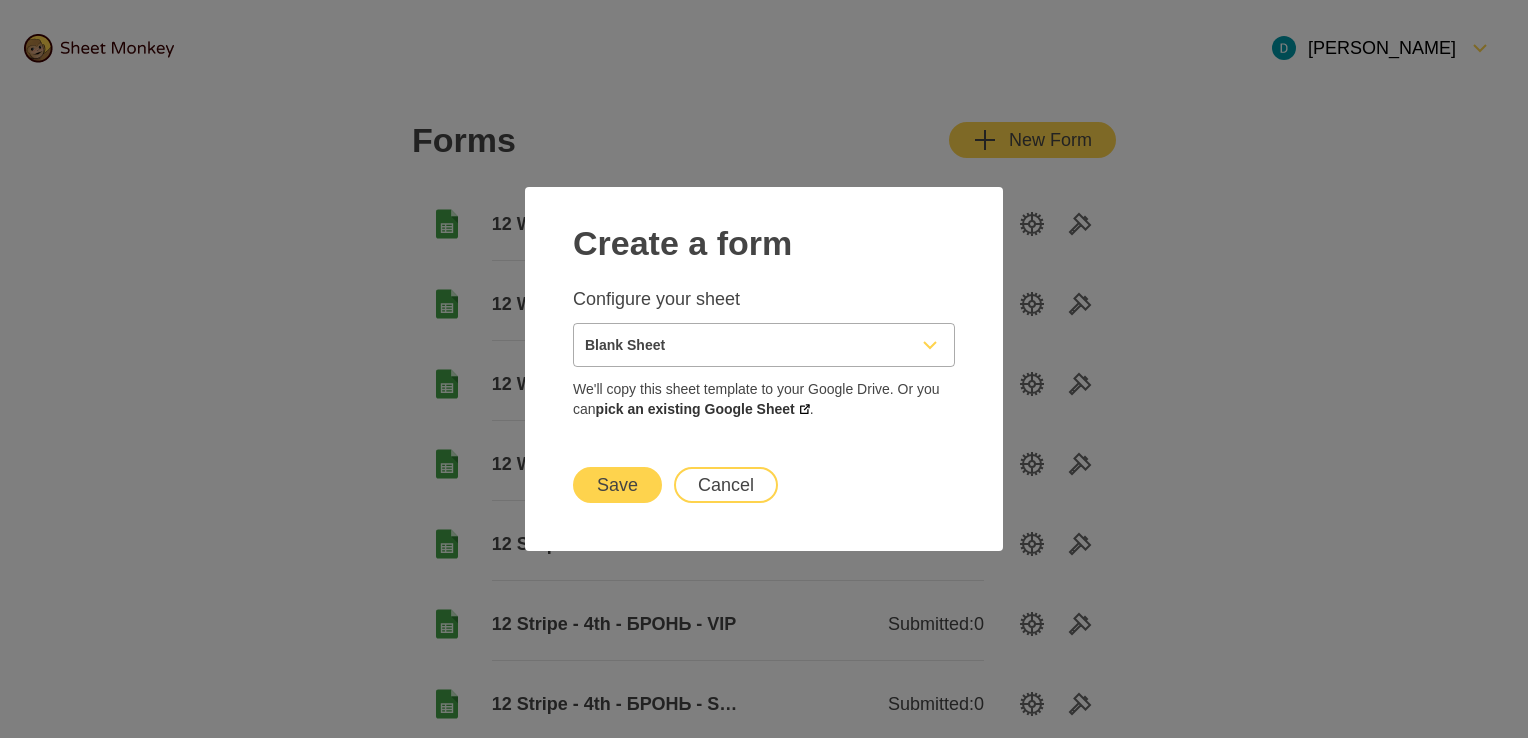 click on "Save" at bounding box center (617, 485) 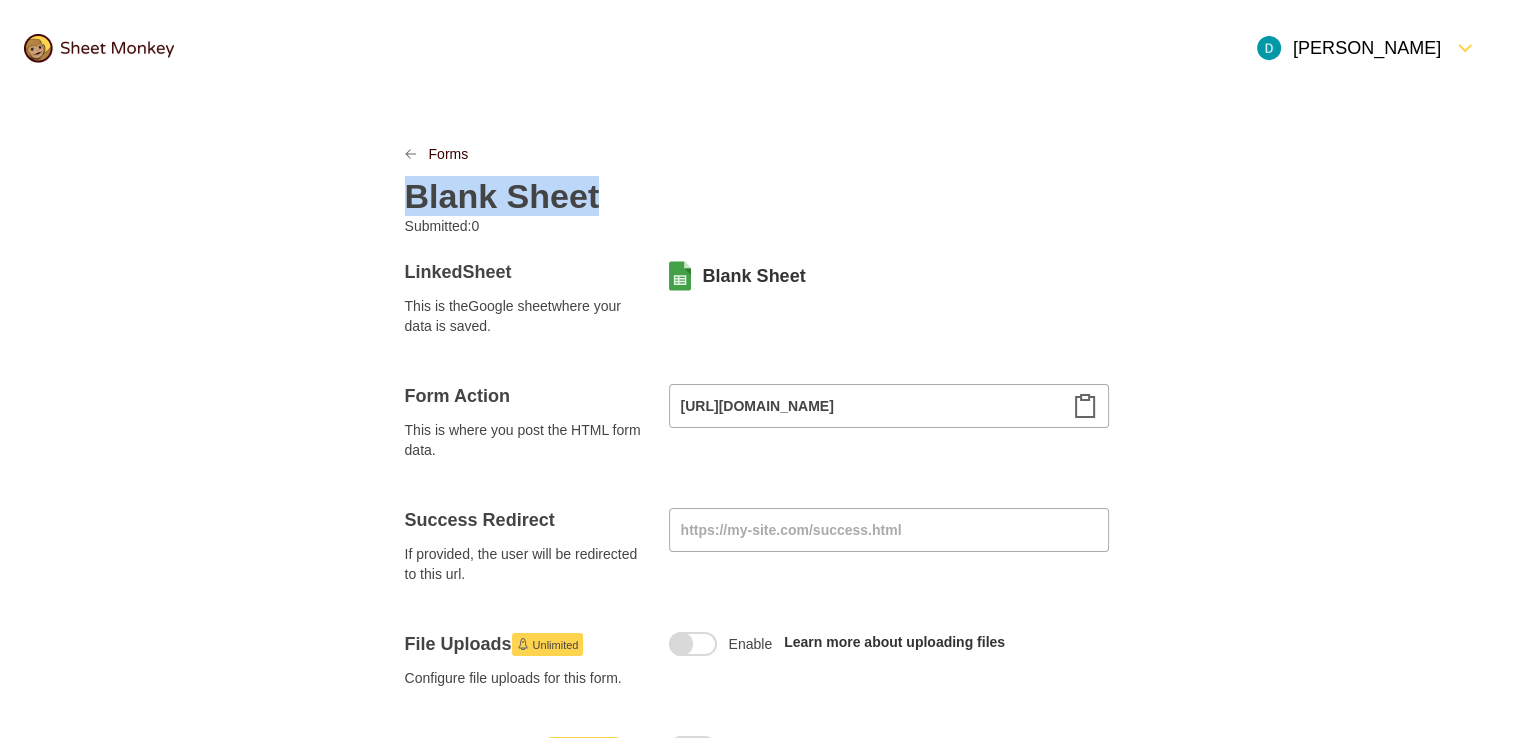 paste 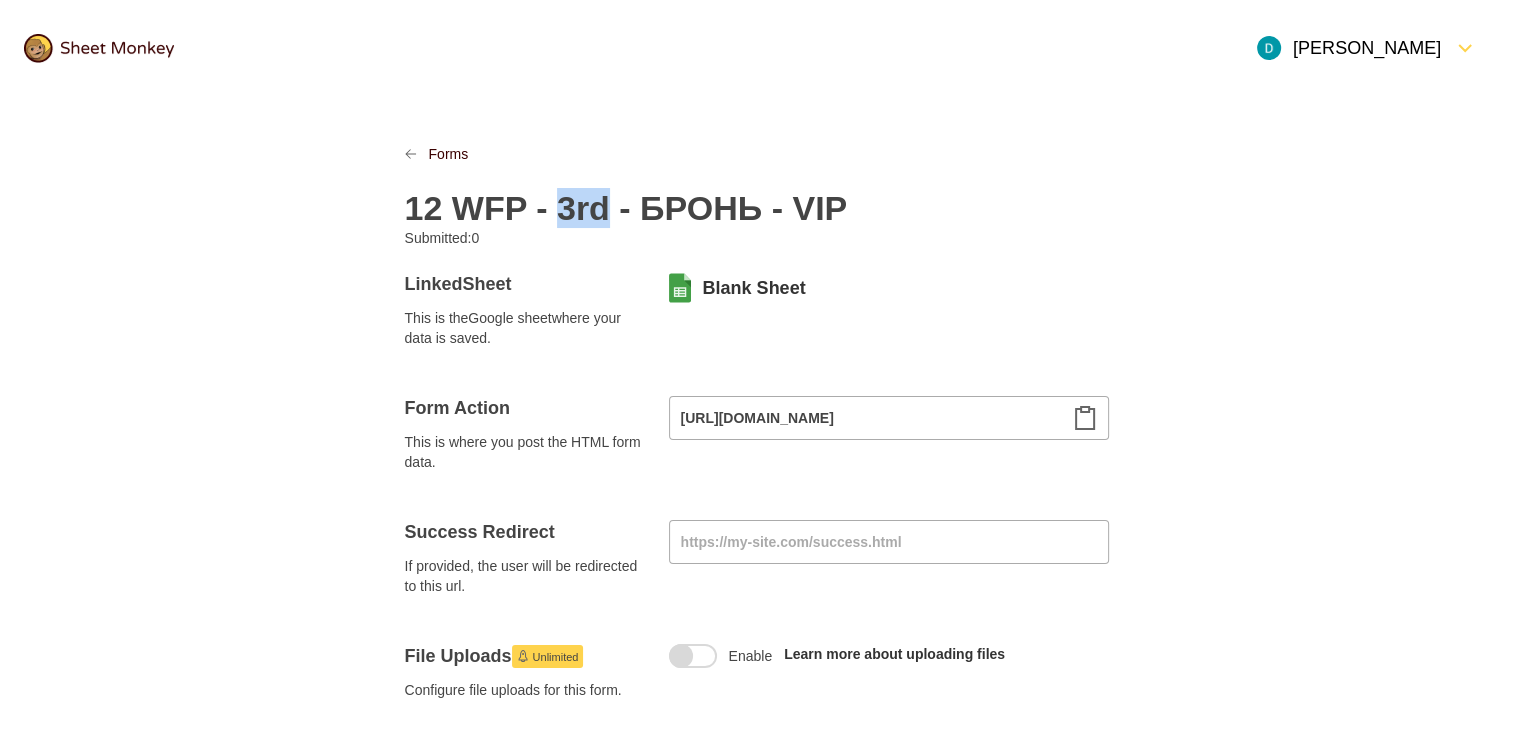 drag, startPoint x: 557, startPoint y: 208, endPoint x: 599, endPoint y: 207, distance: 42.0119 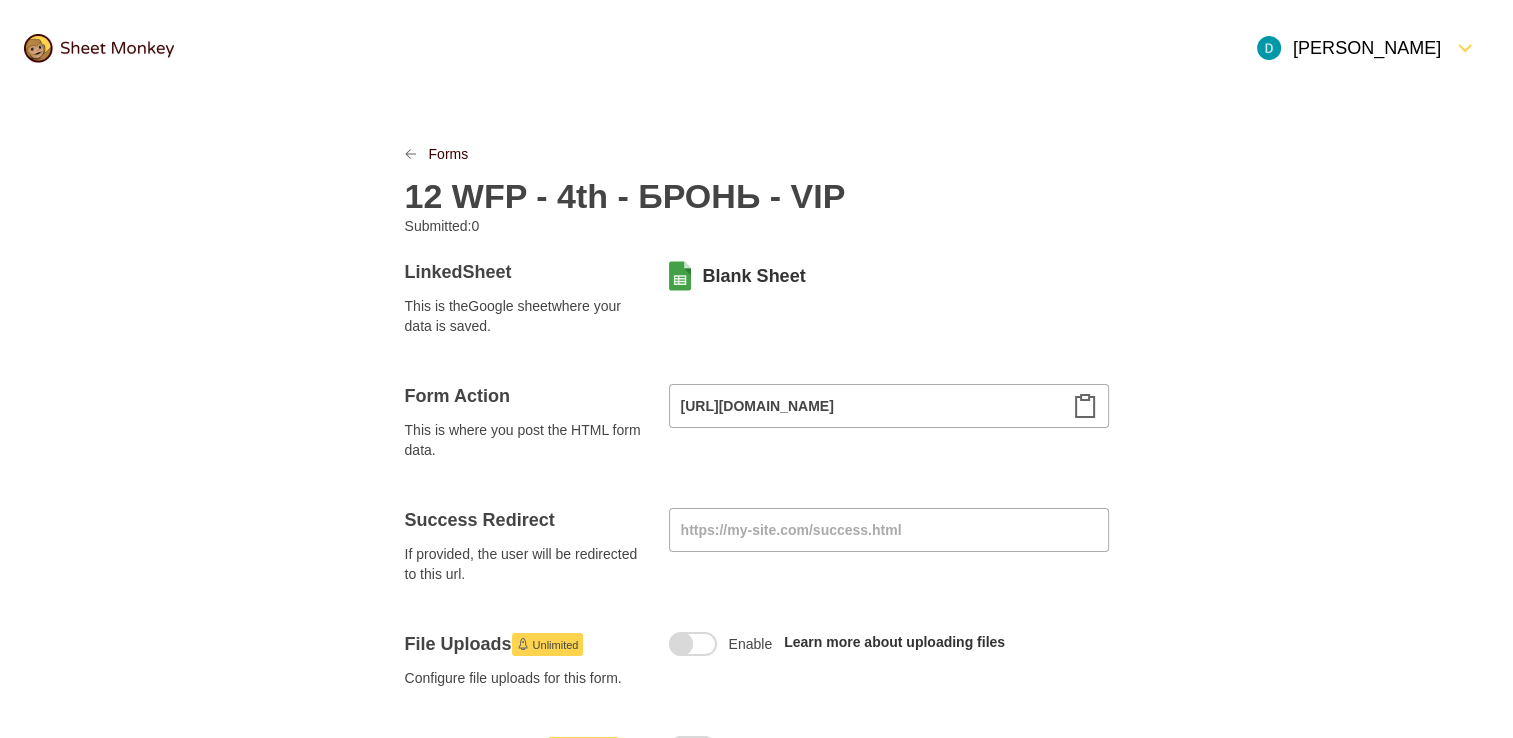 click on "Forms 12 WFP - 4th - БРОНЬ - VIP Submitted:  0" at bounding box center (757, 190) 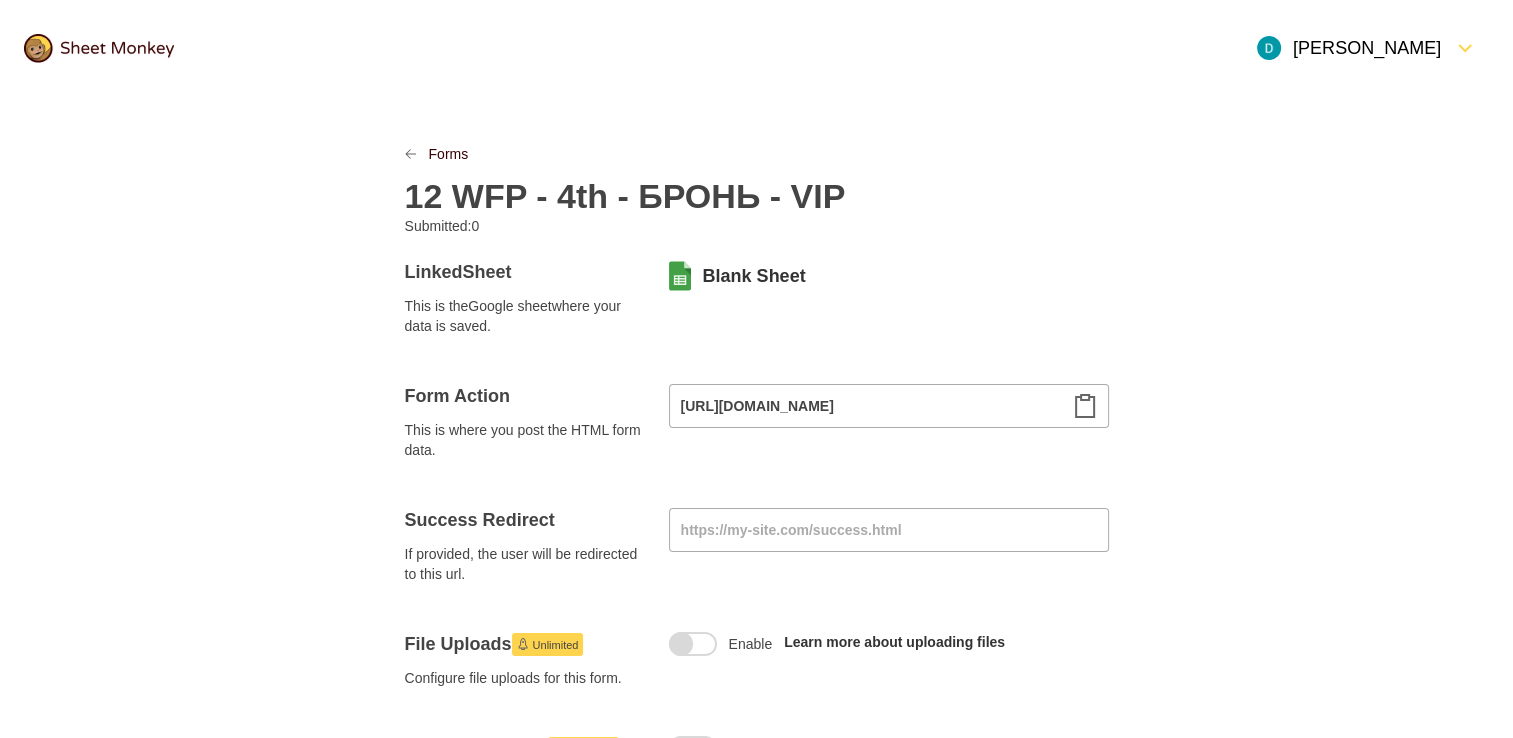 click on "12 WFP - 4th - БРОНЬ - VIP" at bounding box center (625, 196) 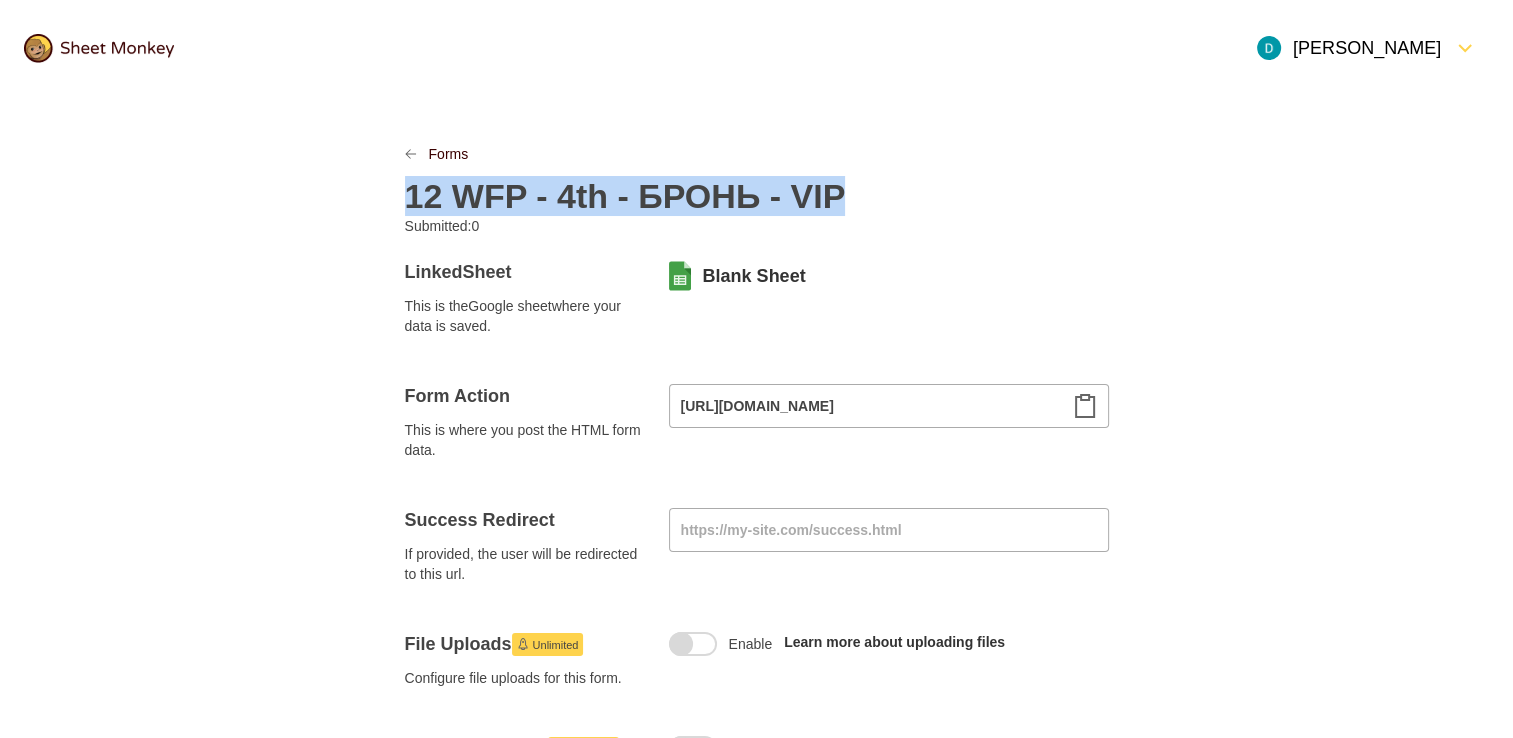 copy on "12 WFP - 4th - БРОНЬ - VIP" 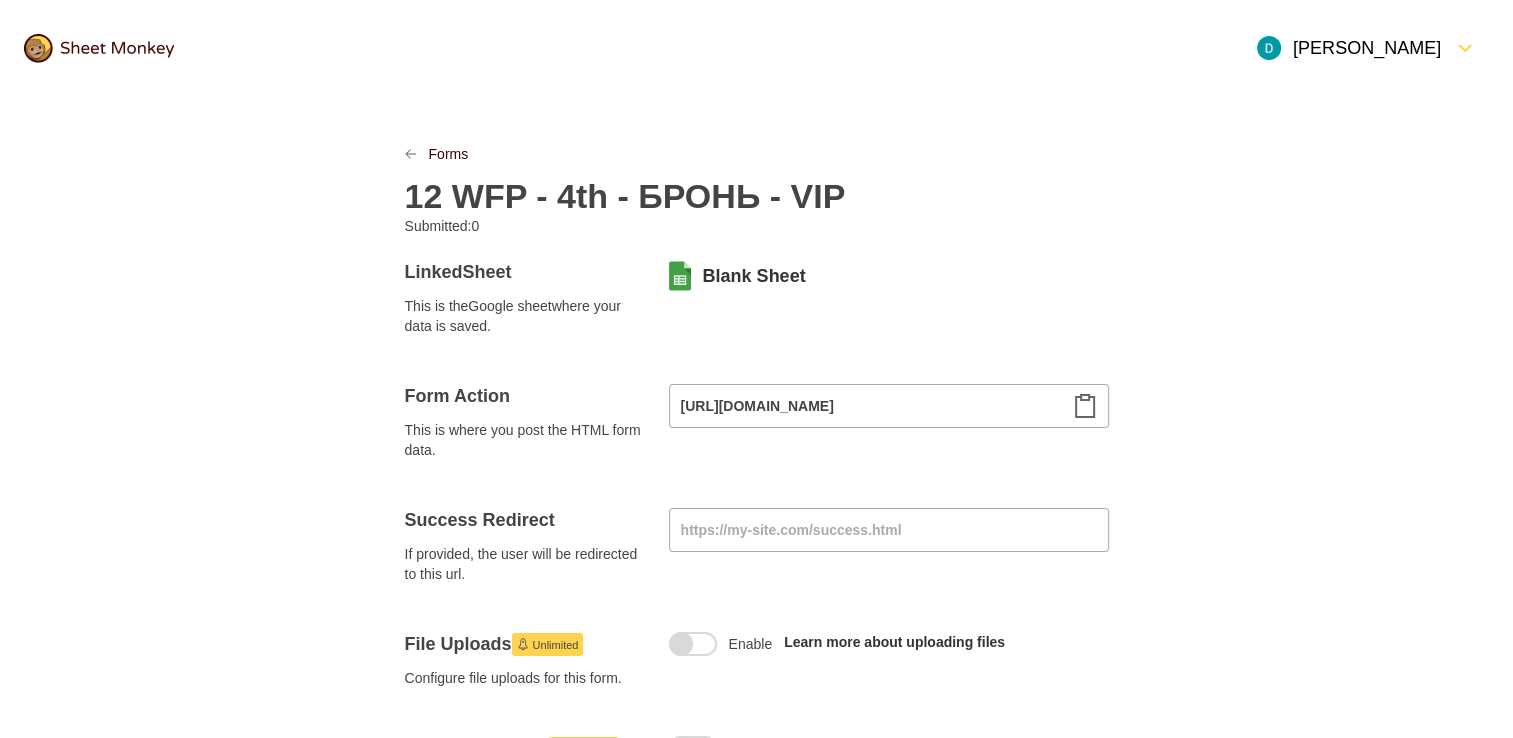 click on "Forms 12 WFP - 4th - БРОНЬ - VIP Submitted:  0 Linked  Sheet   This is the  Google sheet  where your data is saved. Blank Sheet Form Action This is where you post the HTML form data. https://api.sheetmonkey.io/form/jq43h6Wi4zSSungxv7CDem Success Redirect If provided, the user will be redirected to this url. File Uploads    Unlimited Configure file uploads for this form. Enable Learn more about uploading files Spam Protection    Unlimited Turn on Akismet filtering for submissions Enable Learn more about spam protection Notifications    Unlimited Configure notifications Notification Send a notification email to me or another address when a form is submitted. Autoresponse Send an automatic response email to the person who submitted the form. Embed HTML A starter HTML snippet for posting to this  sheet < form   action = "https://api.sheetmonkey.io/form/jq43h6Wi4zSSungxv7CDem"   method = "post" >
<!-- Put HTML input fields in here and see how they fill up your sheet -->
< label > Example Field:  <   =" at bounding box center (757, 1002) 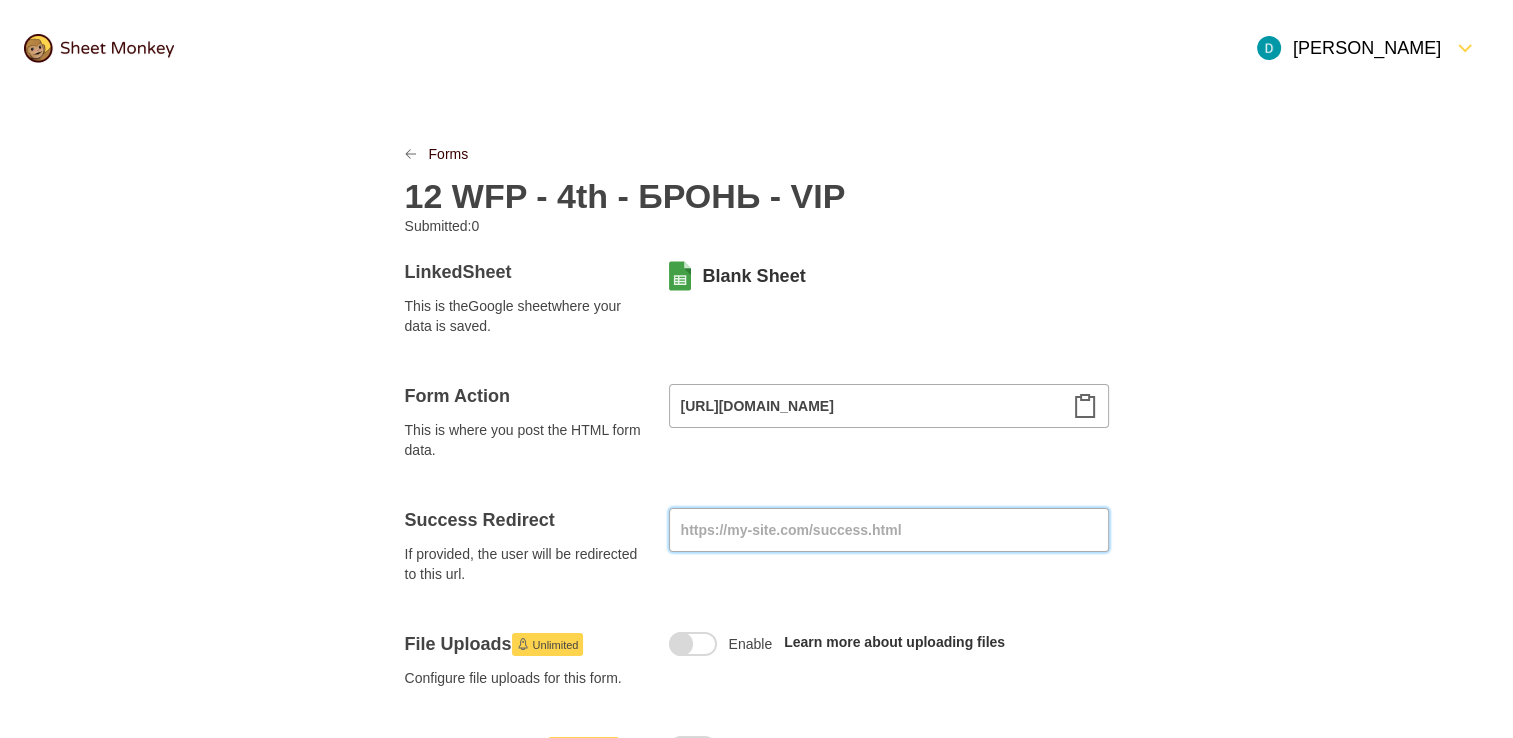 click at bounding box center [889, 530] 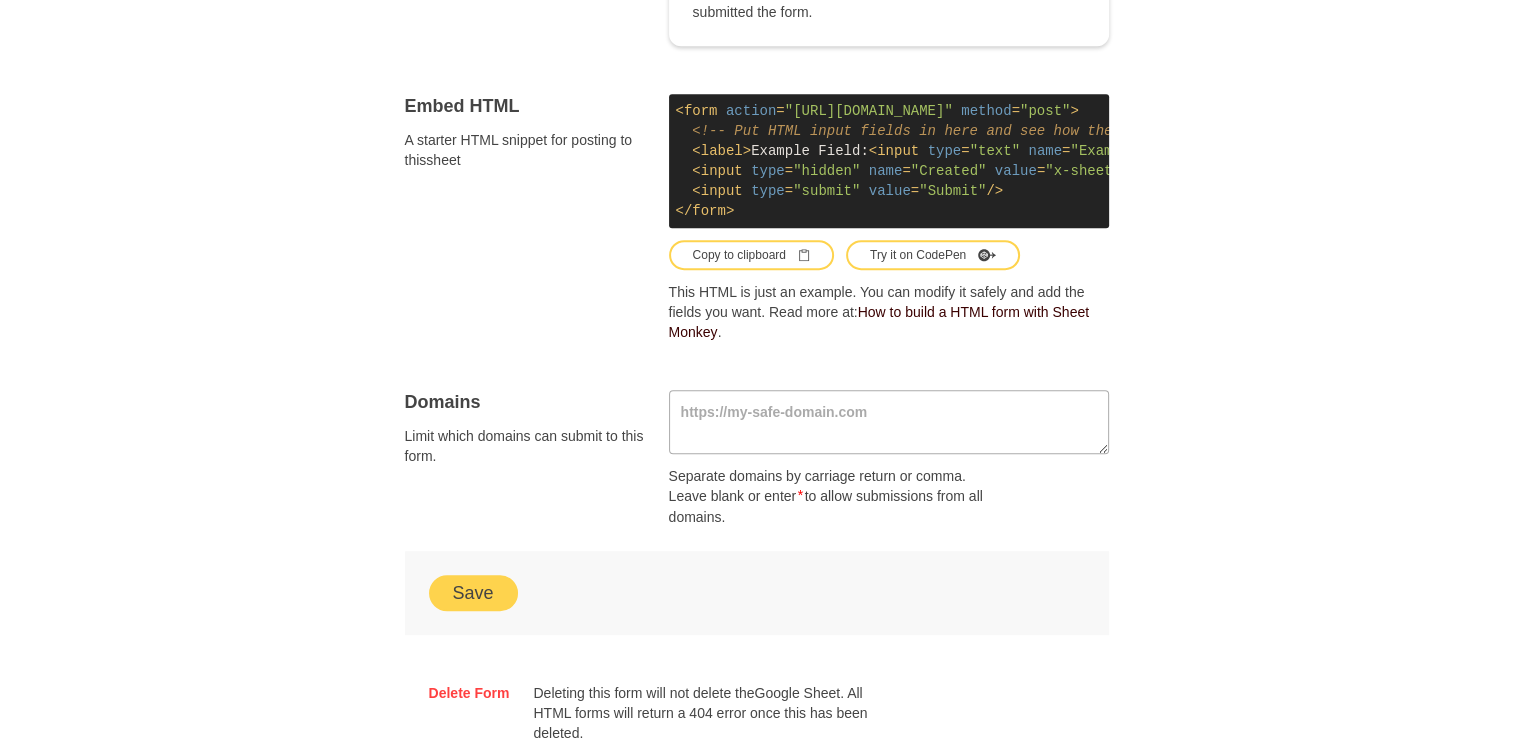 scroll, scrollTop: 1100, scrollLeft: 0, axis: vertical 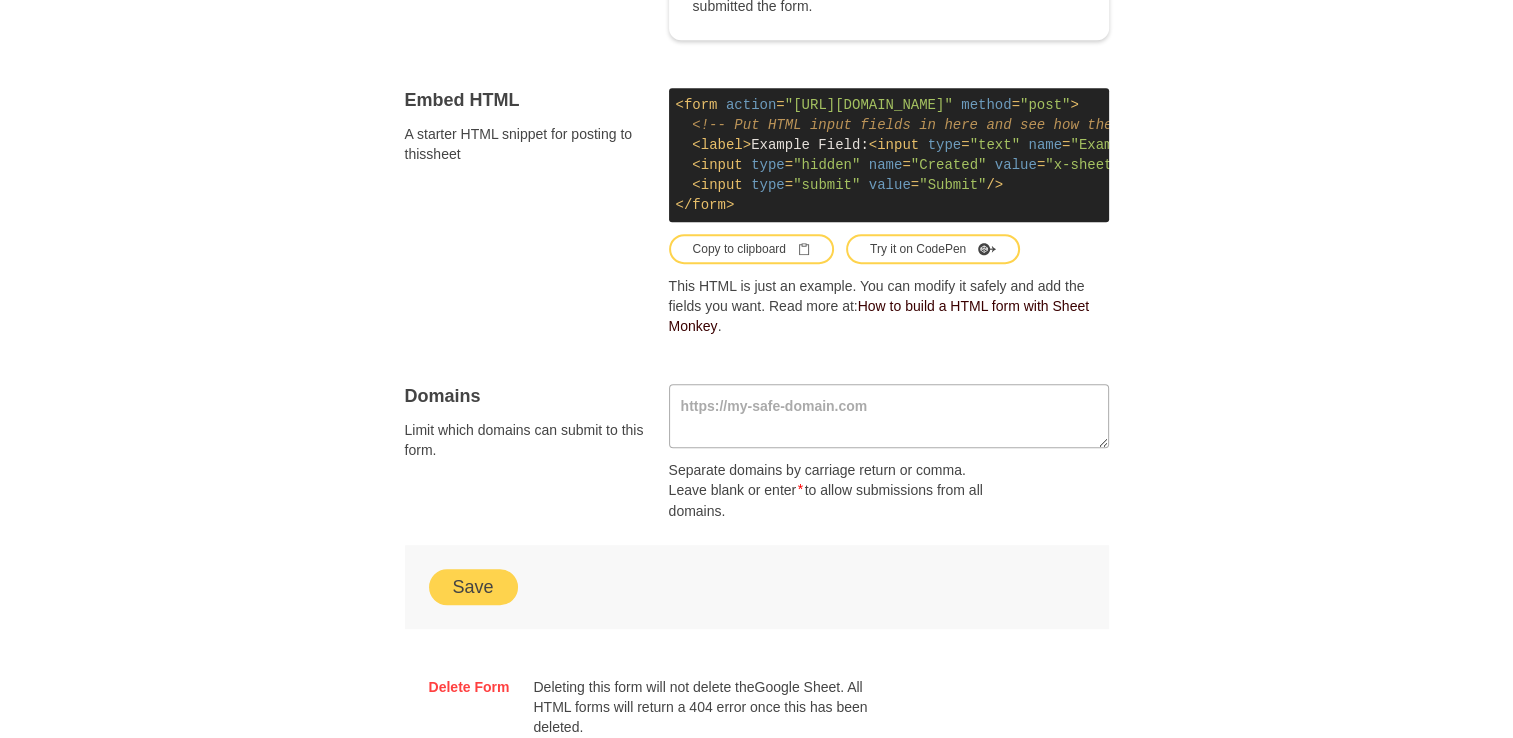 type on "https://secure.wayforpay.com/button/bbb5872668684" 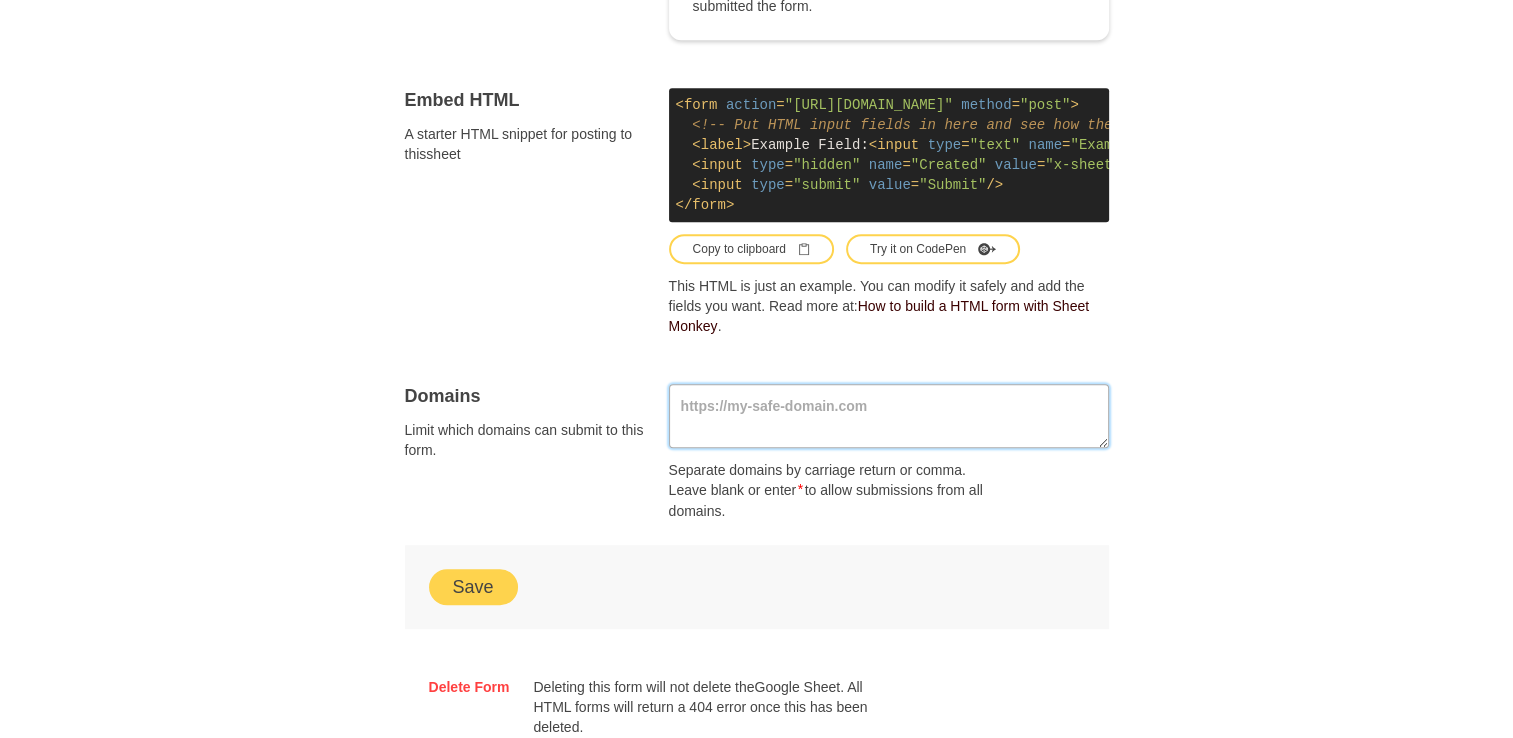 click at bounding box center (889, 416) 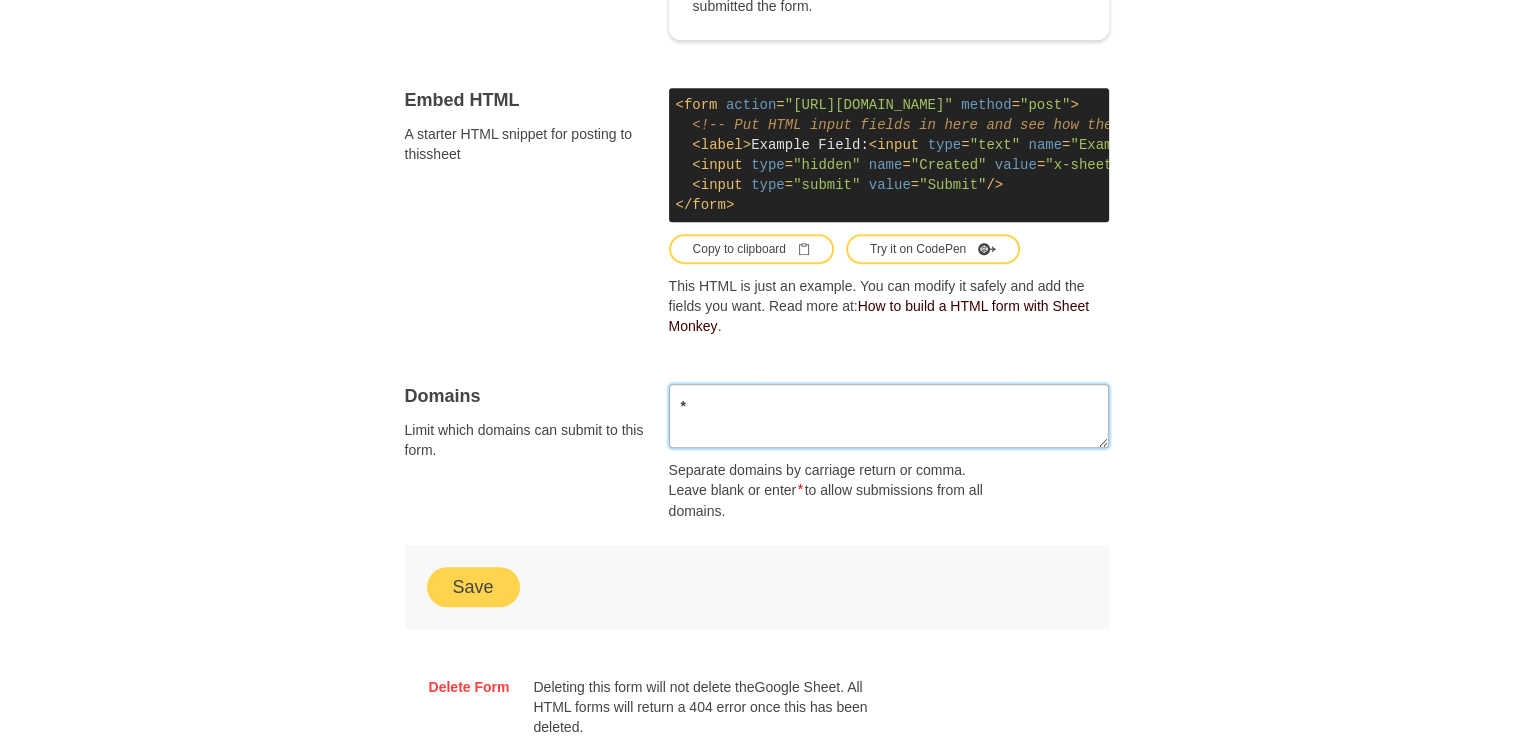type on "*" 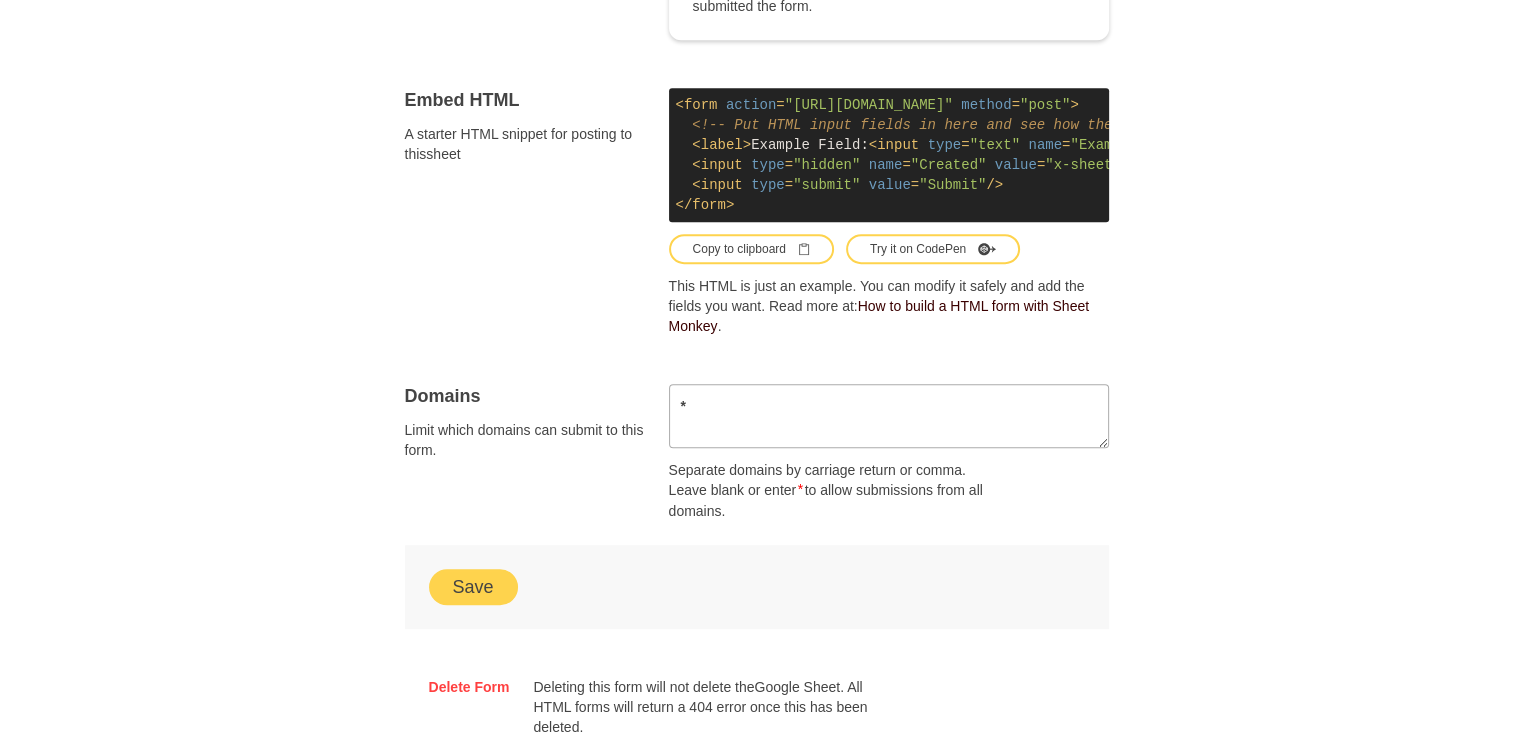 click on "Save" at bounding box center (473, 587) 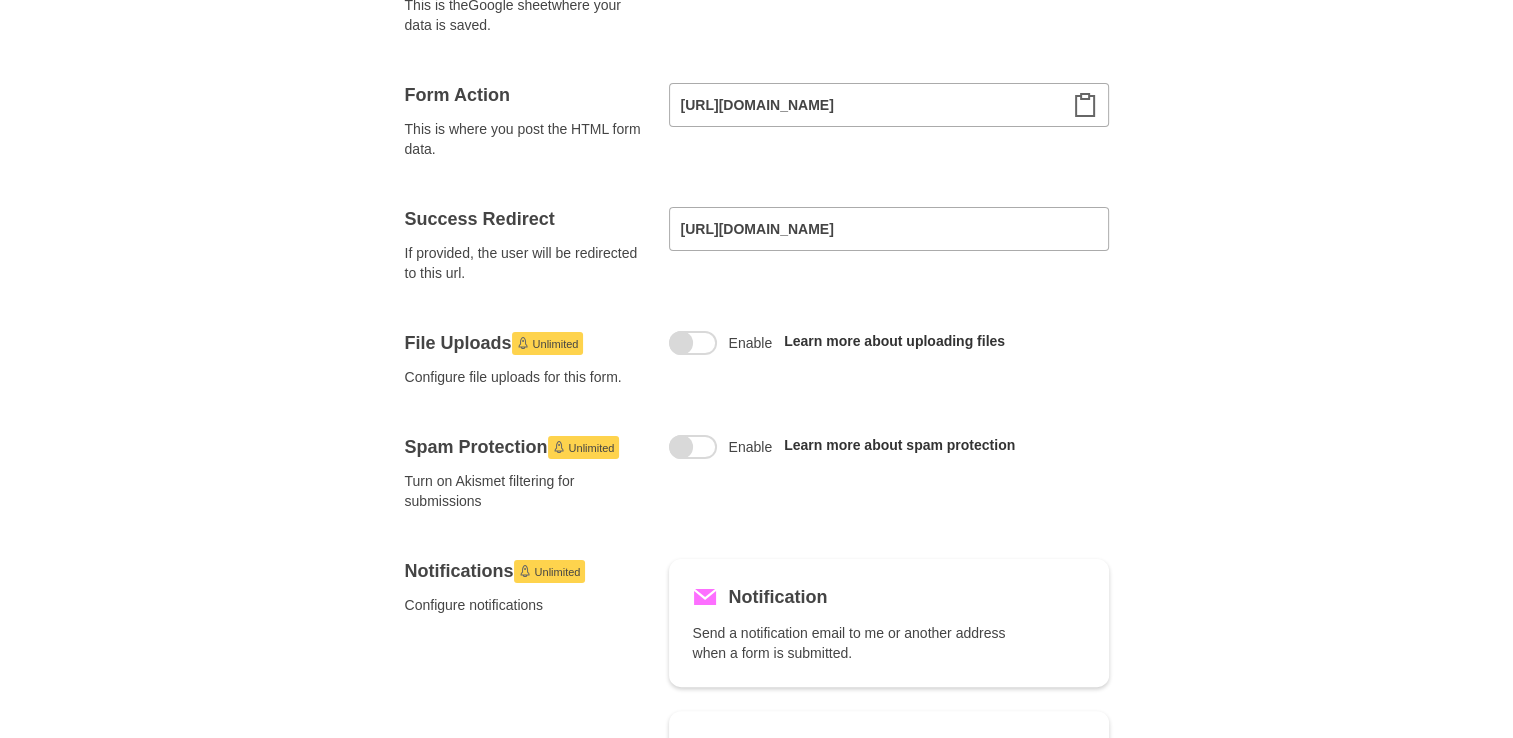 scroll, scrollTop: 0, scrollLeft: 0, axis: both 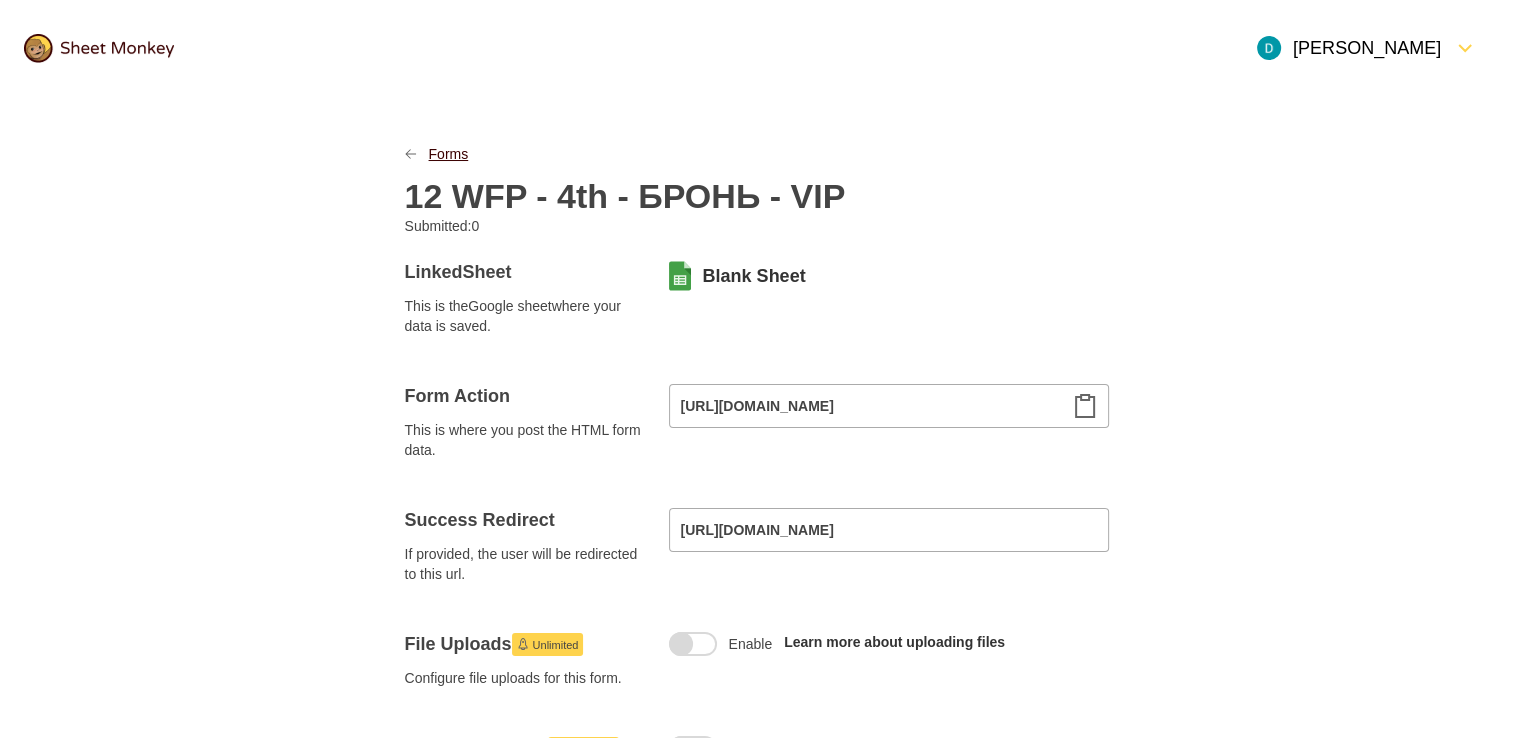 click on "Forms" at bounding box center (449, 154) 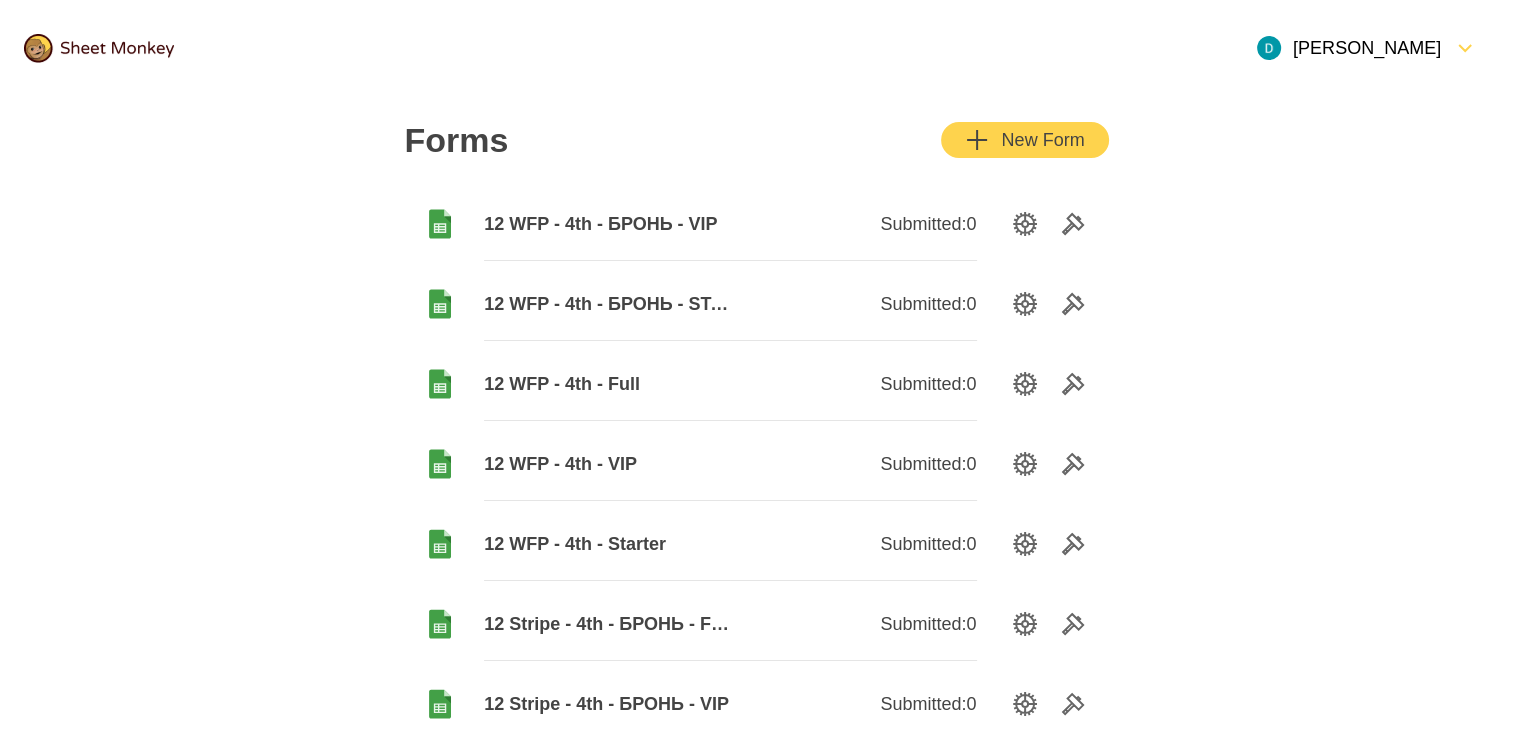 click on "New Form" at bounding box center [1024, 140] 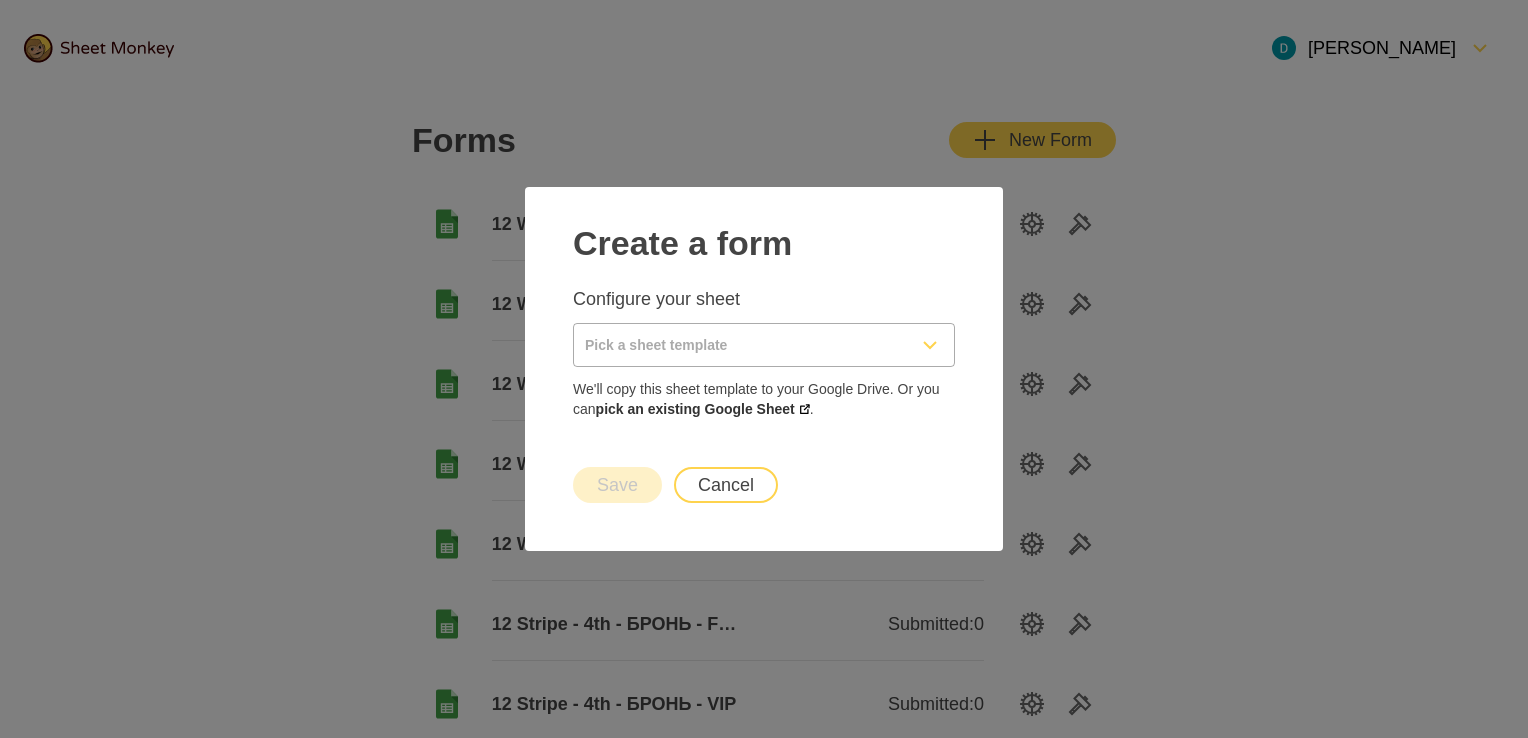 click at bounding box center [740, 345] 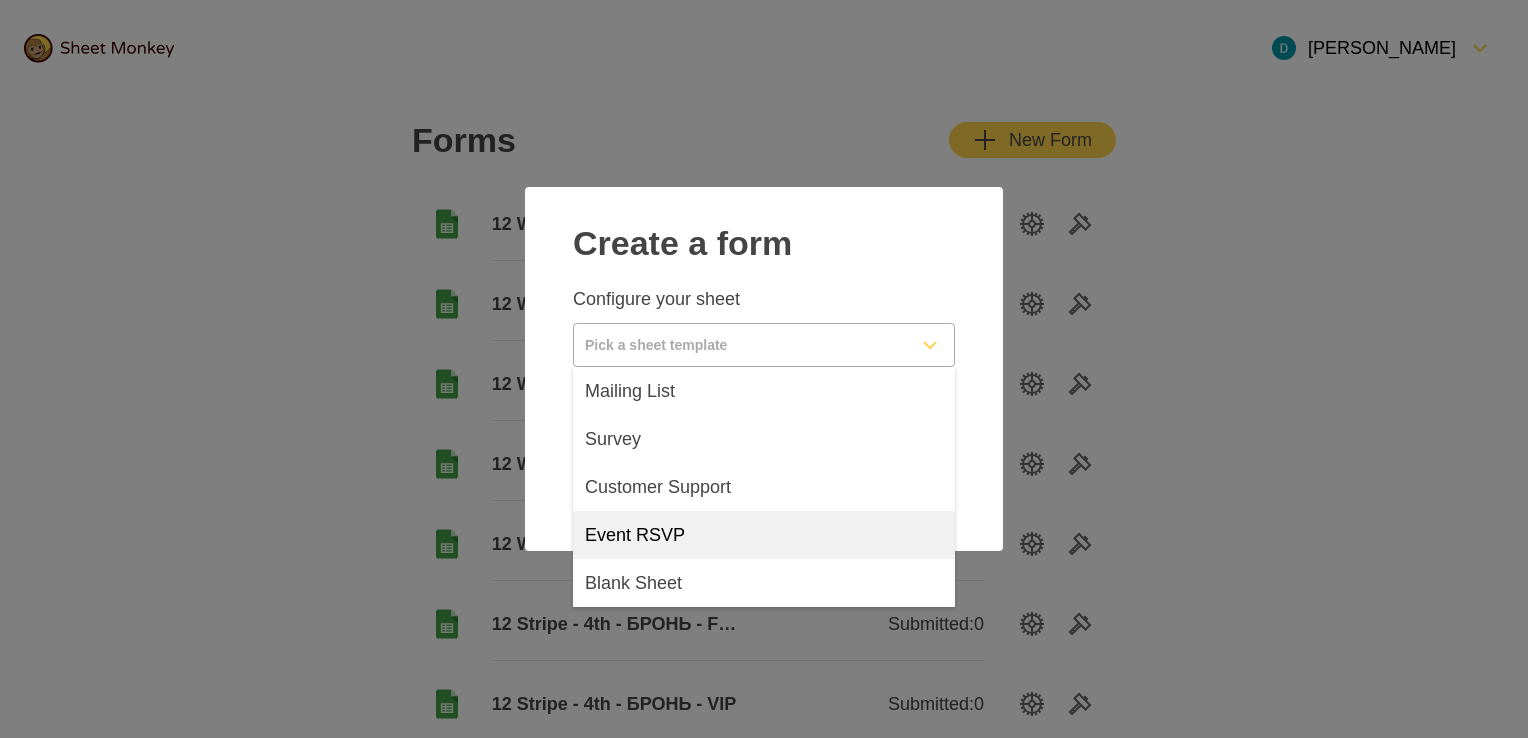click on "Blank Sheet" at bounding box center [764, 583] 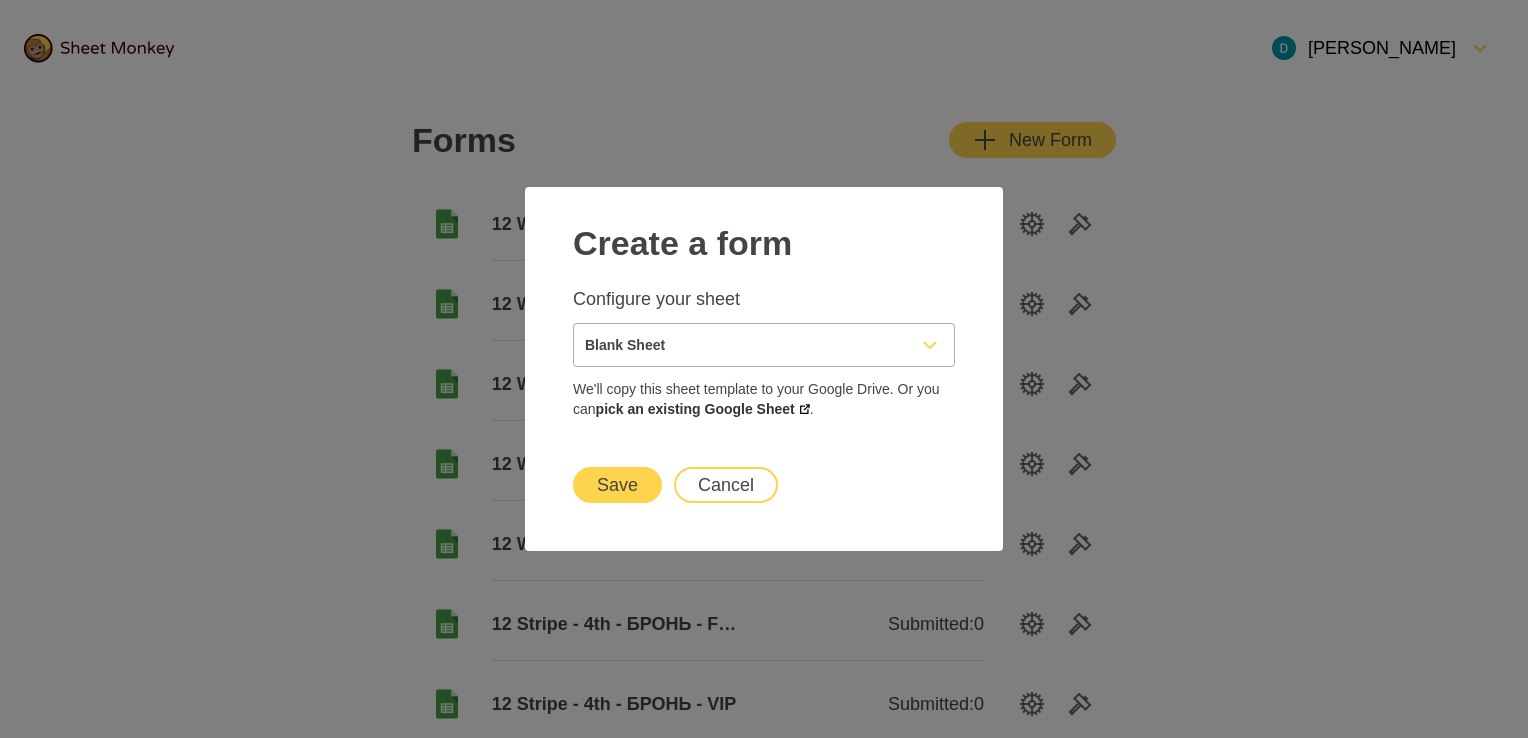 click on "Save" at bounding box center (617, 485) 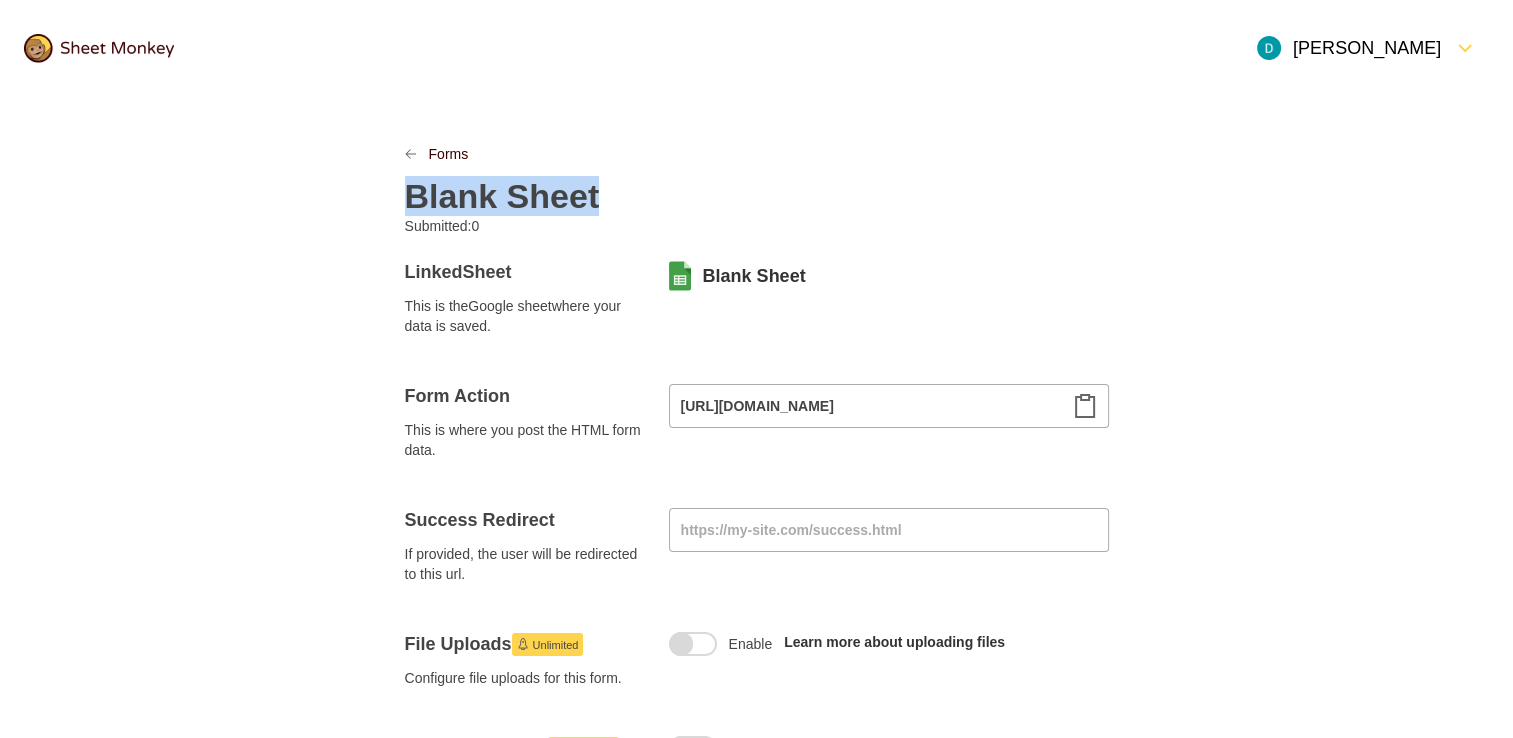 paste 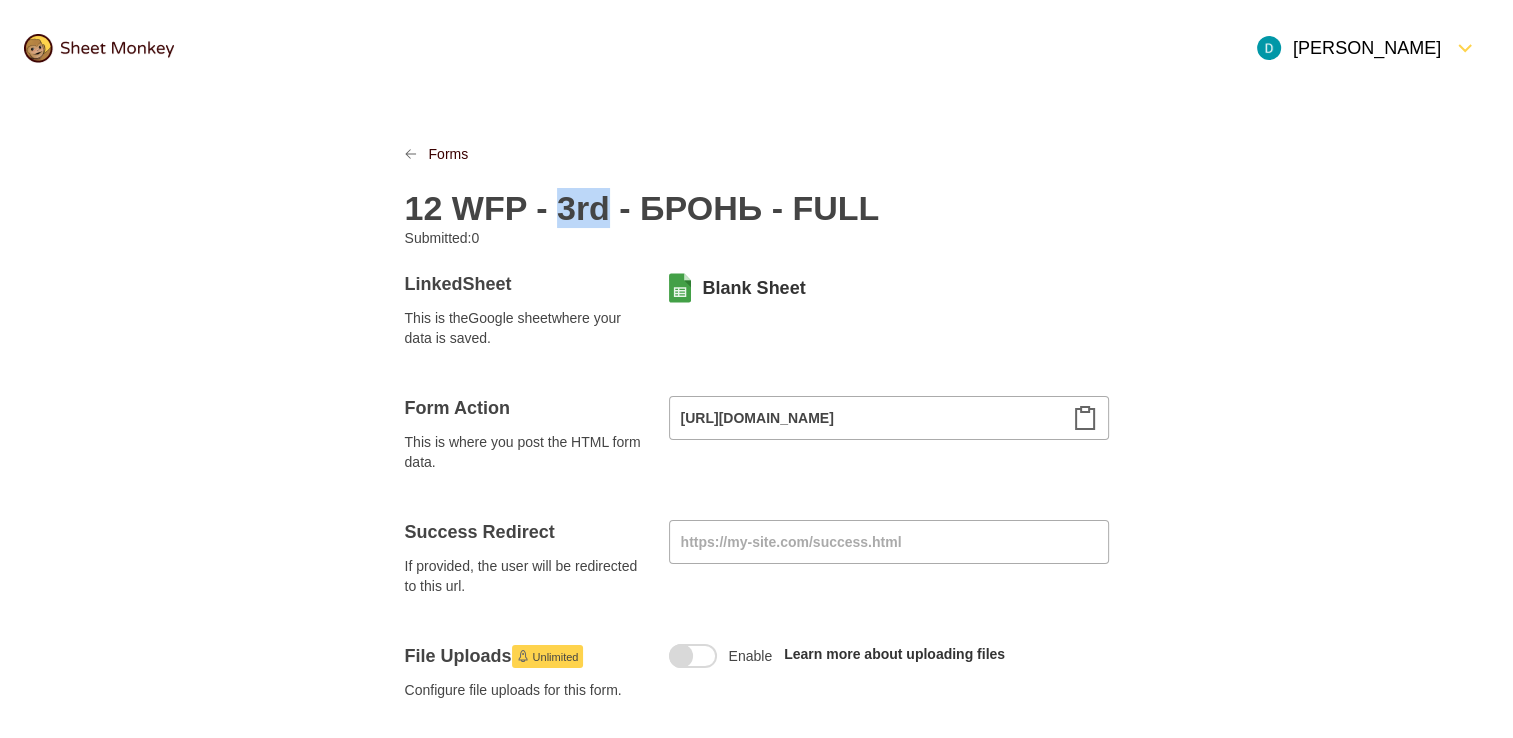 drag, startPoint x: 557, startPoint y: 207, endPoint x: 594, endPoint y: 209, distance: 37.054016 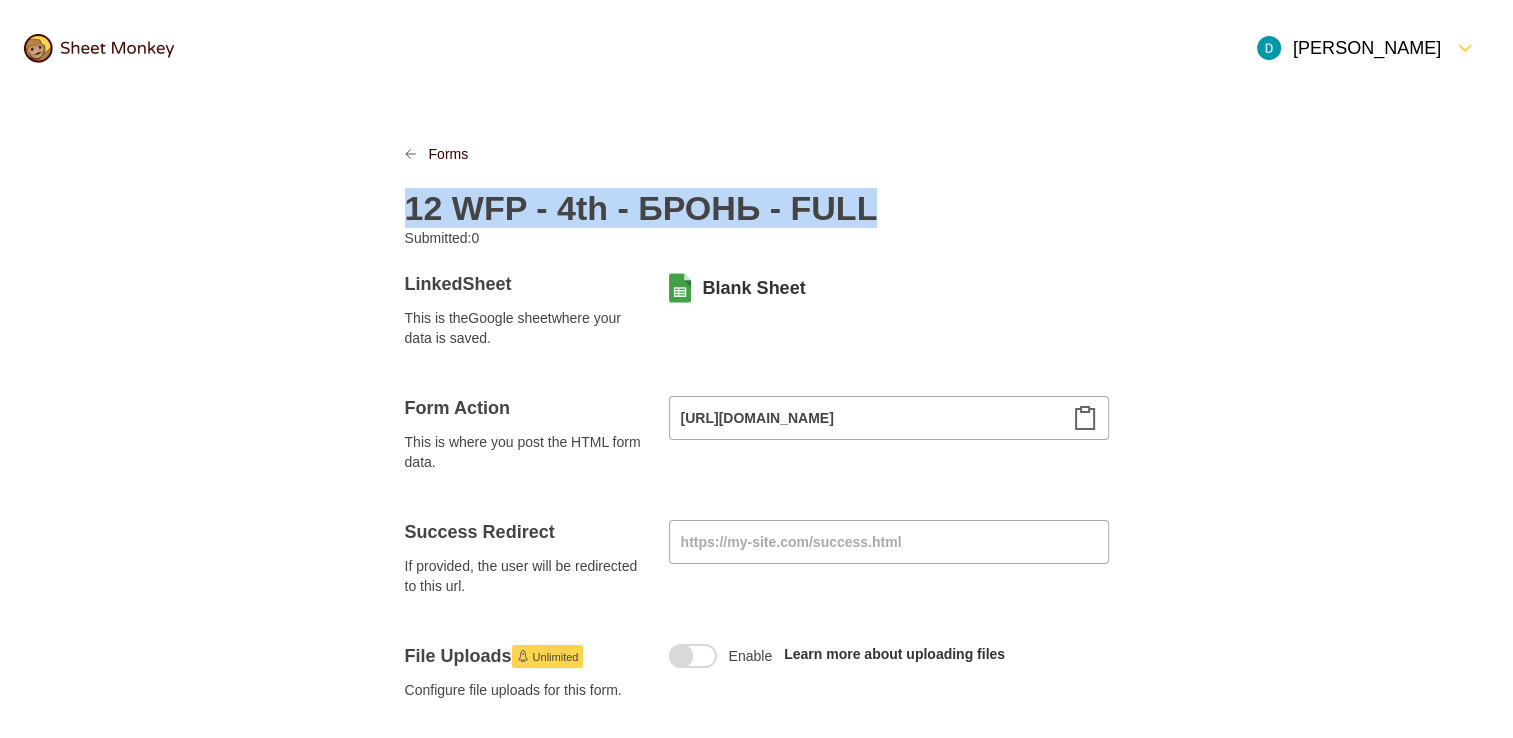 copy on "12 WFP - 4th - БРОНЬ - FULL" 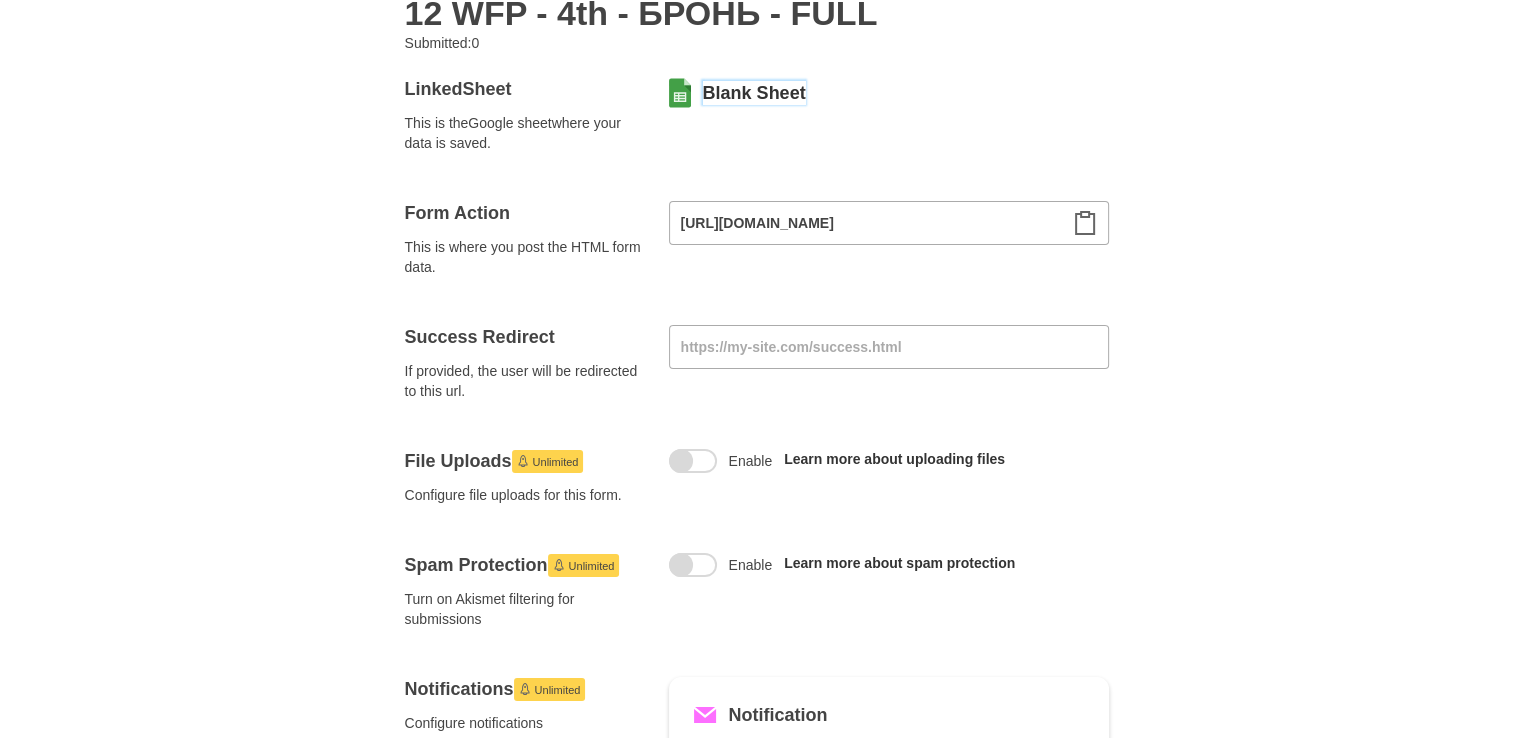 scroll, scrollTop: 200, scrollLeft: 0, axis: vertical 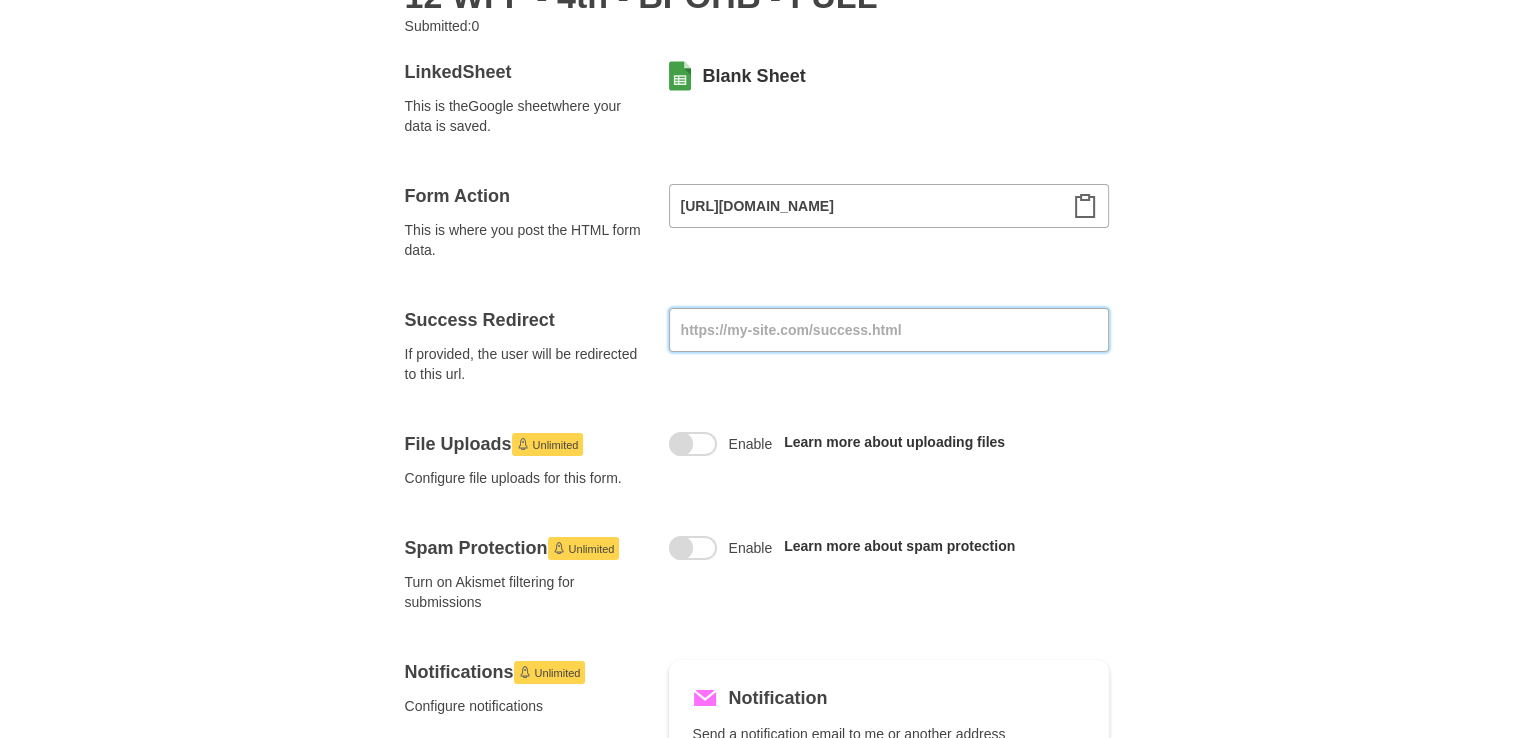 click at bounding box center [889, 330] 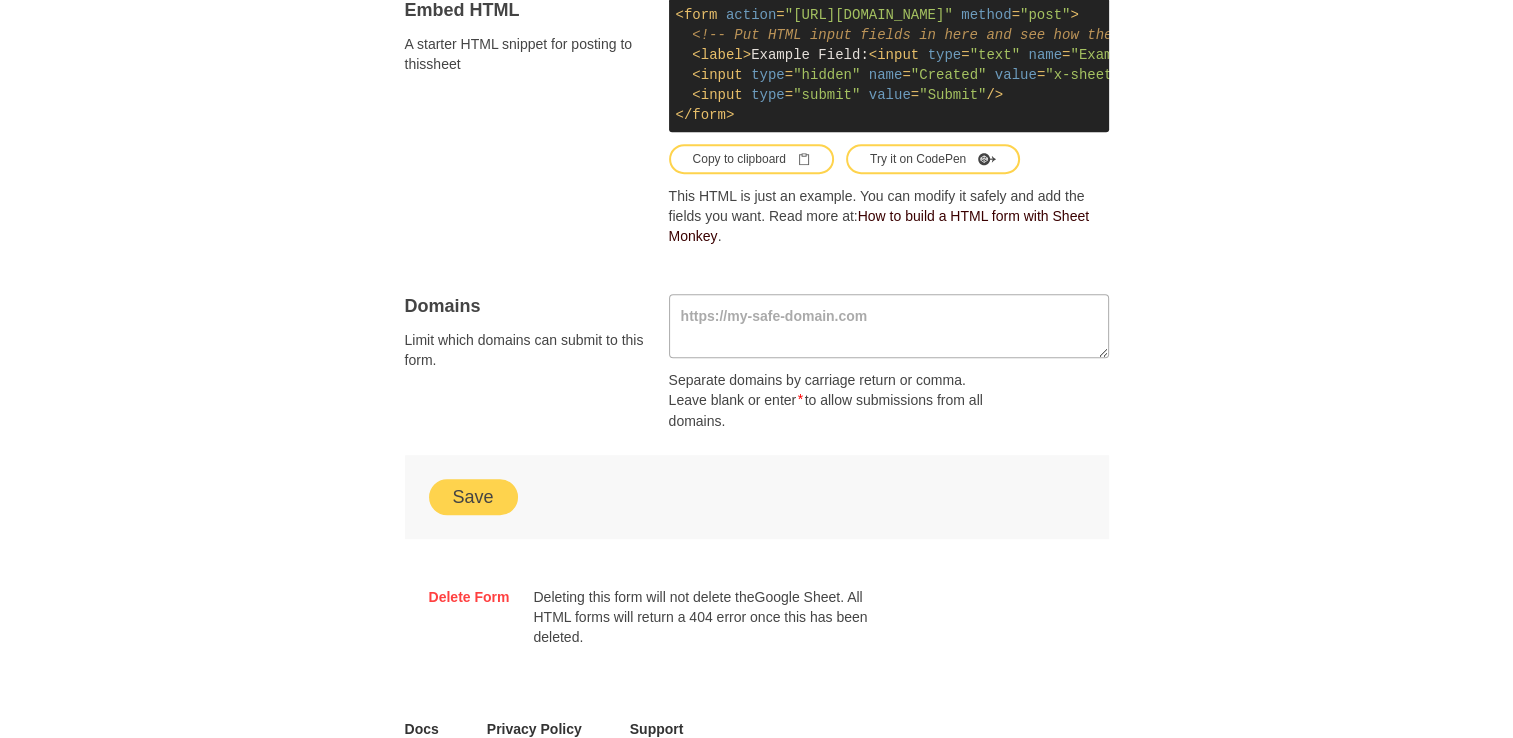 scroll, scrollTop: 1200, scrollLeft: 0, axis: vertical 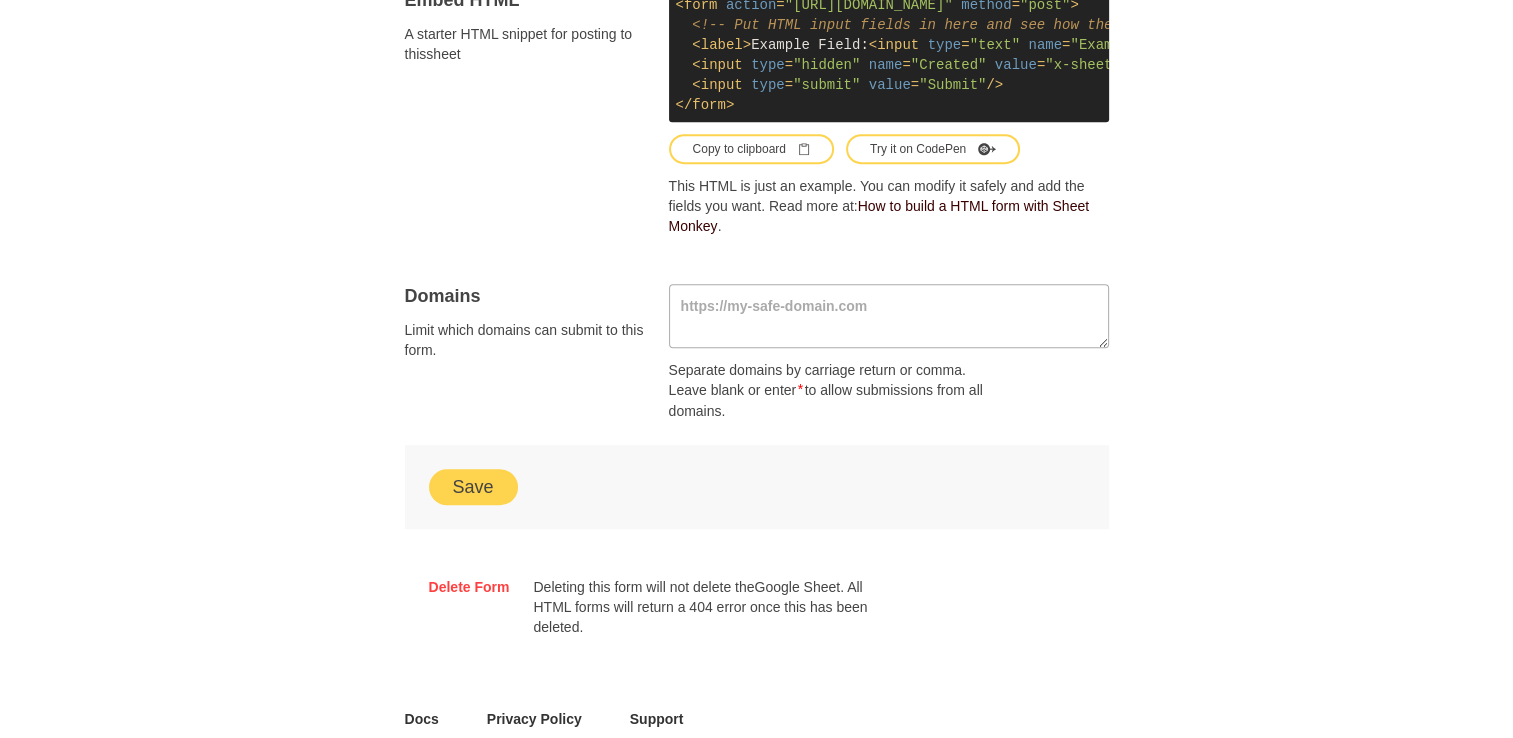type on "https://secure.wayforpay.com/button/bfb532c145e3b" 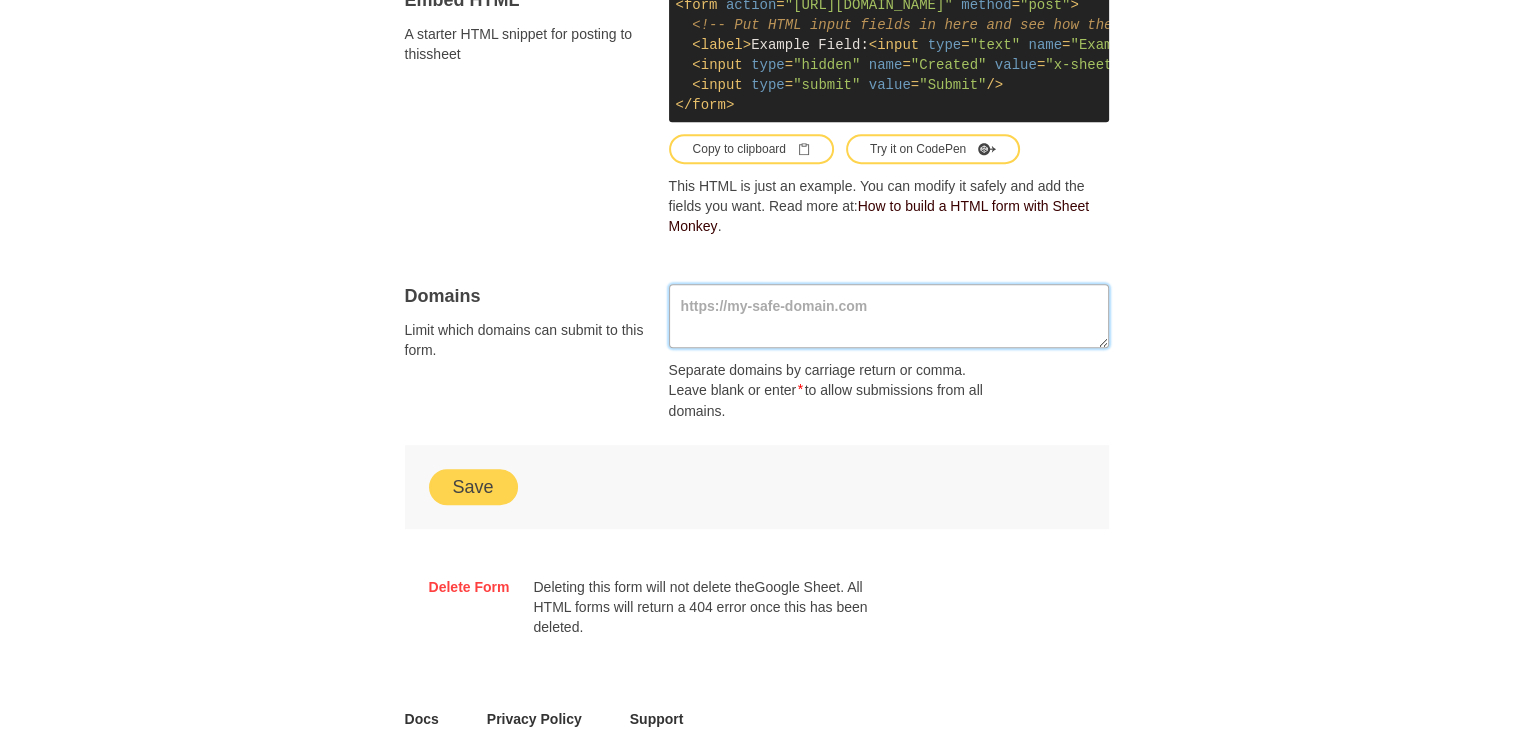click at bounding box center [889, 316] 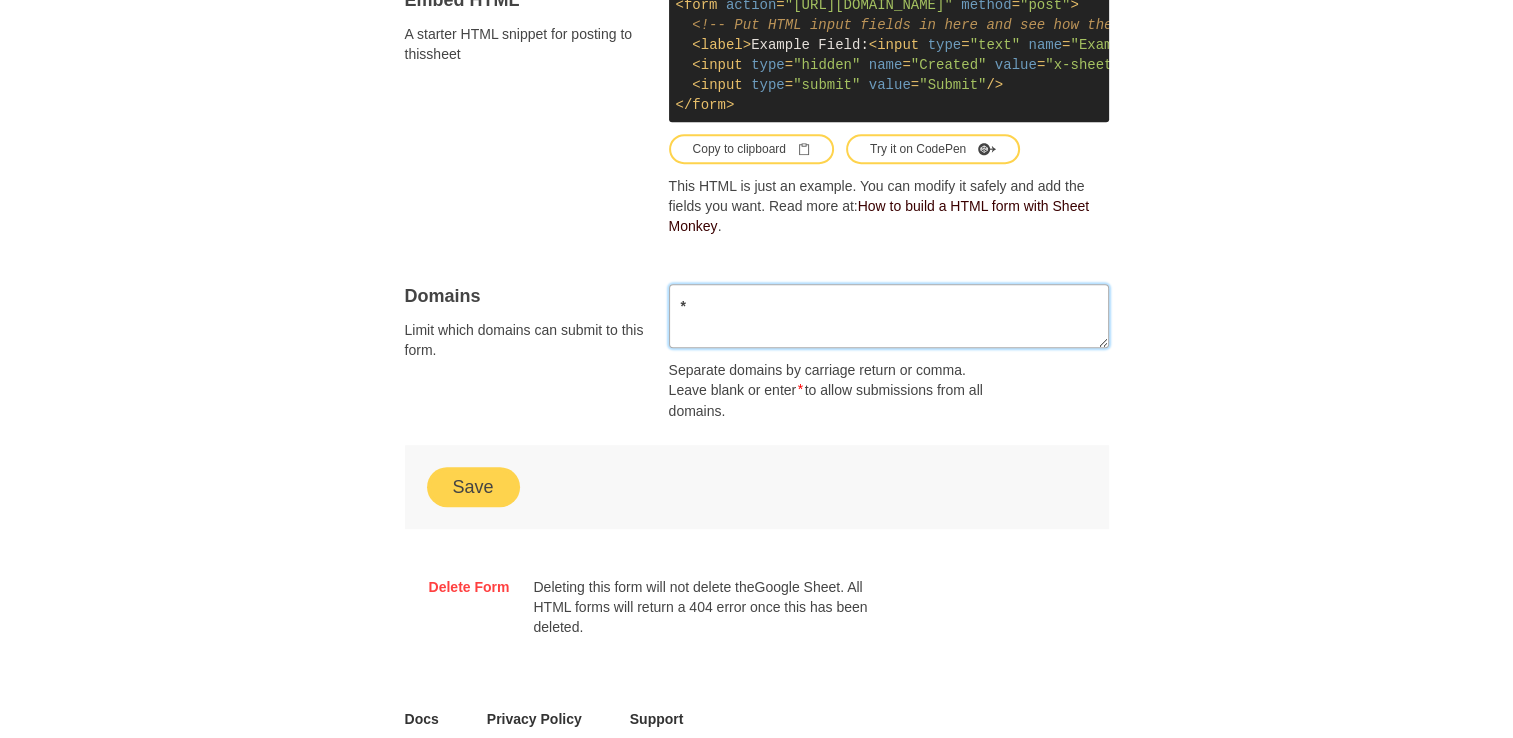 type on "*" 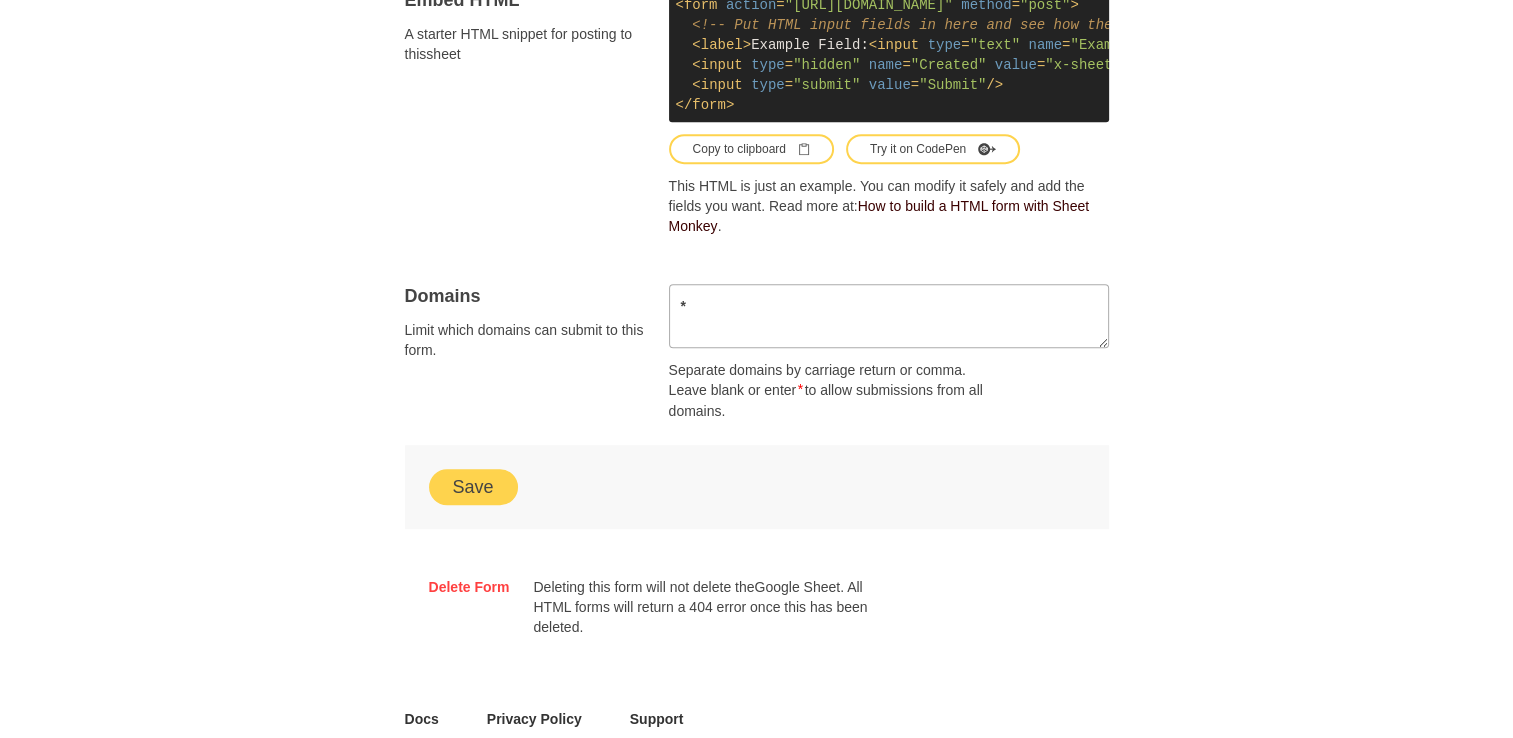 click on "Save" at bounding box center [473, 487] 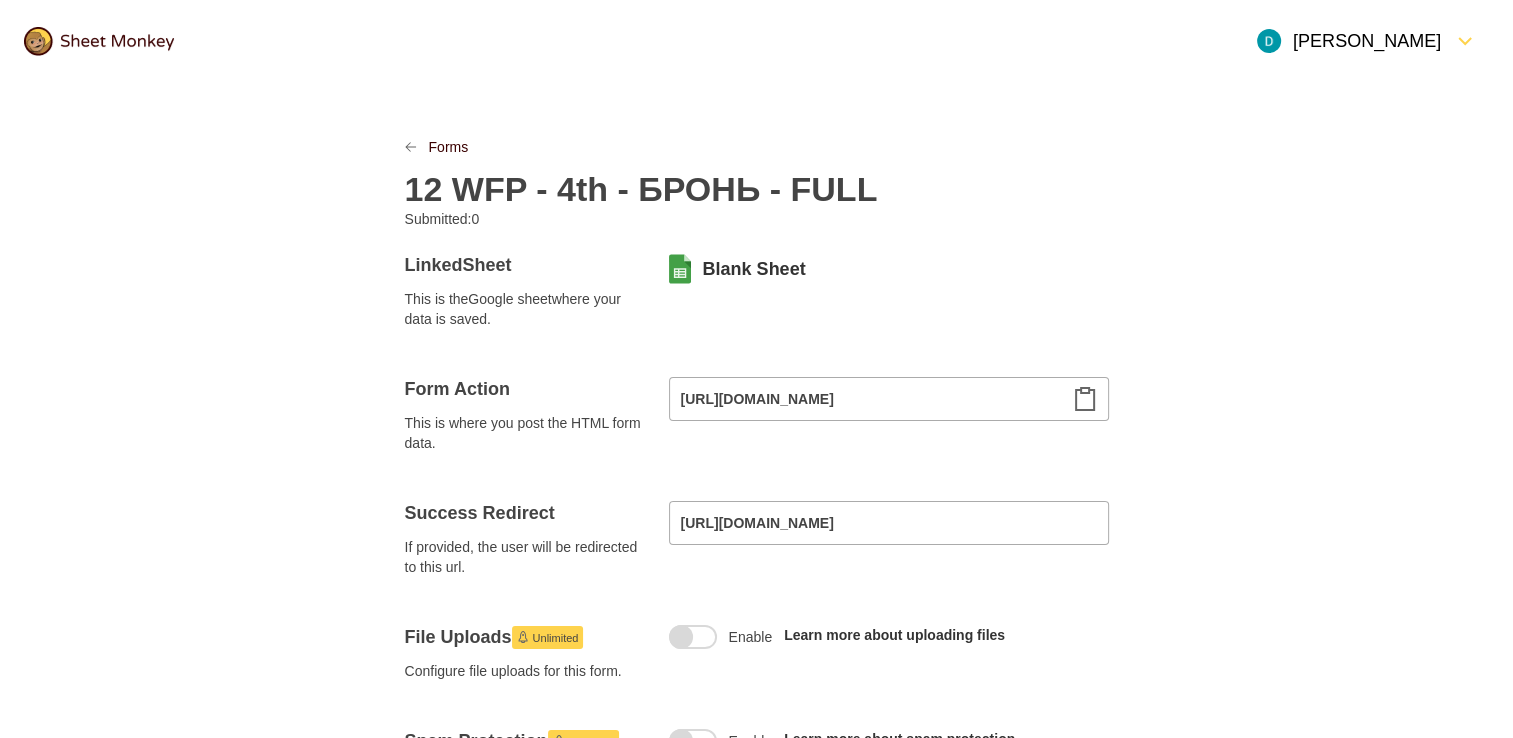 scroll, scrollTop: 0, scrollLeft: 0, axis: both 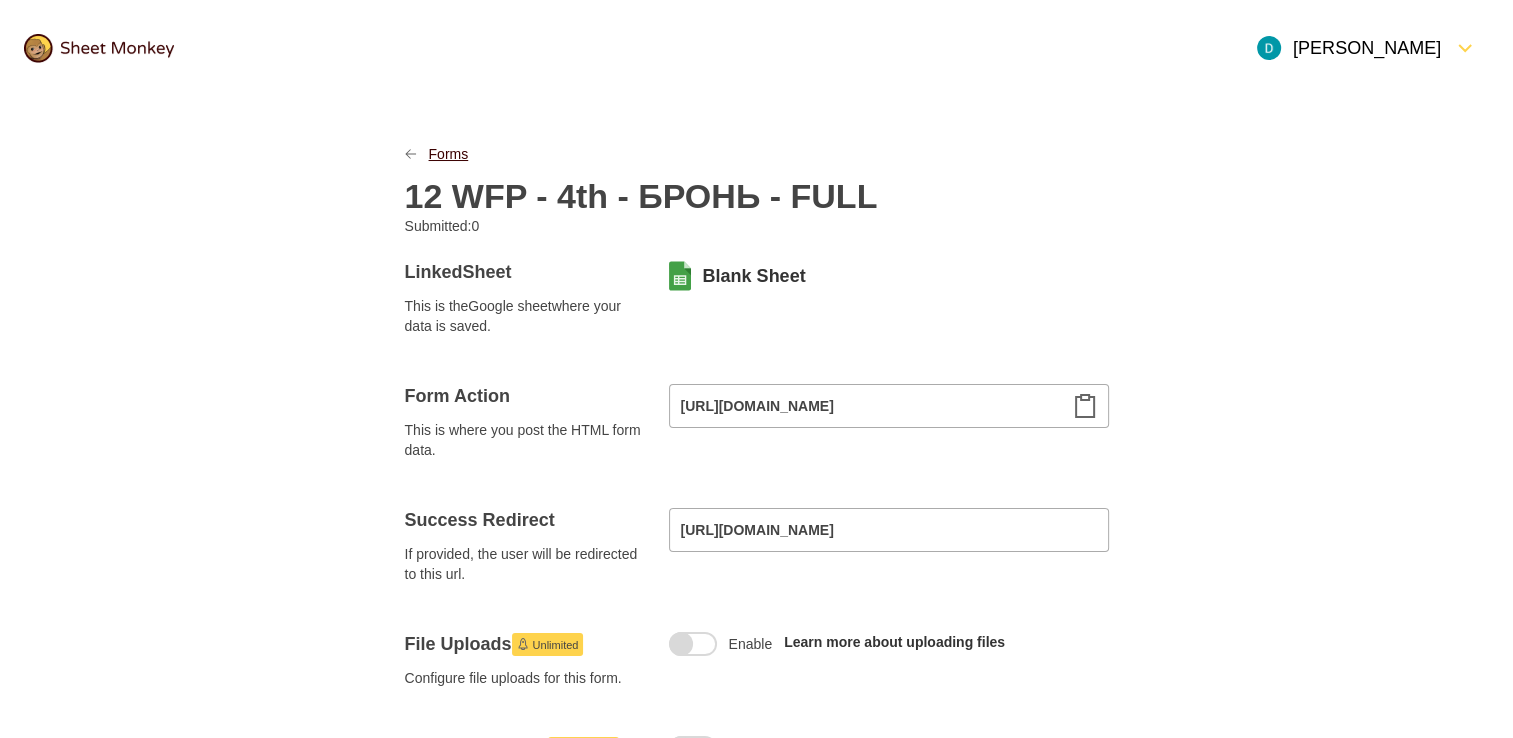 click on "Forms" at bounding box center (449, 154) 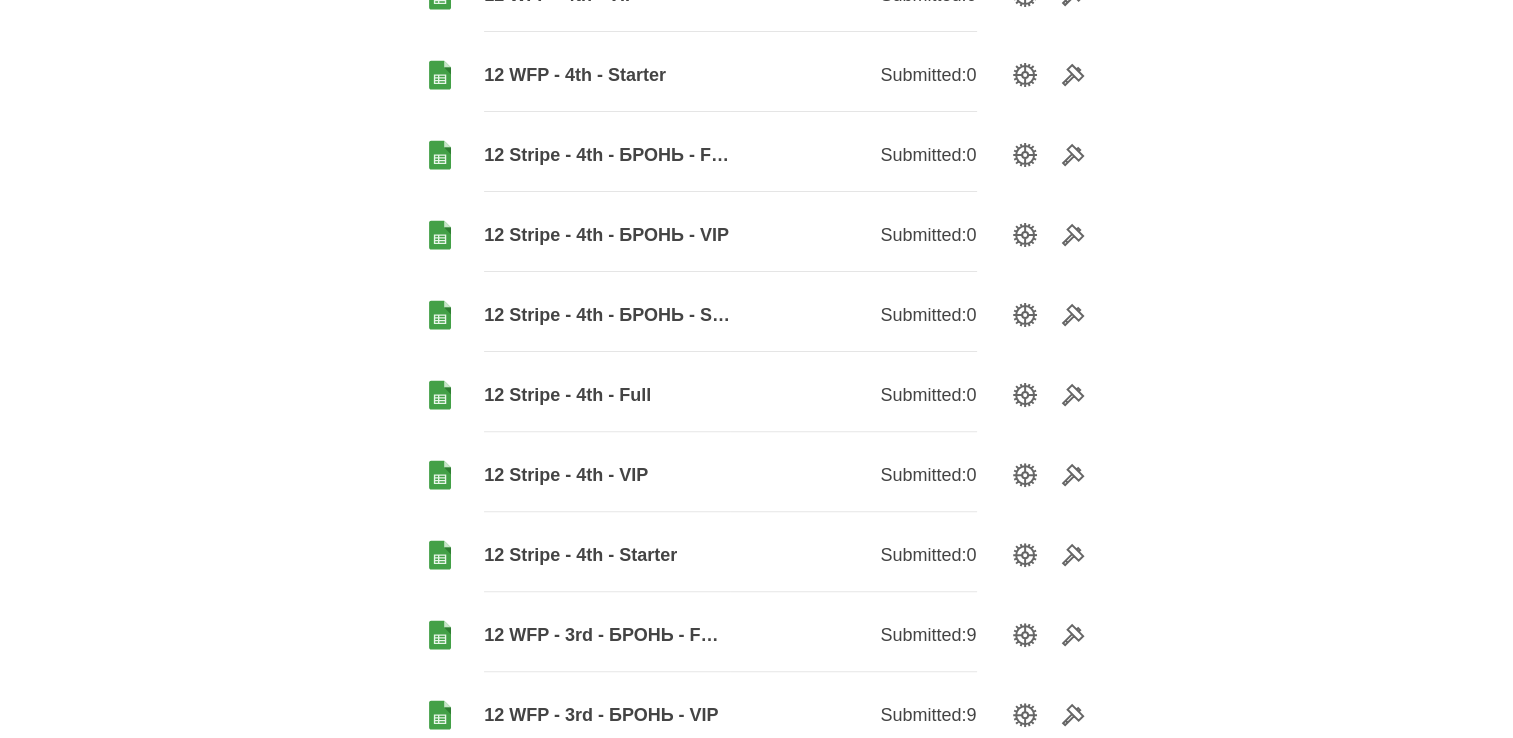 scroll, scrollTop: 500, scrollLeft: 0, axis: vertical 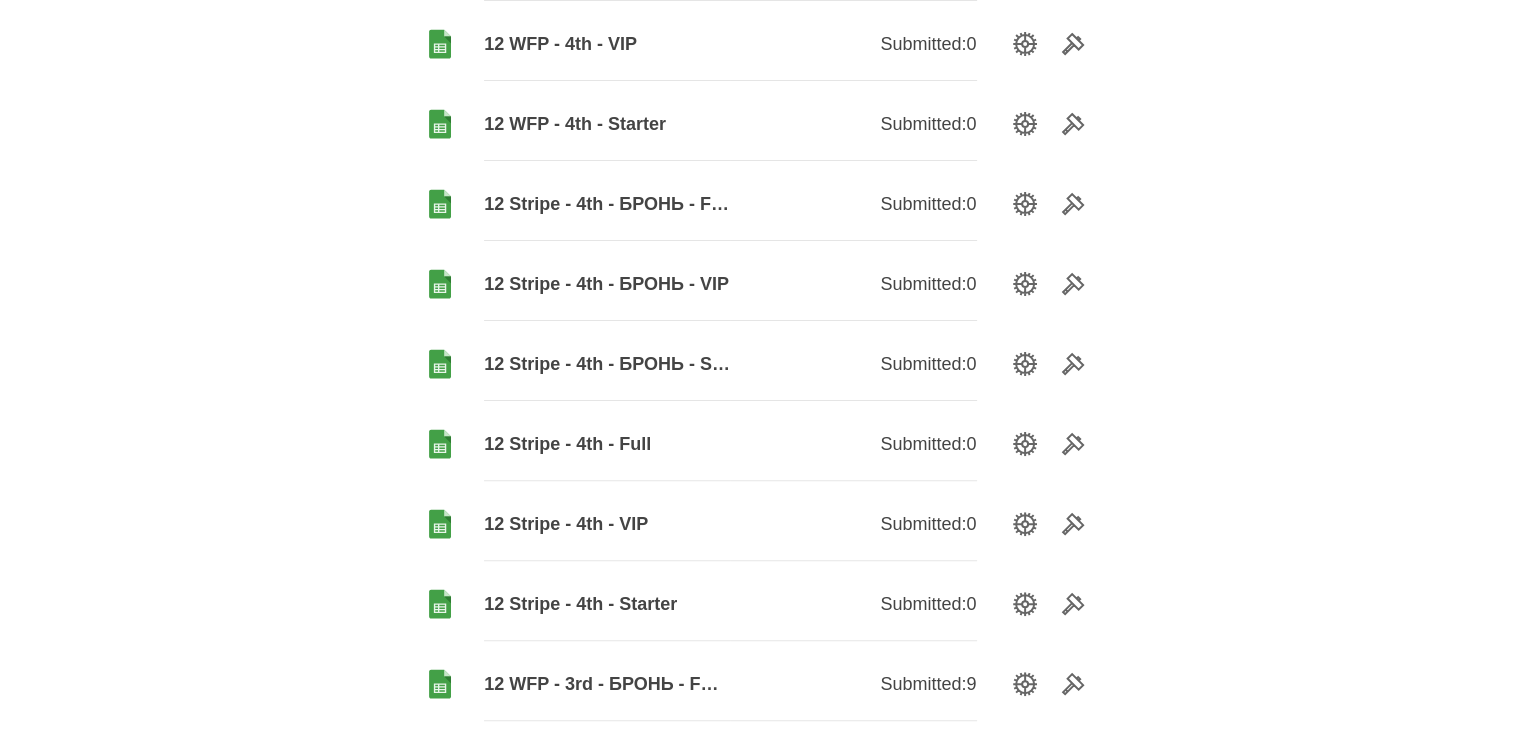 click on "12 Stripe - 4th - БРОНЬ - Starter" at bounding box center [607, 364] 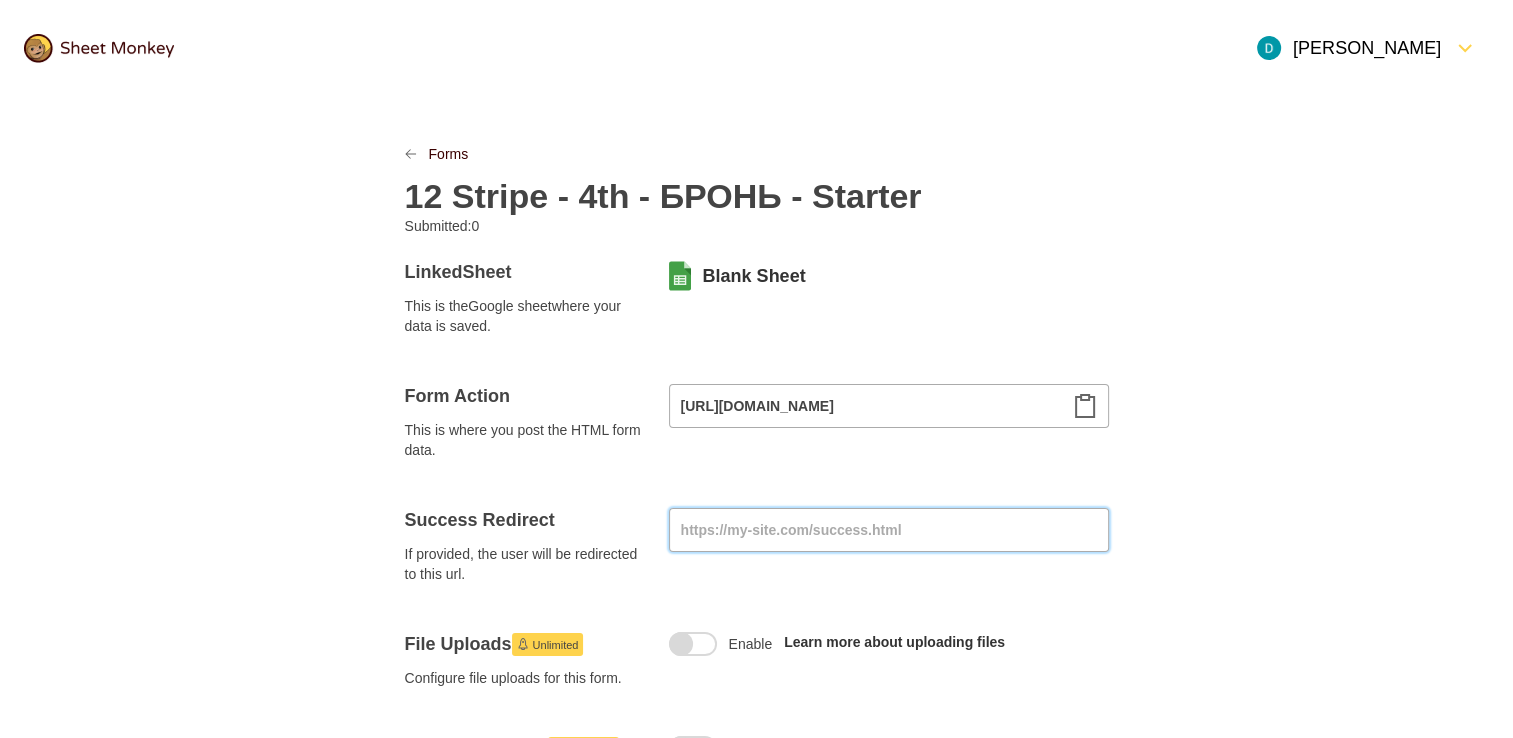 click at bounding box center (889, 530) 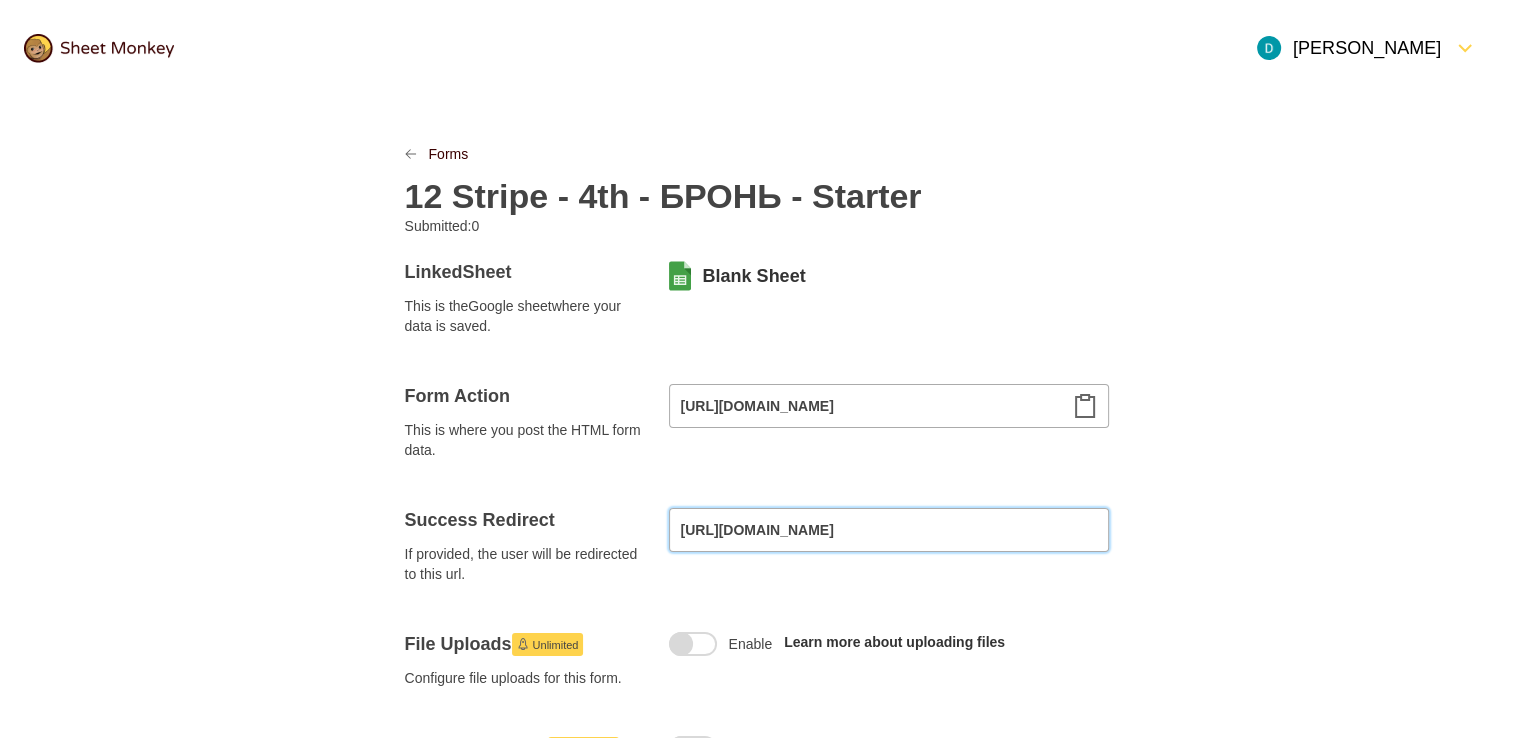 type on "https://buy.stripe.com/bJe9AV5zy78m5l020k8k90O" 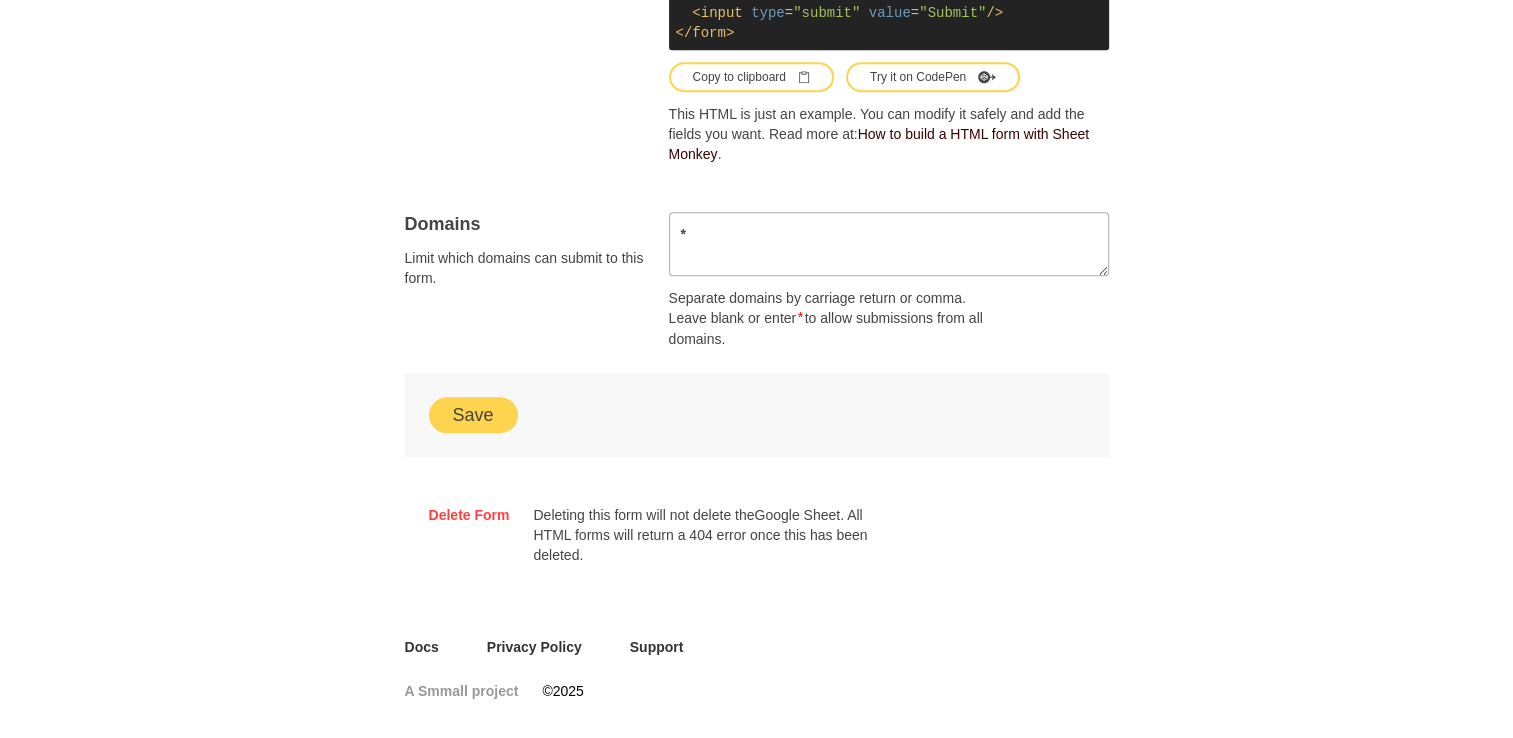 scroll, scrollTop: 1296, scrollLeft: 0, axis: vertical 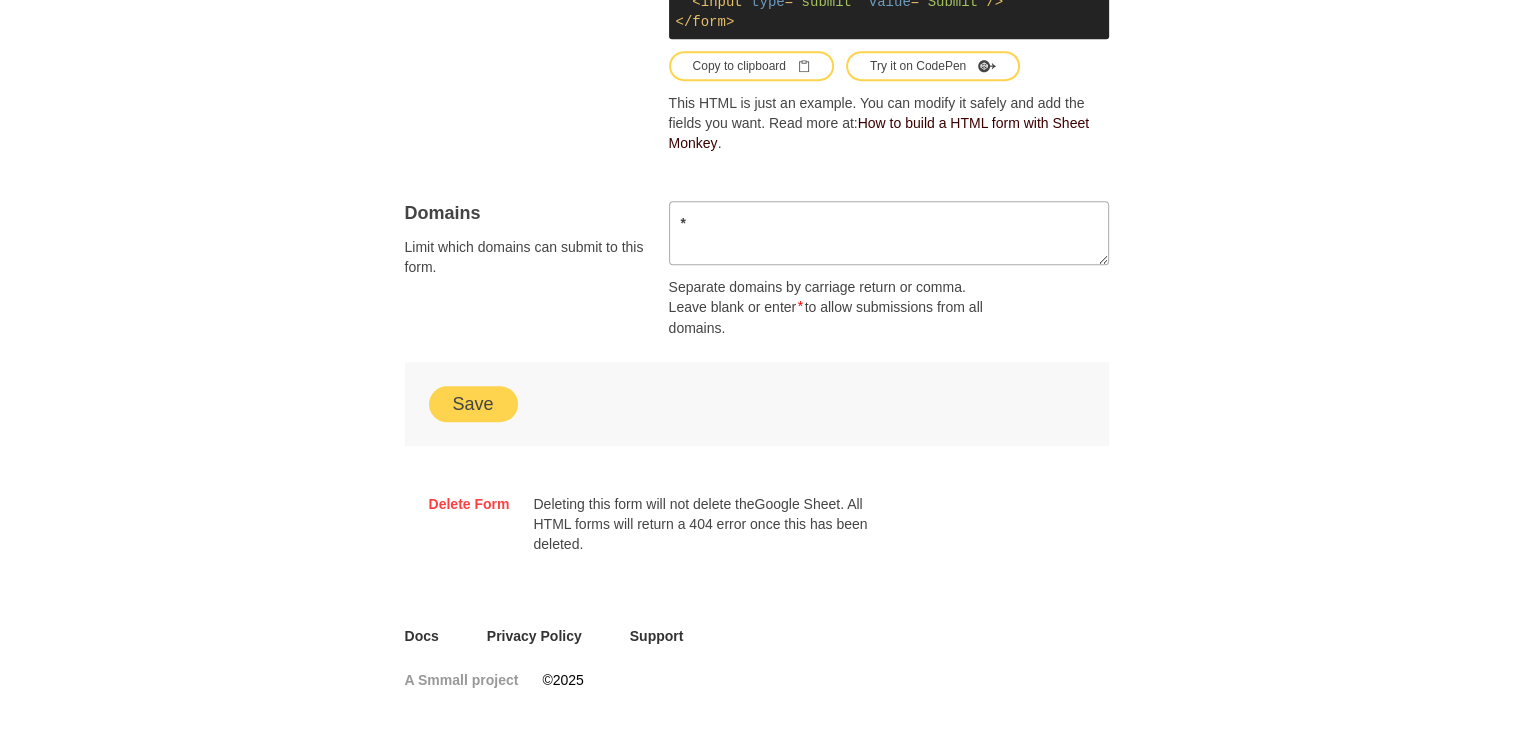 click on "Save" at bounding box center [473, 404] 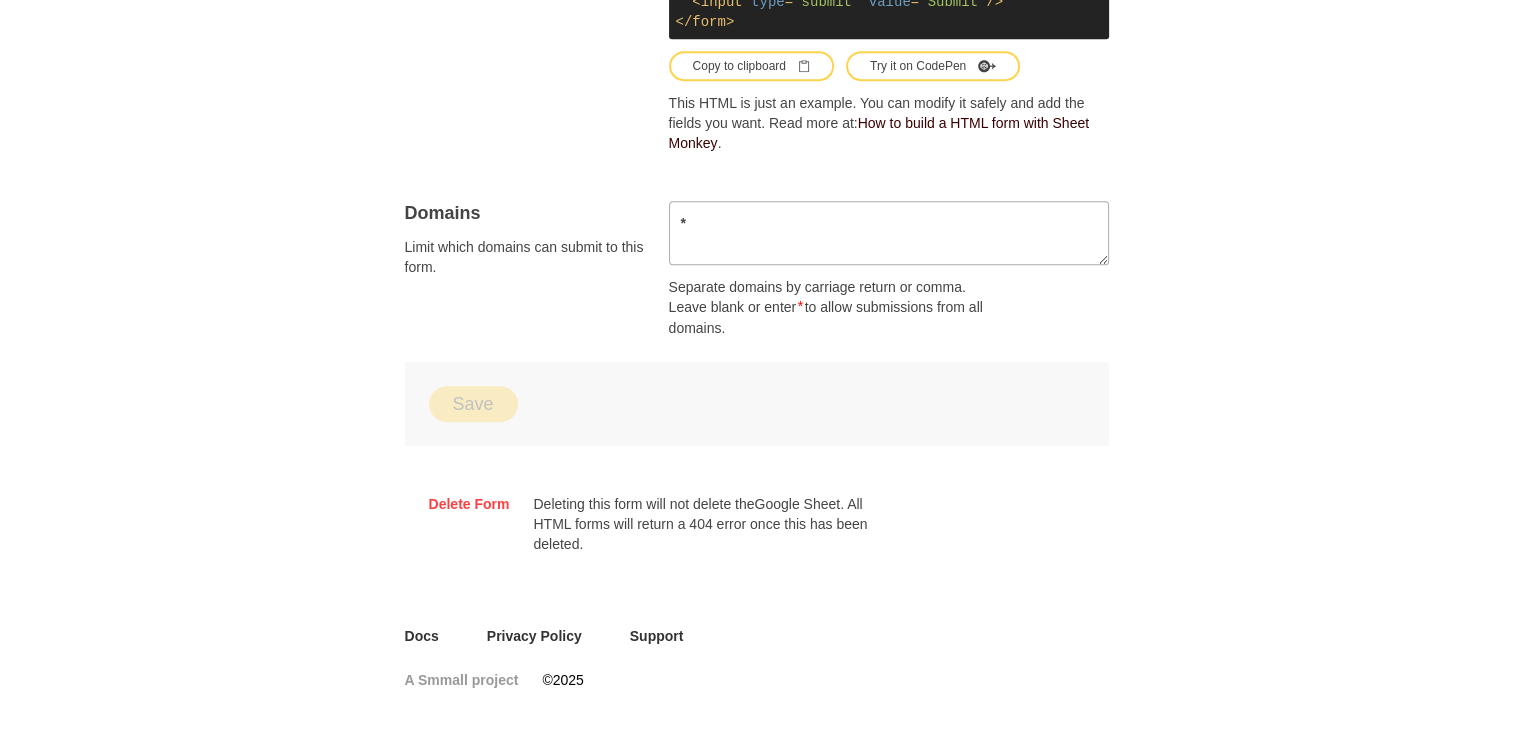 drag, startPoint x: 1302, startPoint y: 439, endPoint x: 1295, endPoint y: 418, distance: 22.135944 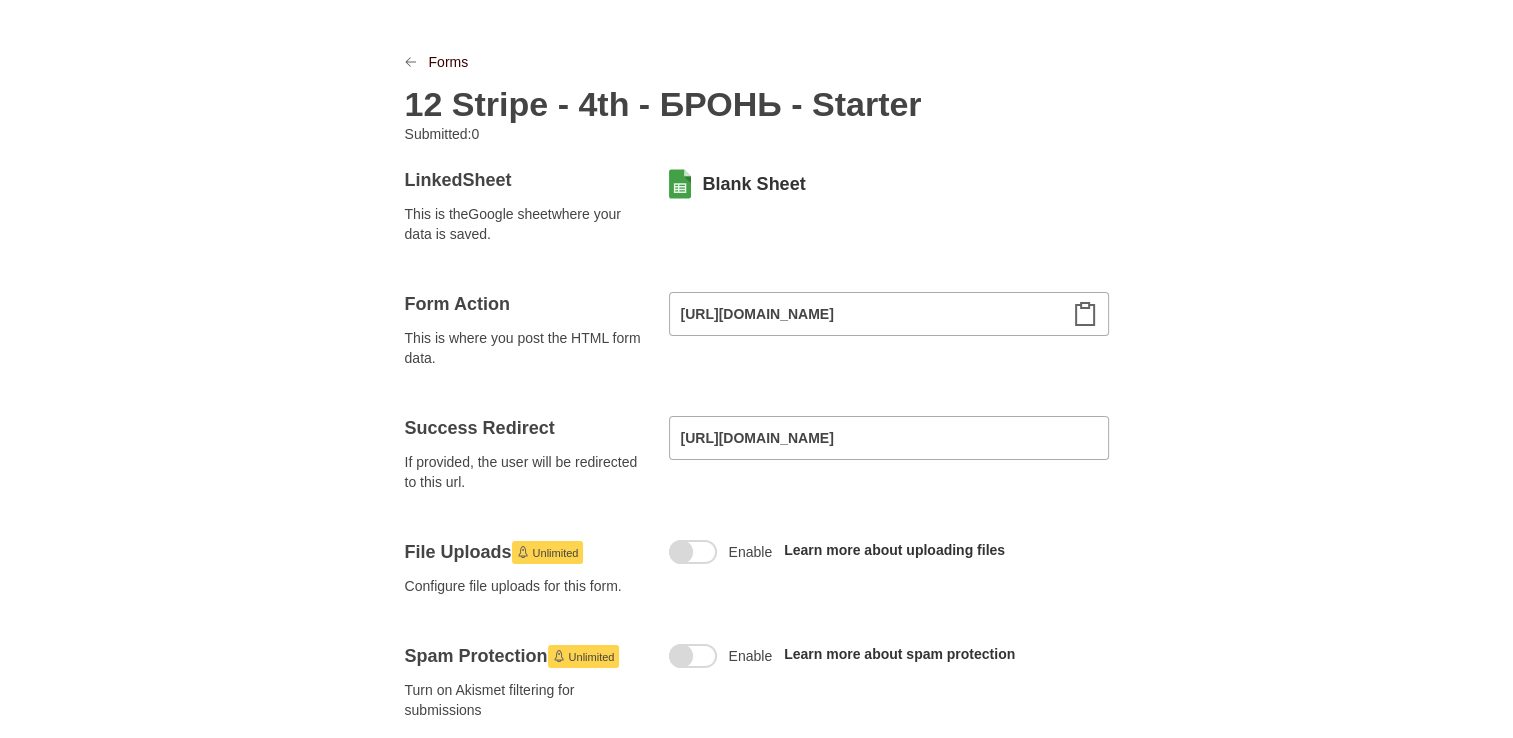 scroll, scrollTop: 0, scrollLeft: 0, axis: both 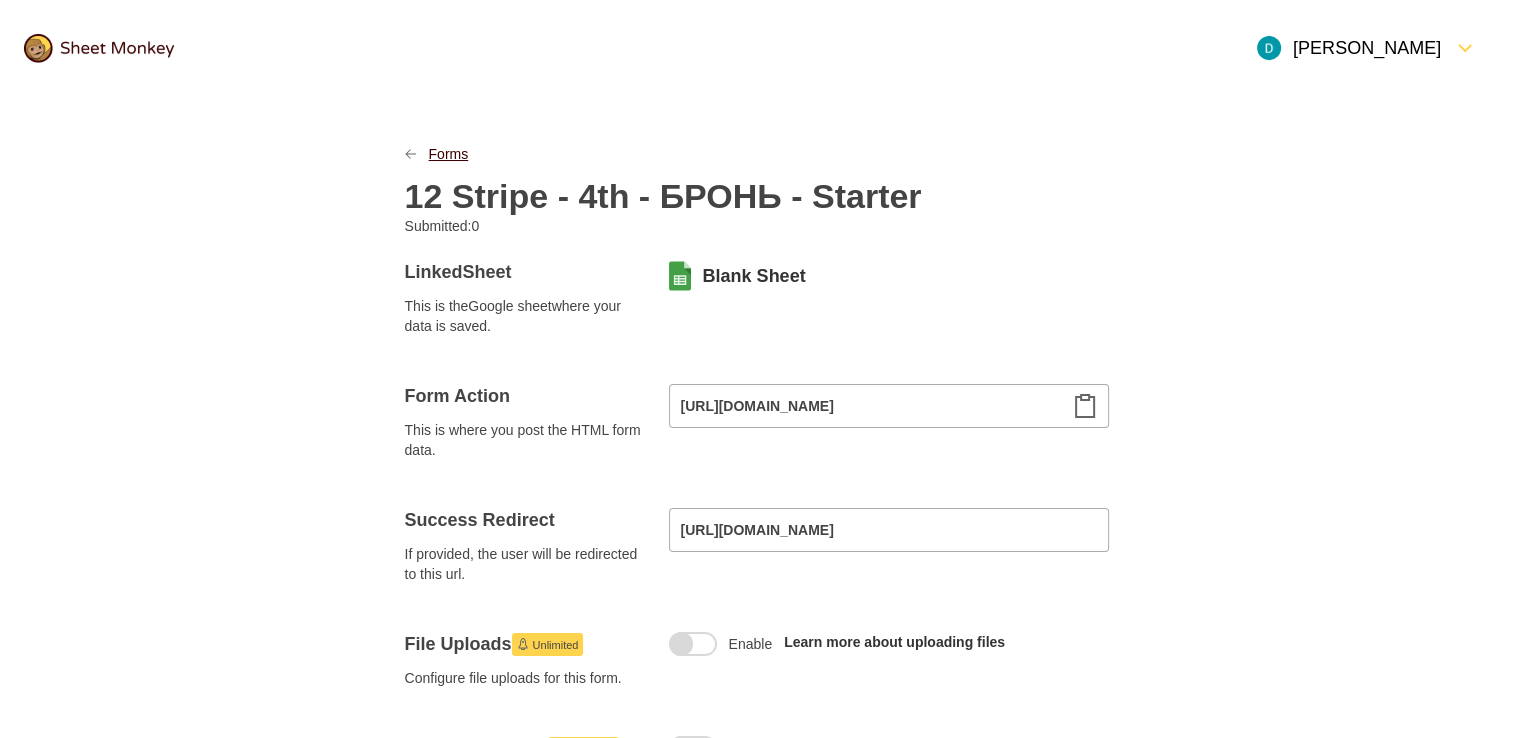 click on "Forms" at bounding box center [449, 154] 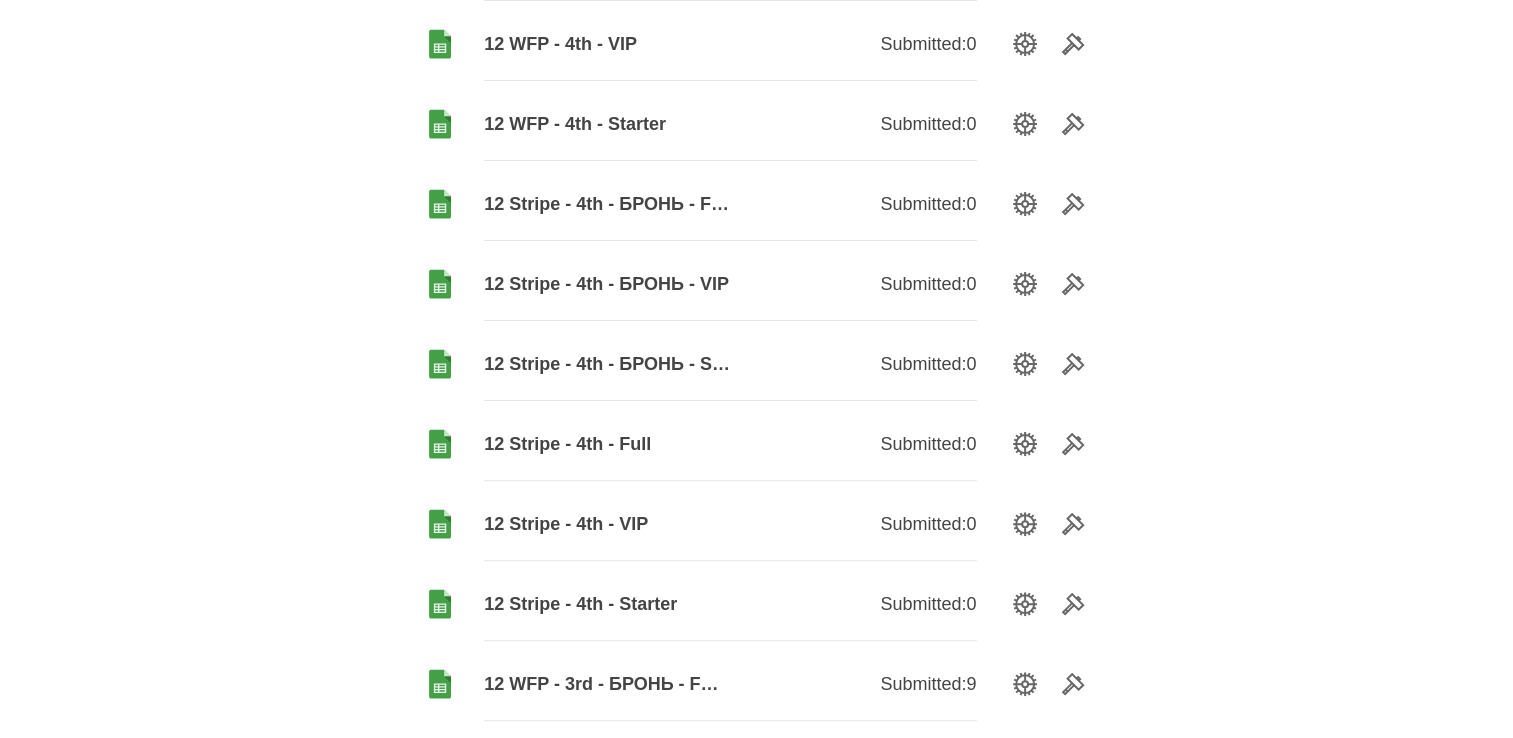 scroll, scrollTop: 500, scrollLeft: 0, axis: vertical 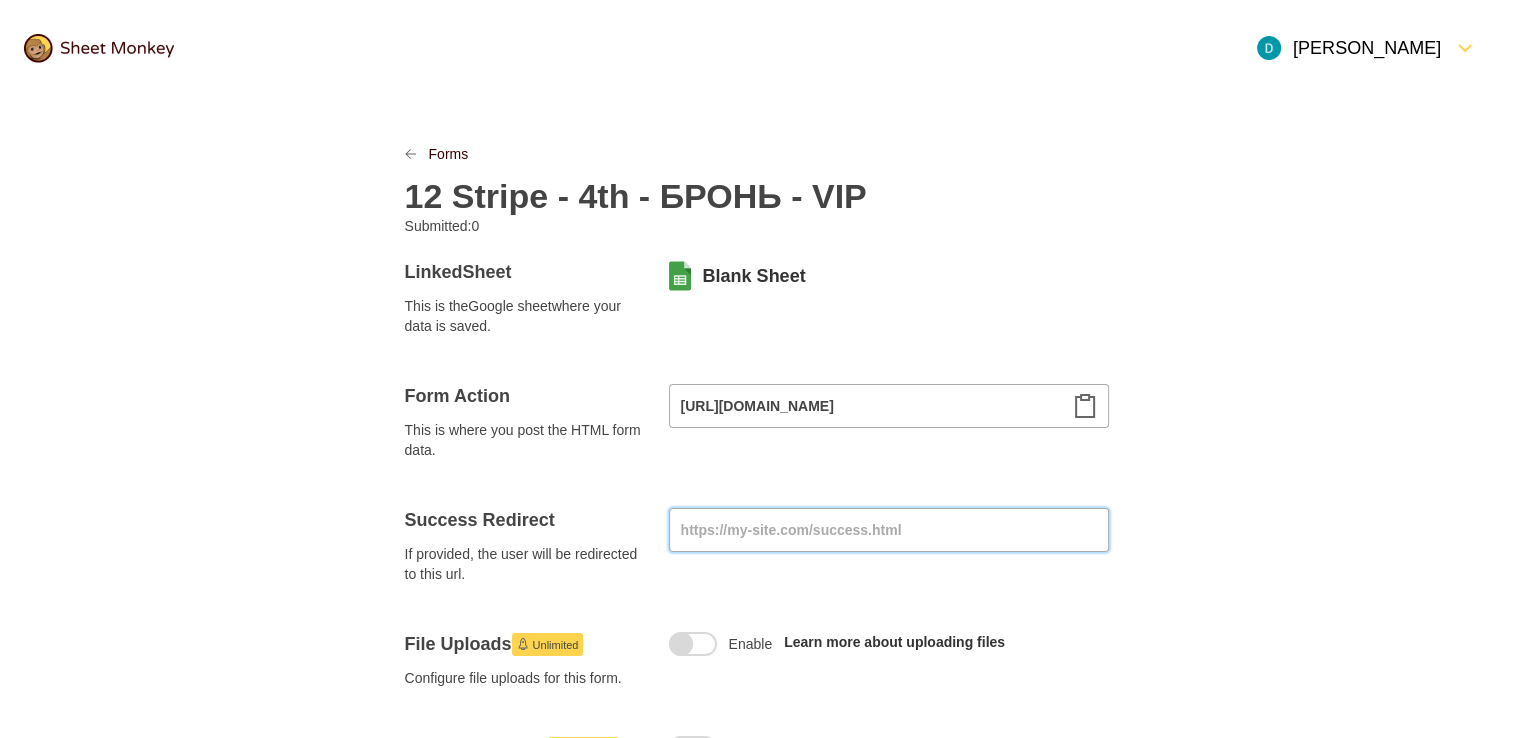 click at bounding box center (889, 530) 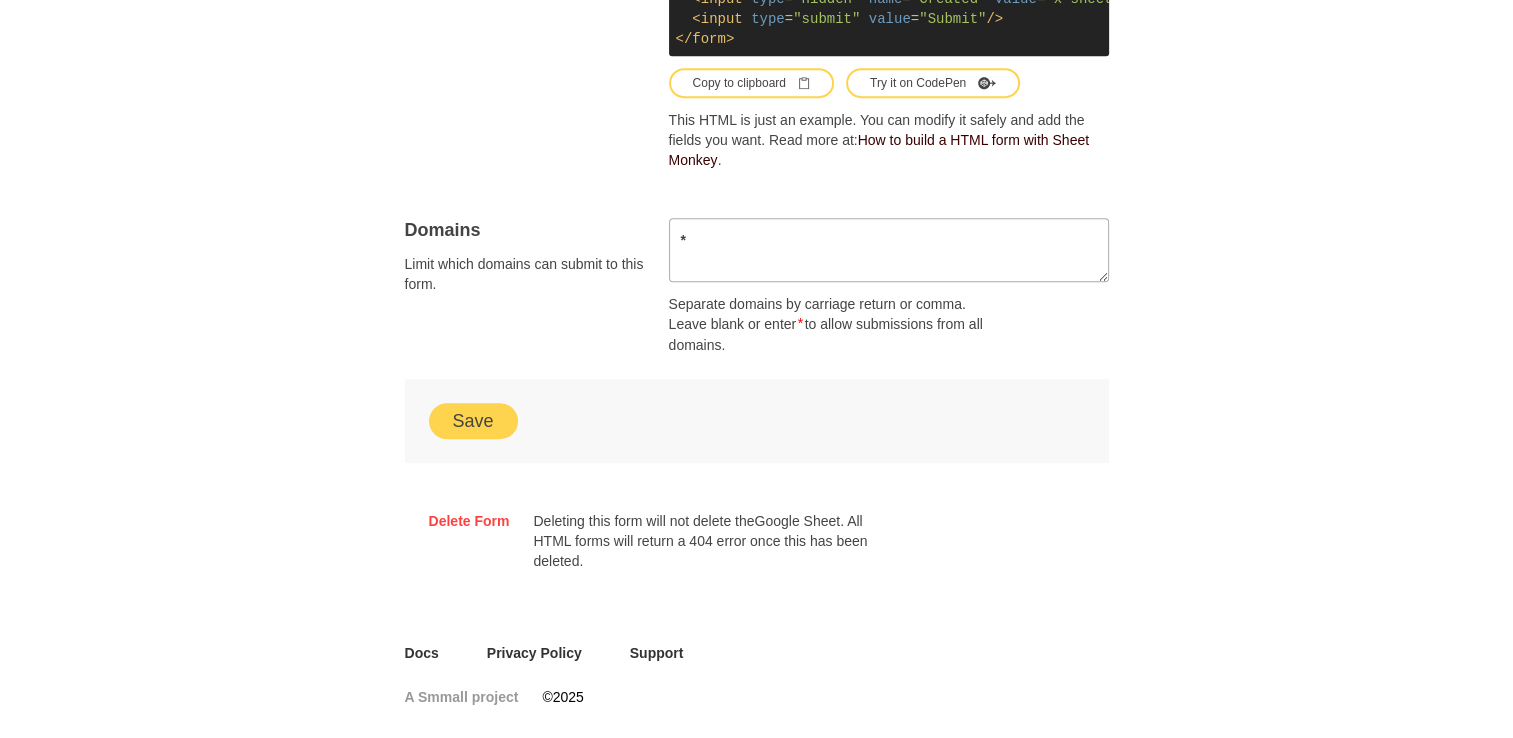scroll, scrollTop: 1296, scrollLeft: 0, axis: vertical 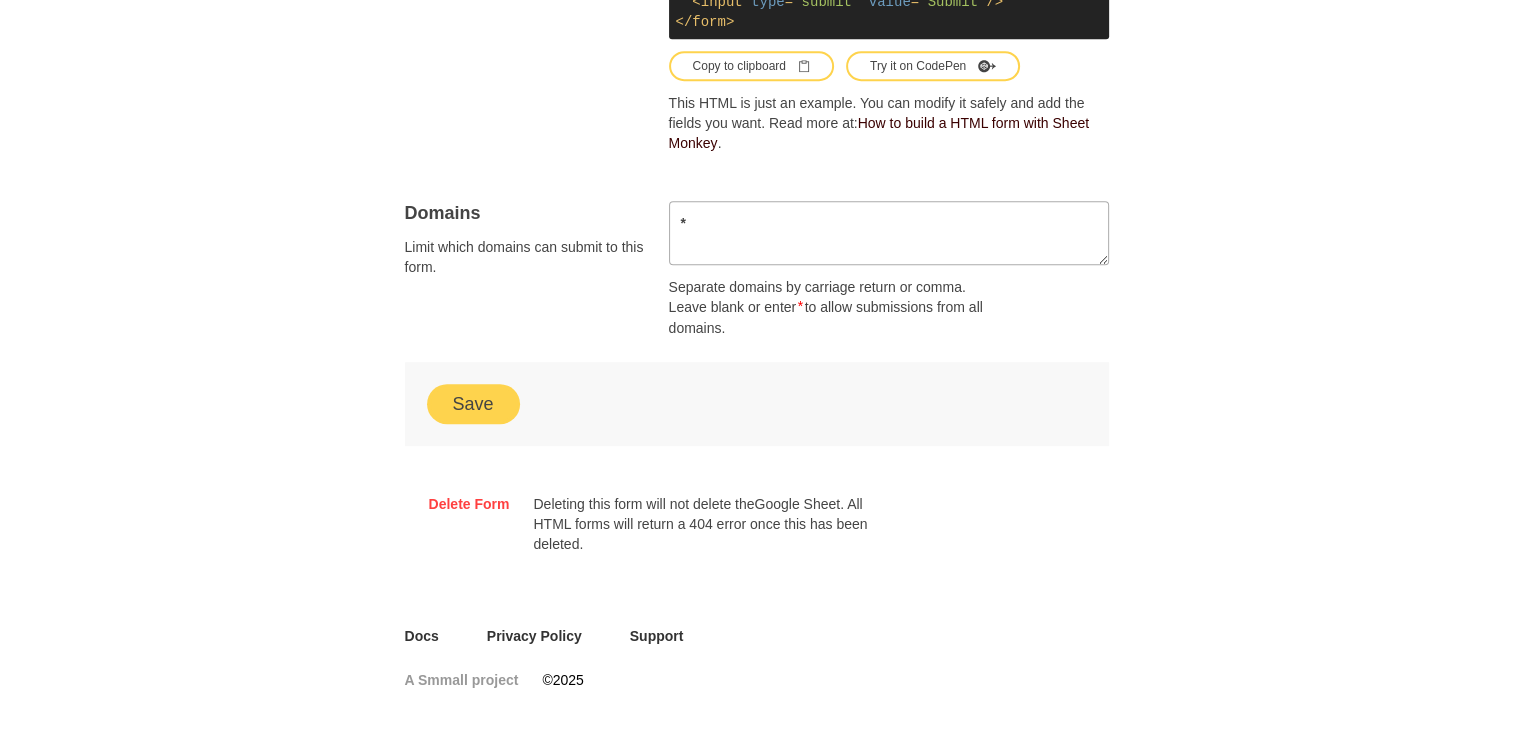 type on "https://buy.stripe.com/6oU3cx0fe1O27t8awQ8k90P" 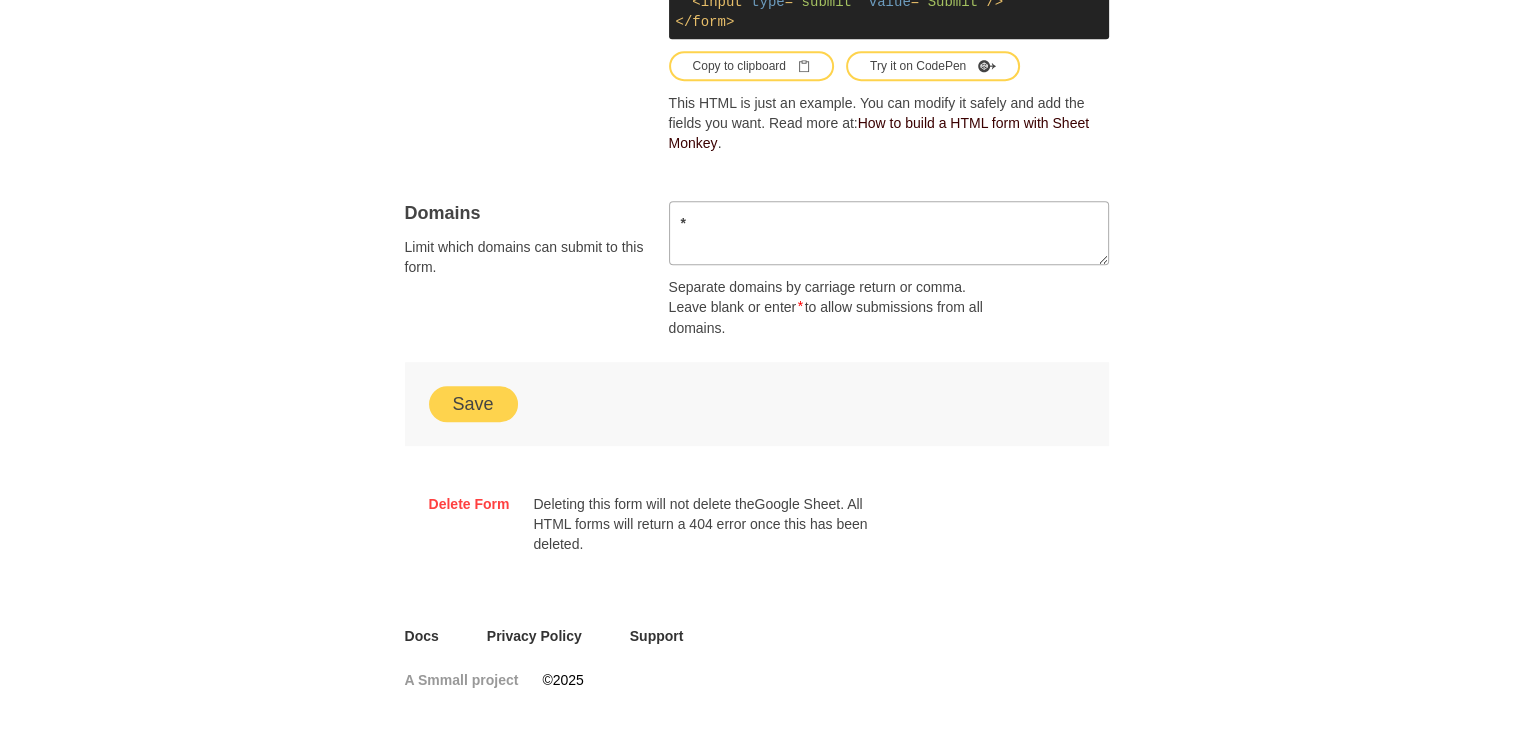 click on "Save" at bounding box center [473, 404] 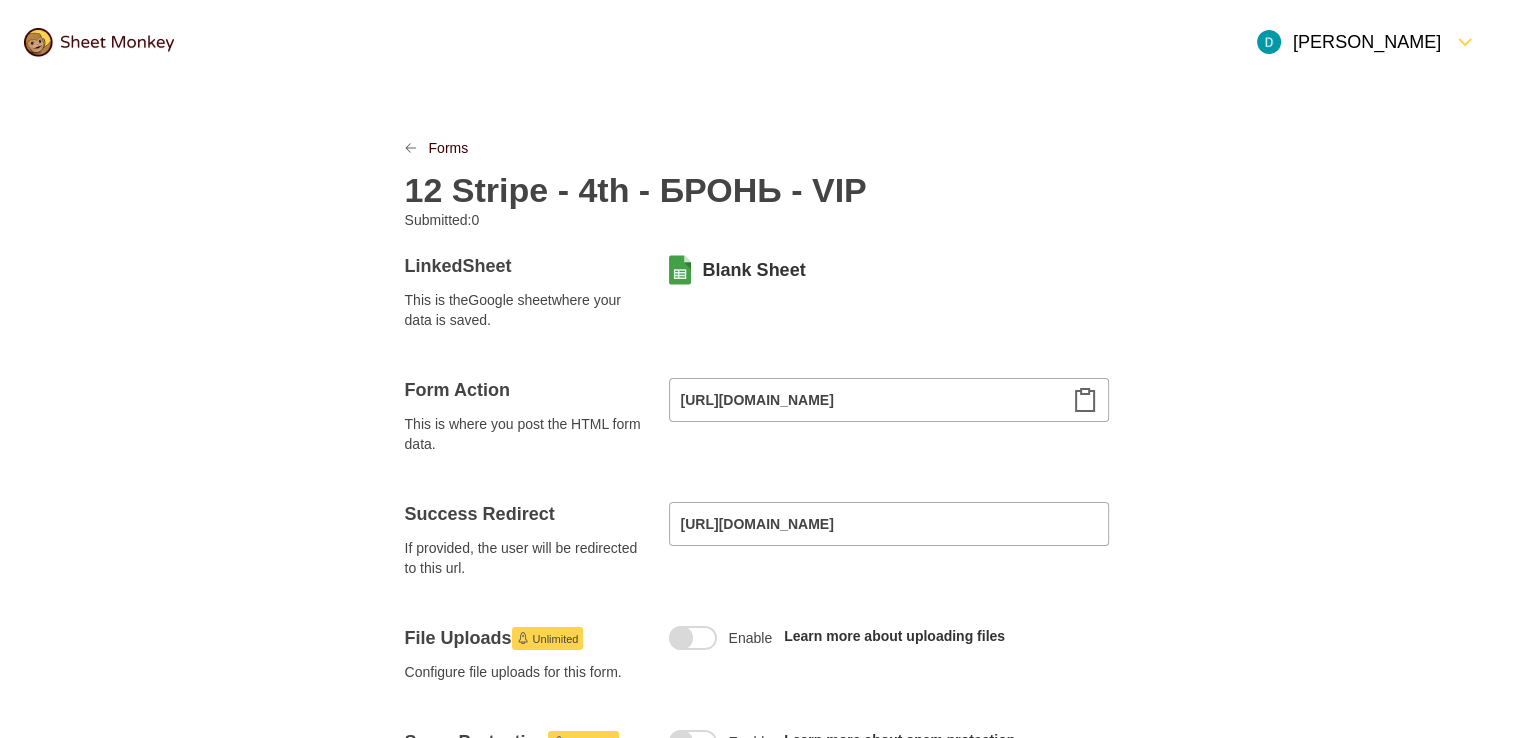 scroll, scrollTop: 0, scrollLeft: 0, axis: both 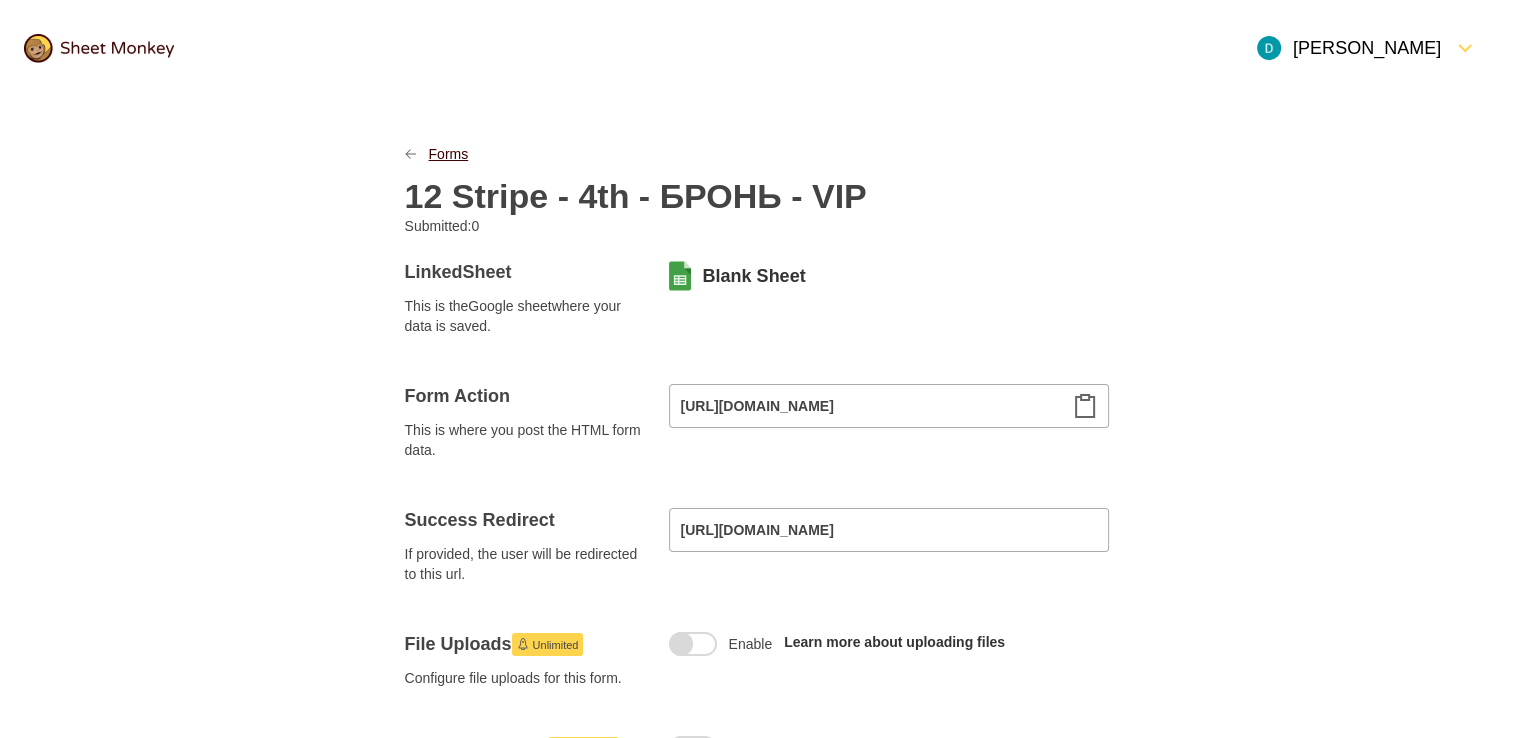 click on "Forms" at bounding box center (449, 154) 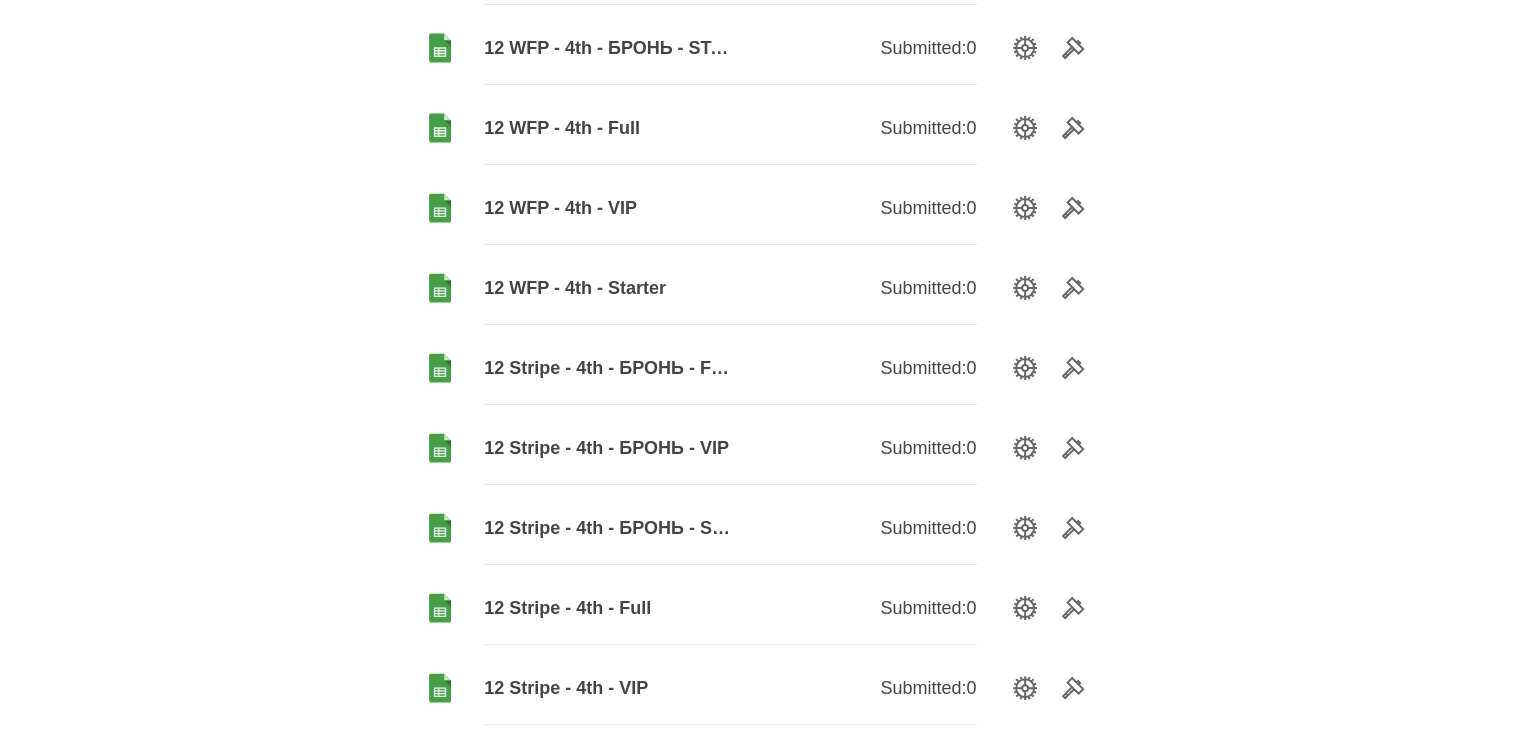 scroll, scrollTop: 500, scrollLeft: 0, axis: vertical 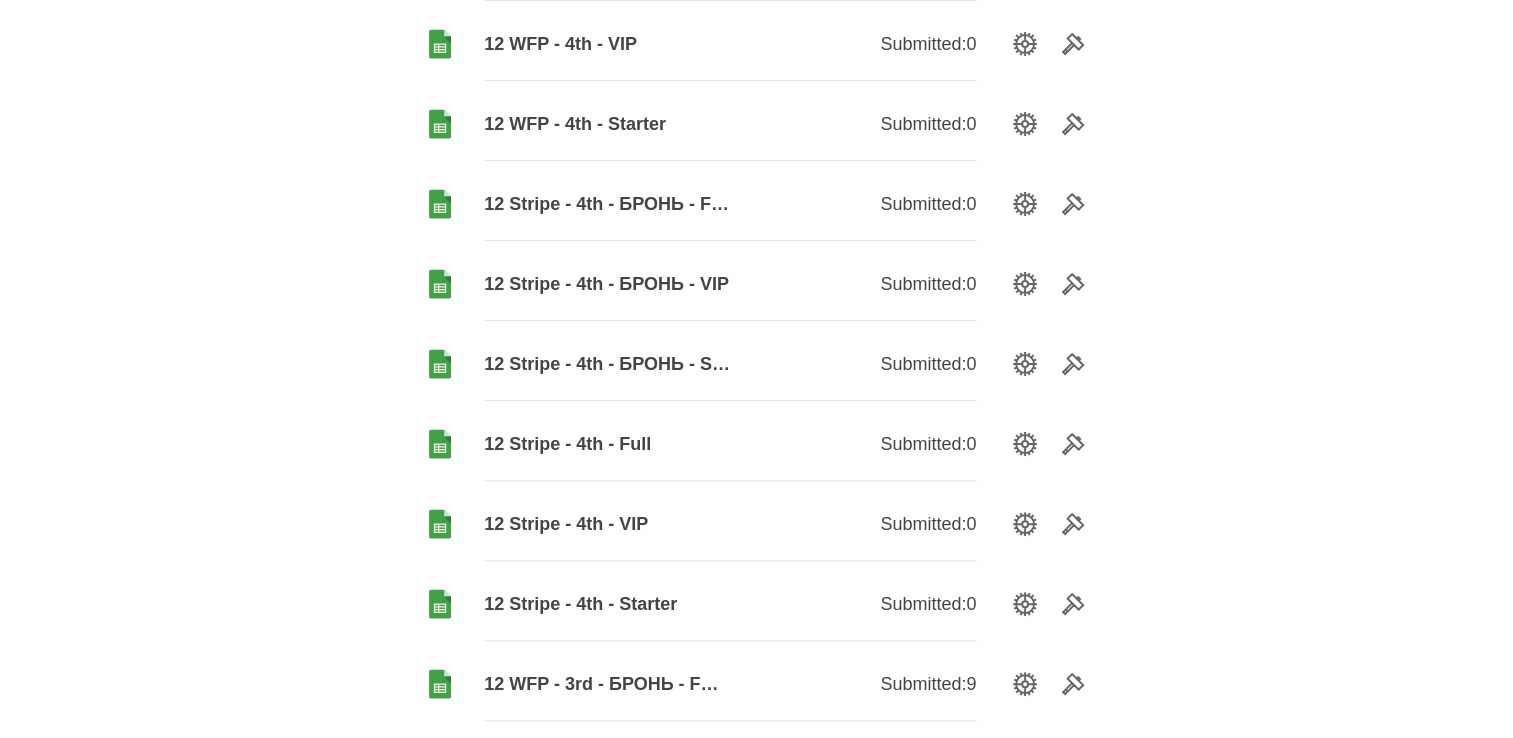 click on "12 Stripe - 4th - БРОНЬ - FULL" at bounding box center [607, 204] 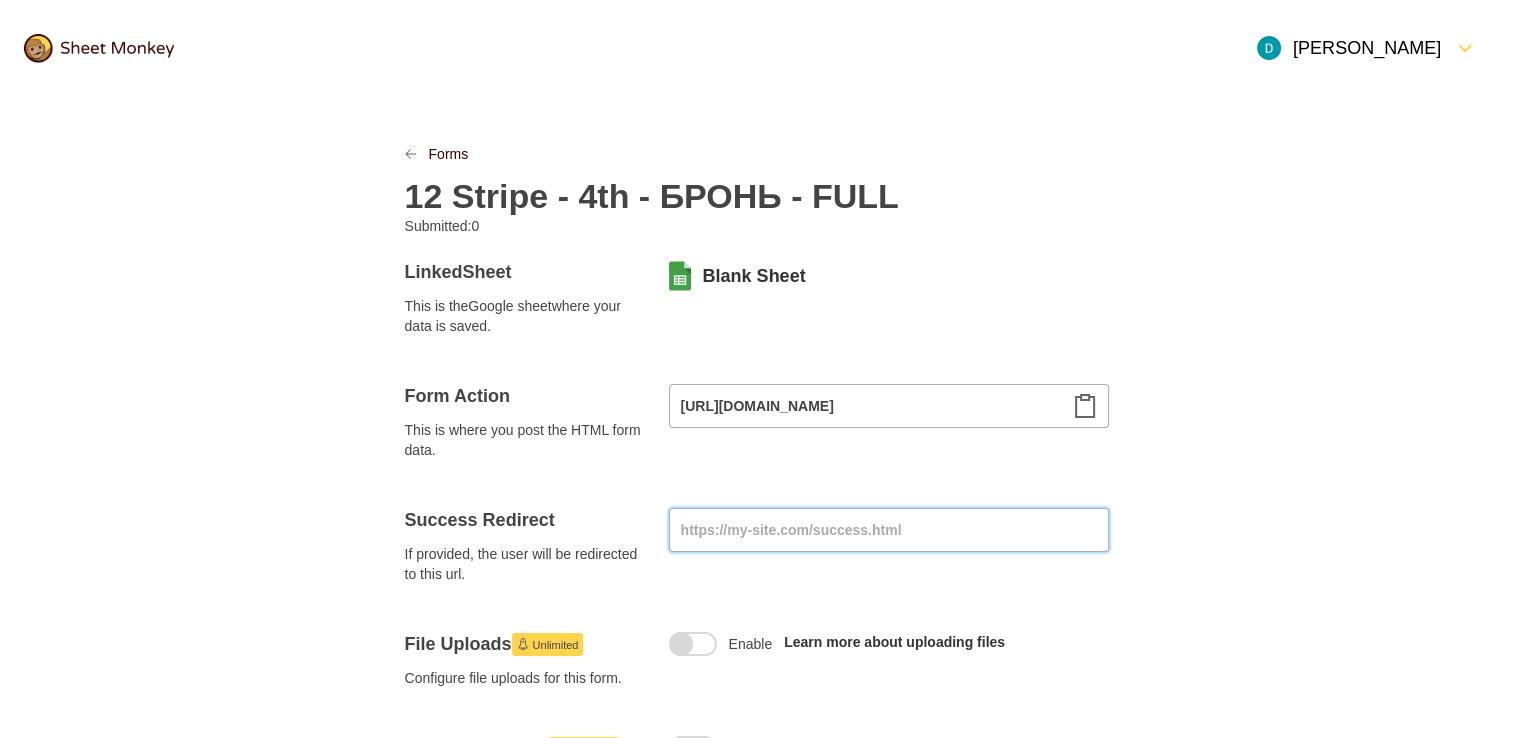 click at bounding box center (889, 530) 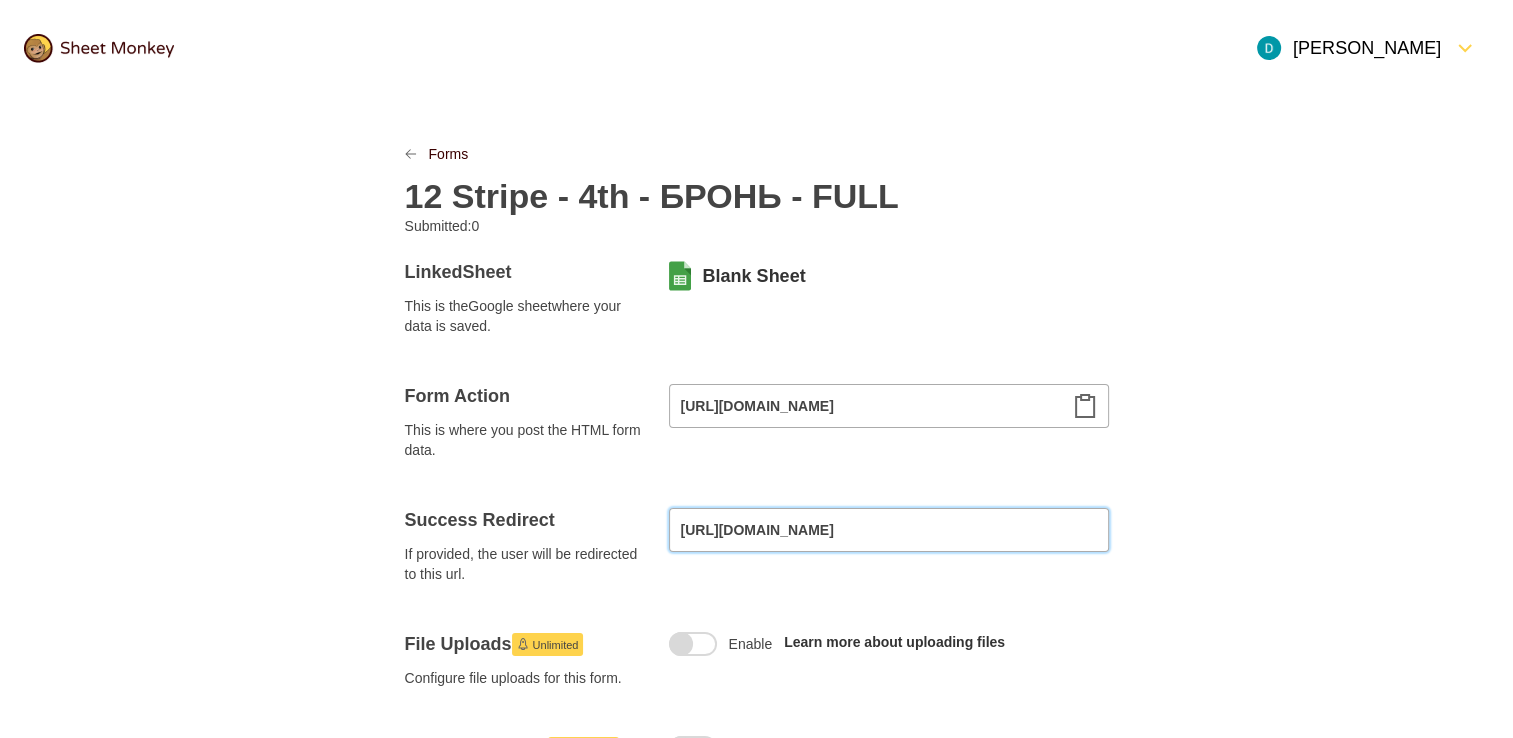 type on "https://buy.stripe.com/5kQbJ38LK0JY6p4bAU8k90Q" 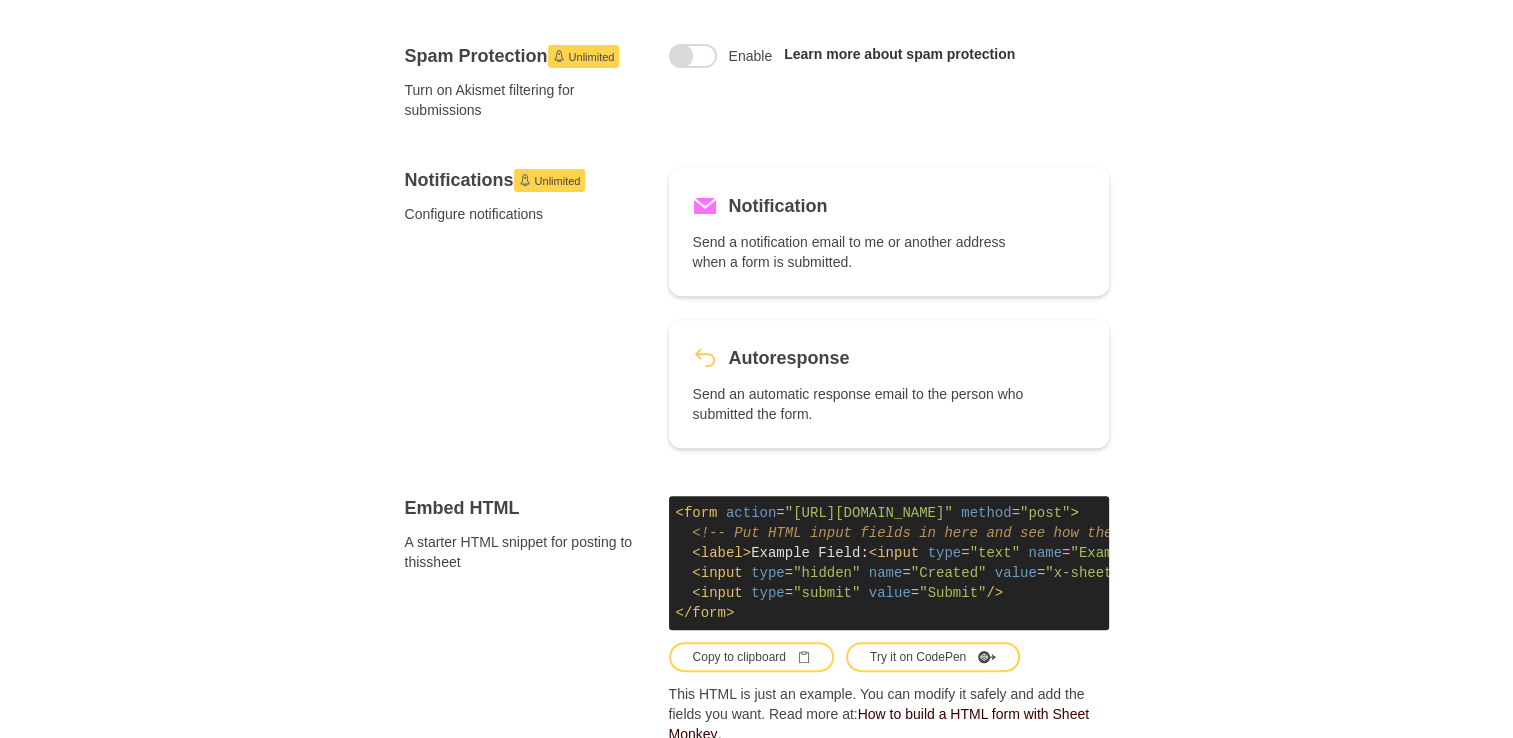 scroll, scrollTop: 1100, scrollLeft: 0, axis: vertical 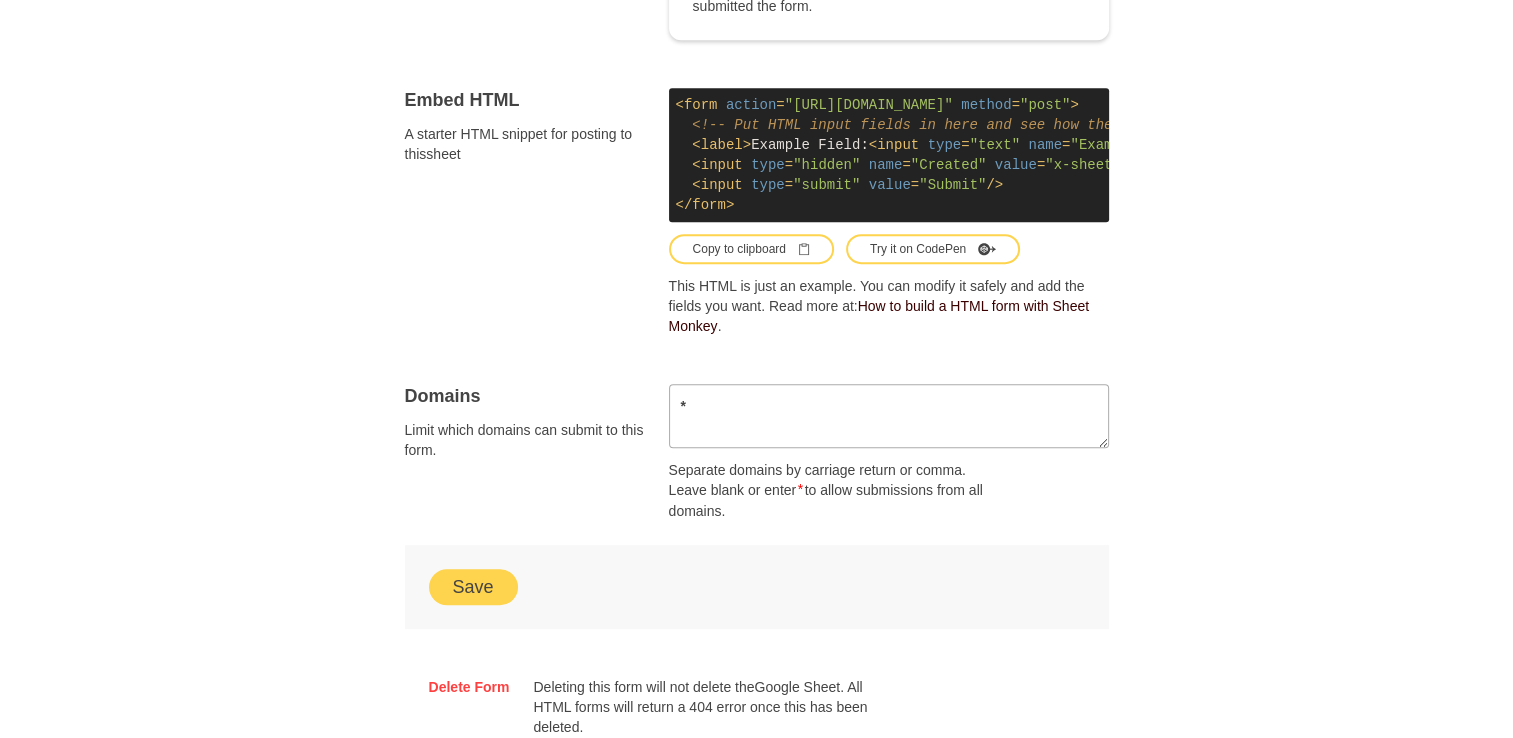click on "Save" at bounding box center (473, 587) 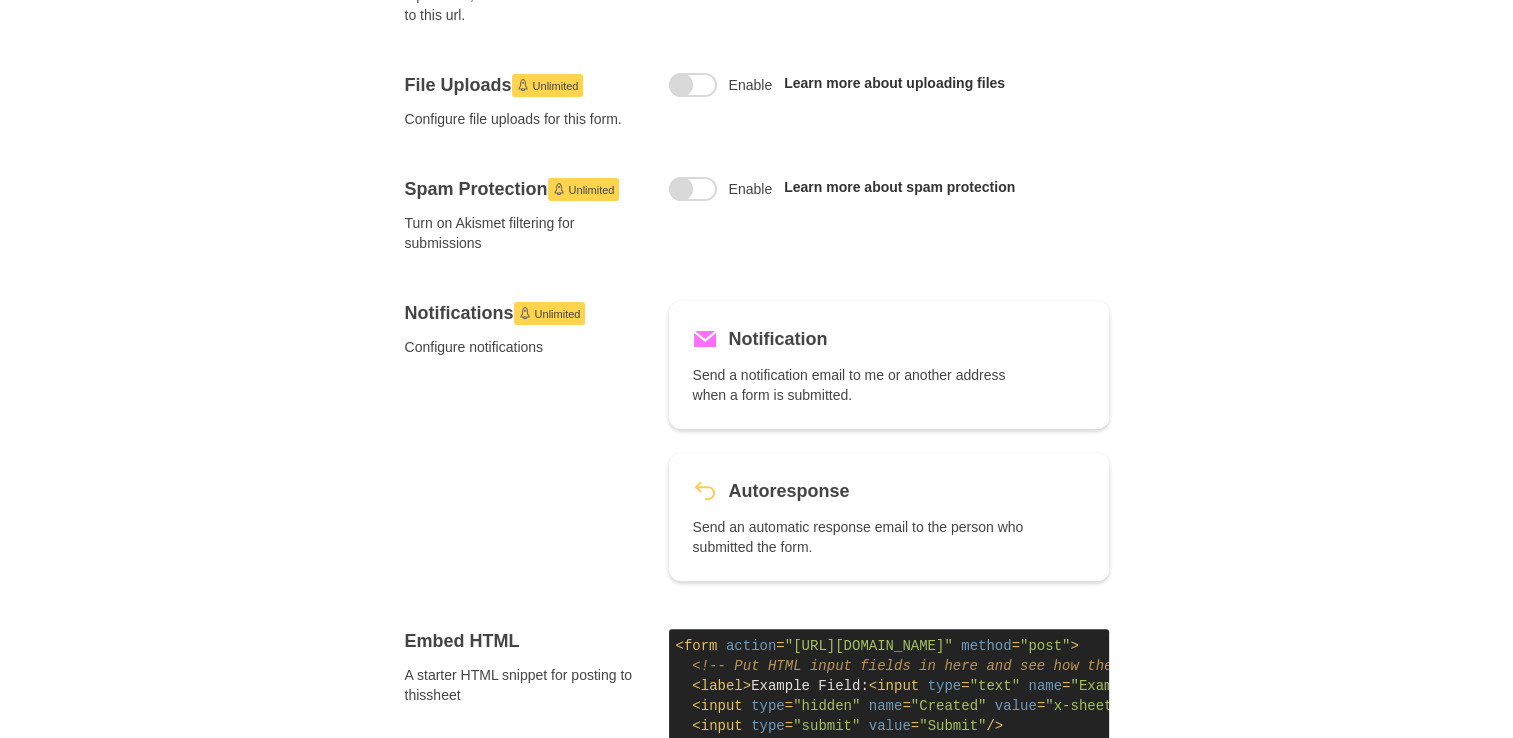 scroll, scrollTop: 0, scrollLeft: 0, axis: both 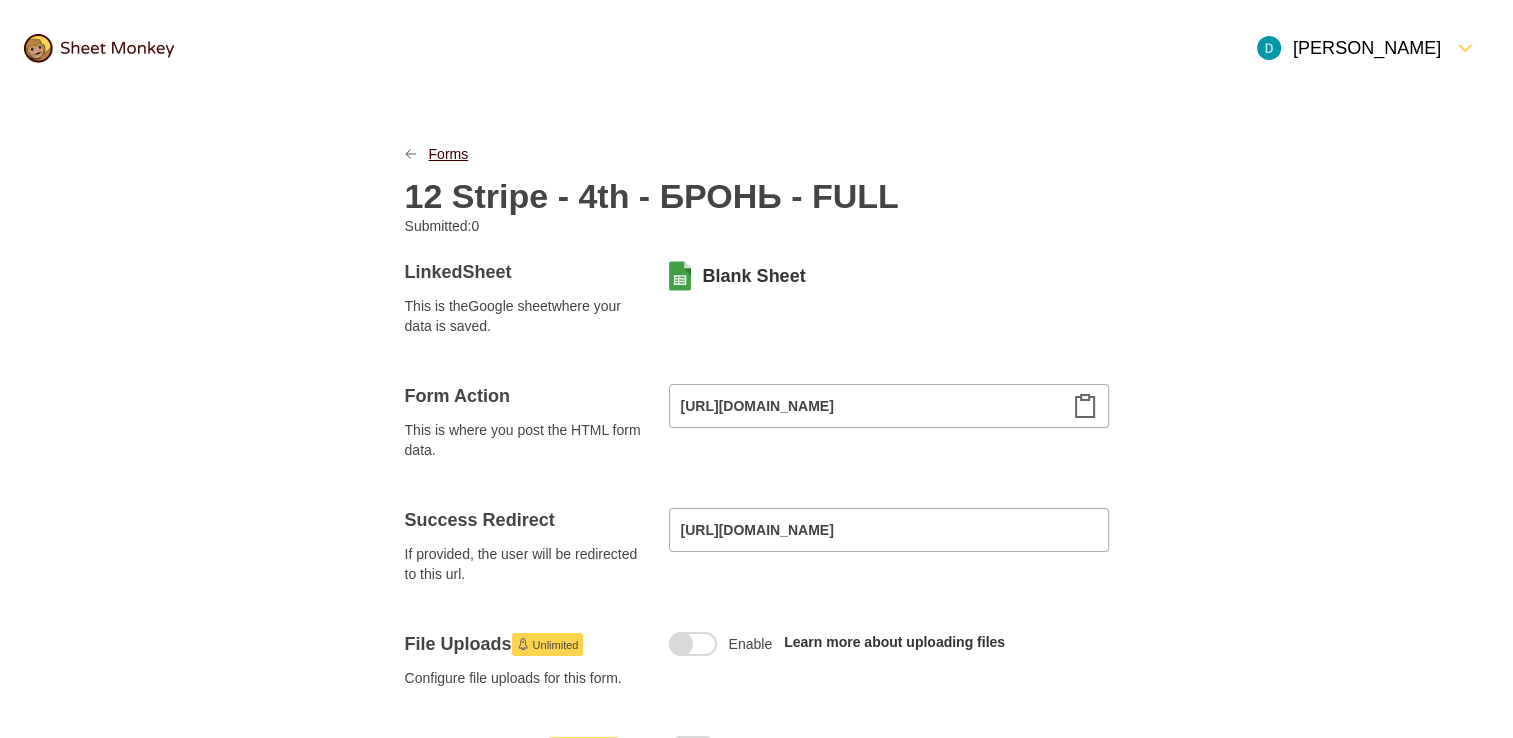 click on "Forms" at bounding box center [449, 154] 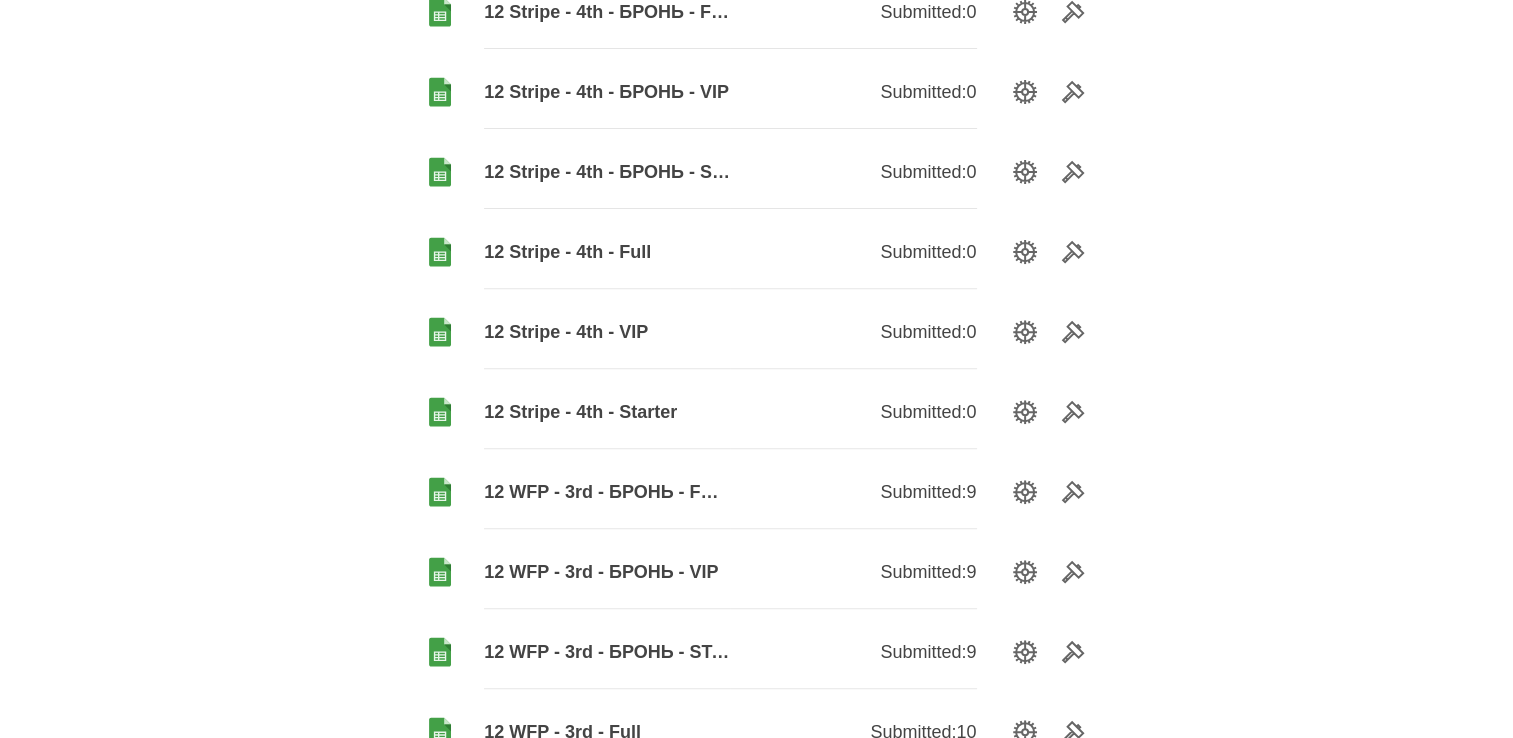scroll, scrollTop: 700, scrollLeft: 0, axis: vertical 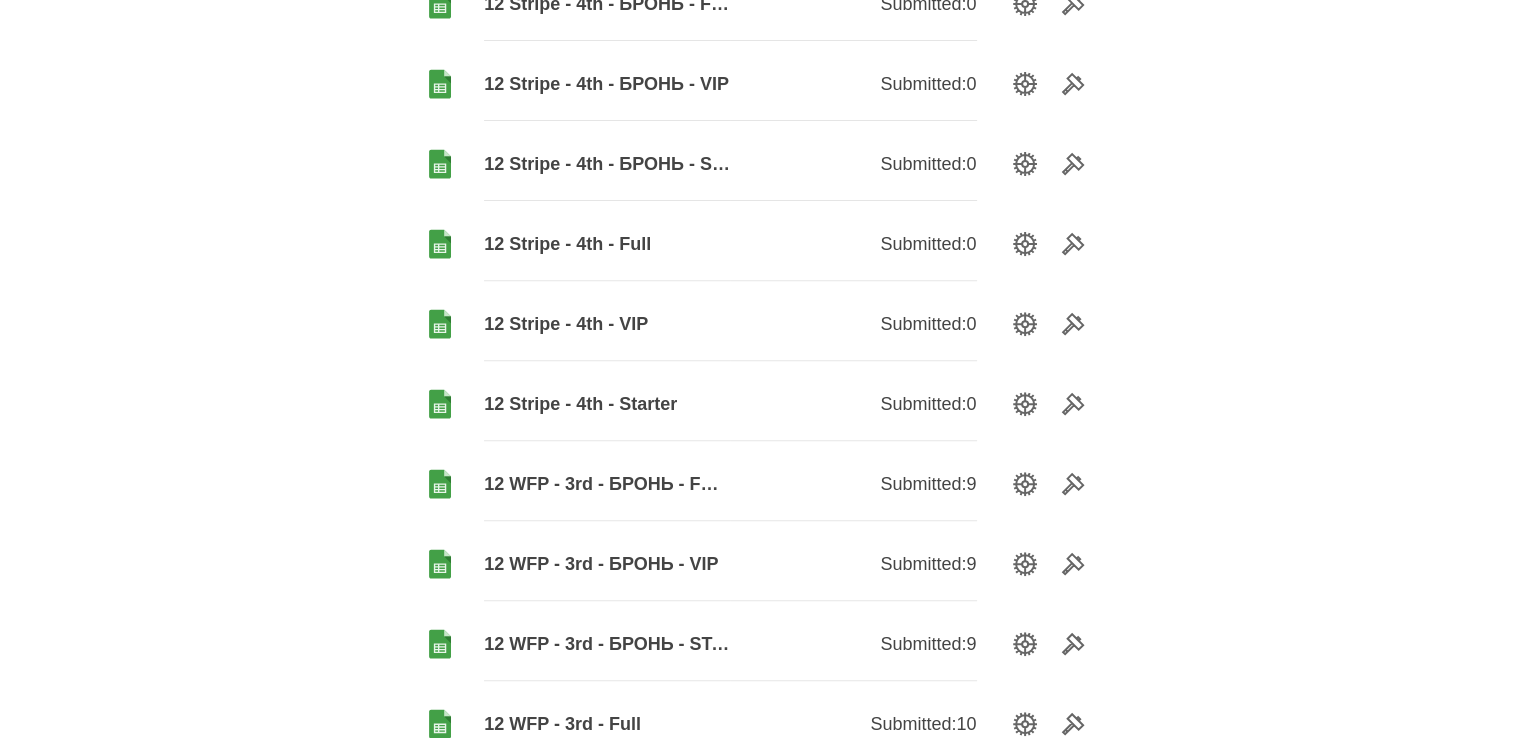 click on "12 Stripe - 4th - Starter" at bounding box center (607, 404) 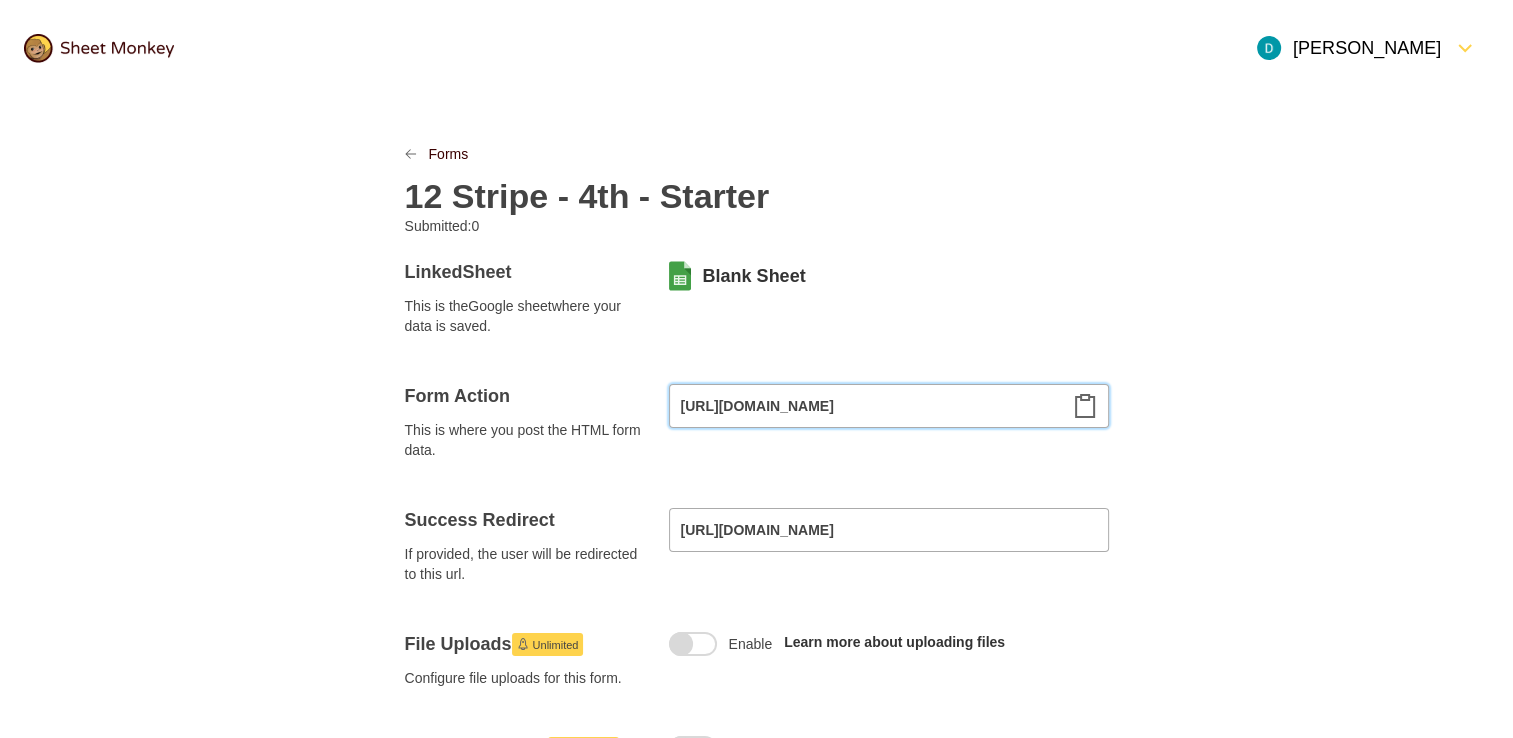 click on "[URL][DOMAIN_NAME]" at bounding box center (889, 406) 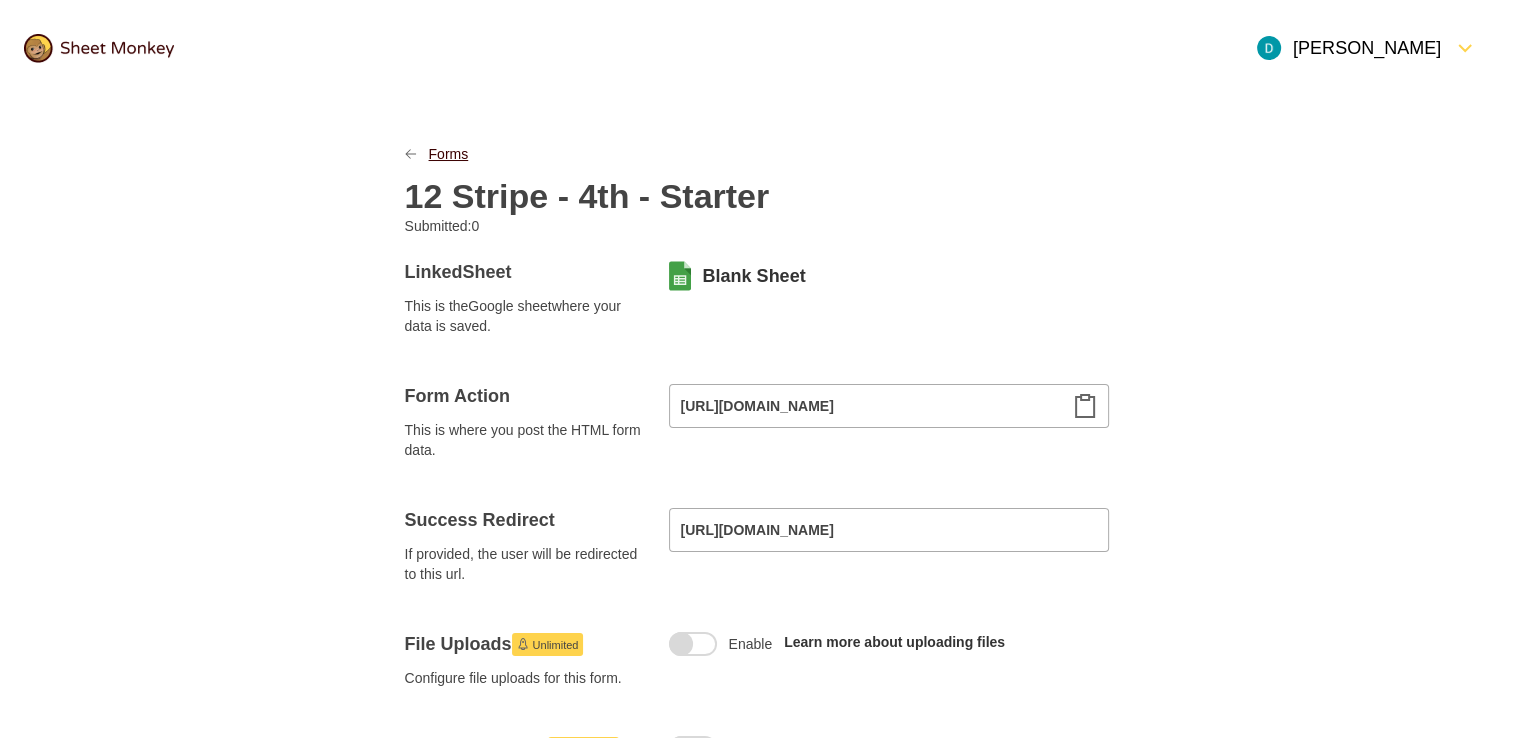 click on "Forms" at bounding box center (449, 154) 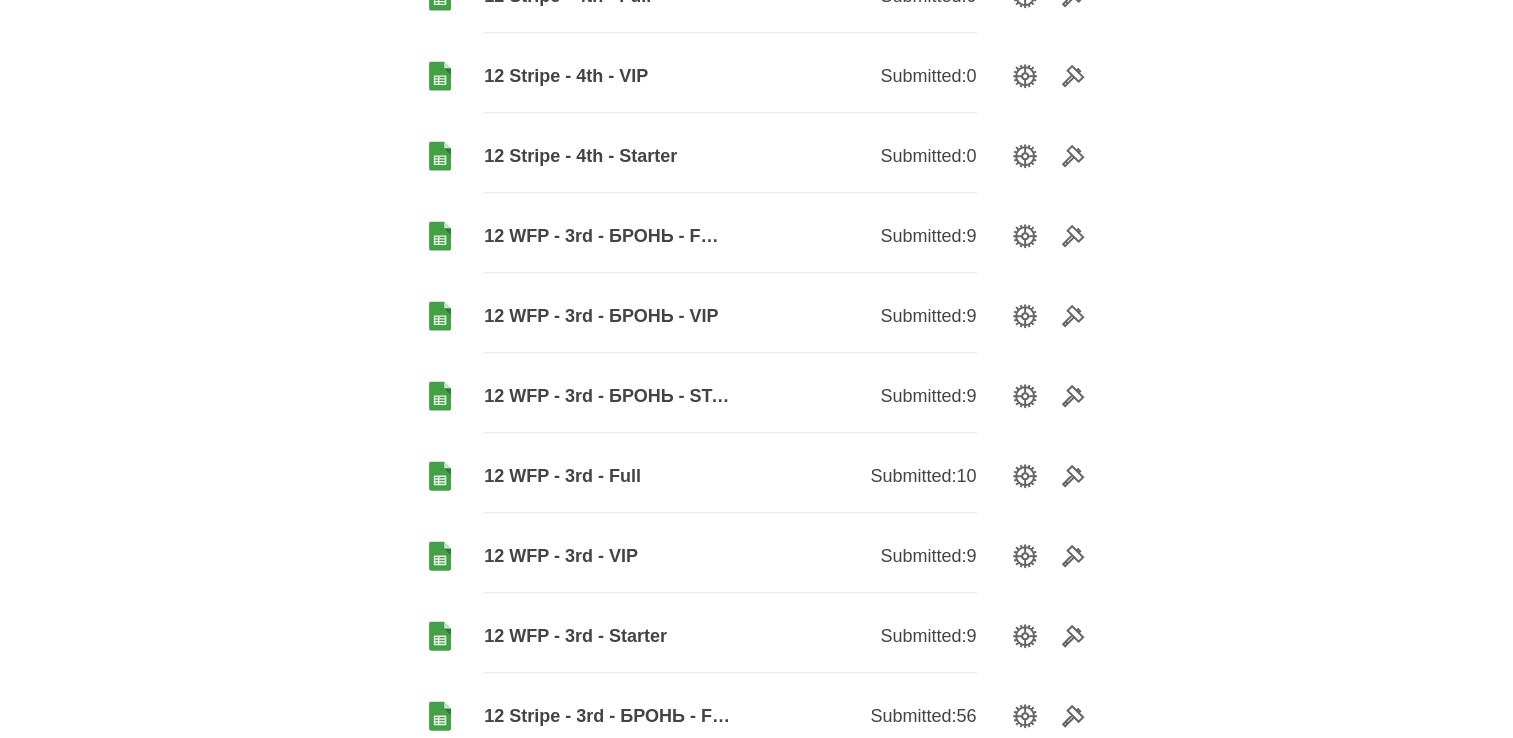 scroll, scrollTop: 800, scrollLeft: 0, axis: vertical 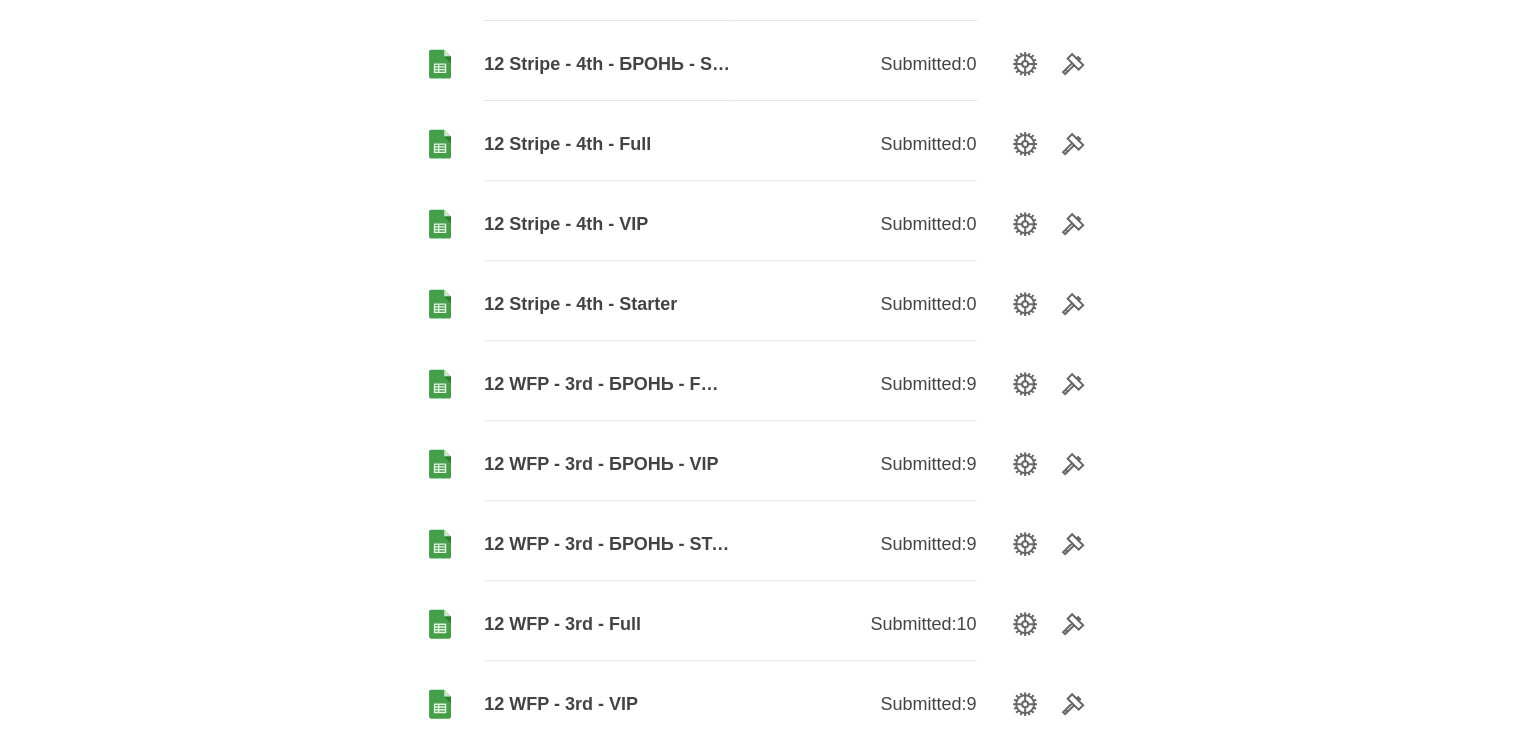 click on "12 Stripe - 4th - VIP" at bounding box center [607, 224] 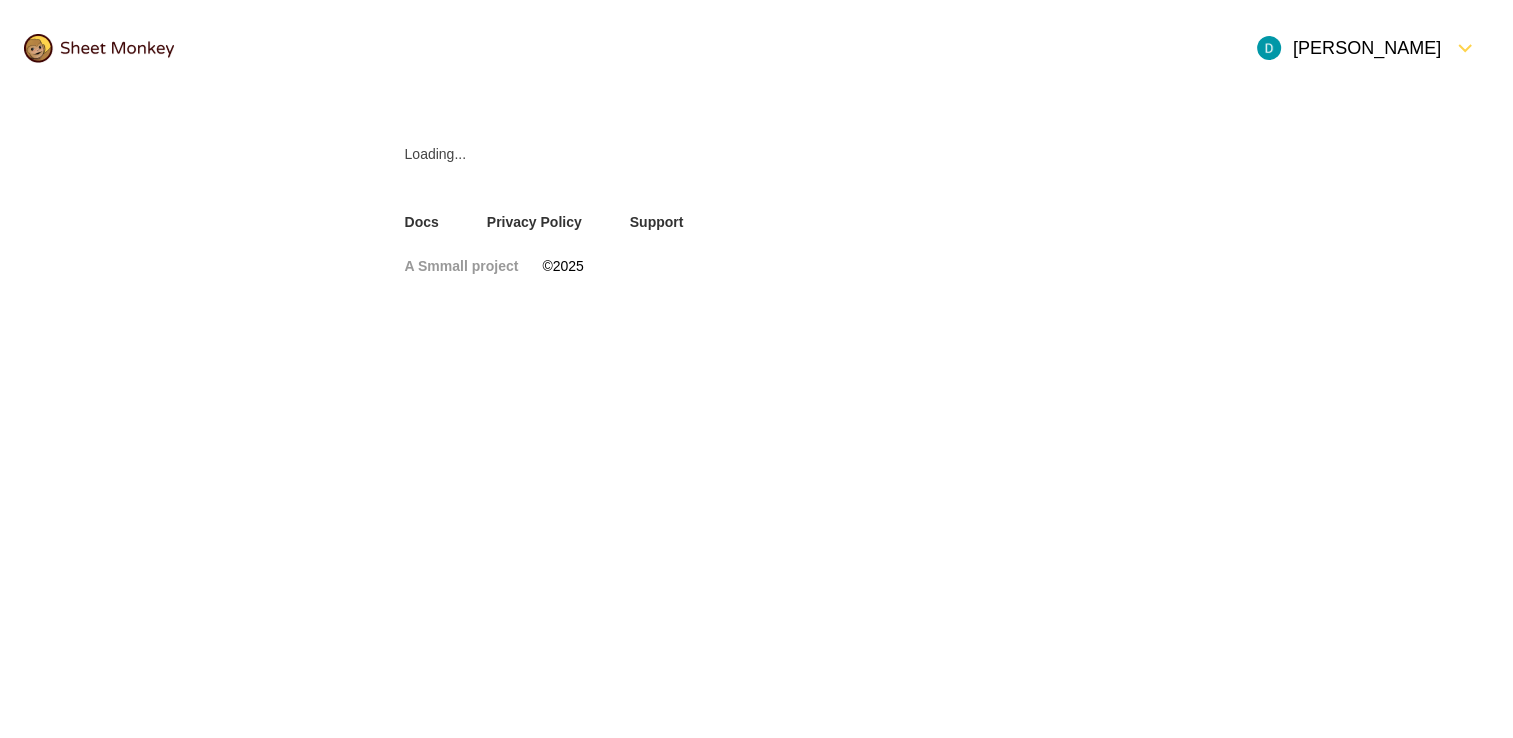 scroll, scrollTop: 0, scrollLeft: 0, axis: both 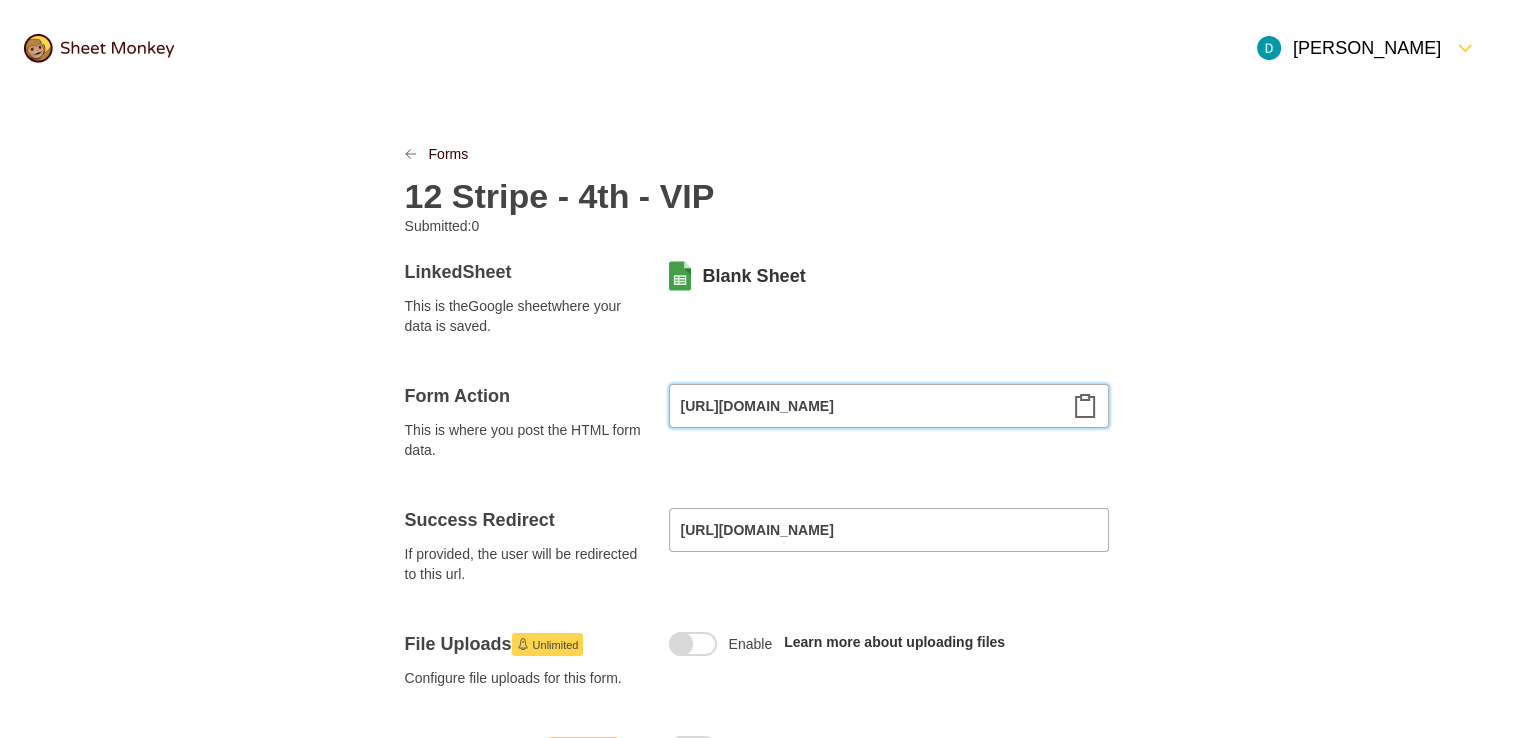 click on "[URL][DOMAIN_NAME]" at bounding box center [889, 406] 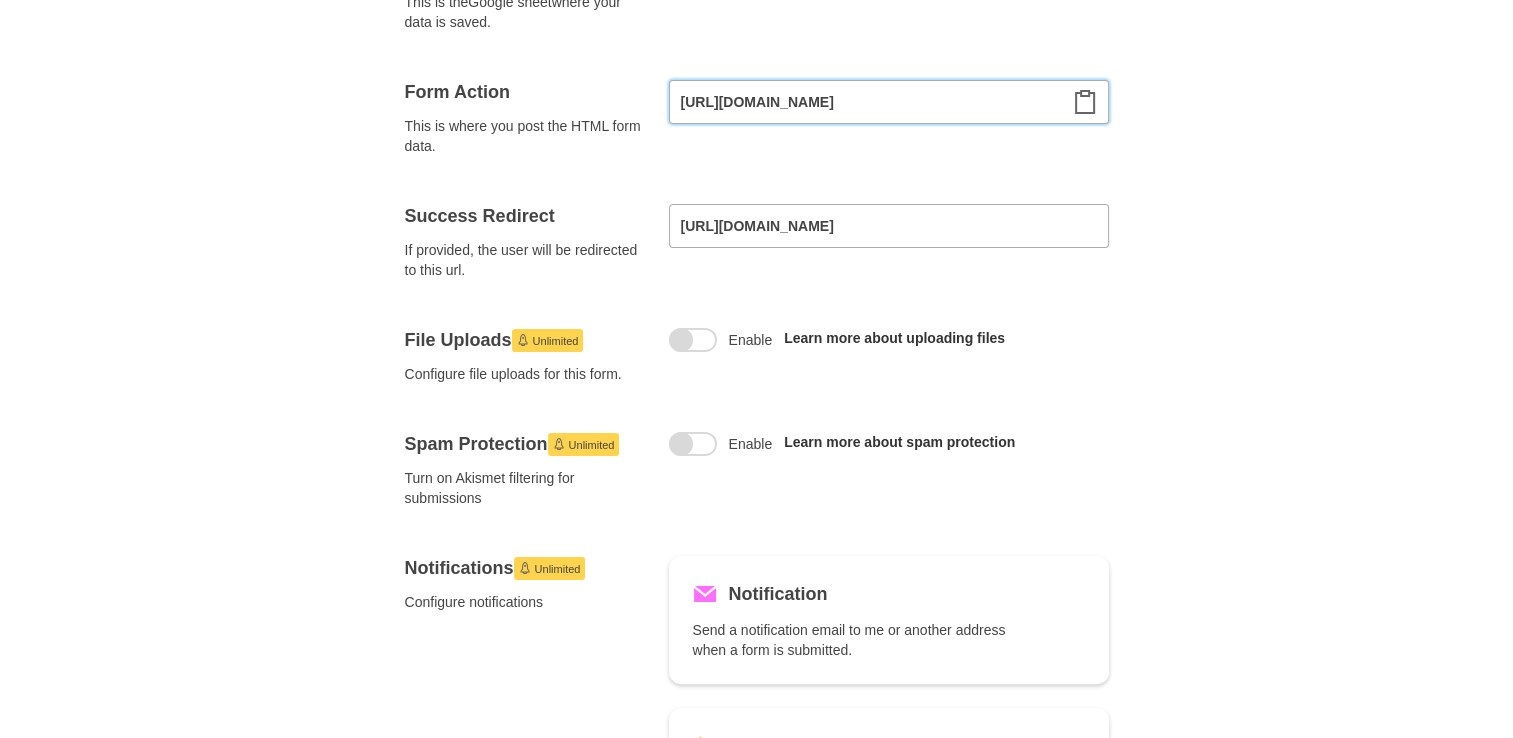 scroll, scrollTop: 0, scrollLeft: 0, axis: both 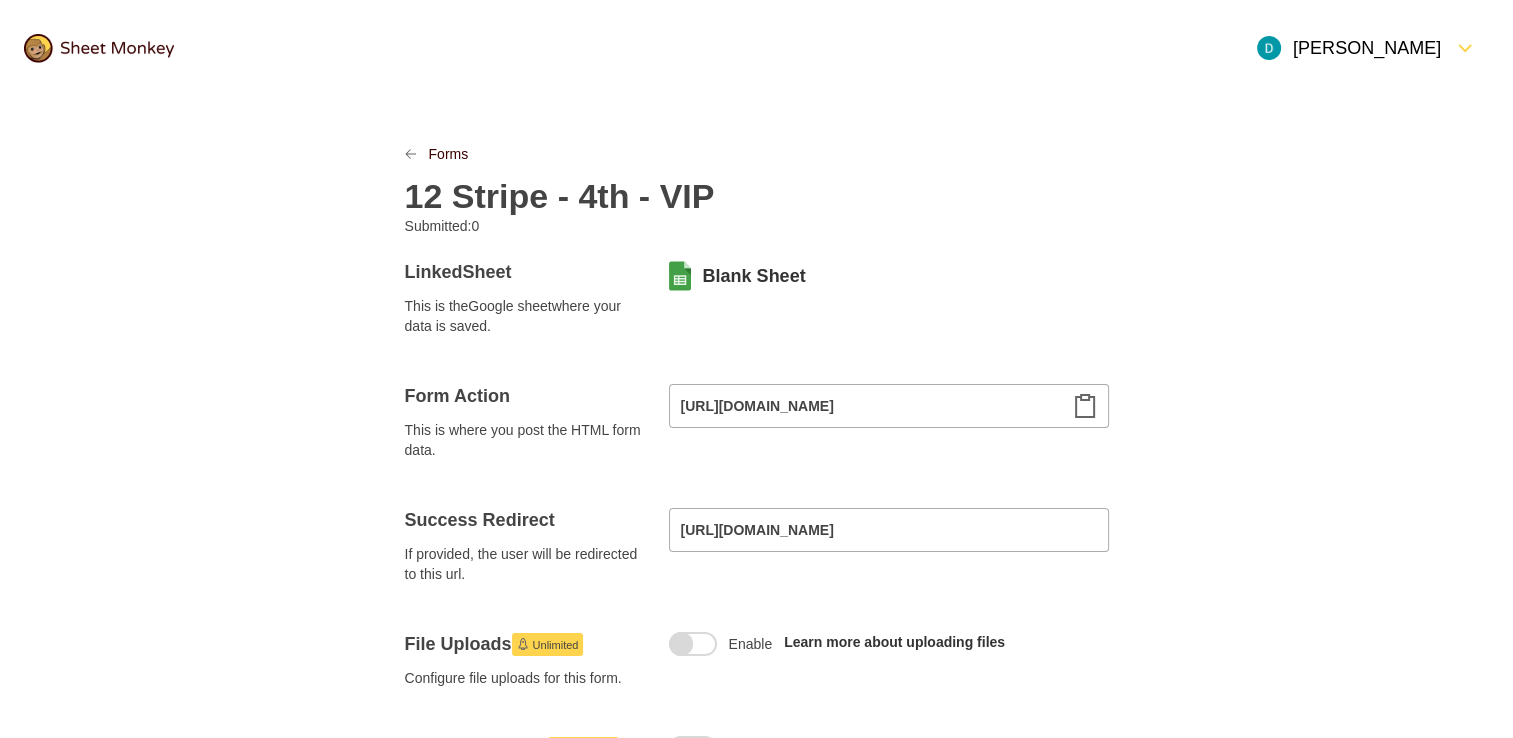 click on "Forms 12 Stripe - 4th - VIP Submitted:  0 Linked  Sheet   This is the  Google sheet  where your data is saved. Blank Sheet Form Action This is where you post the HTML form data. [URL][DOMAIN_NAME] Success Redirect If provided, the user will be redirected to this url. [URL][DOMAIN_NAME] File Uploads    Unlimited Configure file uploads for this form. Enable Learn more about uploading files Spam Protection    Unlimited Turn on Akismet filtering for submissions Enable Learn more about spam protection Notifications    Unlimited Configure notifications Notification Send a notification email to me or another address when a form is submitted. Autoresponse Send an automatic response email to the person who submitted the form. Embed HTML A starter HTML snippet for posting to this  sheet < form   action = "[URL][DOMAIN_NAME]"   method = "post" >
<!-- Put HTML input fields in here and see how they fill up your sheet --> <" at bounding box center (756, 1002) 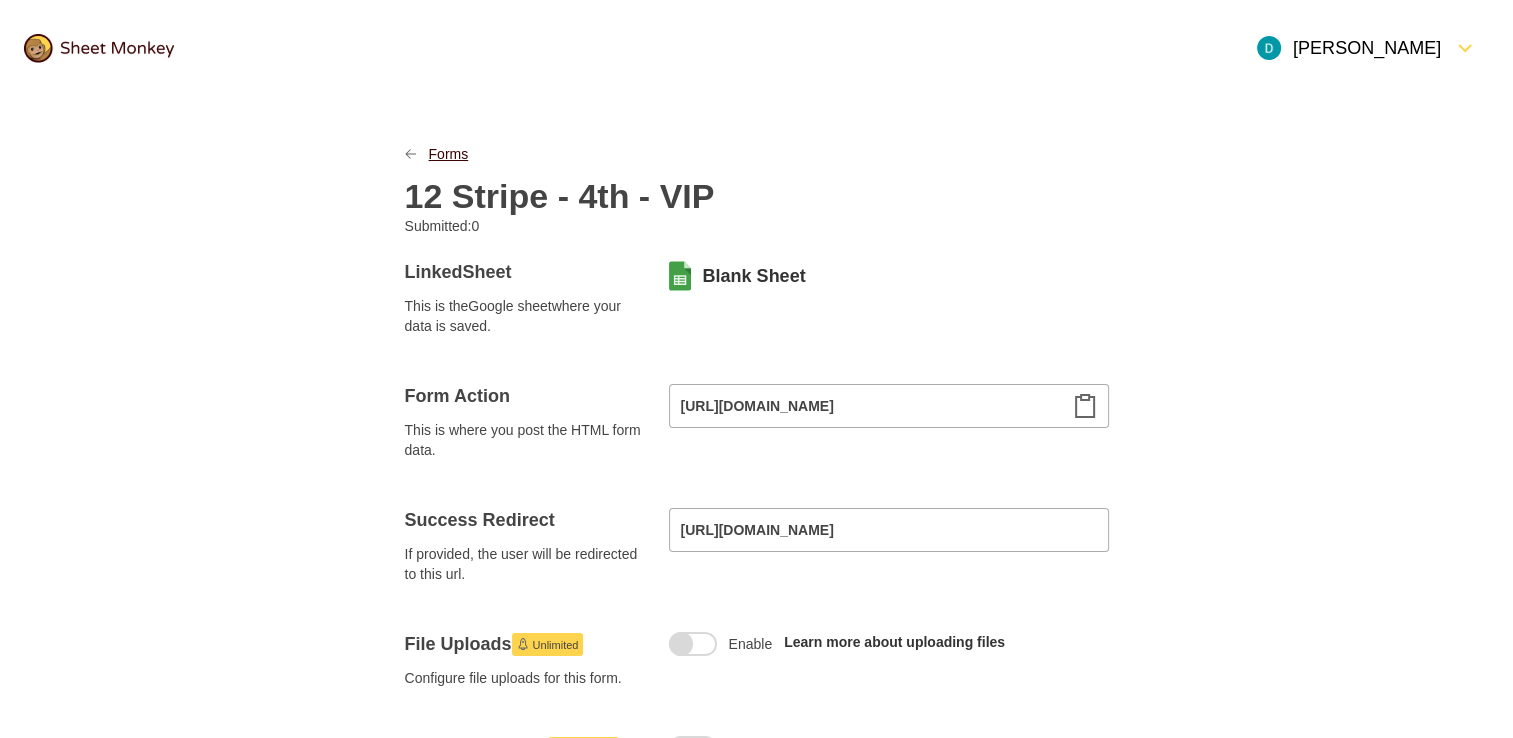 click on "Forms" at bounding box center (449, 154) 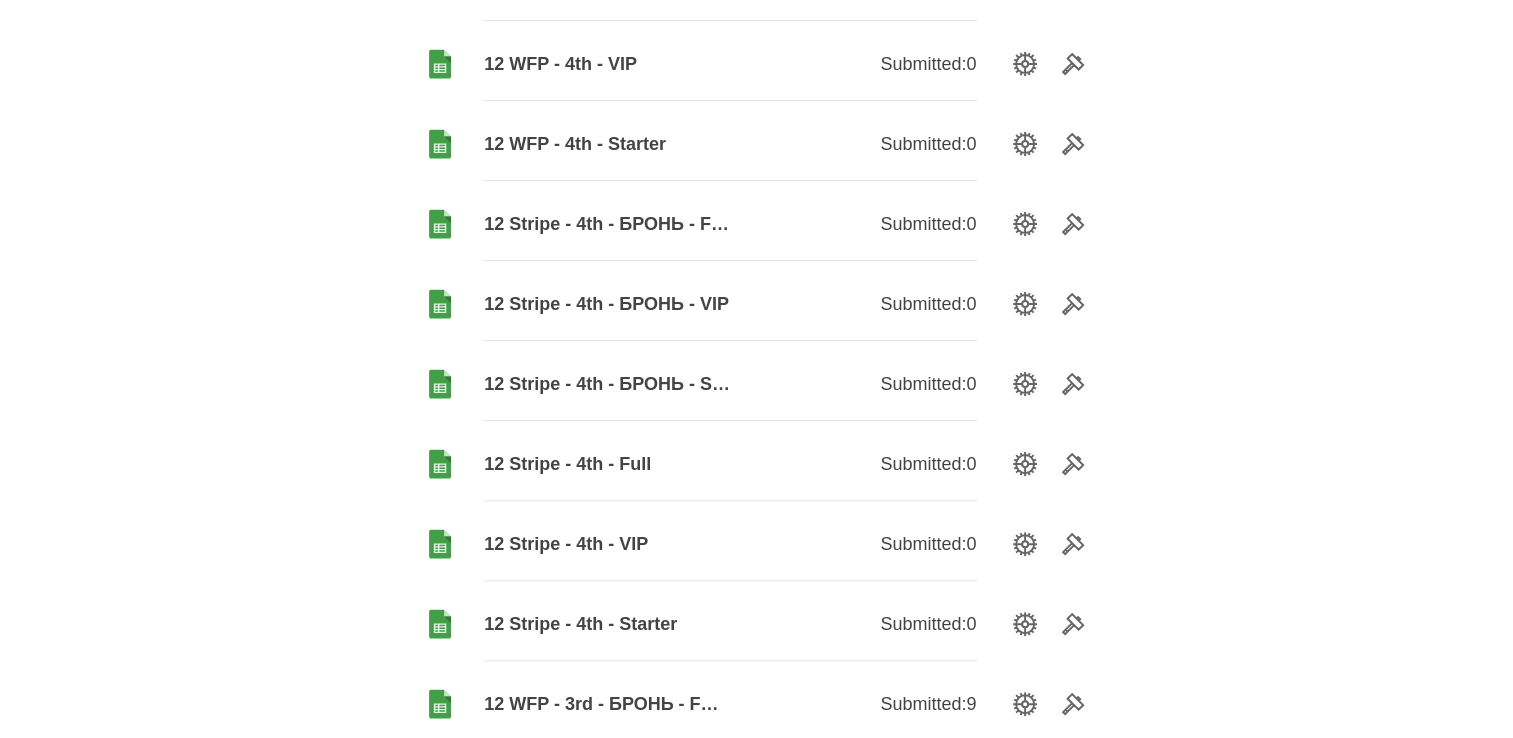 scroll, scrollTop: 500, scrollLeft: 0, axis: vertical 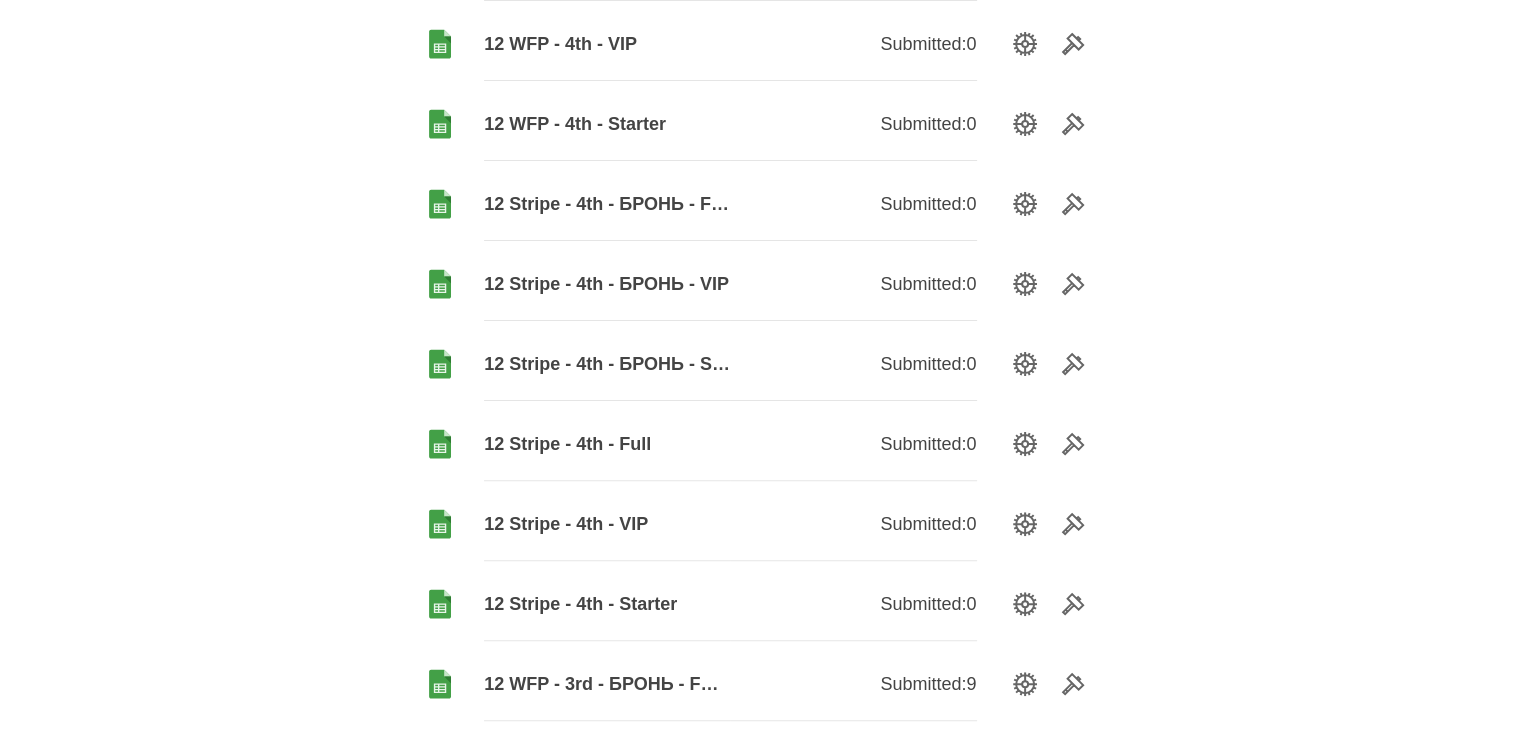 click on "12 Stripe - 4th - Full" at bounding box center [607, 444] 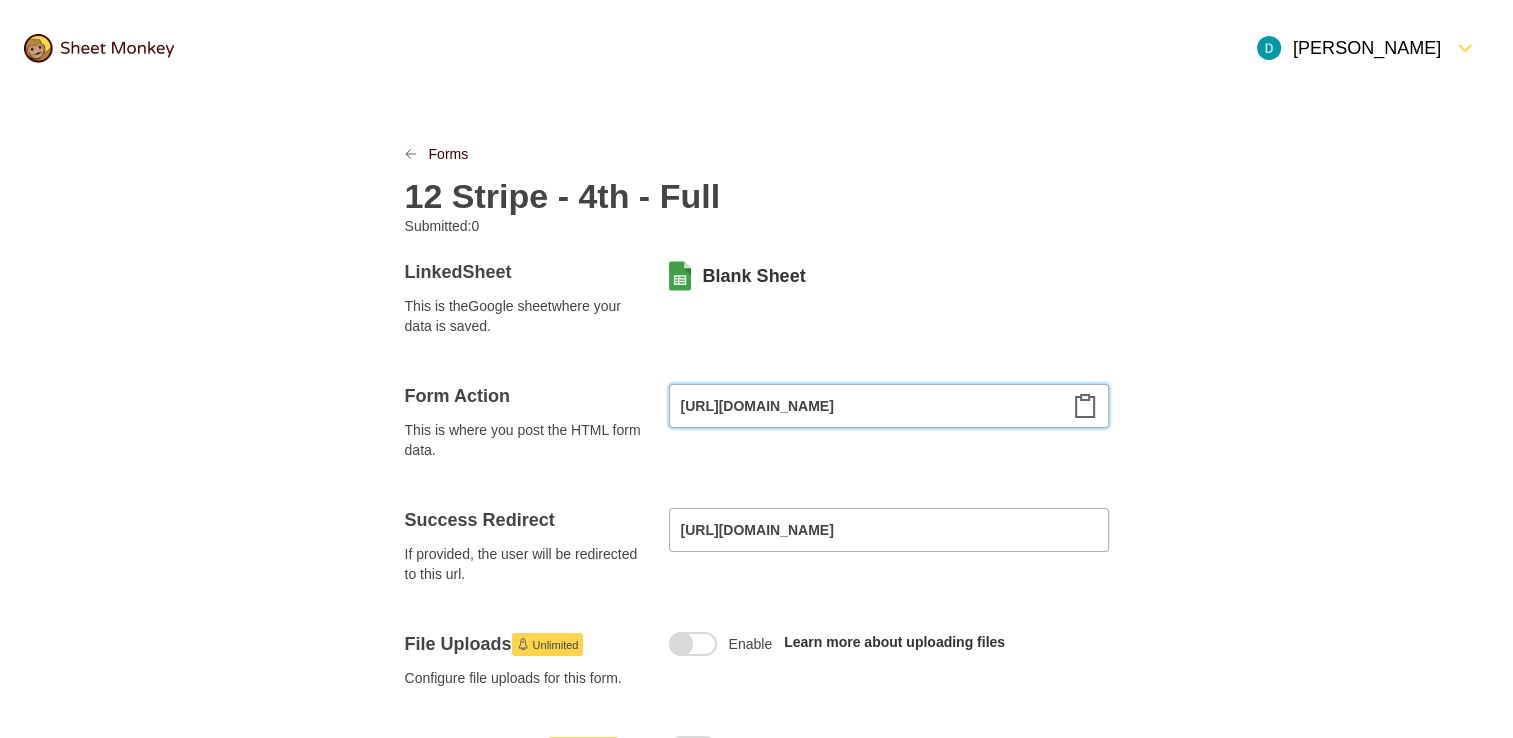 click on "[URL][DOMAIN_NAME]" at bounding box center (889, 406) 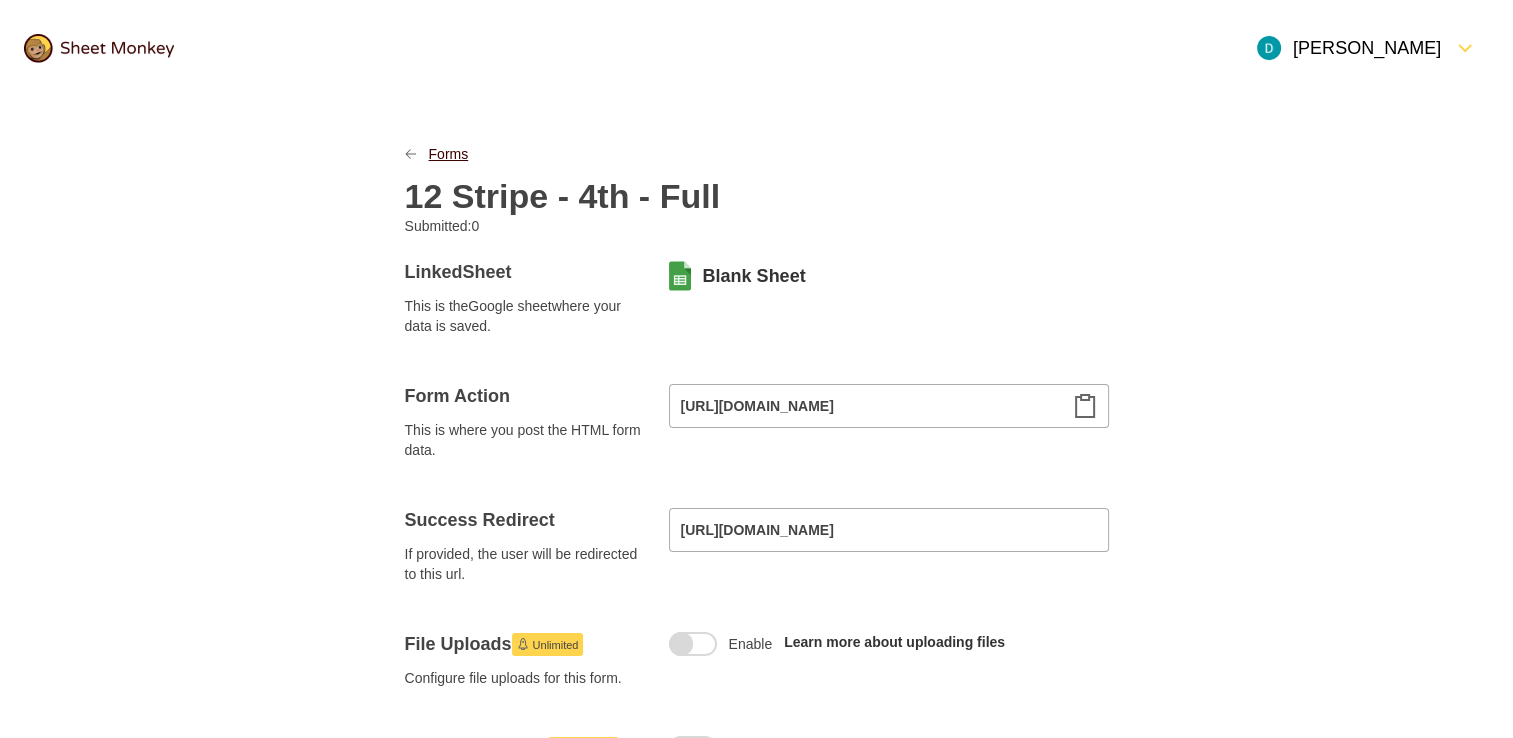 click on "Forms" at bounding box center (449, 154) 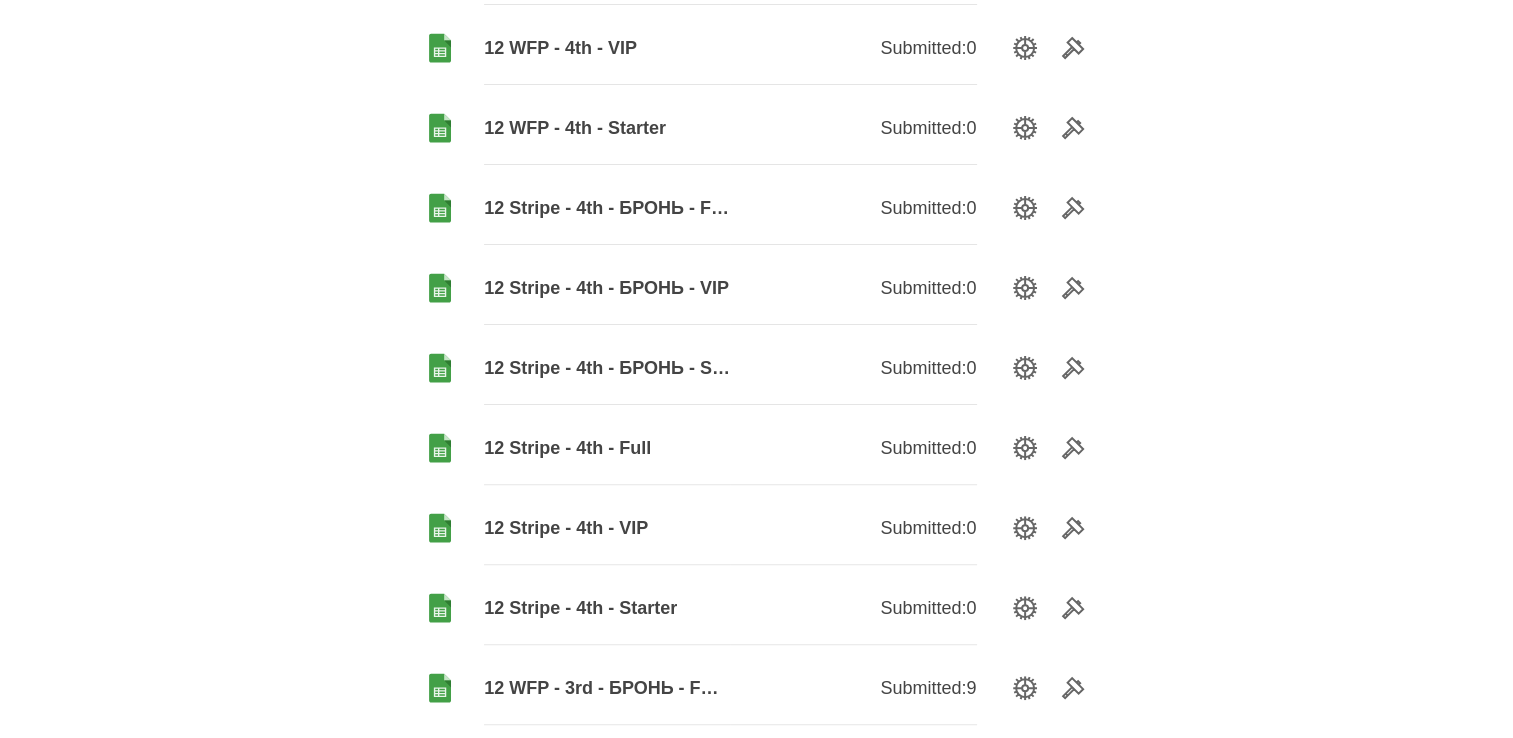 scroll, scrollTop: 500, scrollLeft: 0, axis: vertical 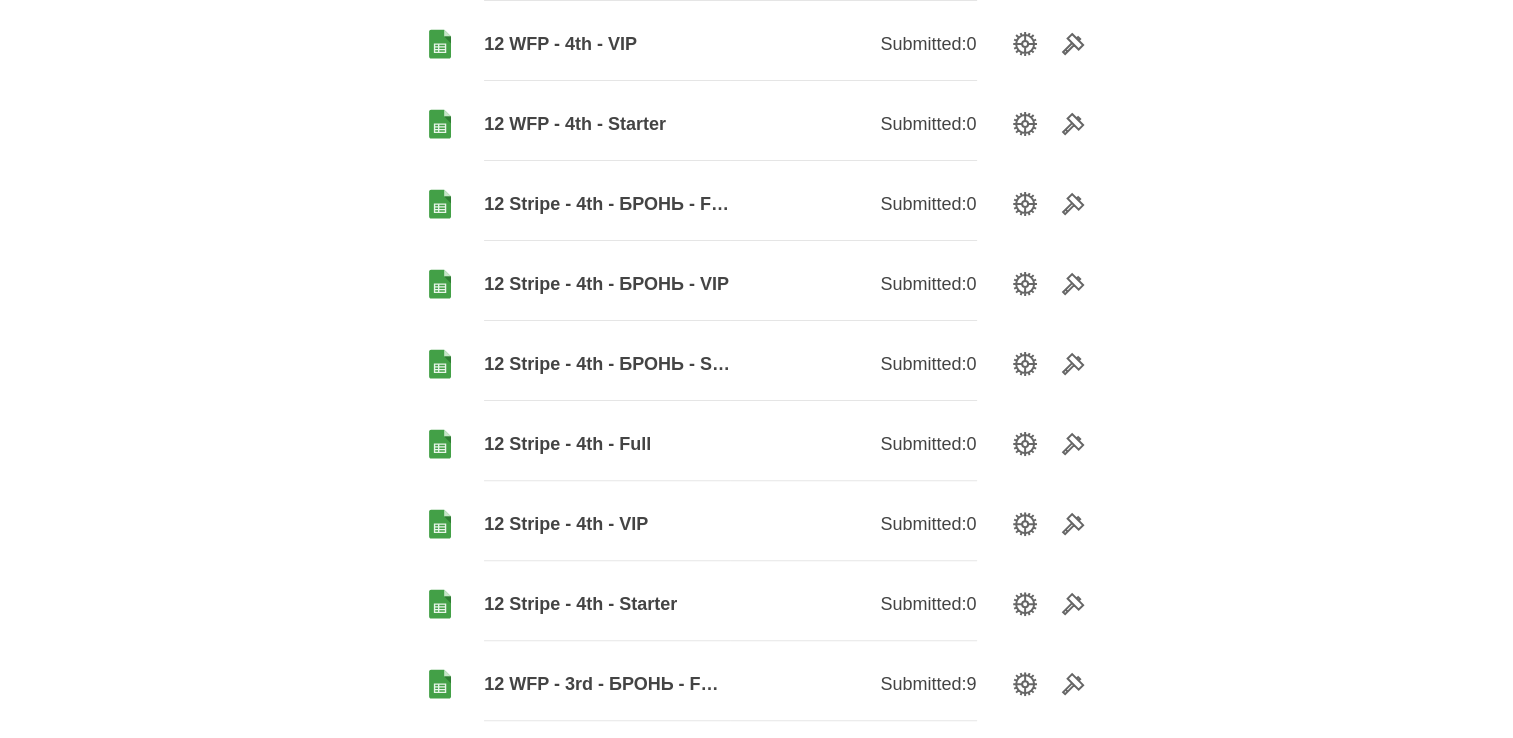 click on "12 Stripe - 4th - БРОНЬ - Starter" at bounding box center (607, 364) 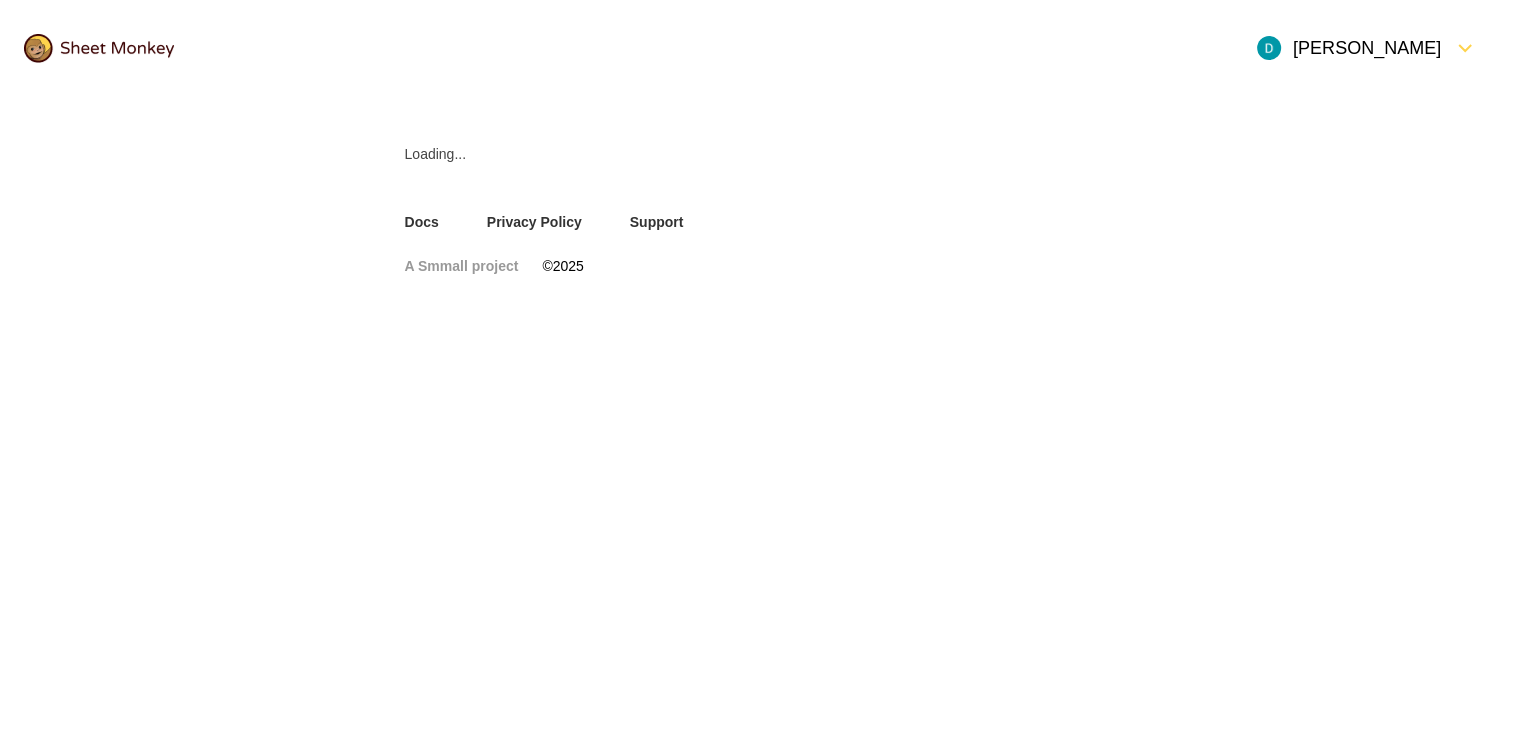 scroll, scrollTop: 0, scrollLeft: 0, axis: both 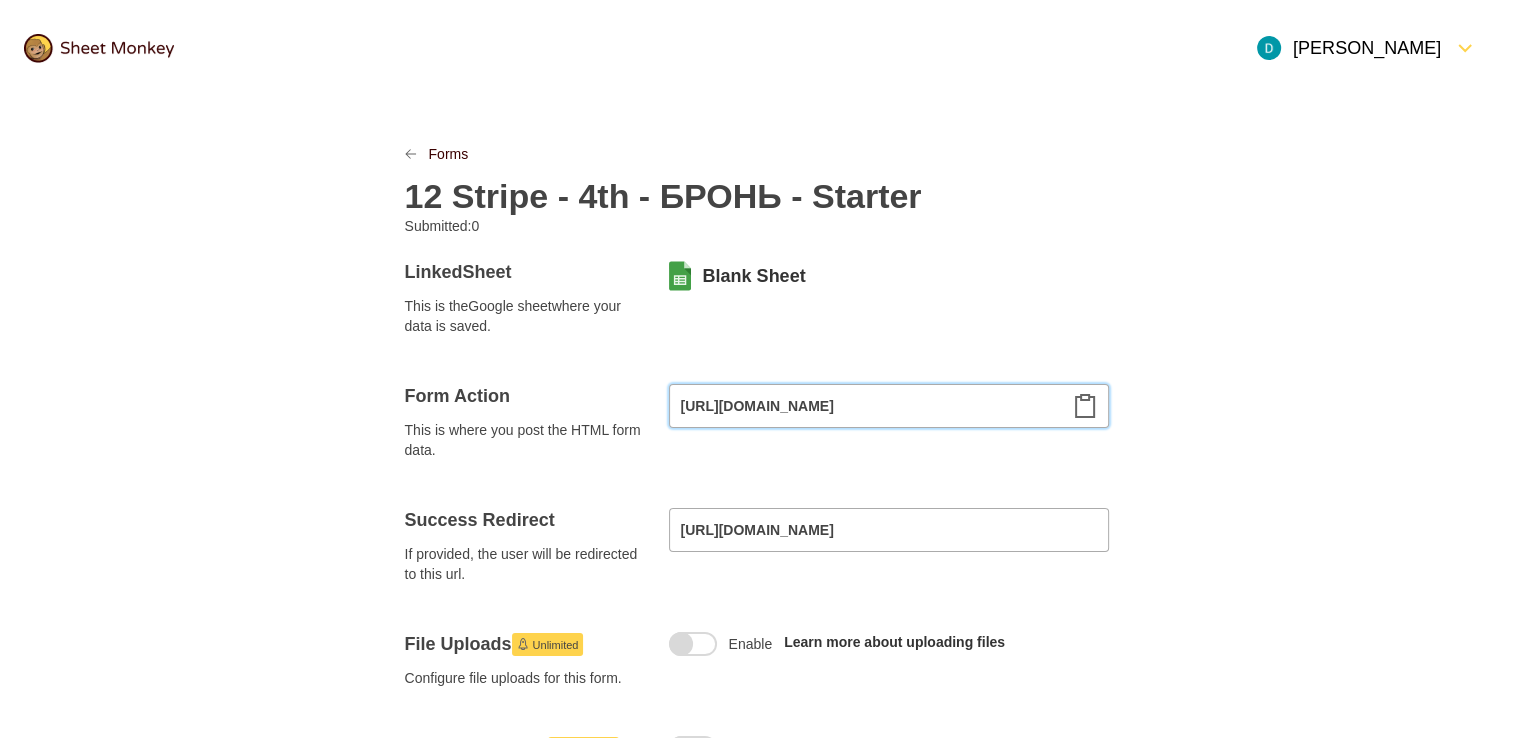 click on "[URL][DOMAIN_NAME]" at bounding box center [889, 406] 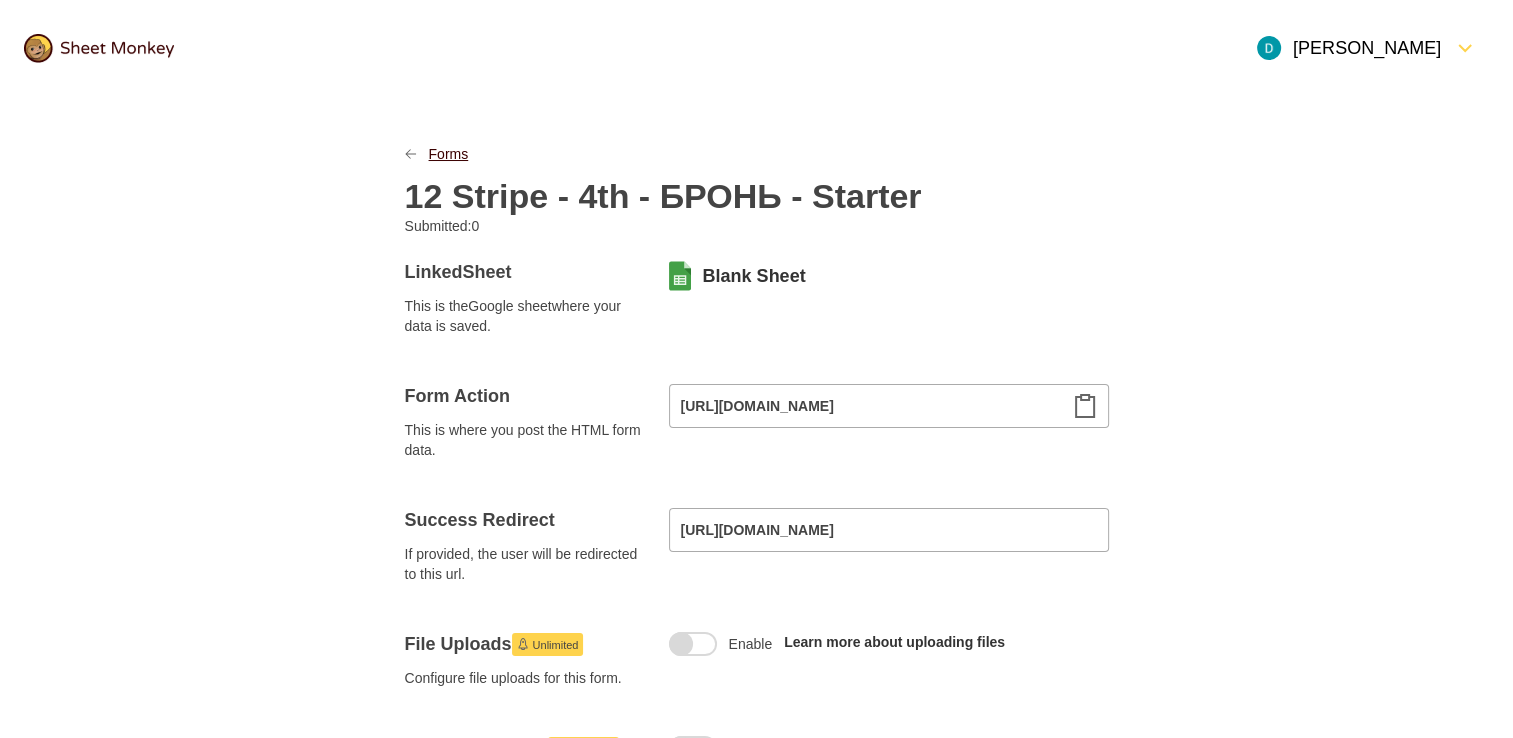 click on "Forms" at bounding box center [449, 154] 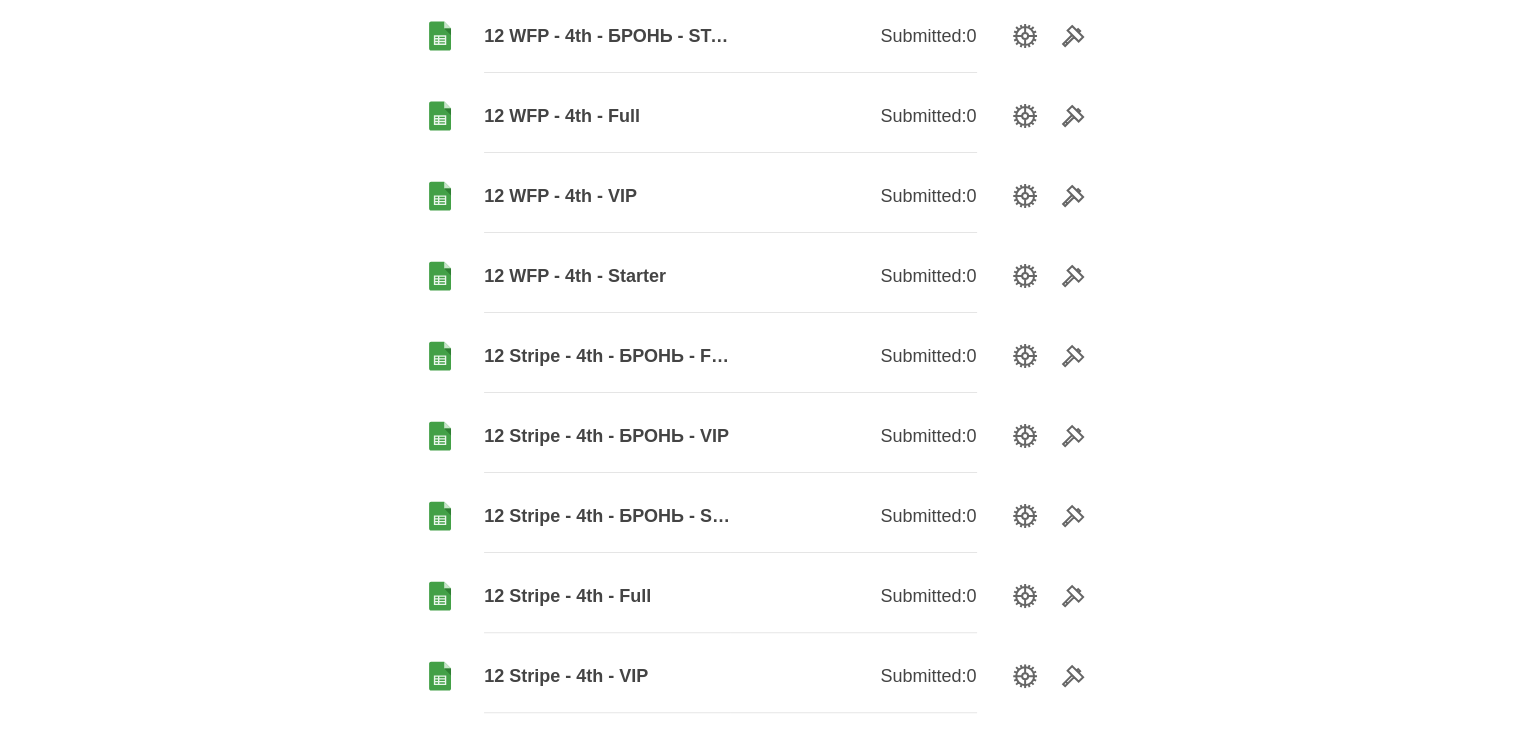 scroll, scrollTop: 500, scrollLeft: 0, axis: vertical 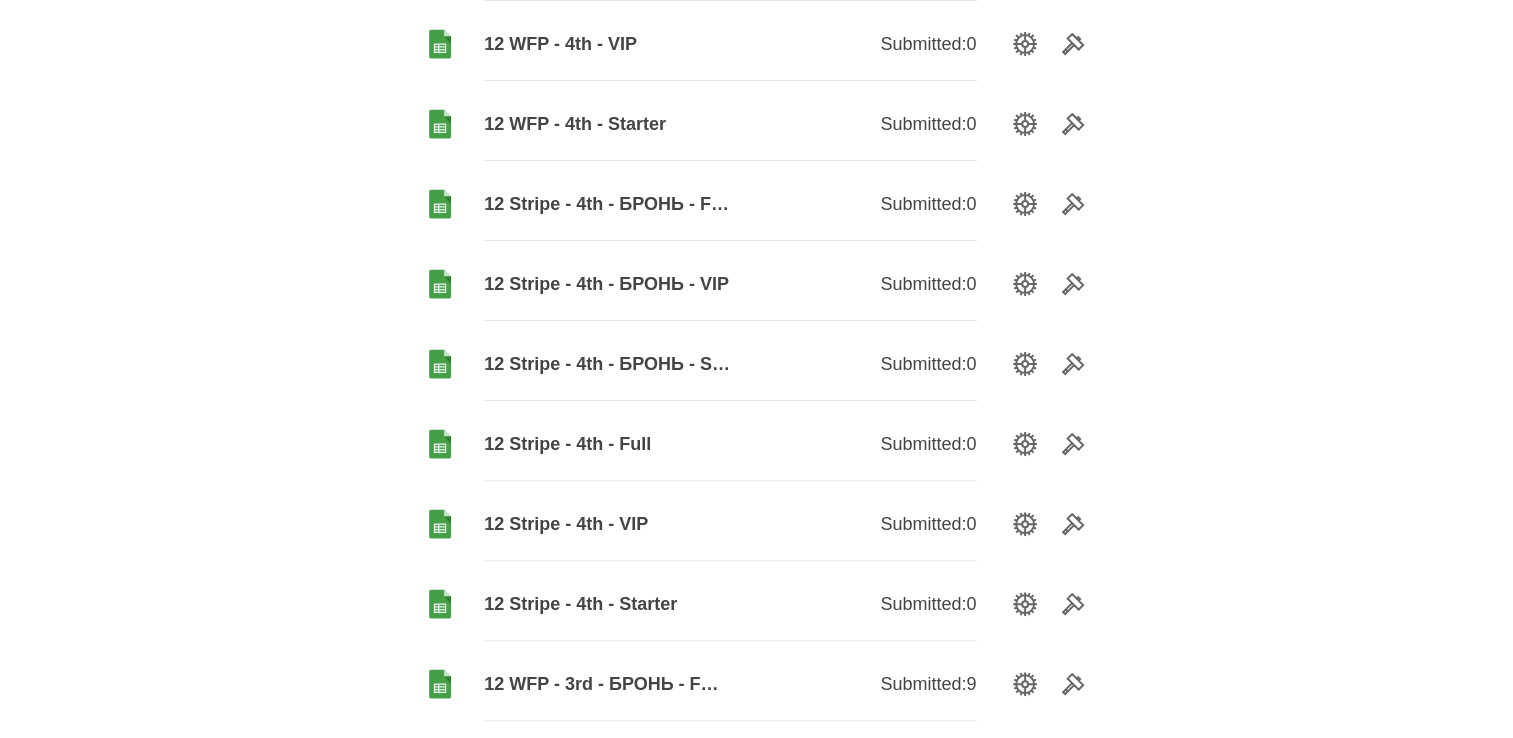 click on "12 Stripe - 4th - БРОНЬ - VIP" at bounding box center [607, 284] 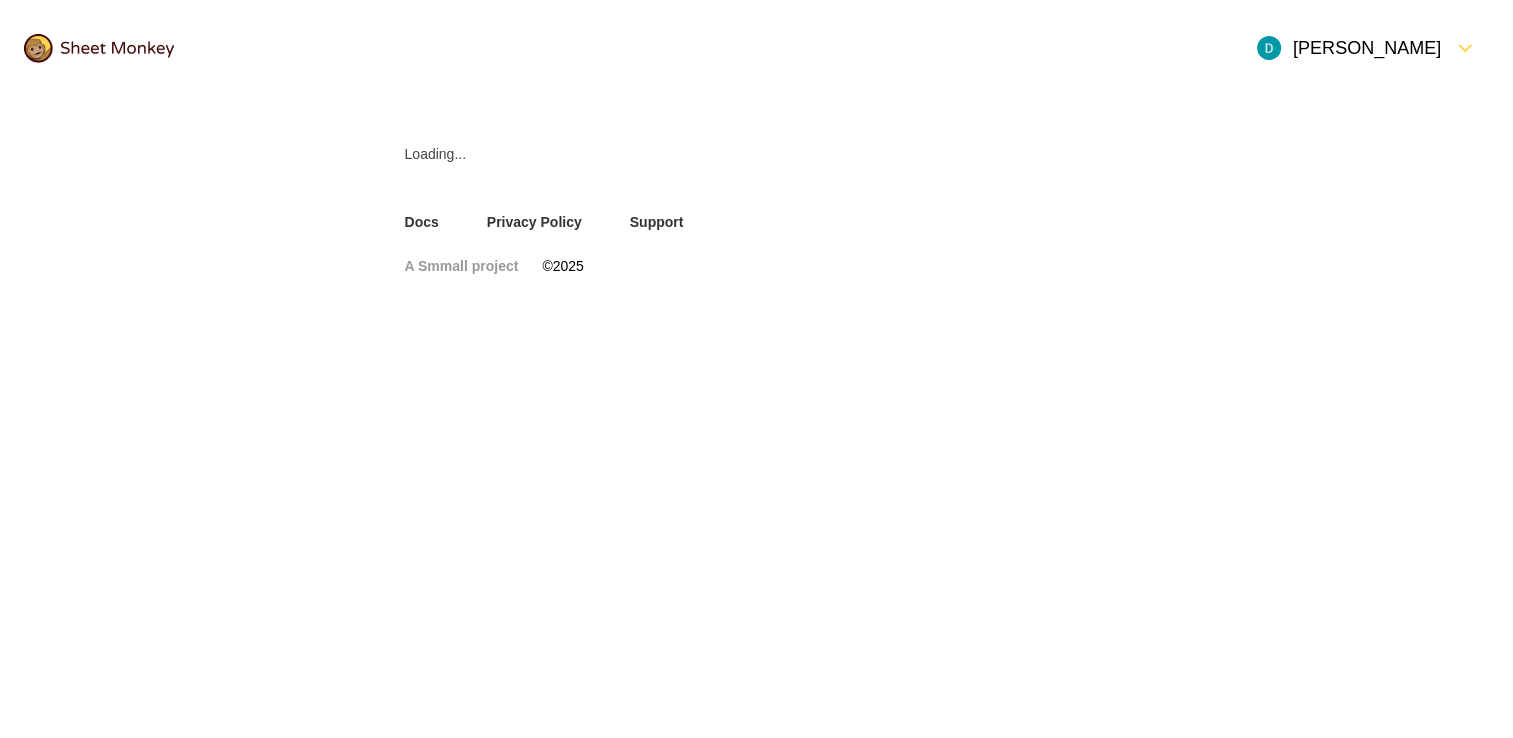 scroll, scrollTop: 0, scrollLeft: 0, axis: both 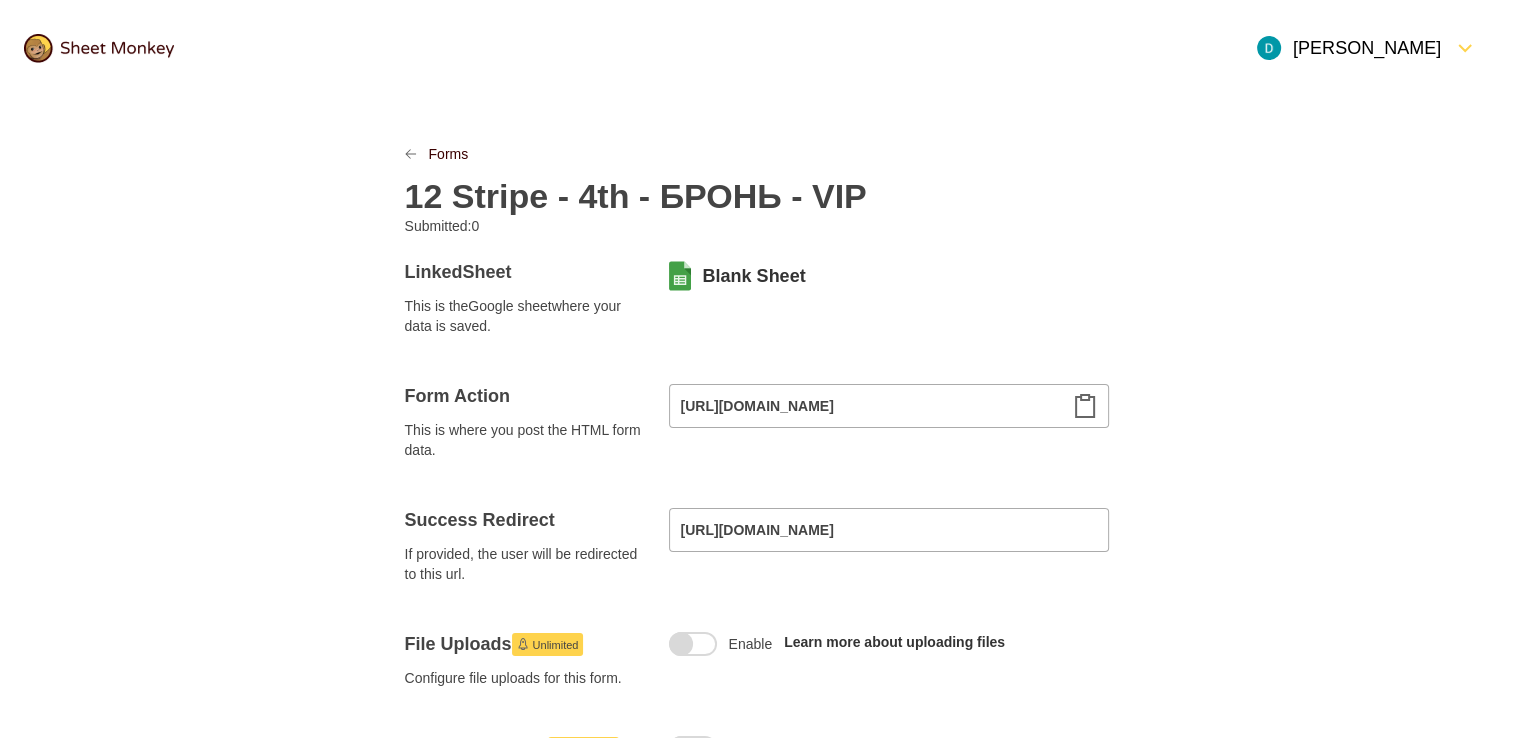 click on "12 Stripe - 4th - БРОНЬ - VIP" at bounding box center [636, 196] 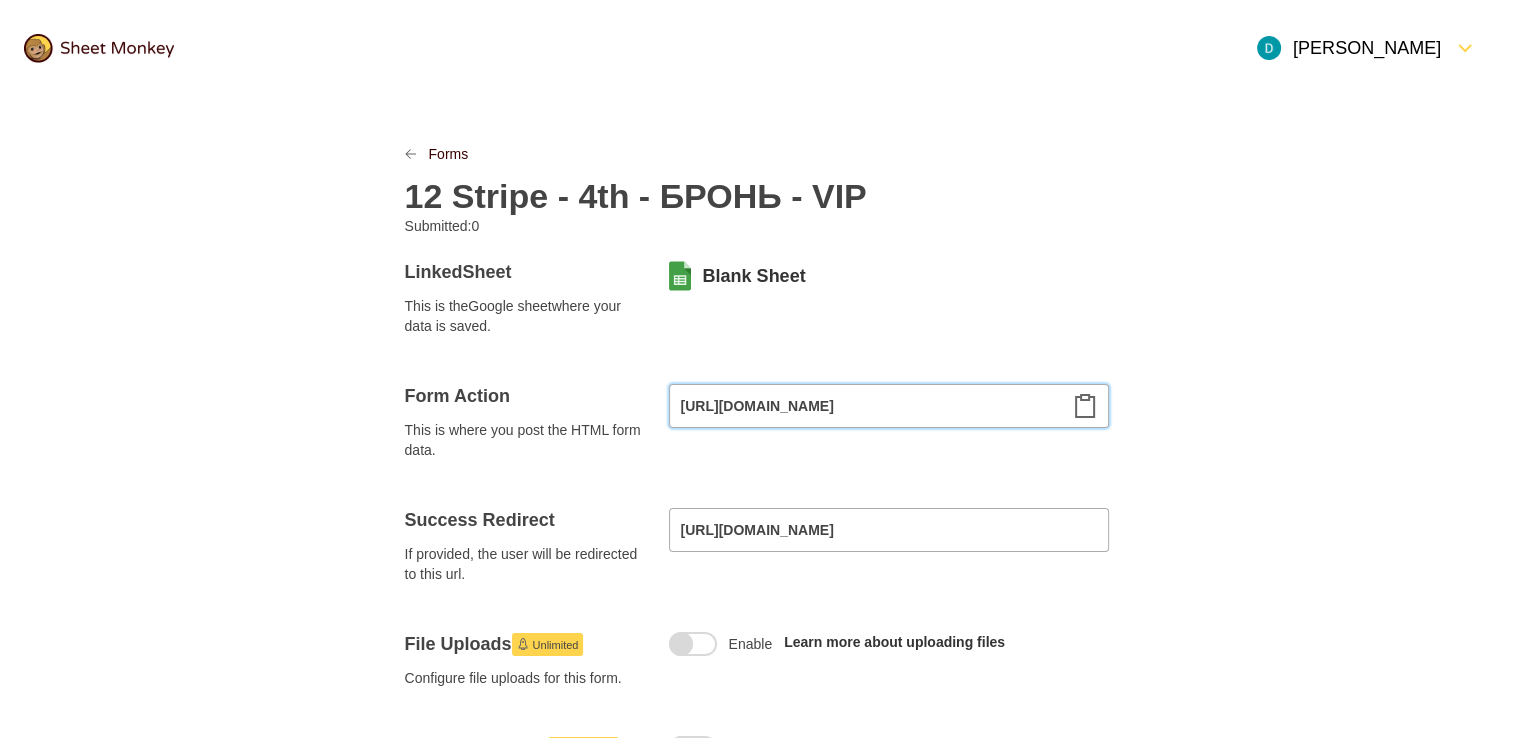 click on "[URL][DOMAIN_NAME]" at bounding box center (889, 406) 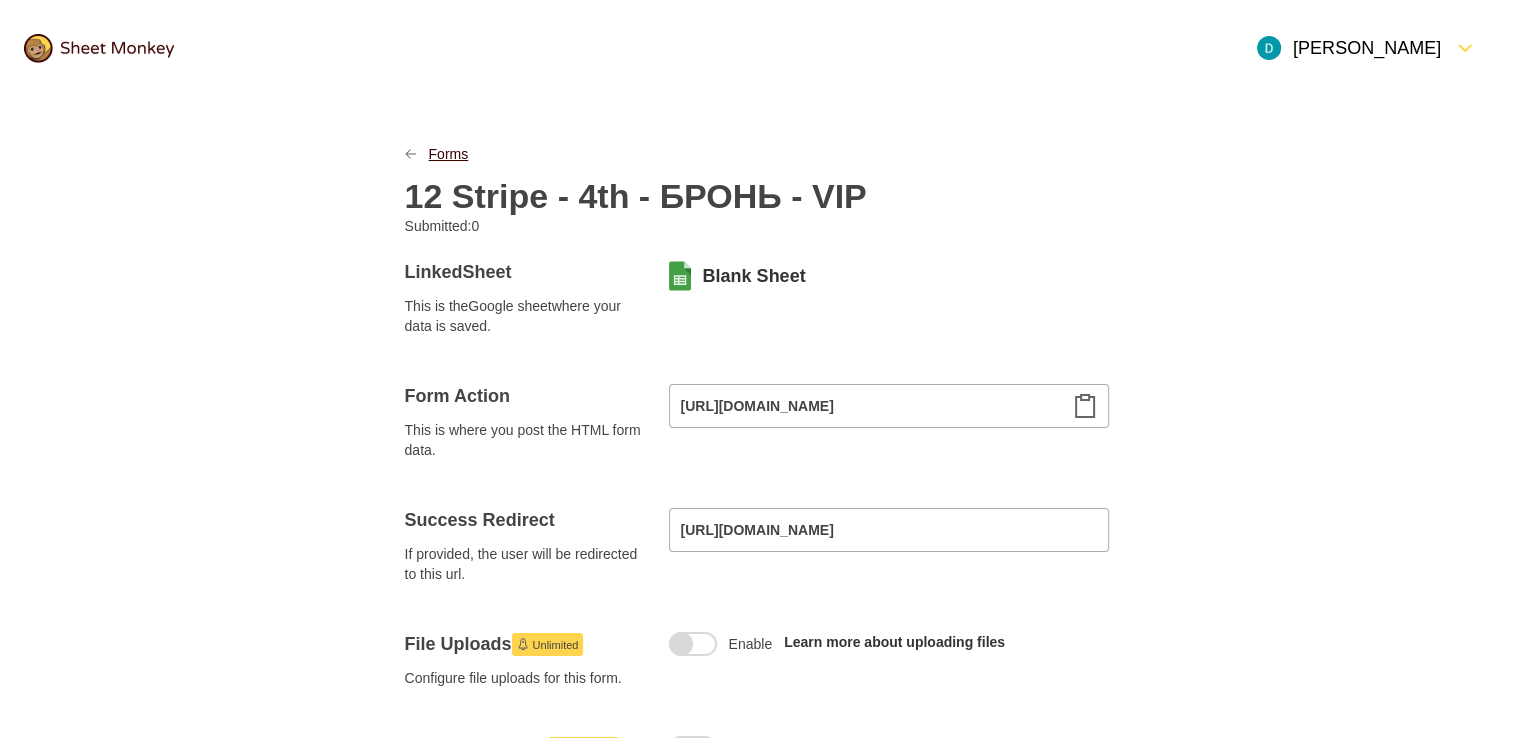 click on "Forms" at bounding box center [449, 154] 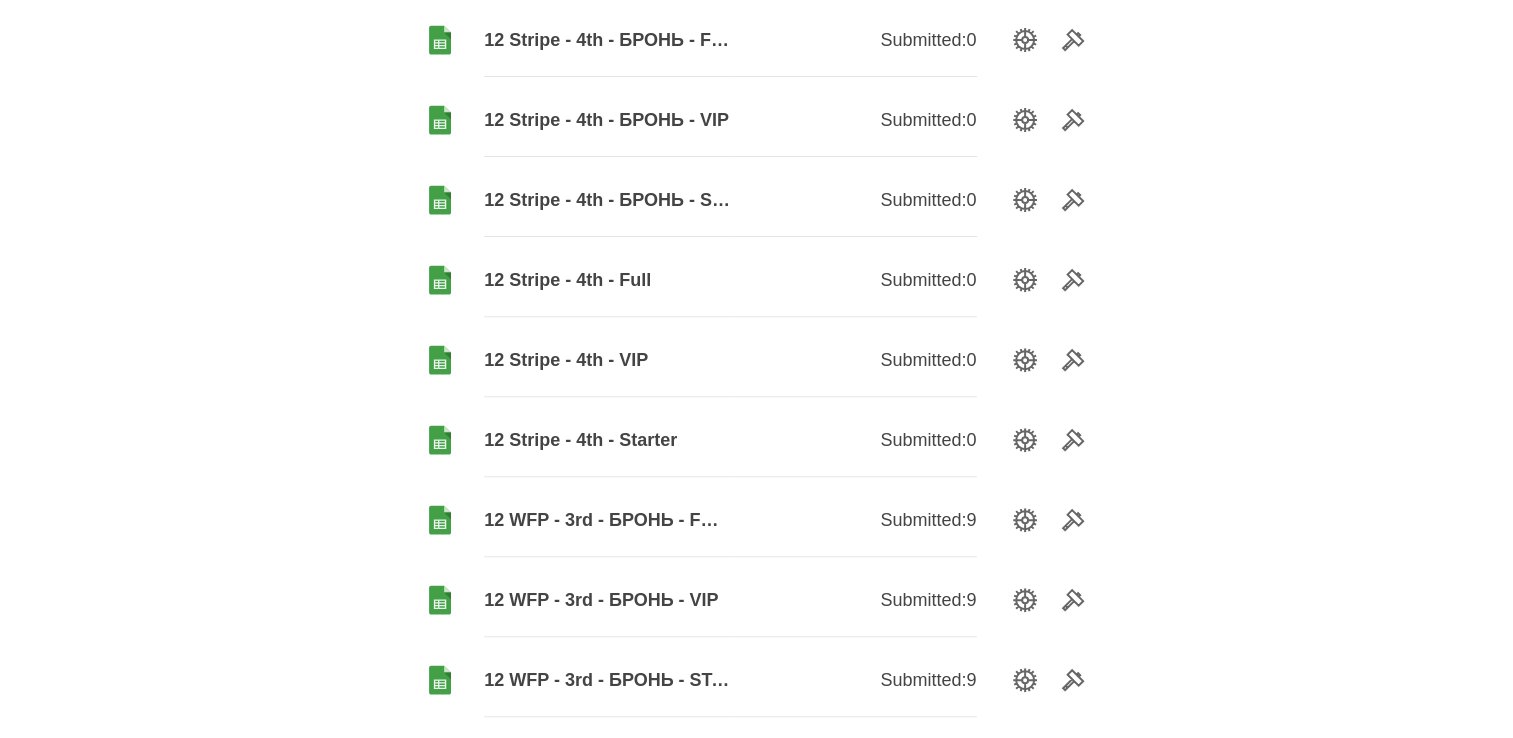 scroll, scrollTop: 500, scrollLeft: 0, axis: vertical 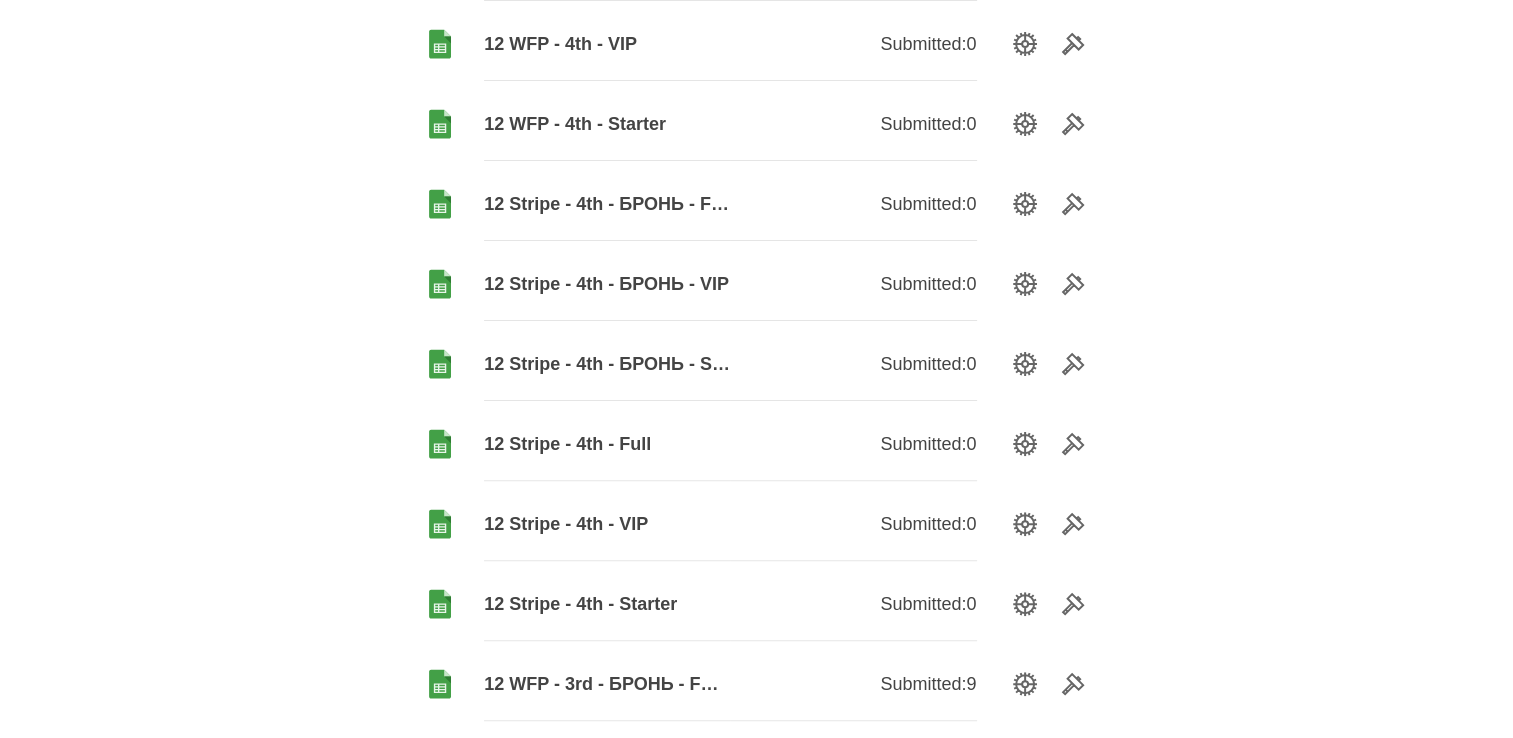 click on "12 Stripe - 4th - БРОНЬ - FULL" at bounding box center (607, 204) 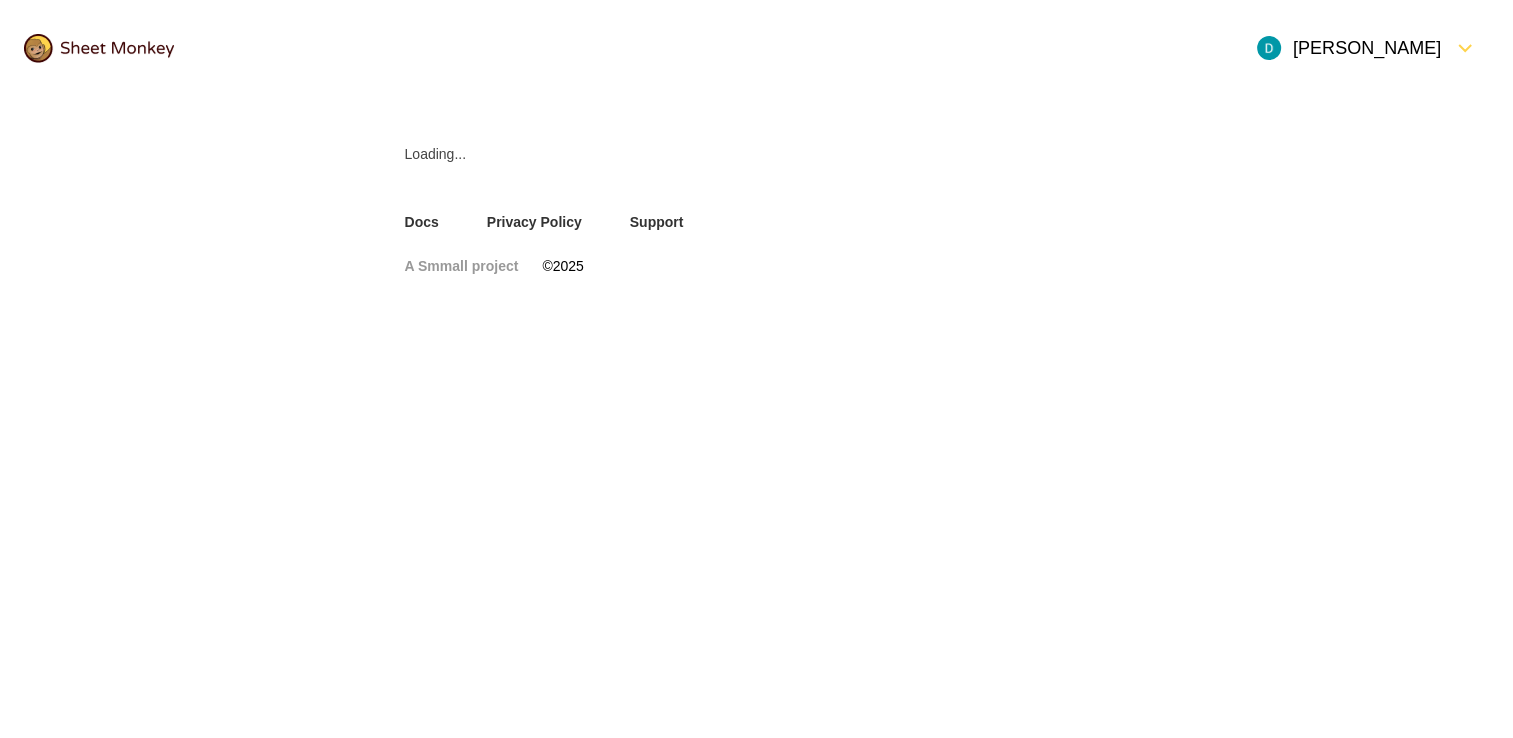 scroll, scrollTop: 0, scrollLeft: 0, axis: both 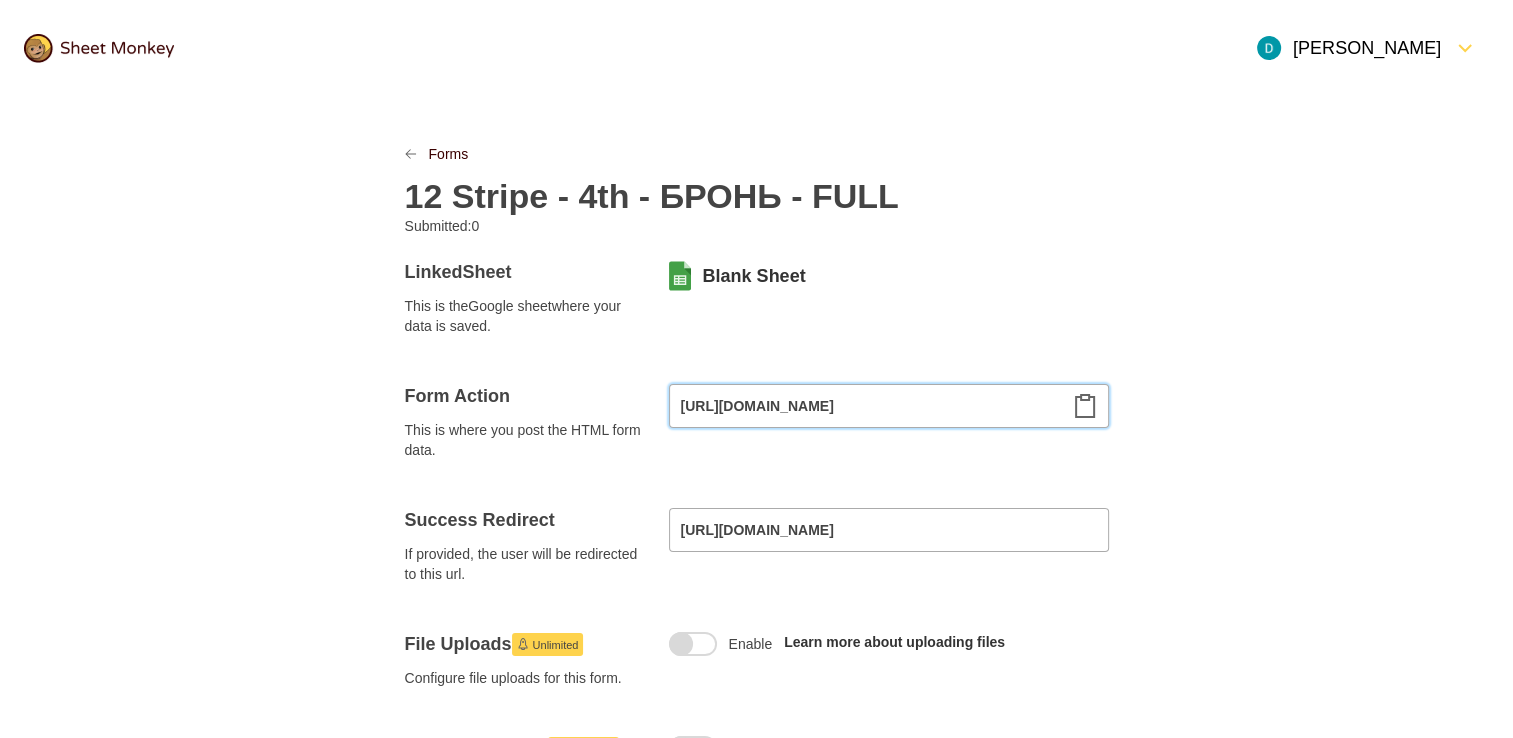 click on "[URL][DOMAIN_NAME]" at bounding box center [889, 406] 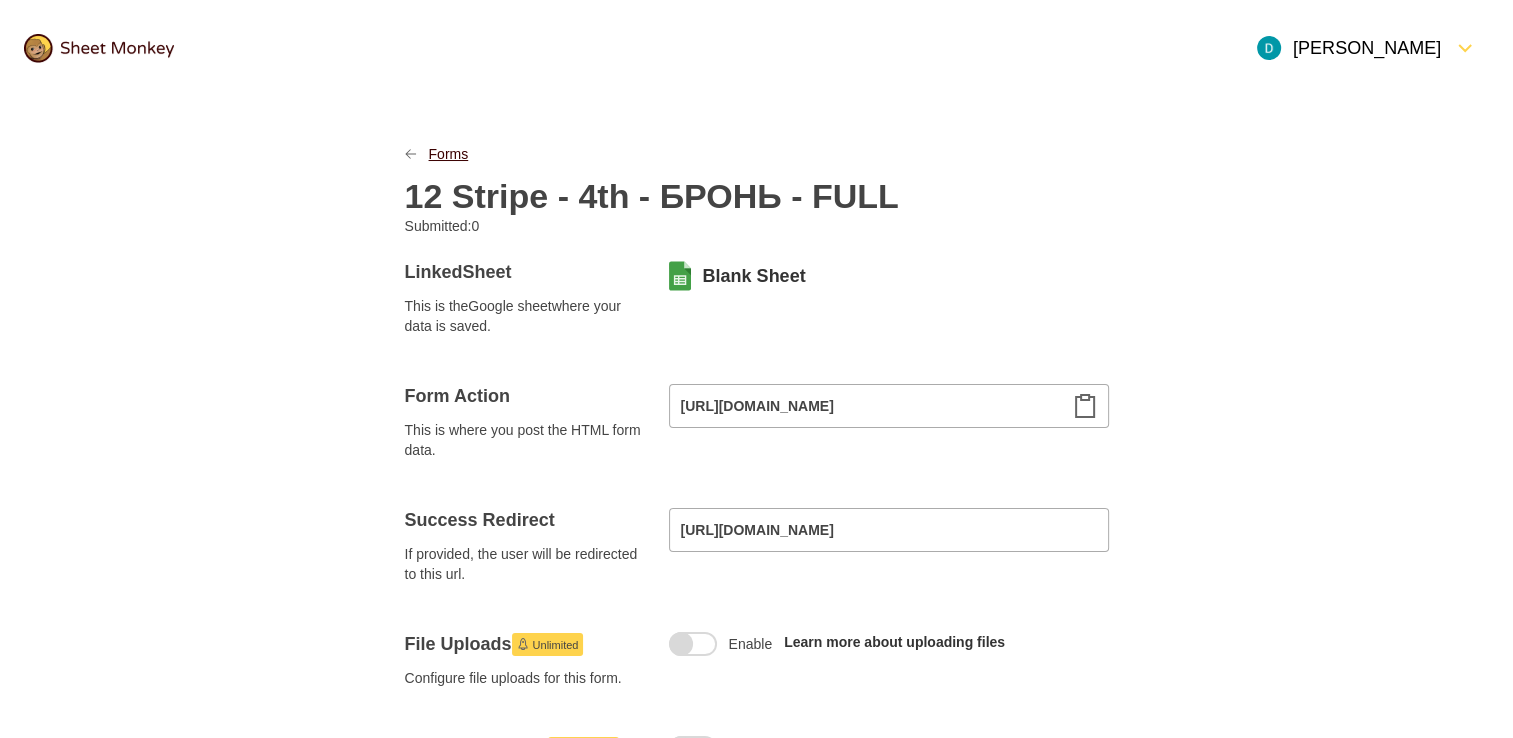 click on "Forms" at bounding box center (449, 154) 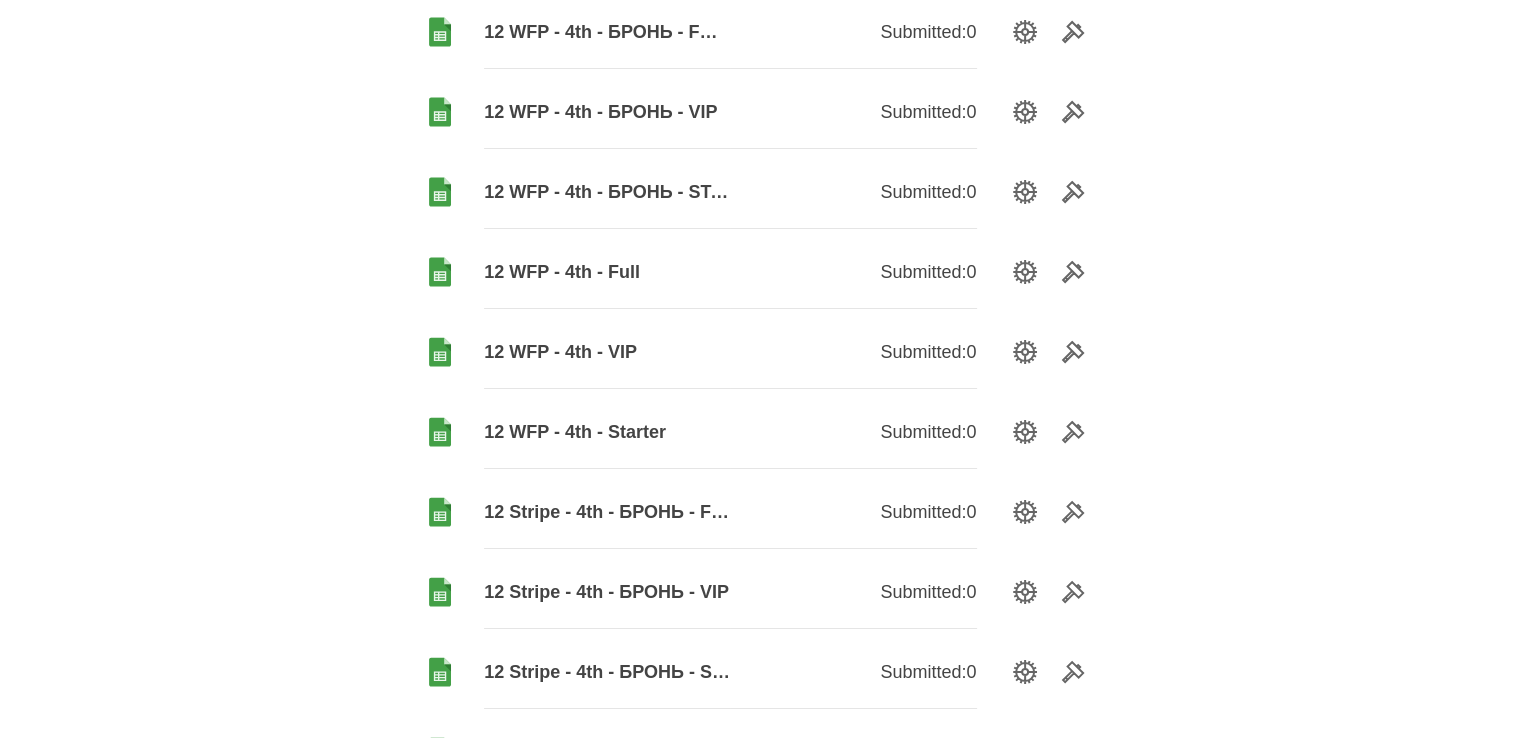 scroll, scrollTop: 200, scrollLeft: 0, axis: vertical 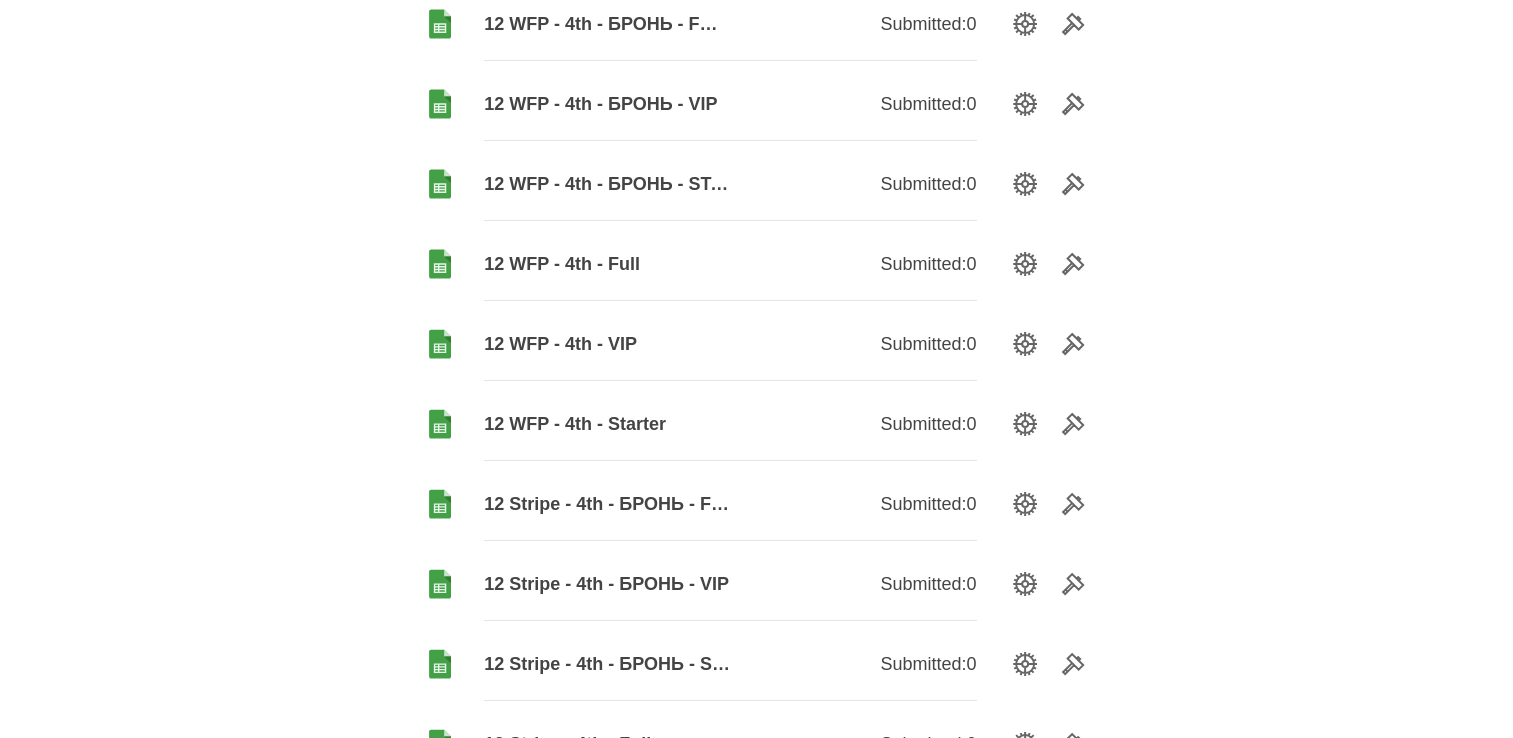 click on "12 WFP - 4th - Starter" at bounding box center [607, 424] 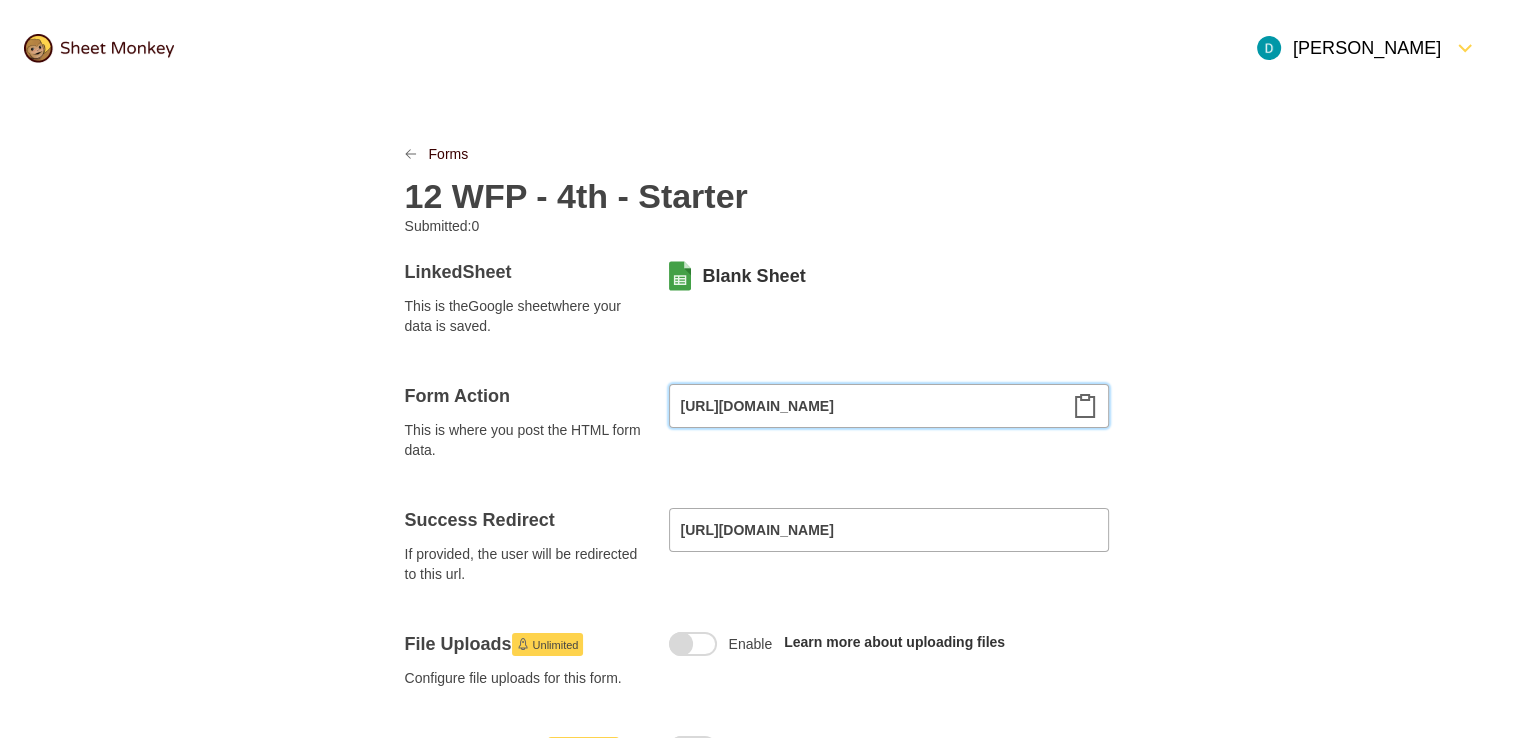 click on "https://api.sheetmonkey.io/form/2tHuEQkVoWbDCx7We3rZs5" at bounding box center [889, 406] 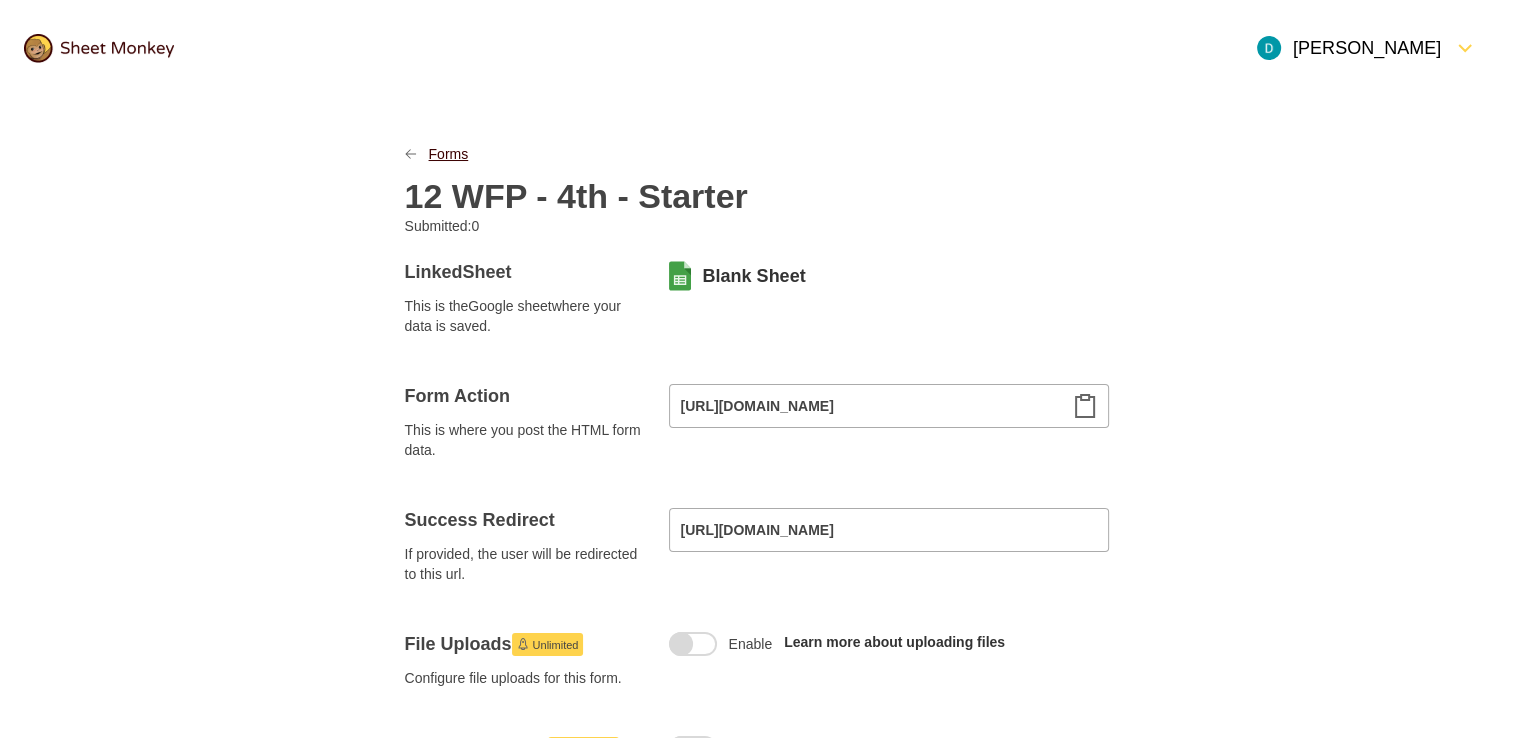 click on "Forms" at bounding box center [449, 154] 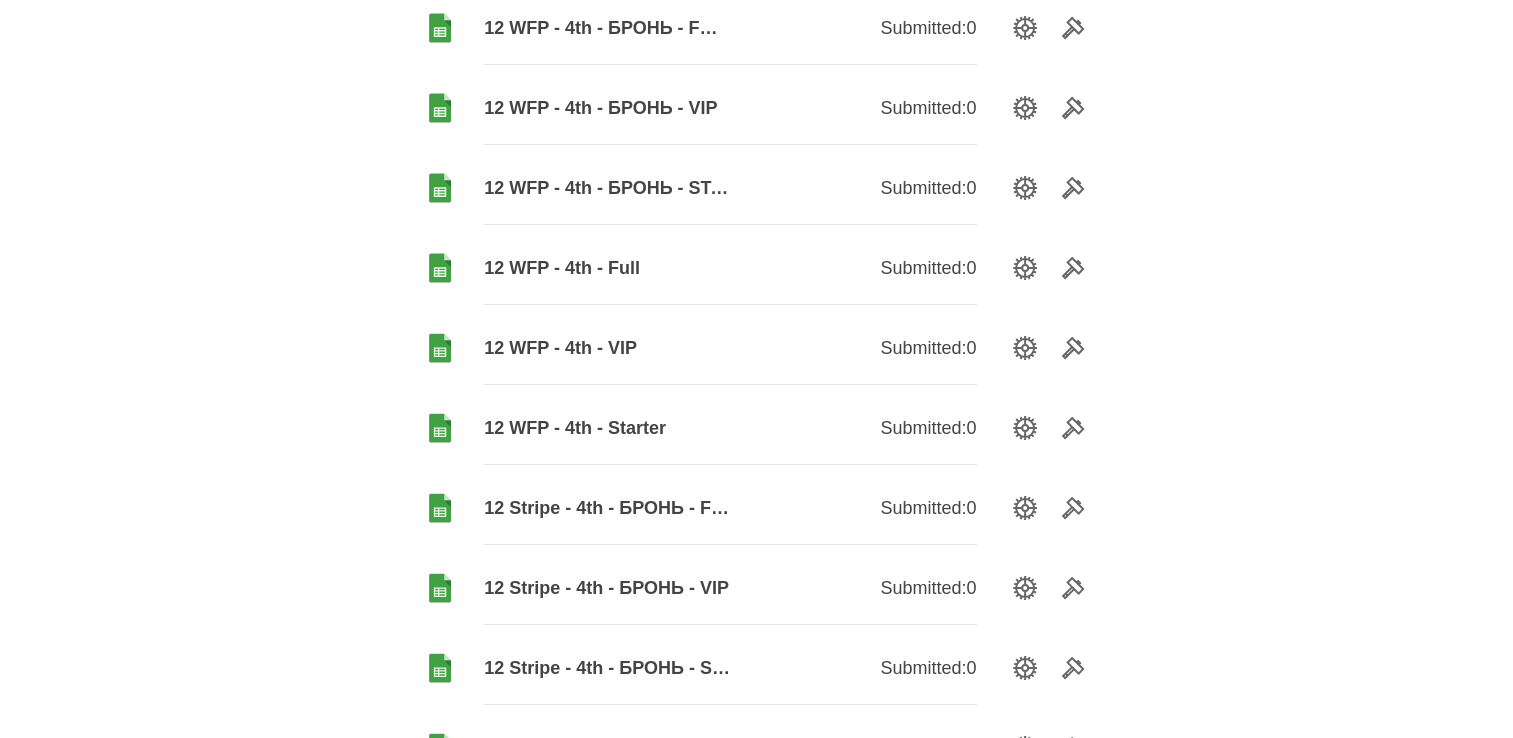 scroll, scrollTop: 200, scrollLeft: 0, axis: vertical 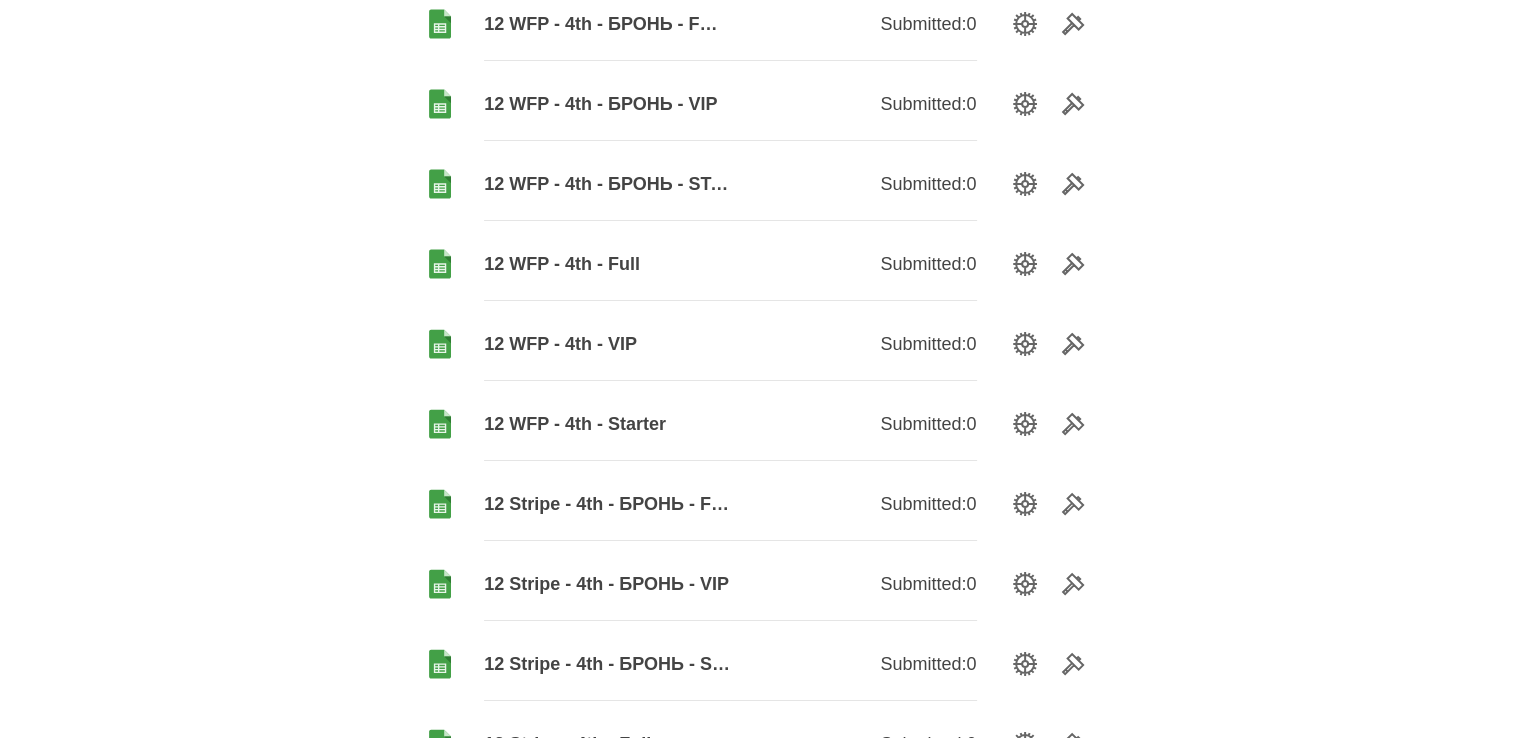 click on "12 WFP - 4th - VIP" at bounding box center (607, 344) 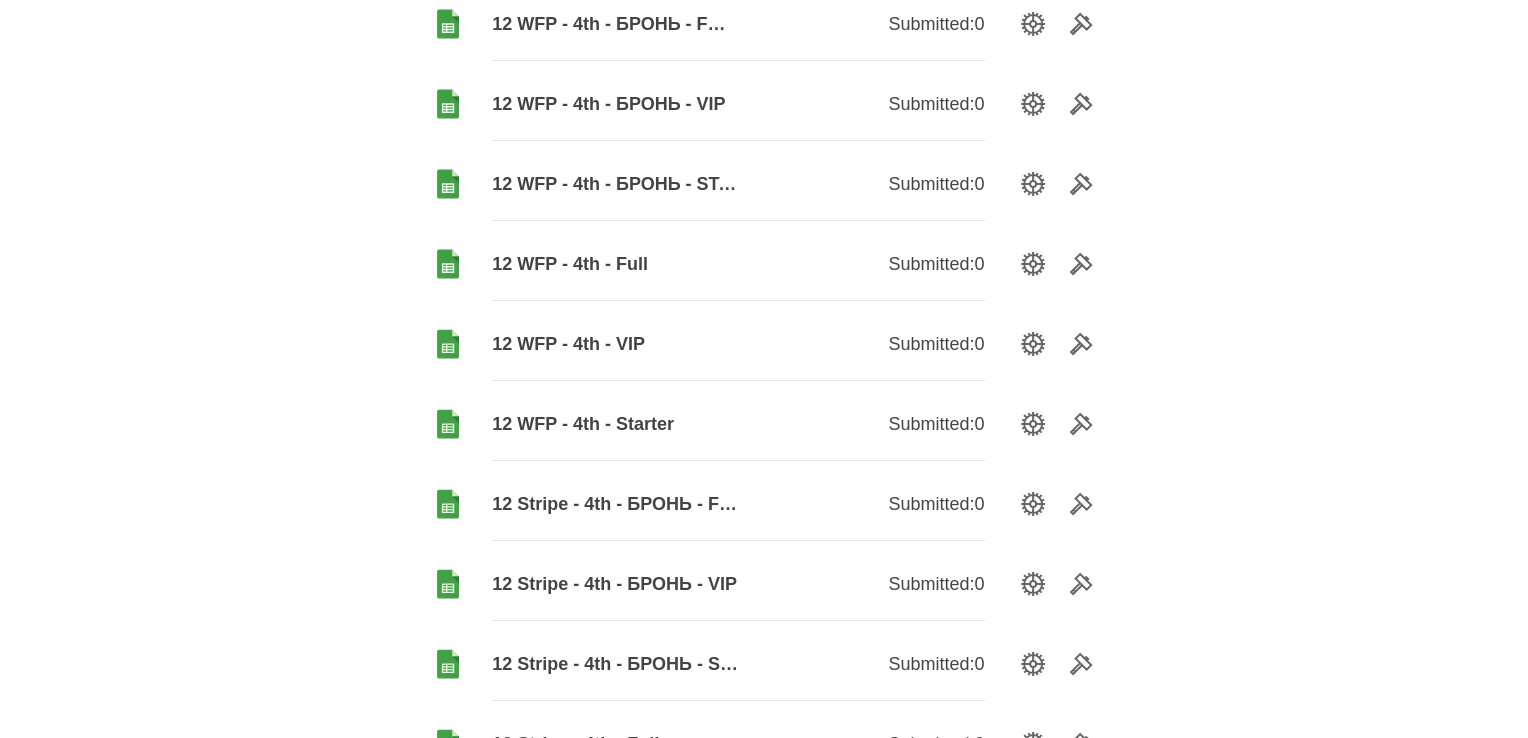 scroll, scrollTop: 0, scrollLeft: 0, axis: both 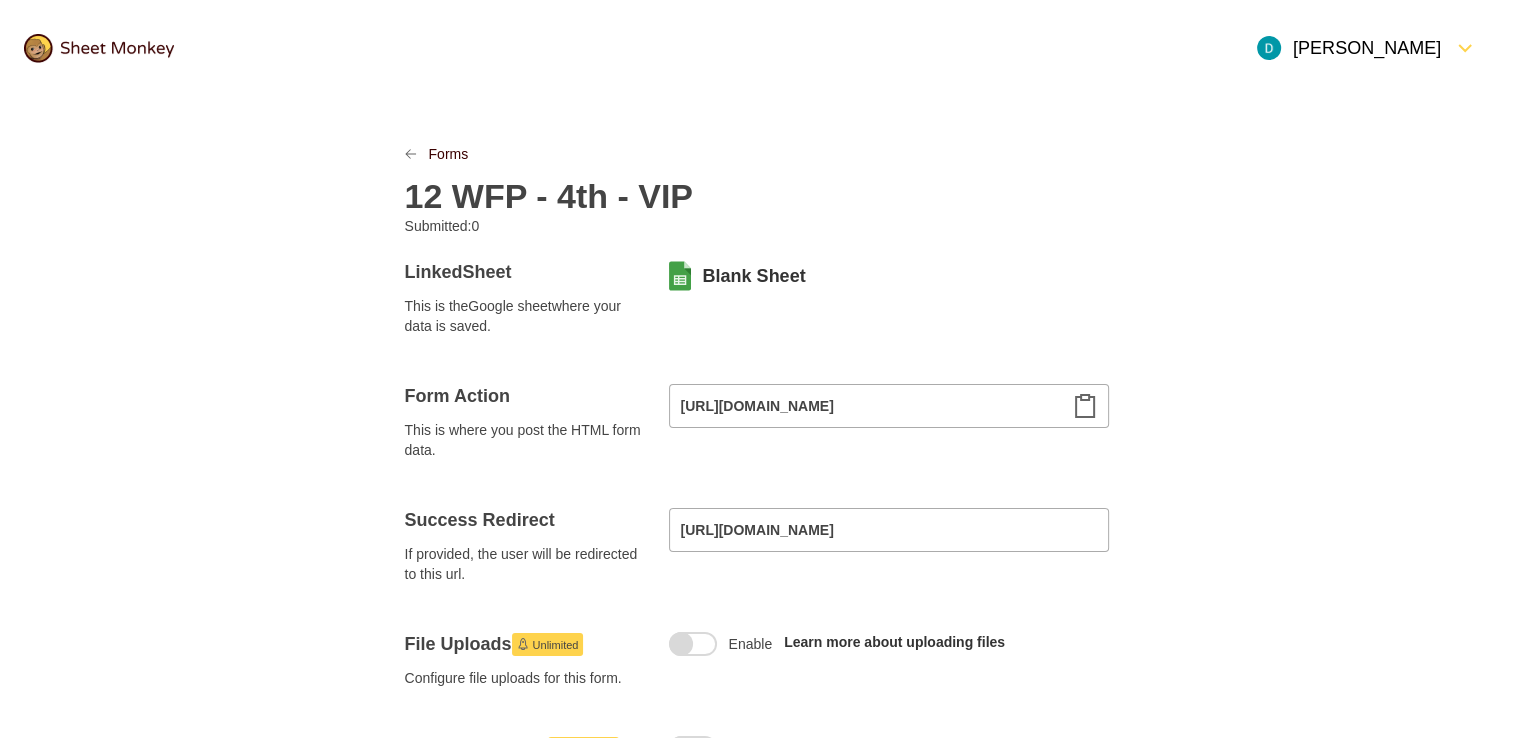 drag, startPoint x: 853, startPoint y: 434, endPoint x: 864, endPoint y: 412, distance: 24.596748 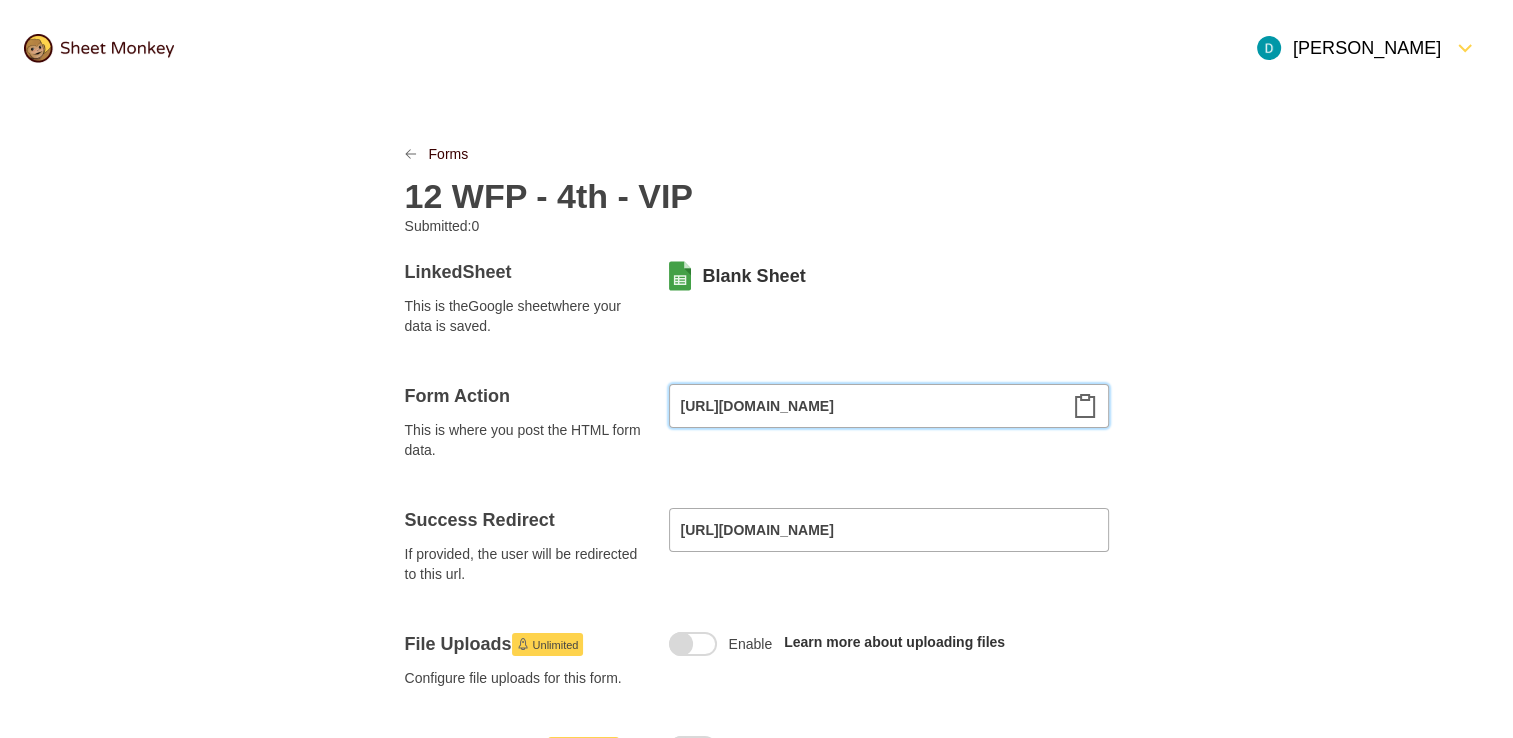 click on "https://api.sheetmonkey.io/form/qd6bHh4MBbd8ihbbHyav6Z" at bounding box center (889, 406) 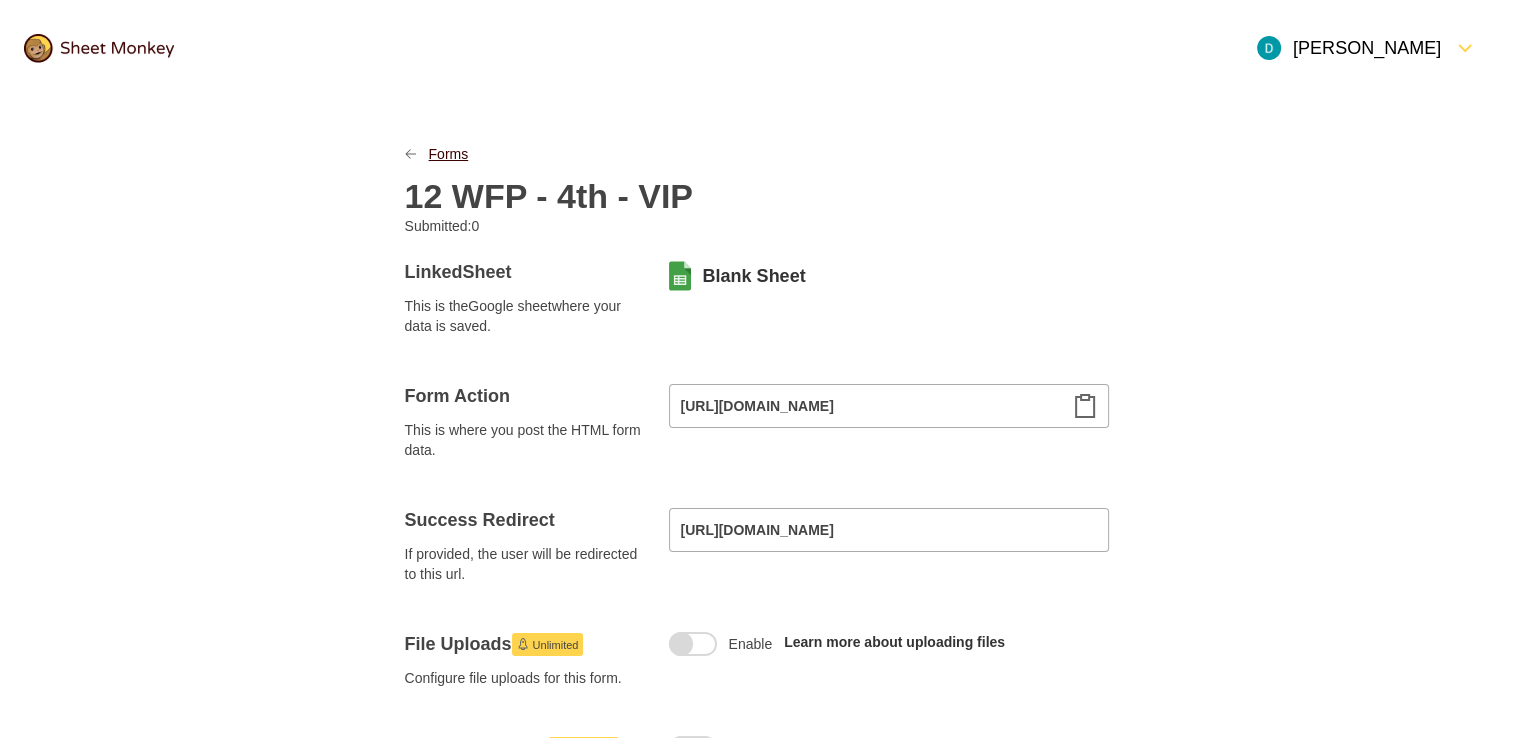 click on "Forms" at bounding box center [449, 154] 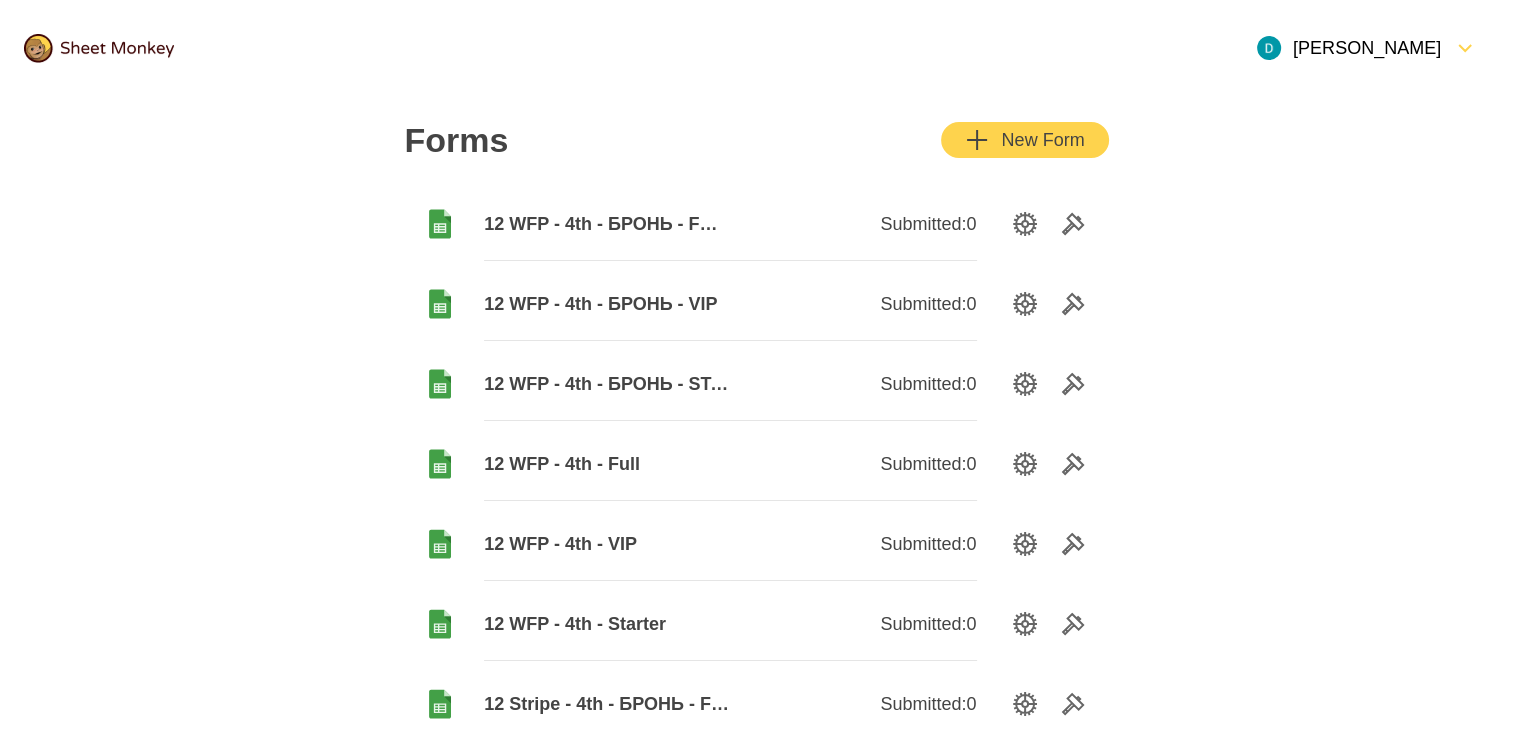 click on "12 WFP - 4th - Full" at bounding box center [607, 464] 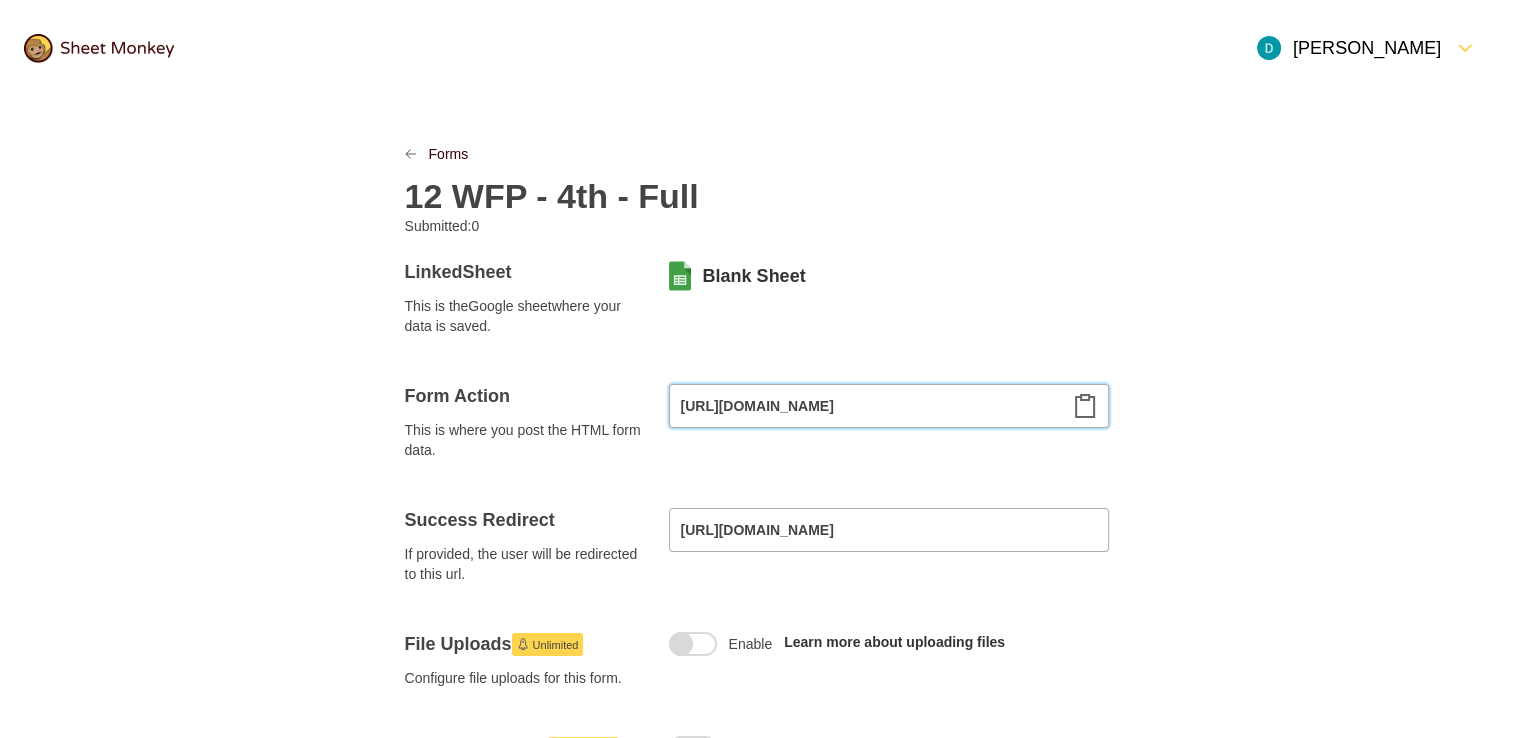 click on "https://api.sheetmonkey.io/form/kZURDnukEk8C6mDRN96k1M" at bounding box center [889, 406] 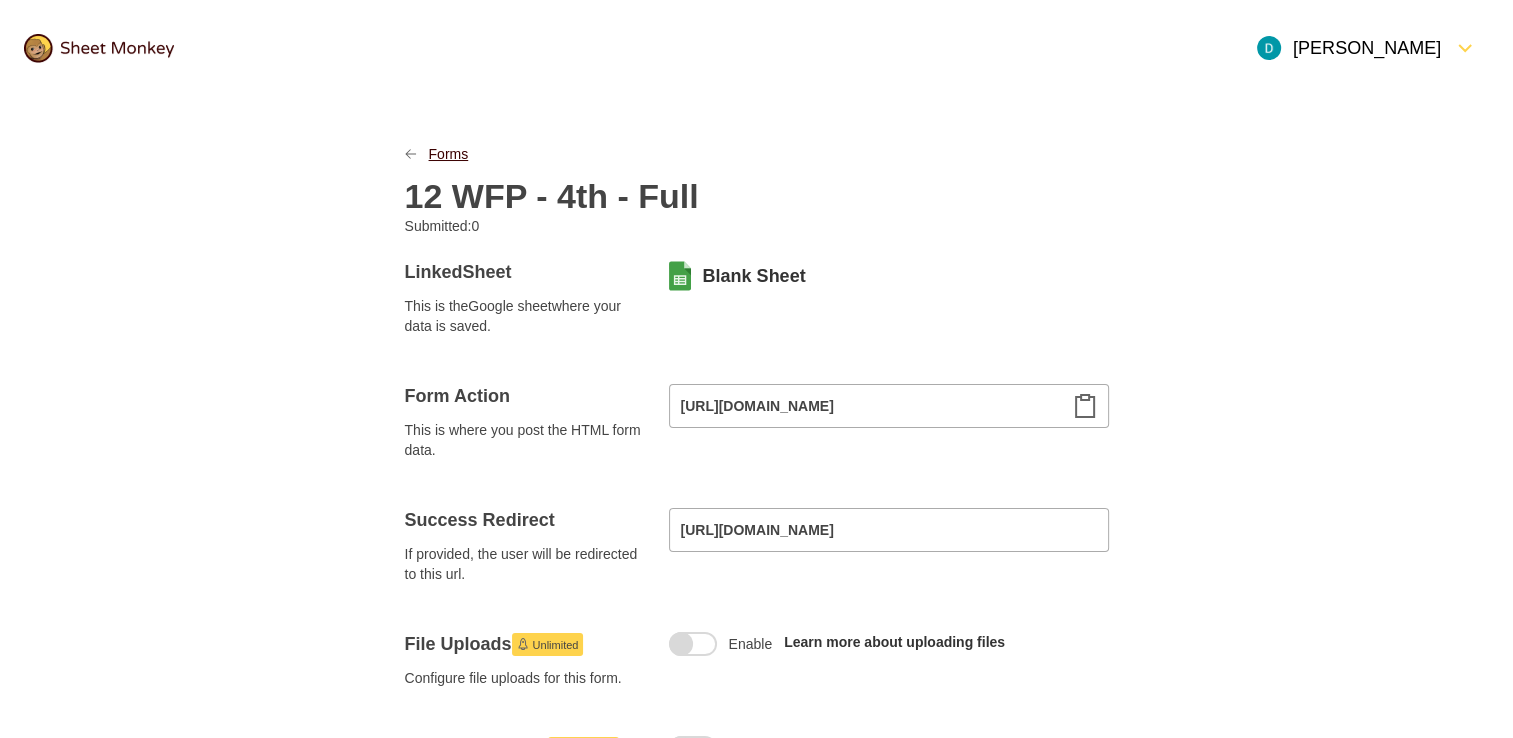 click on "Forms" at bounding box center [449, 154] 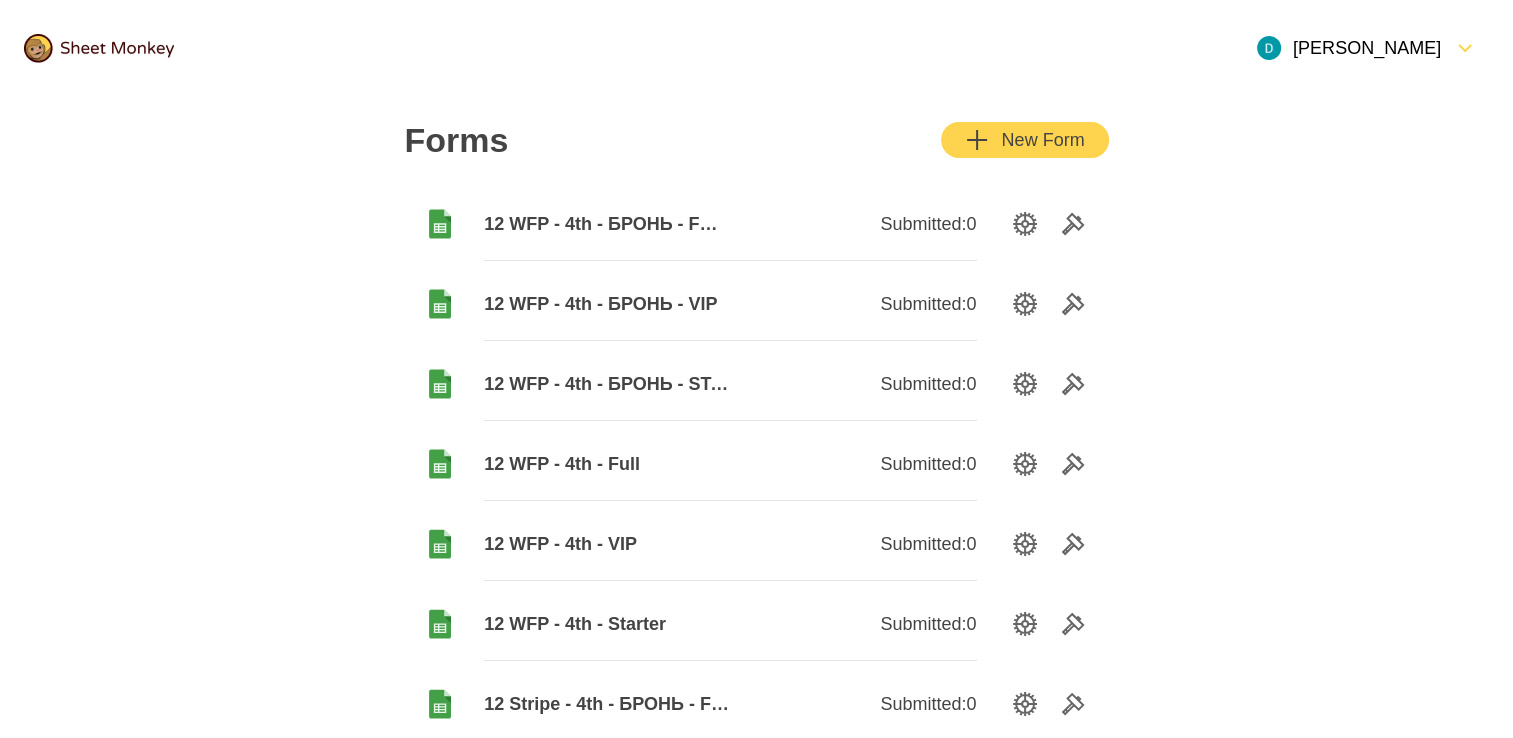 click on "12 WFP - 4th - БРОНЬ - STARTER" at bounding box center (607, 384) 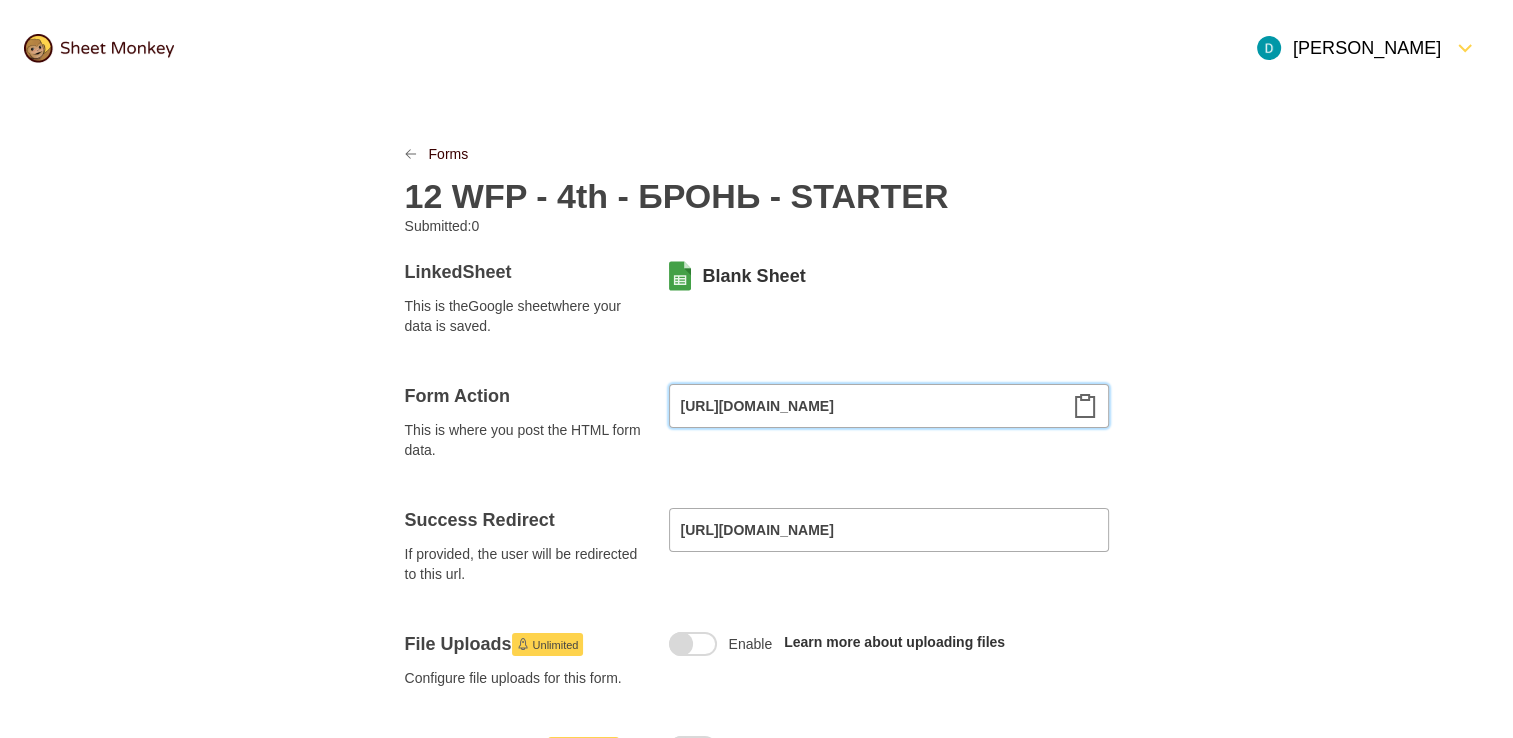 click on "https://api.sheetmonkey.io/form/2jV5DPgWjrWVnimHcLBGcc" at bounding box center (889, 406) 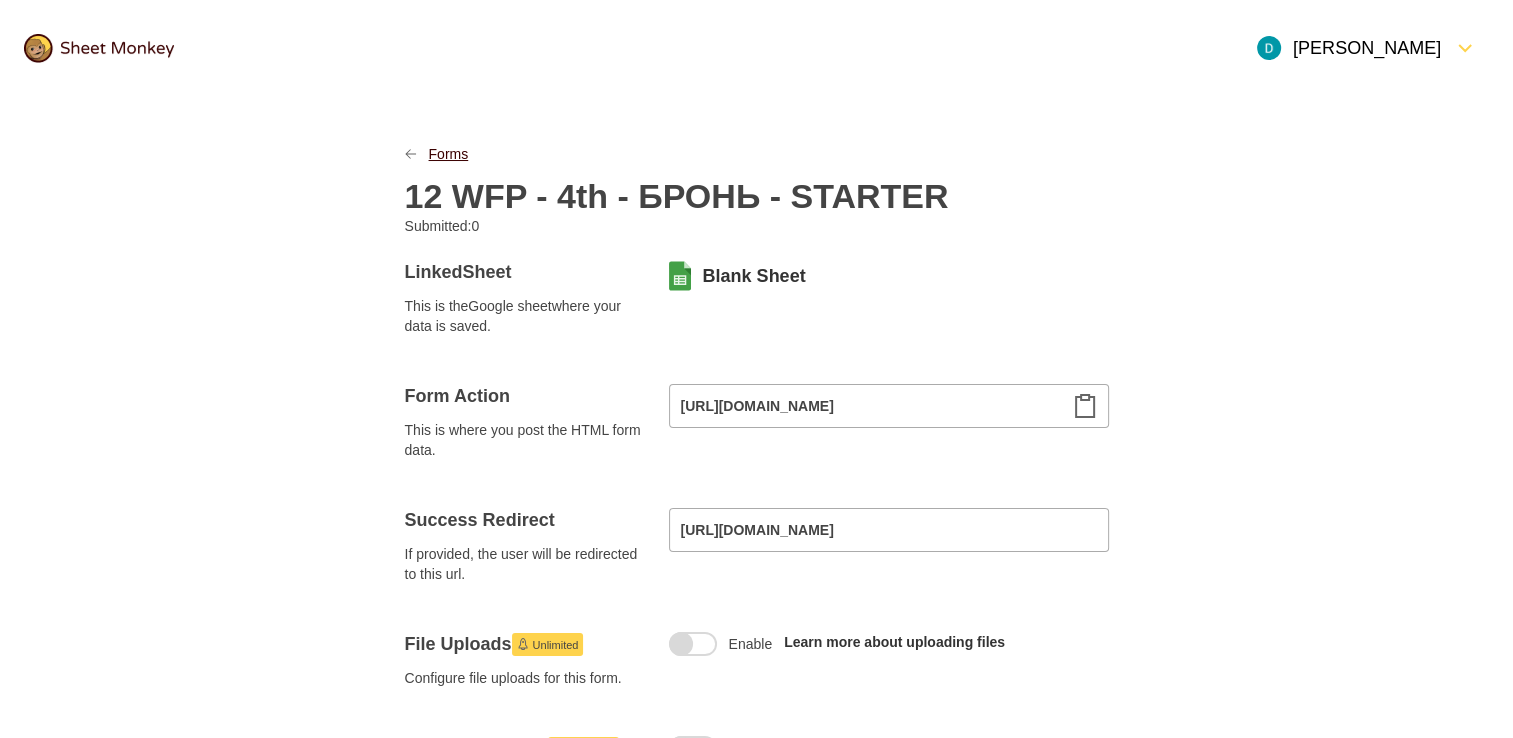 click on "Forms" at bounding box center (449, 154) 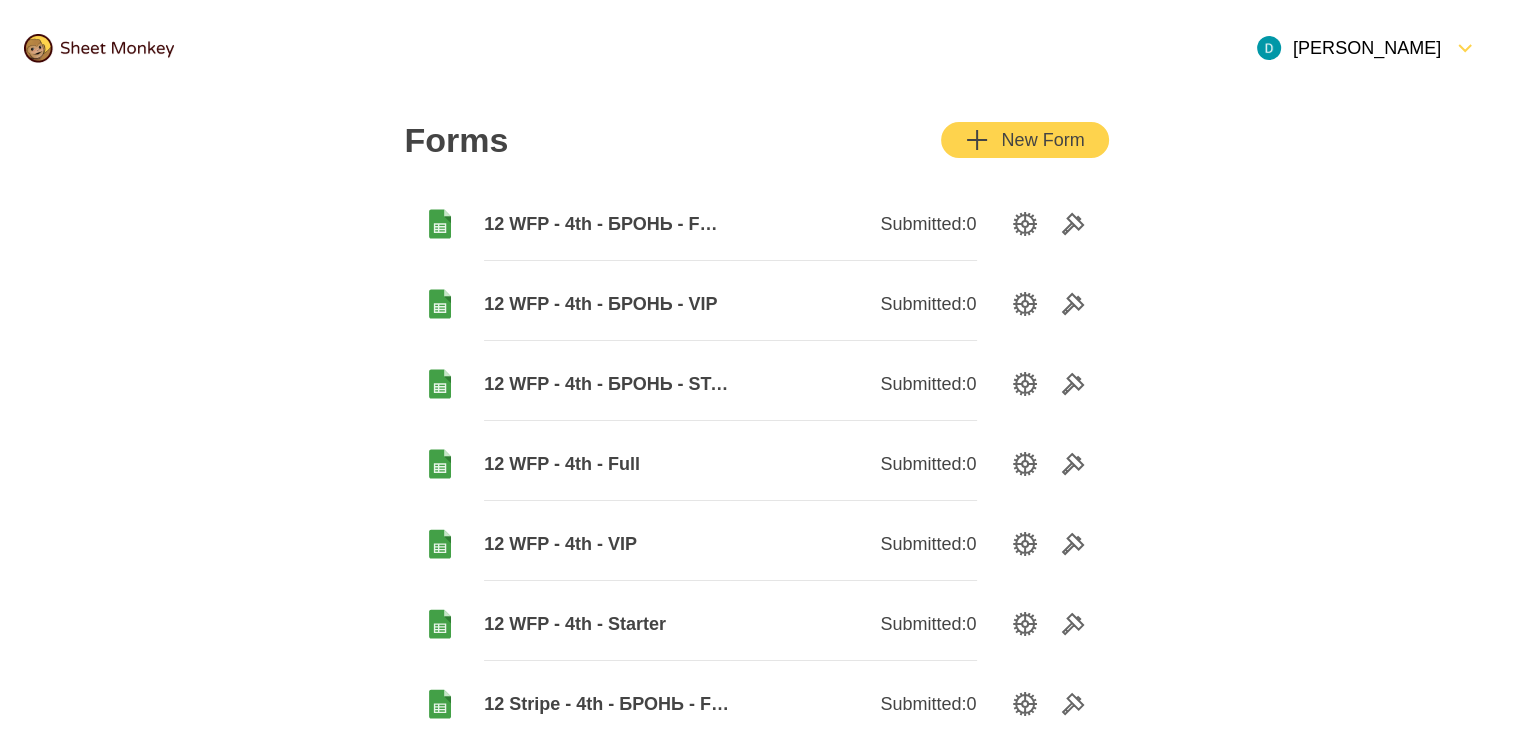 click on "12 WFP - 4th - БРОНЬ - VIP" at bounding box center (607, 304) 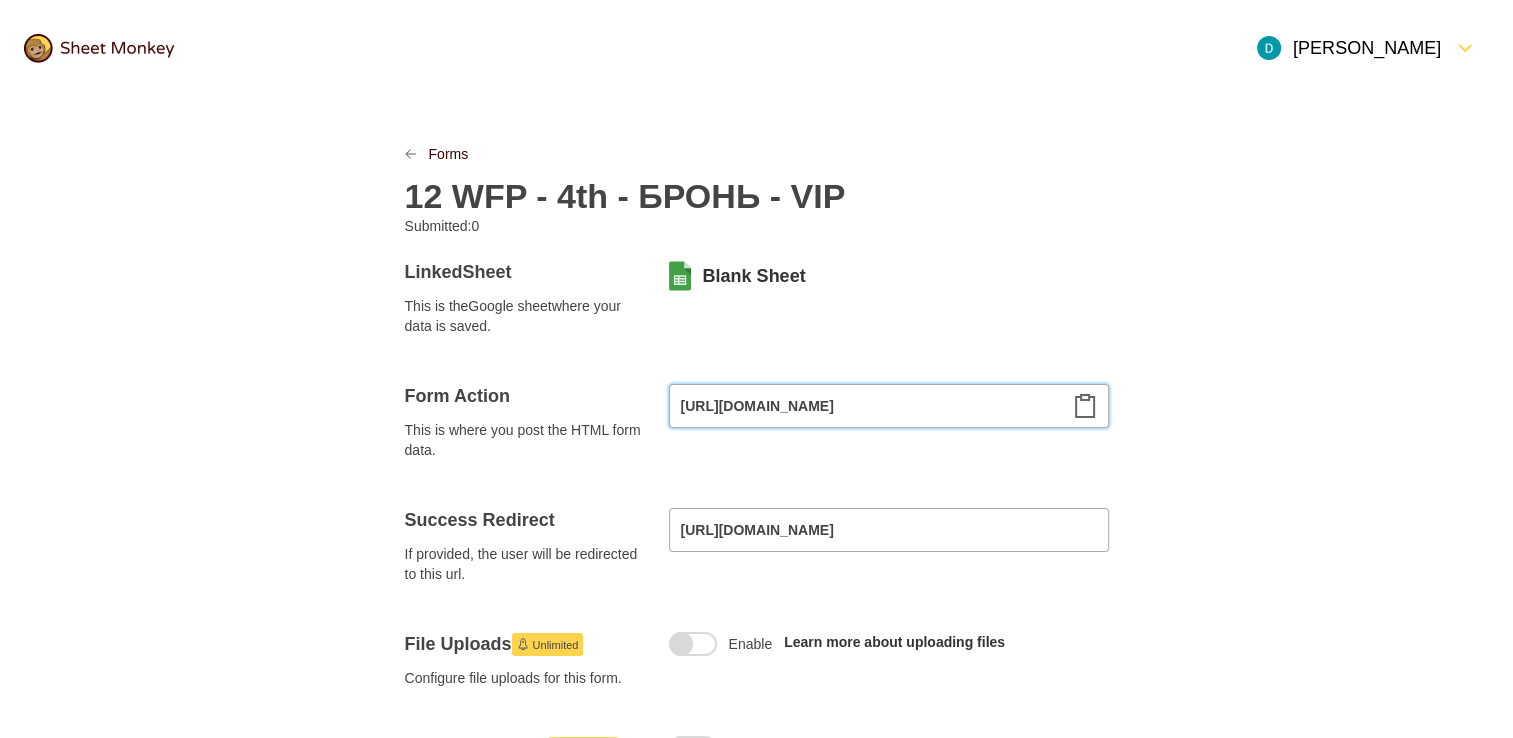 click on "https://api.sheetmonkey.io/form/jq43h6Wi4zSSungxv7CDem" at bounding box center [889, 406] 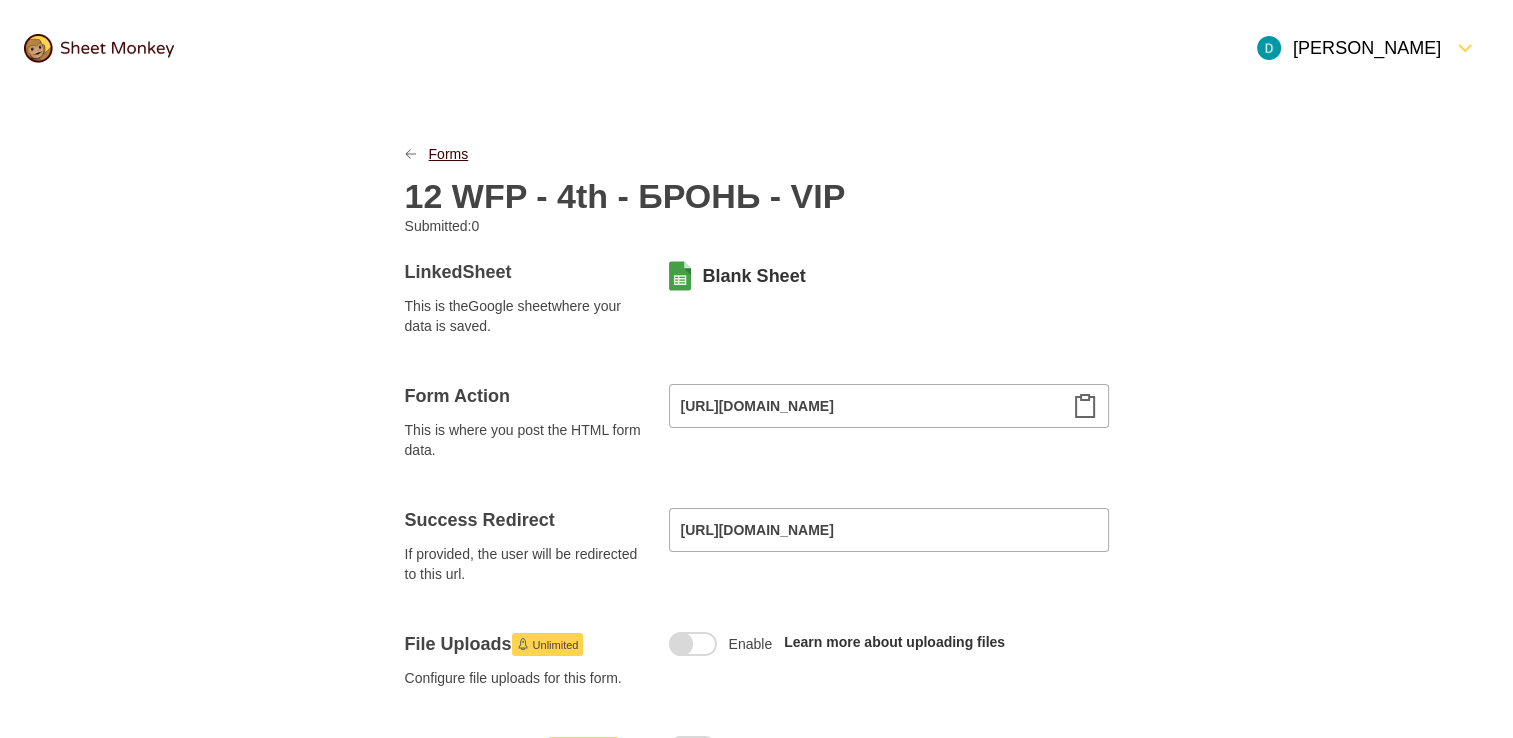 click on "Forms" at bounding box center [449, 154] 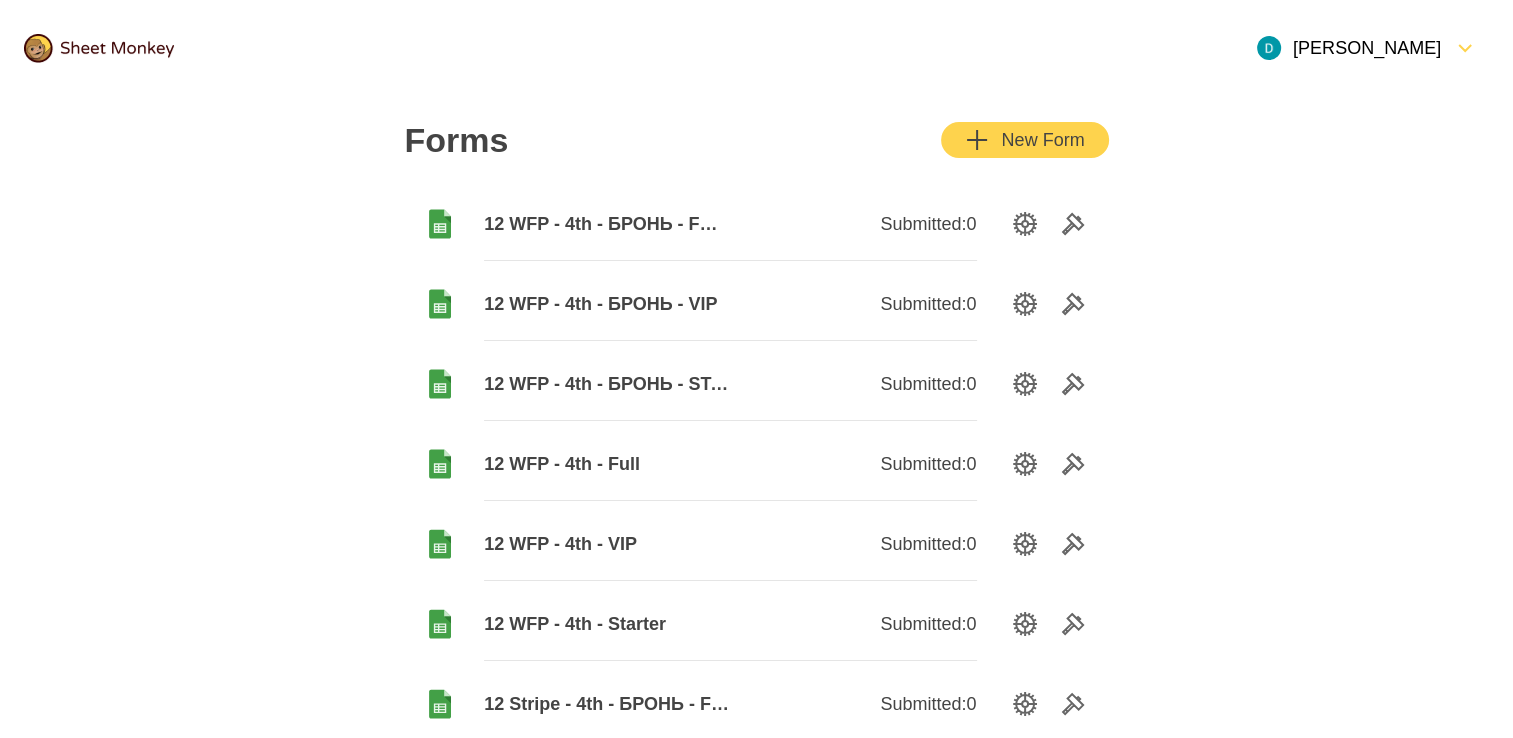 click on "12 WFP - 4th - БРОНЬ - FULL" at bounding box center (607, 224) 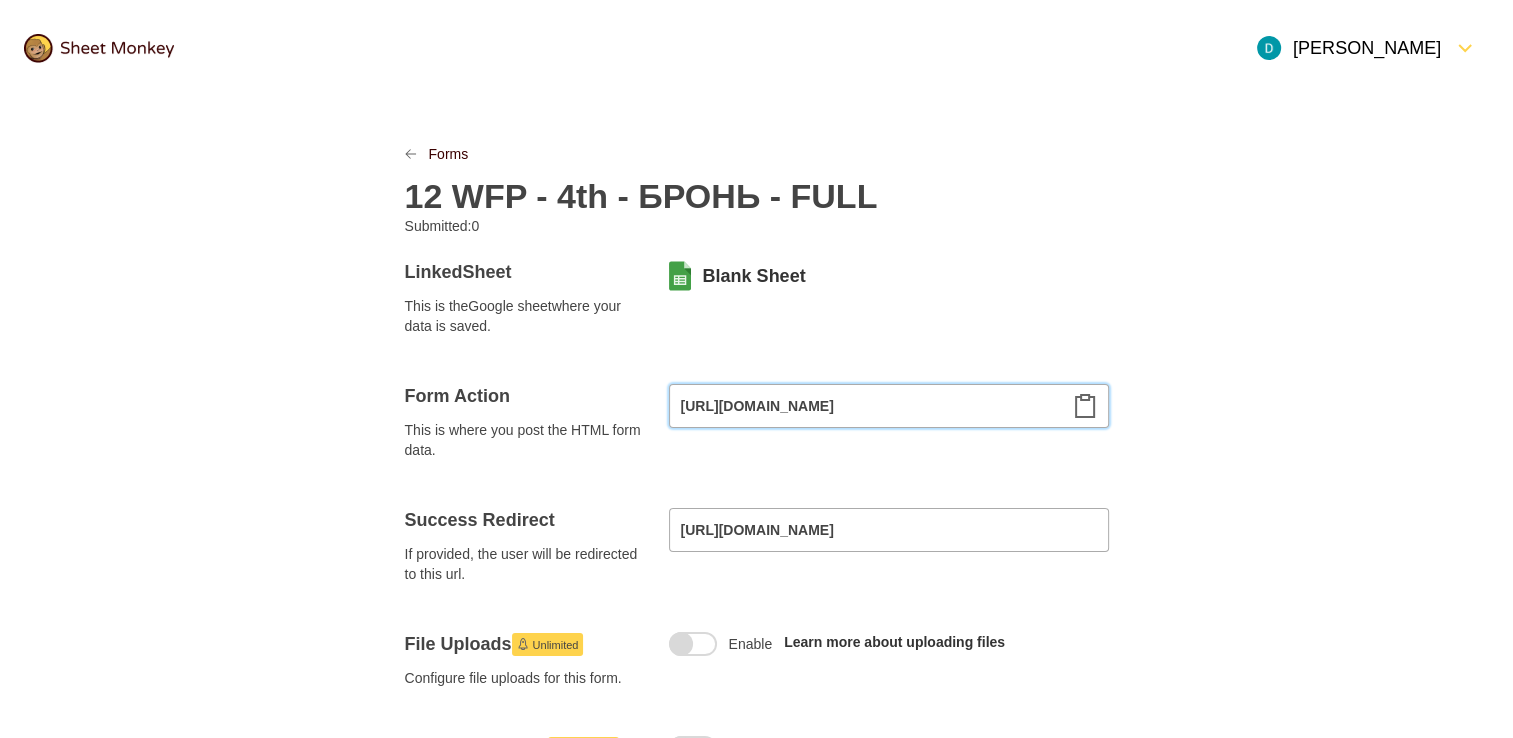 click on "https://api.sheetmonkey.io/form/8wvBi9GPWrAV2BWKwg3xT5" at bounding box center [889, 406] 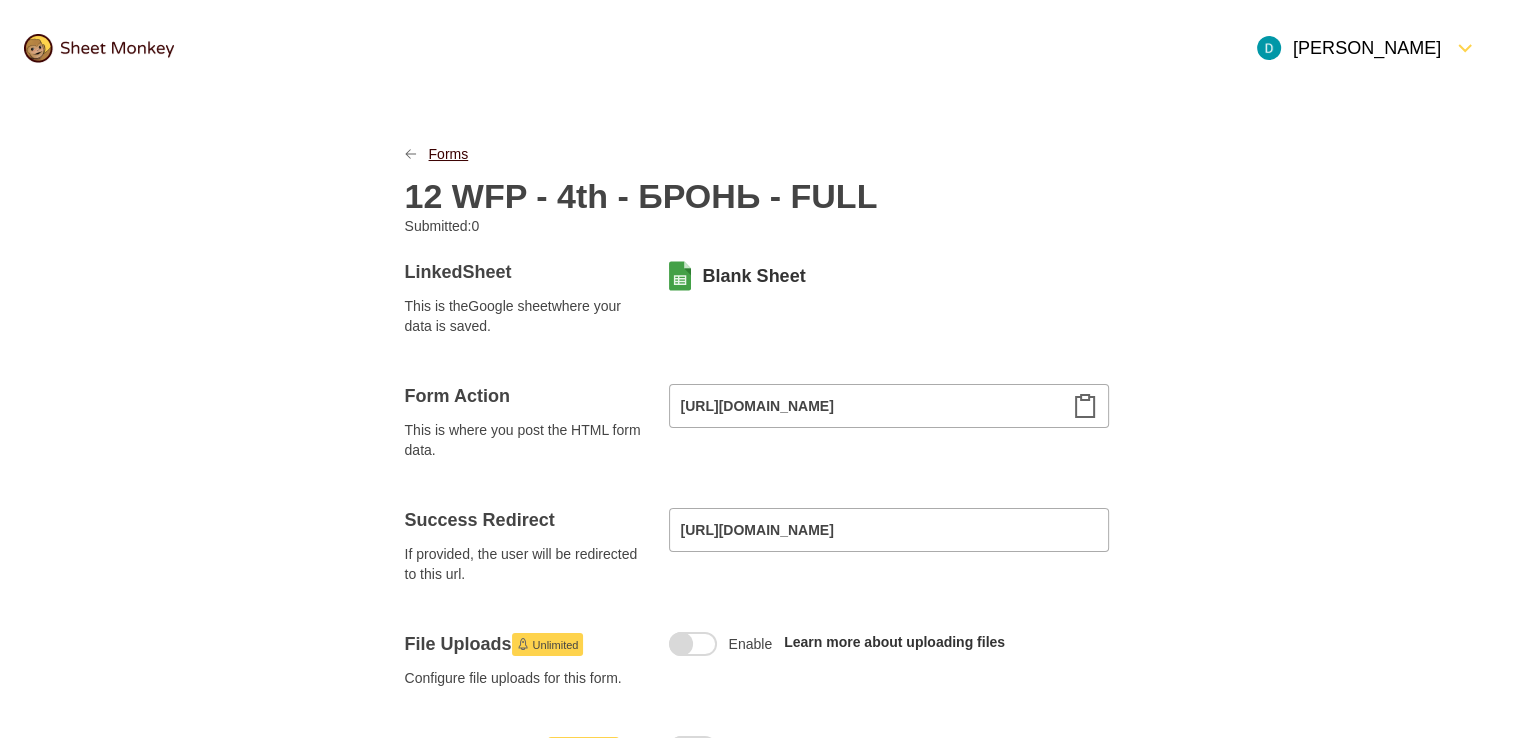 click on "Forms" at bounding box center (449, 154) 